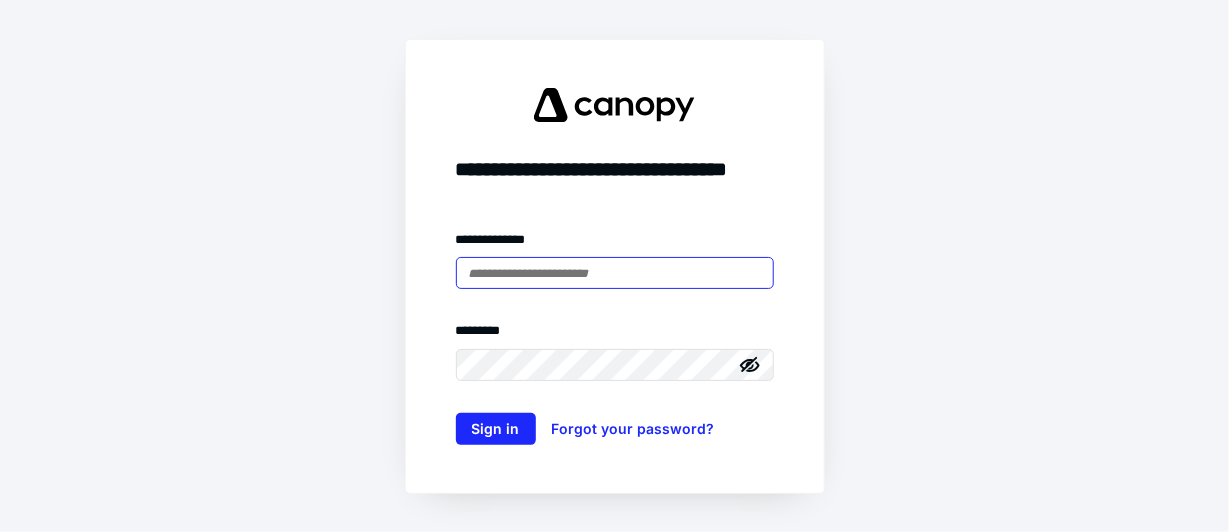 scroll, scrollTop: 0, scrollLeft: 0, axis: both 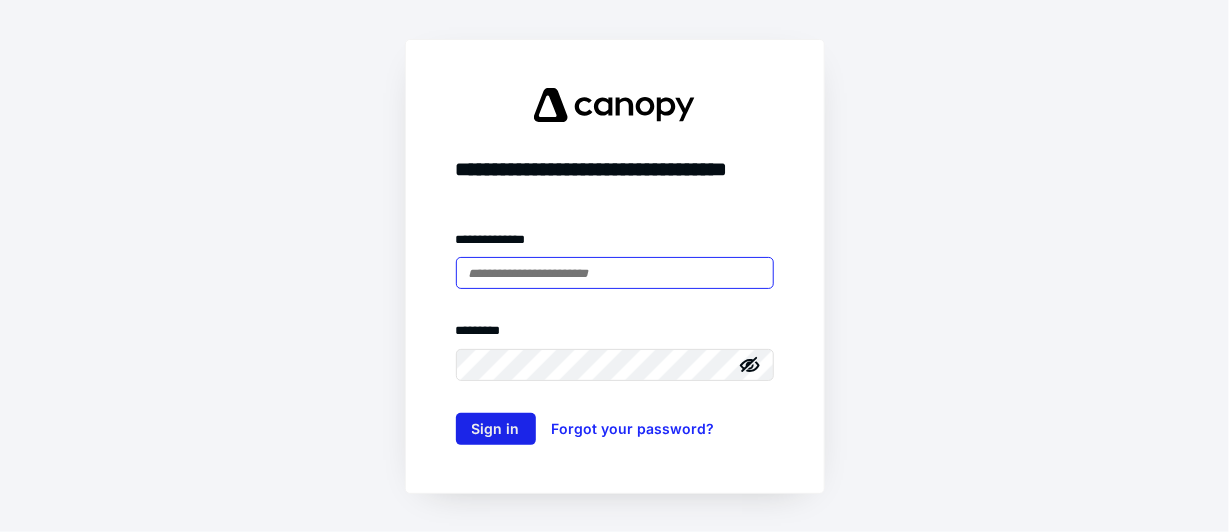 type on "**********" 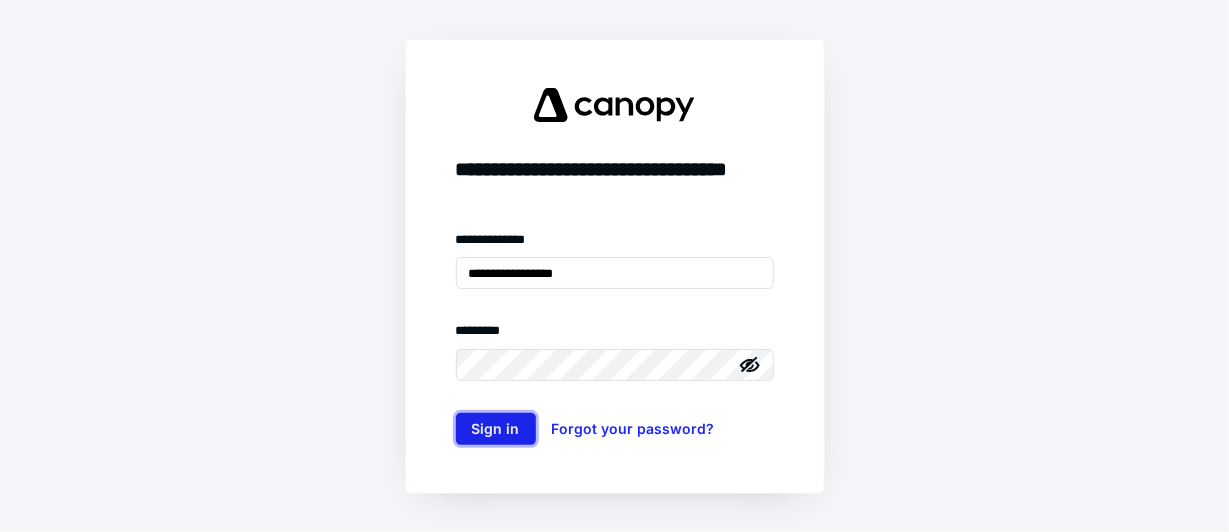 click on "Sign in" at bounding box center (496, 429) 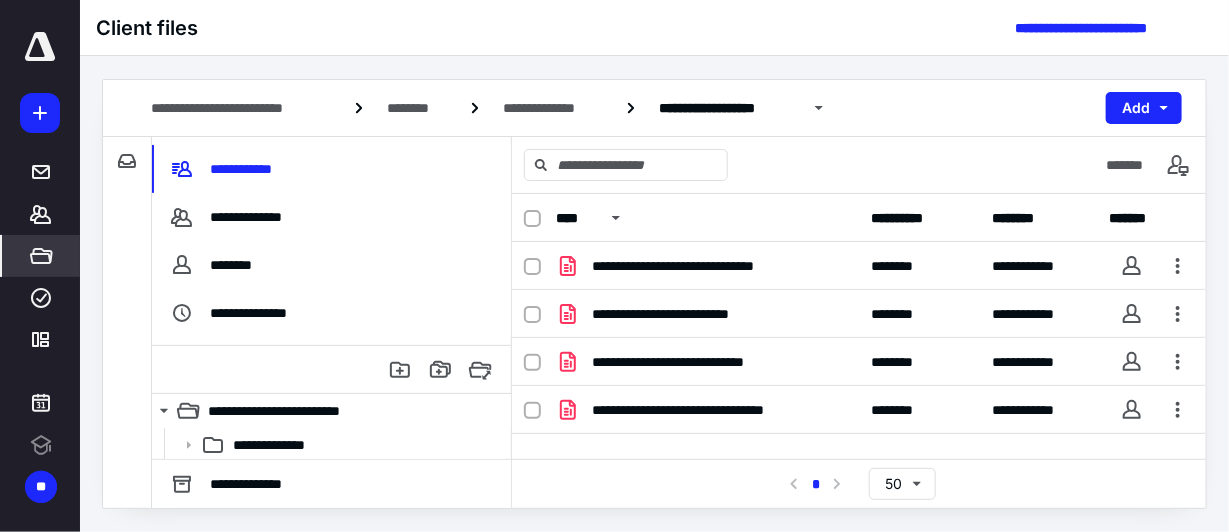 scroll, scrollTop: 0, scrollLeft: 0, axis: both 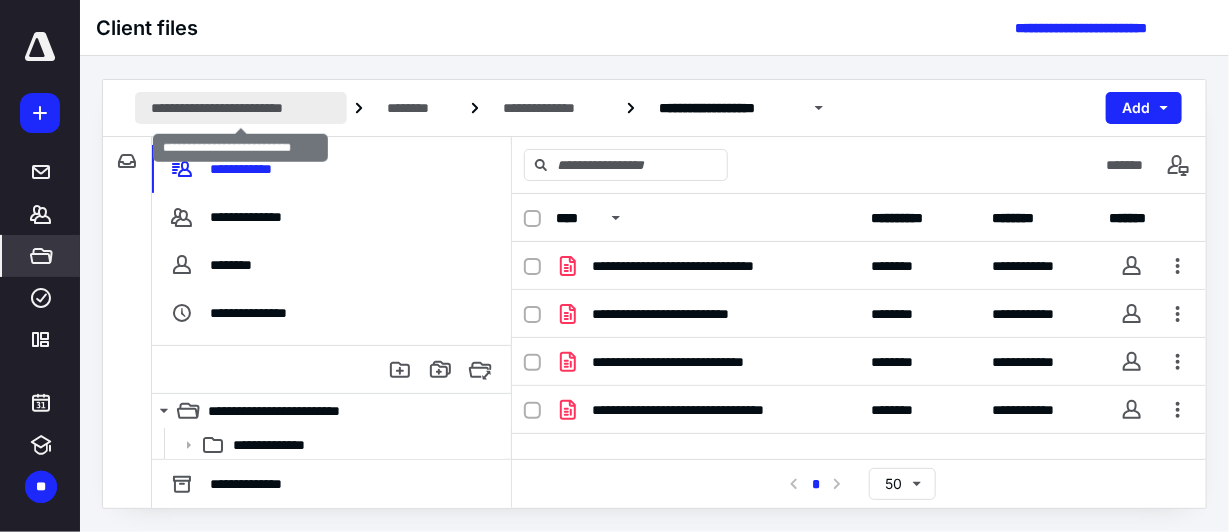 click on "**********" at bounding box center (241, 108) 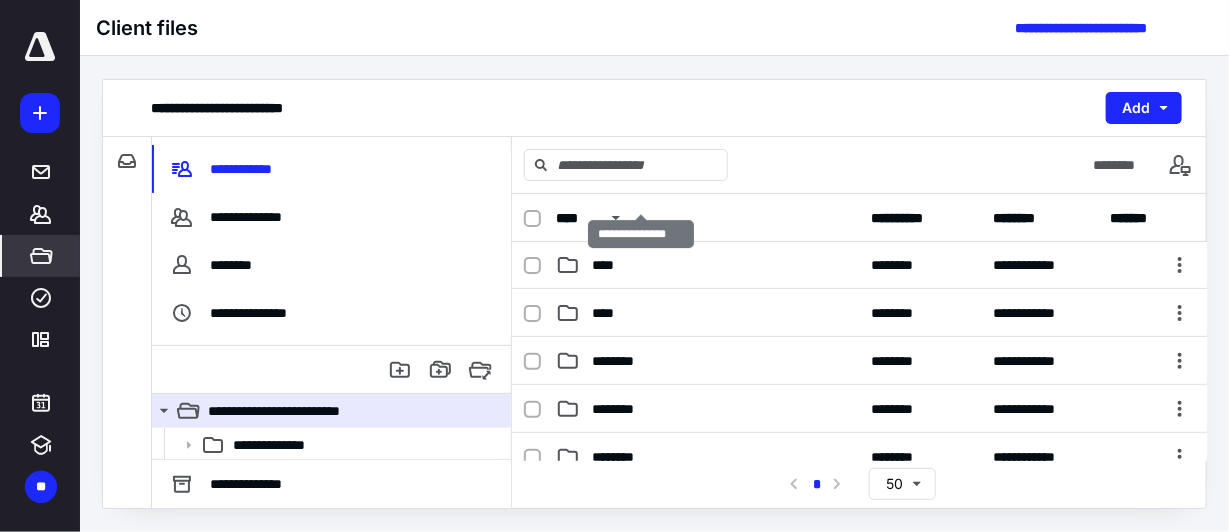 scroll, scrollTop: 200, scrollLeft: 0, axis: vertical 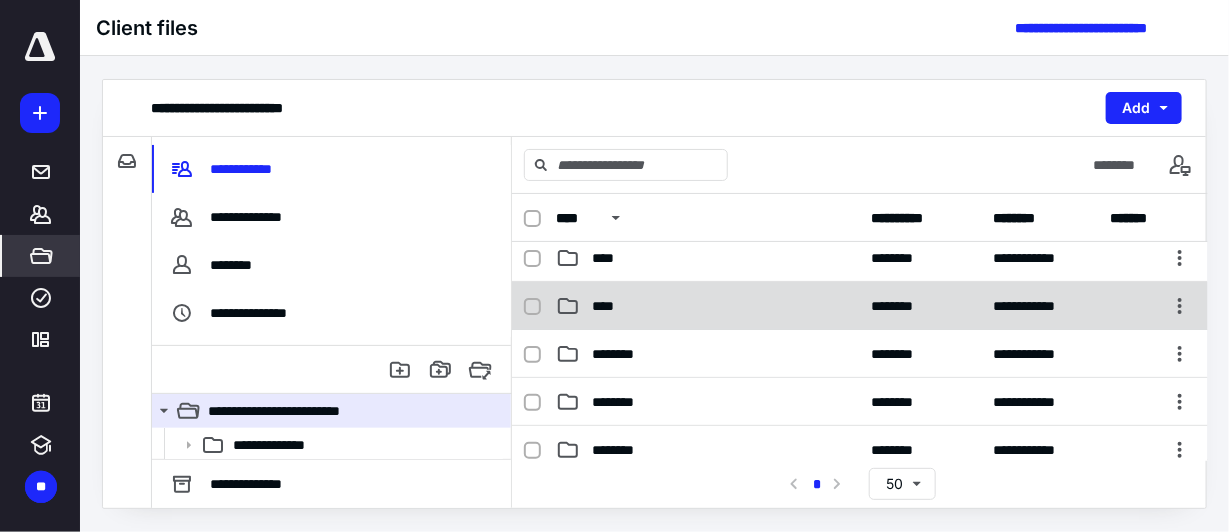 click on "****" at bounding box center [708, 306] 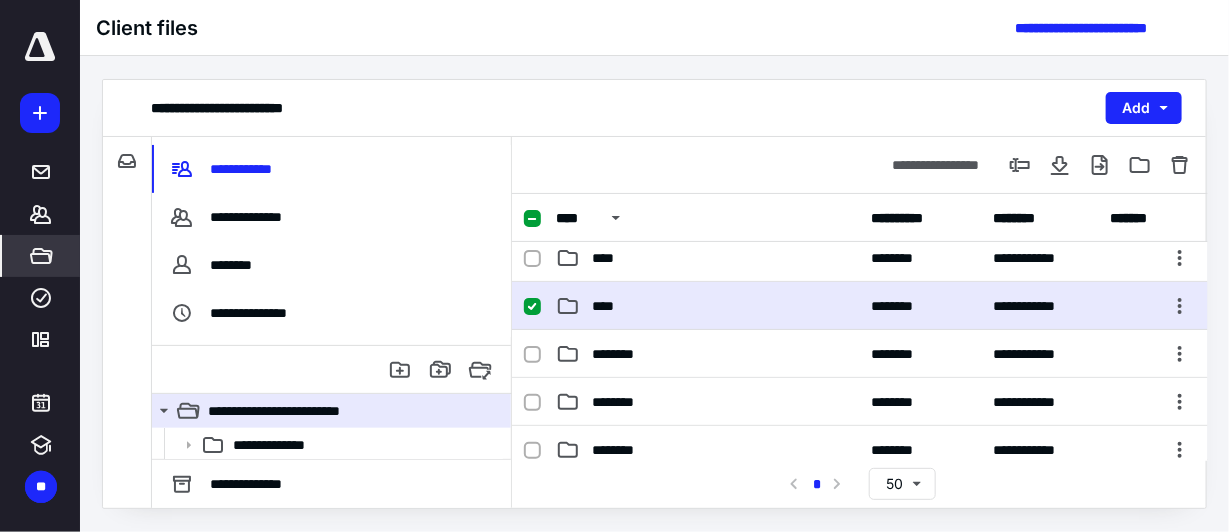 click on "****" at bounding box center (708, 306) 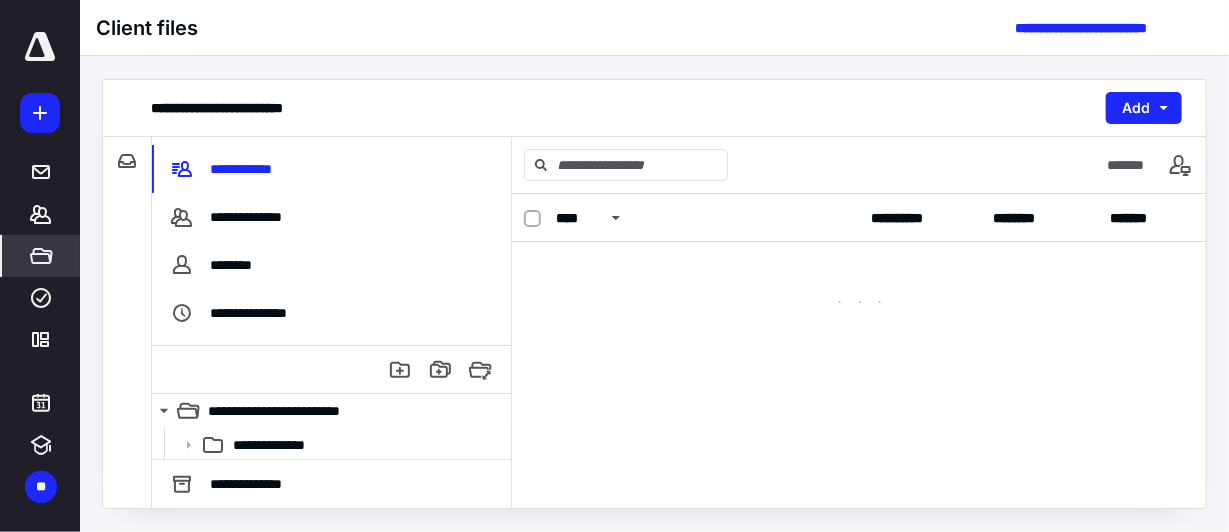 scroll, scrollTop: 0, scrollLeft: 0, axis: both 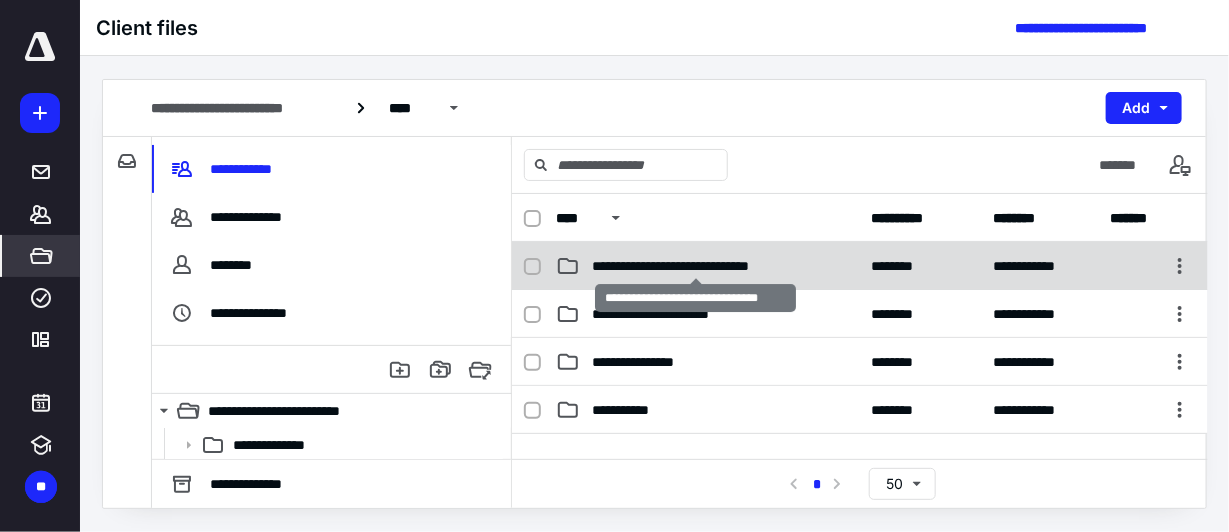click on "**********" at bounding box center (696, 266) 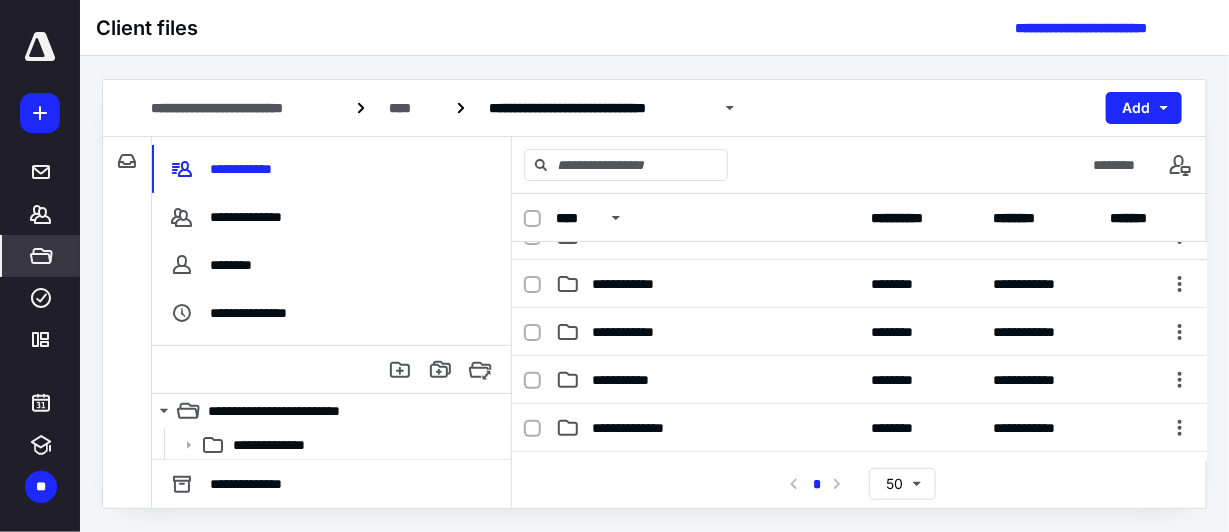 scroll, scrollTop: 200, scrollLeft: 0, axis: vertical 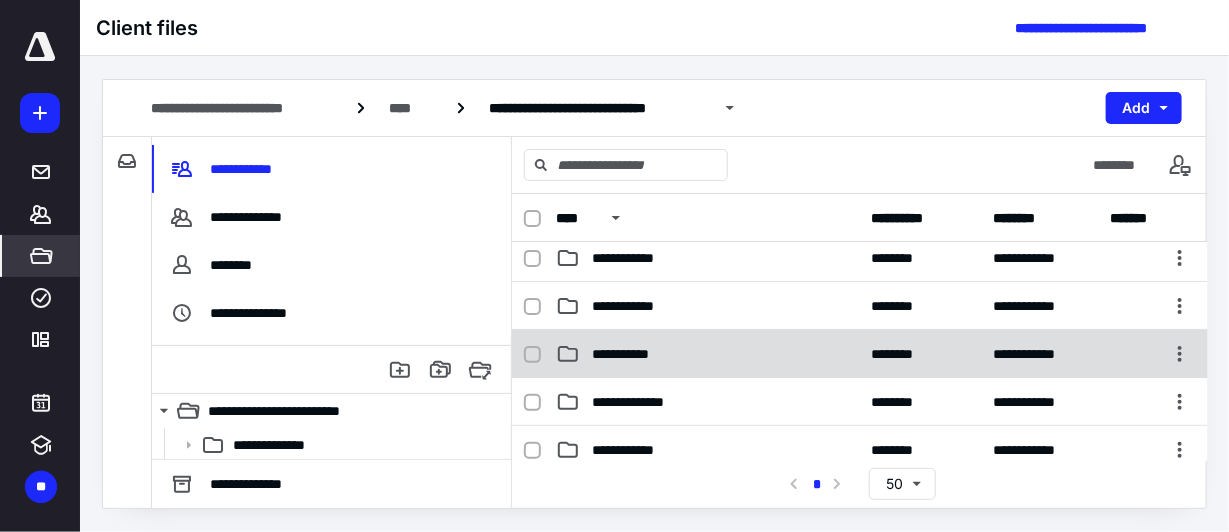 click on "**********" at bounding box center [708, 354] 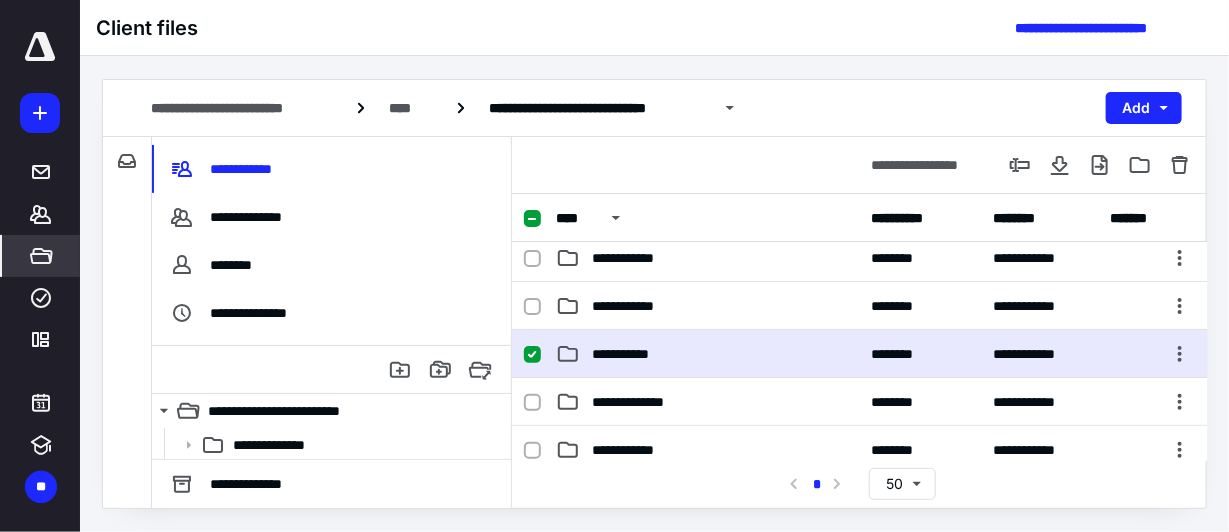 click on "**********" at bounding box center [708, 354] 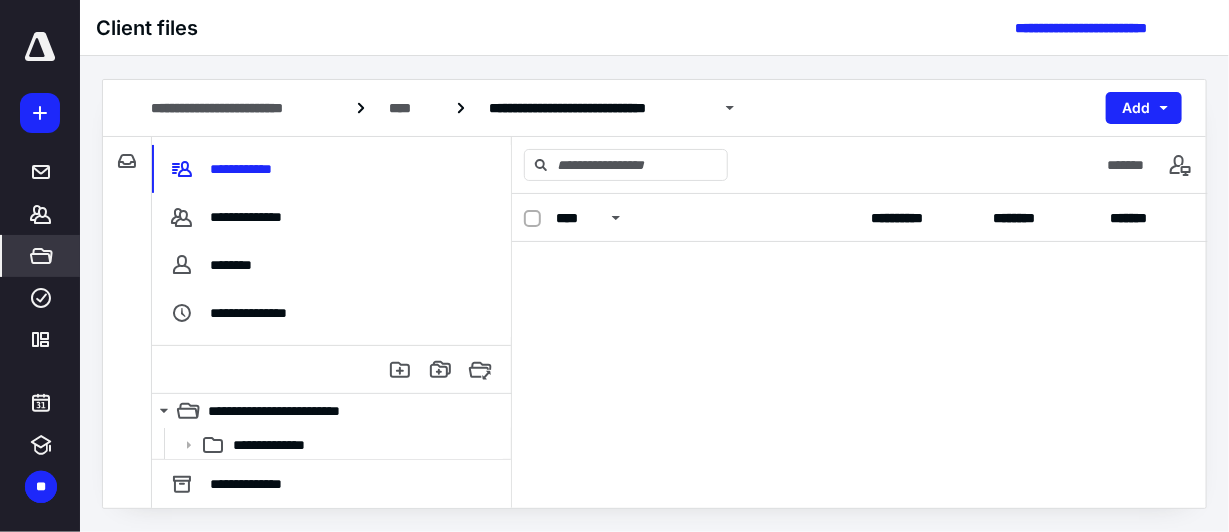scroll, scrollTop: 0, scrollLeft: 0, axis: both 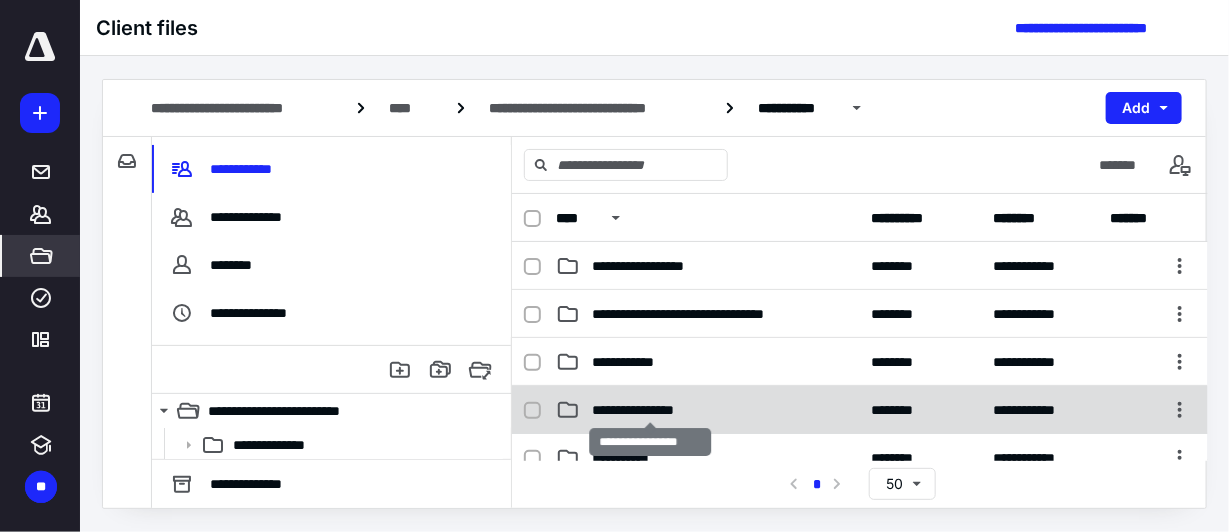 click on "**********" at bounding box center [651, 410] 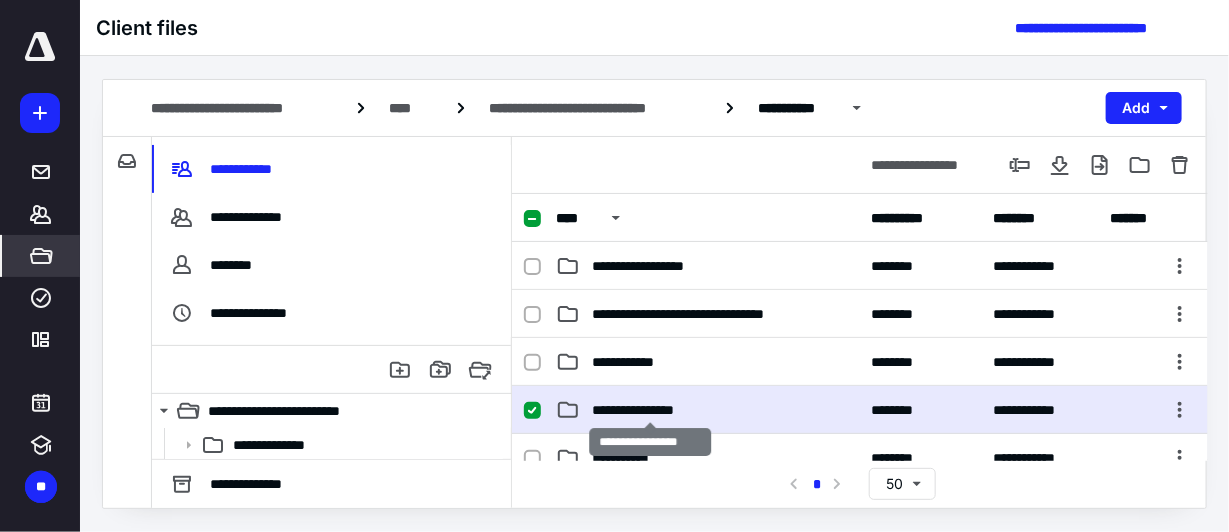 click on "**********" at bounding box center [651, 410] 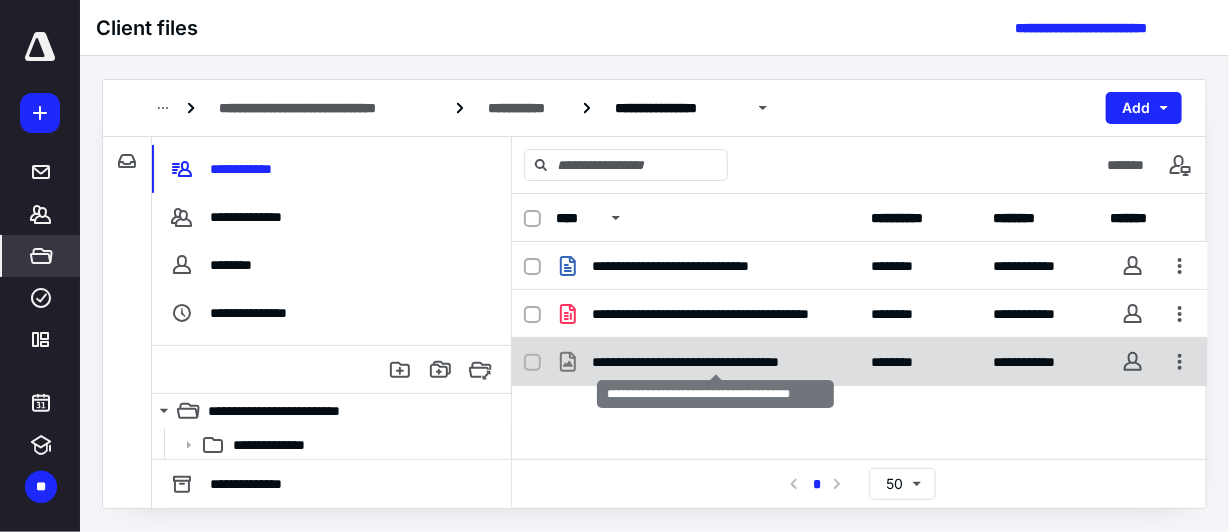 click on "**********" at bounding box center [716, 362] 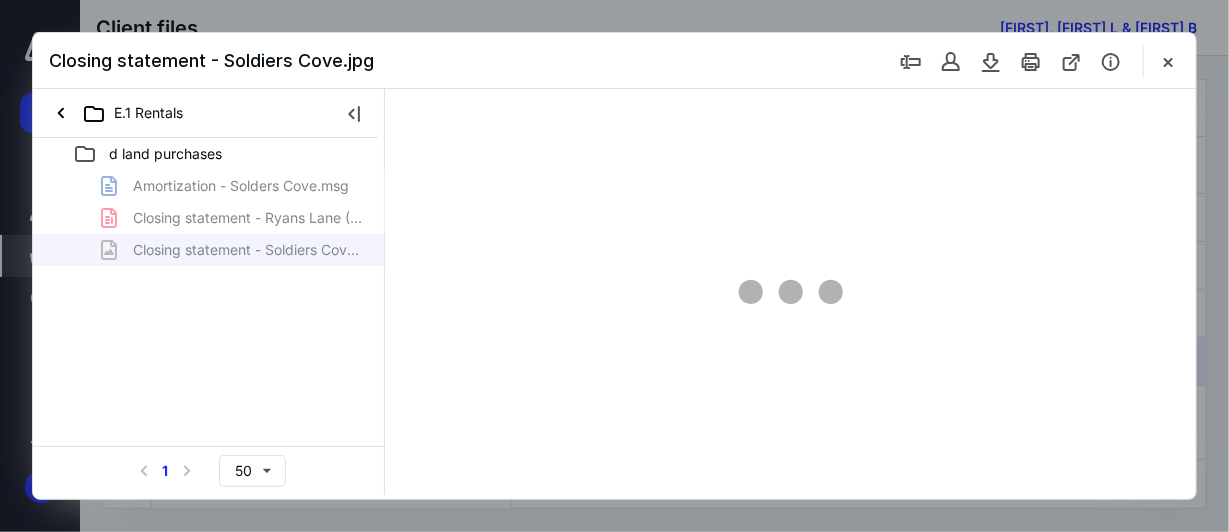 scroll, scrollTop: 0, scrollLeft: 0, axis: both 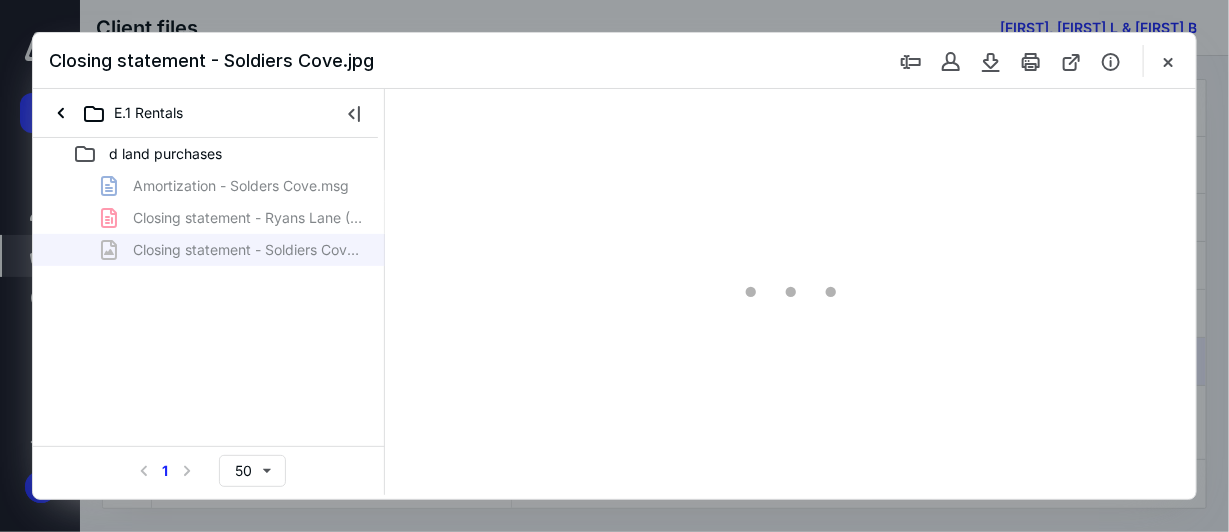 type on "38" 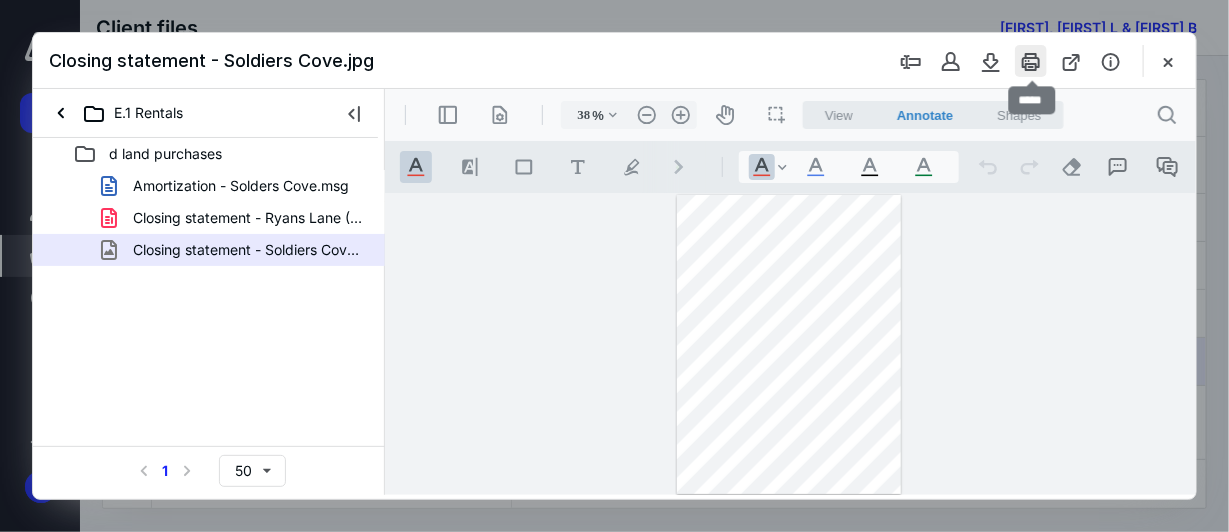 click at bounding box center (1031, 61) 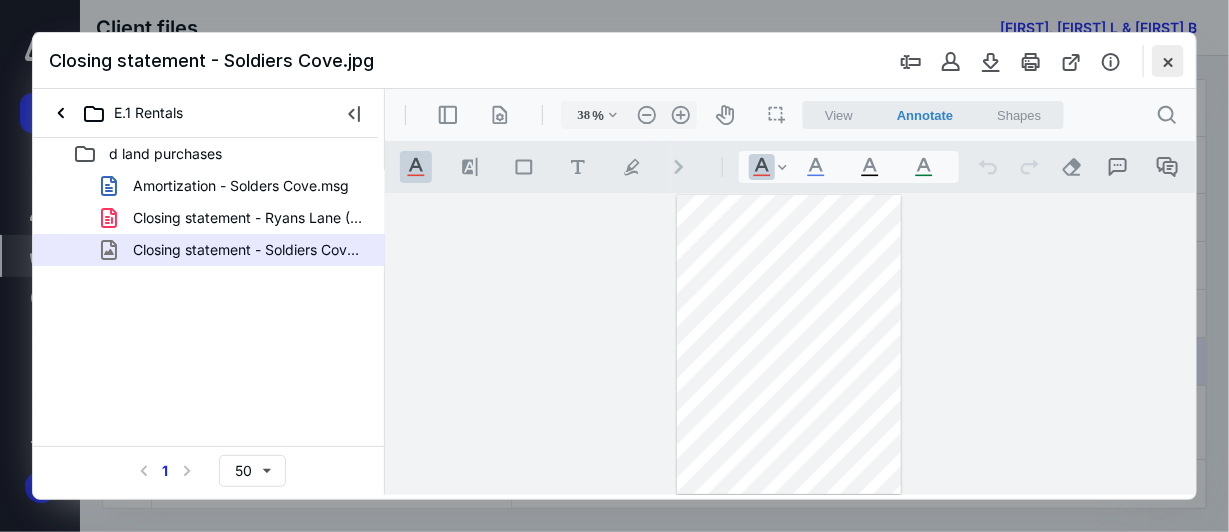click at bounding box center [1168, 61] 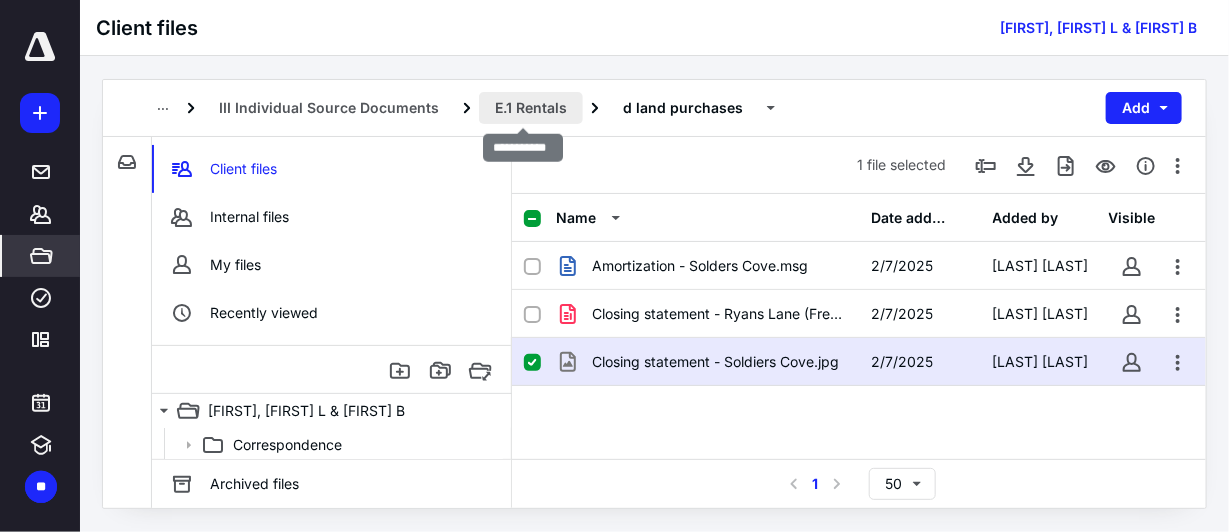 click on "E.1 Rentals" at bounding box center [531, 108] 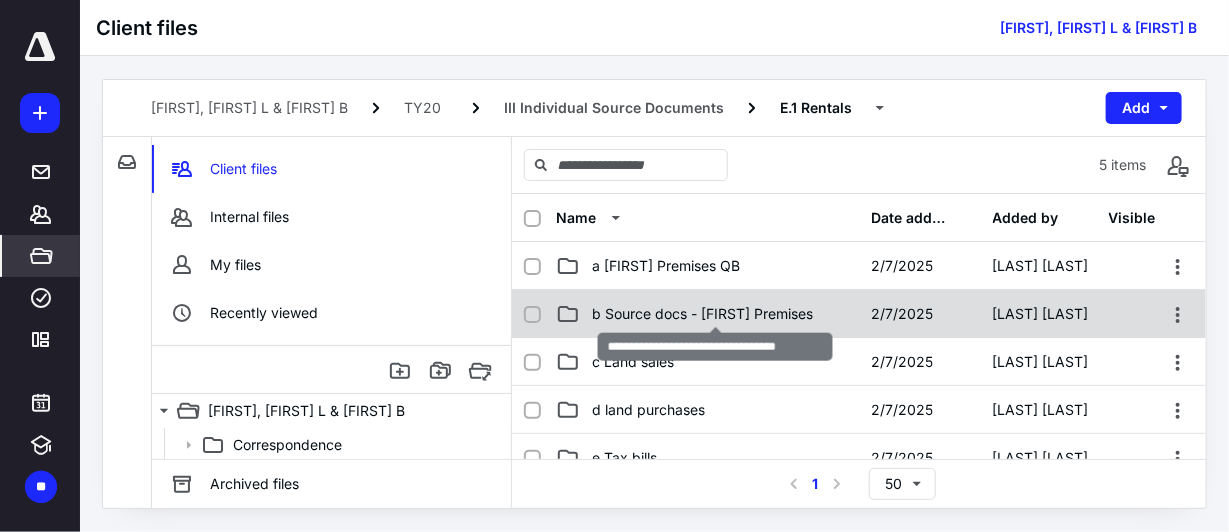 click on "b Source docs - [FIRST] Premises" at bounding box center [702, 314] 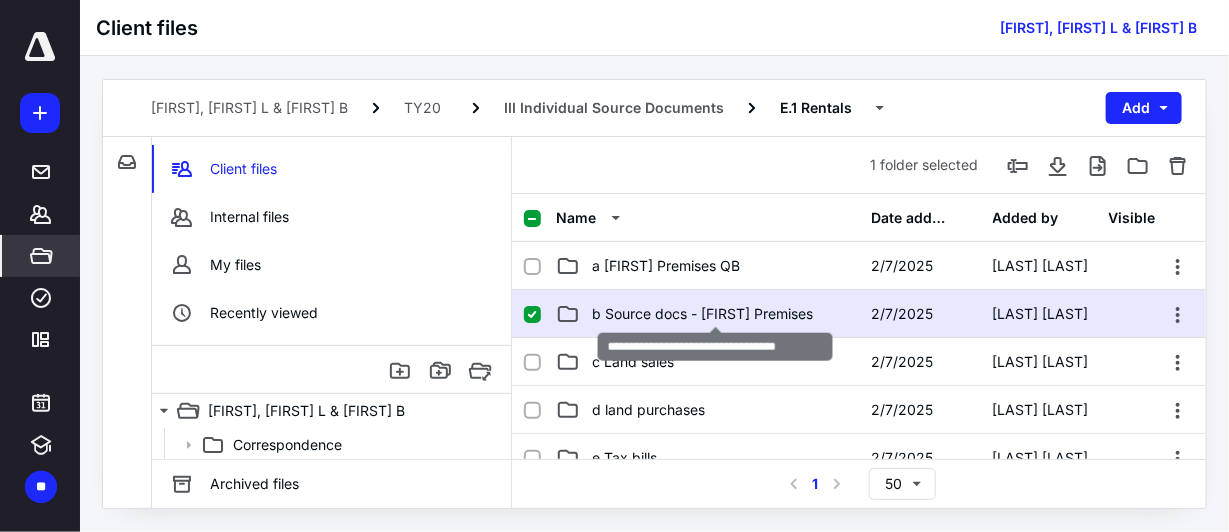 click on "b Source docs - [FIRST] Premises" at bounding box center (702, 314) 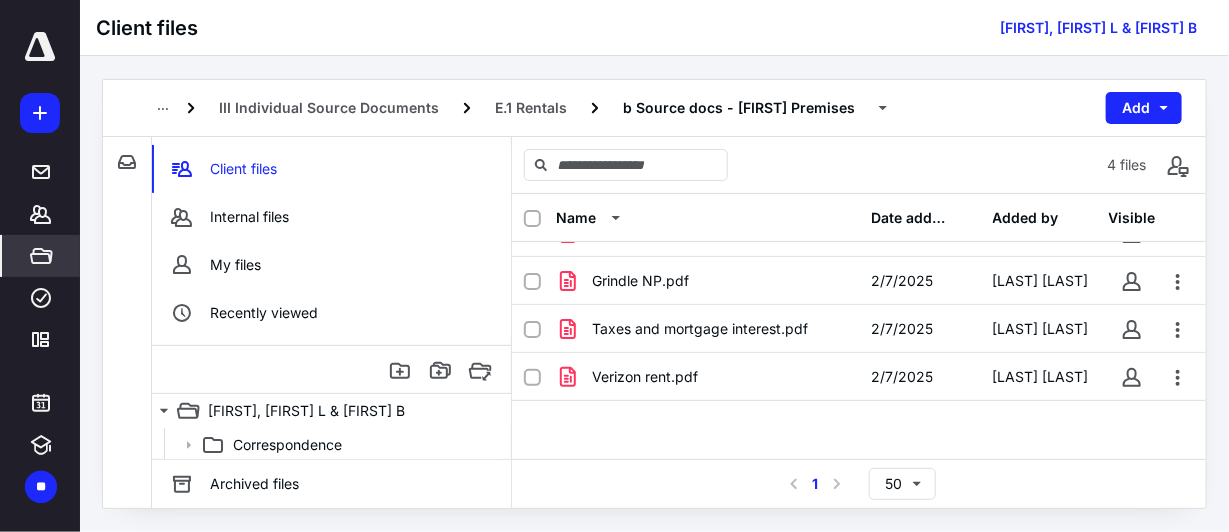 scroll, scrollTop: 0, scrollLeft: 0, axis: both 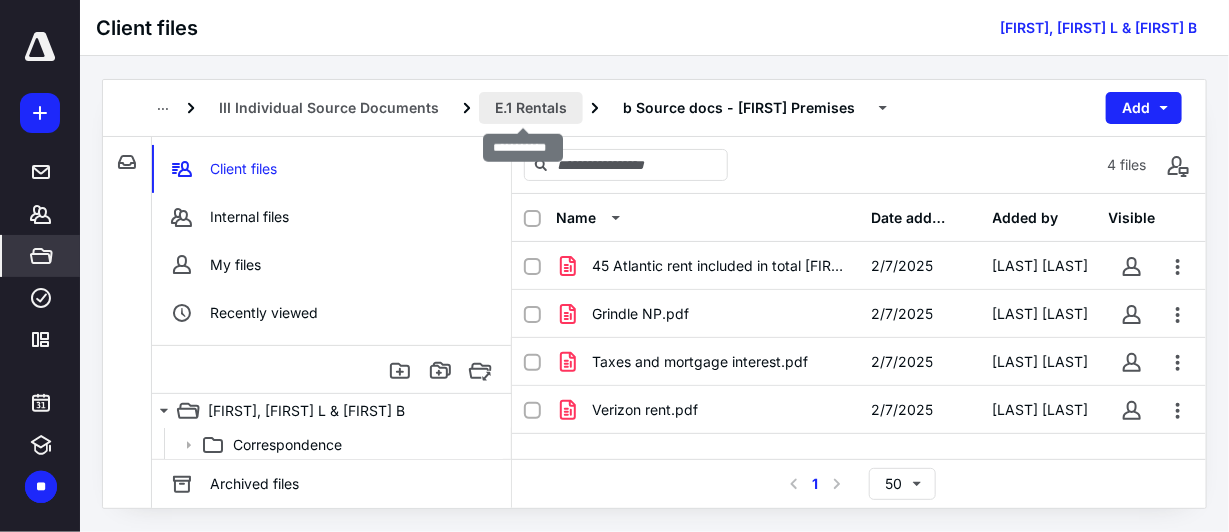 click on "E.1 Rentals" at bounding box center [531, 108] 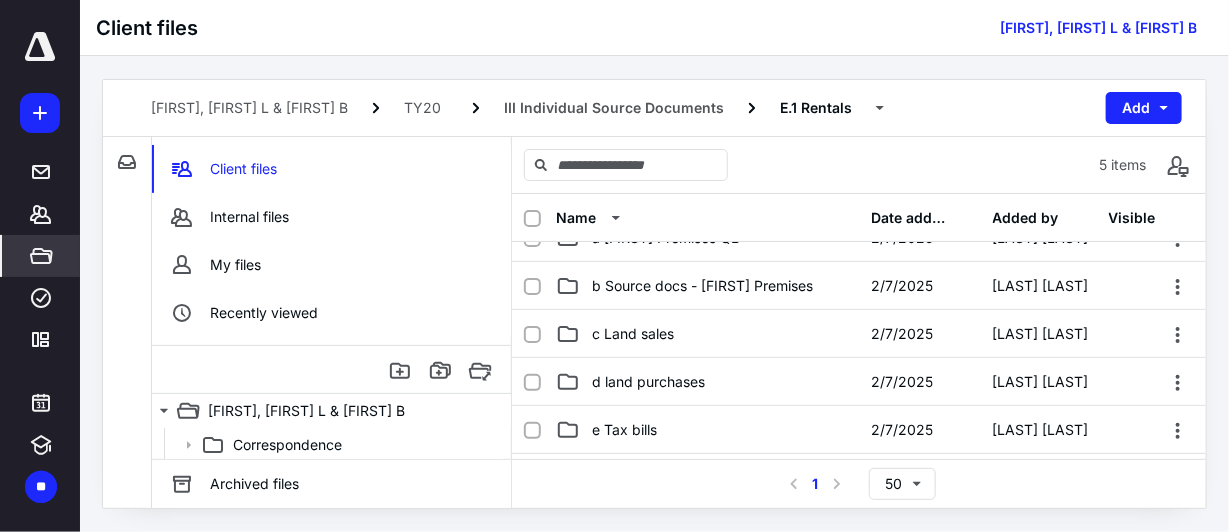 scroll, scrollTop: 0, scrollLeft: 0, axis: both 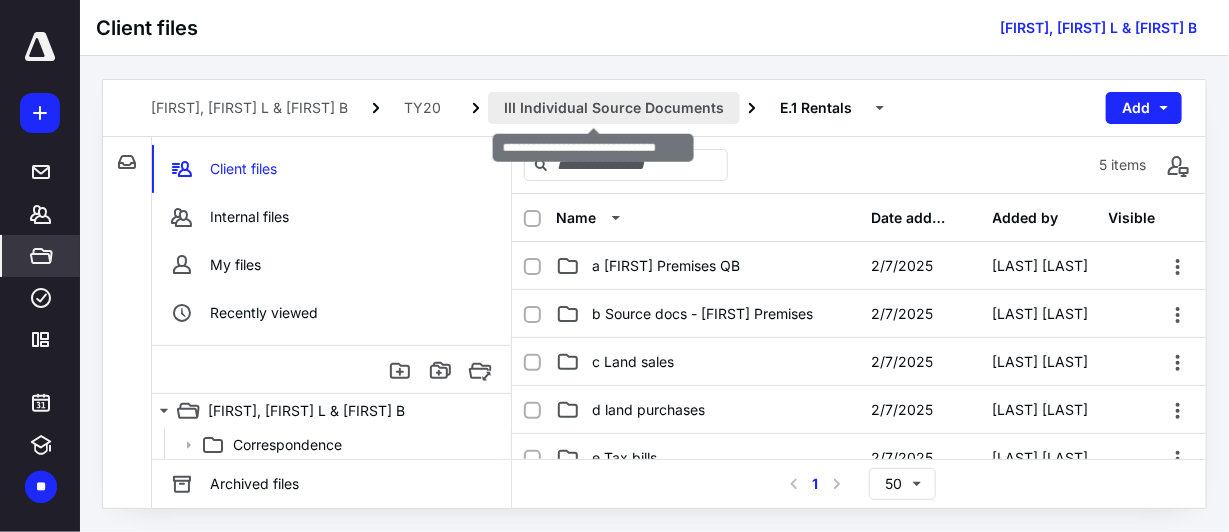 click on "III Individual Source Documents" at bounding box center (614, 108) 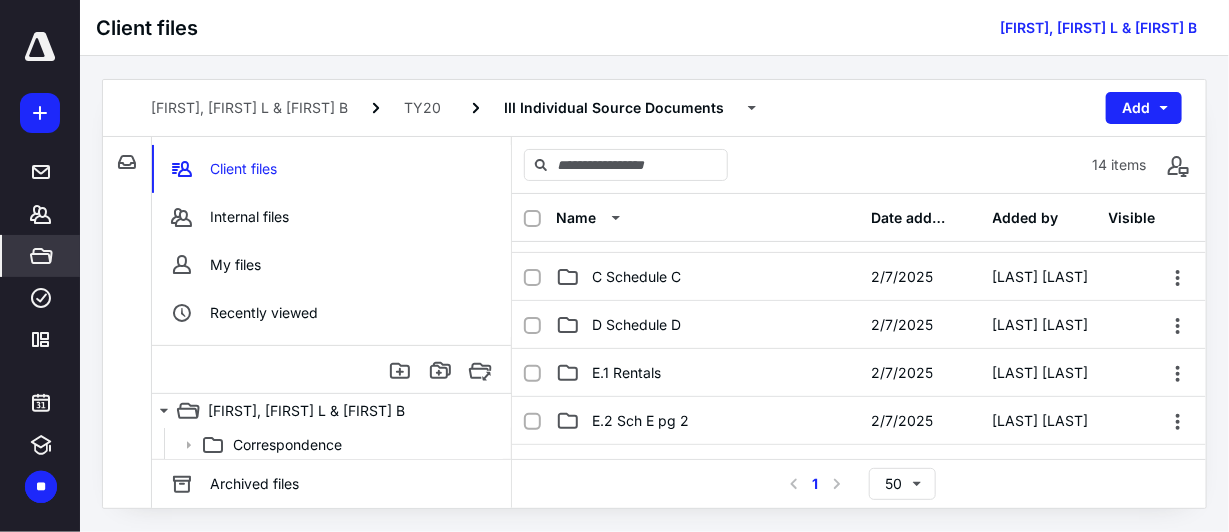 scroll, scrollTop: 200, scrollLeft: 0, axis: vertical 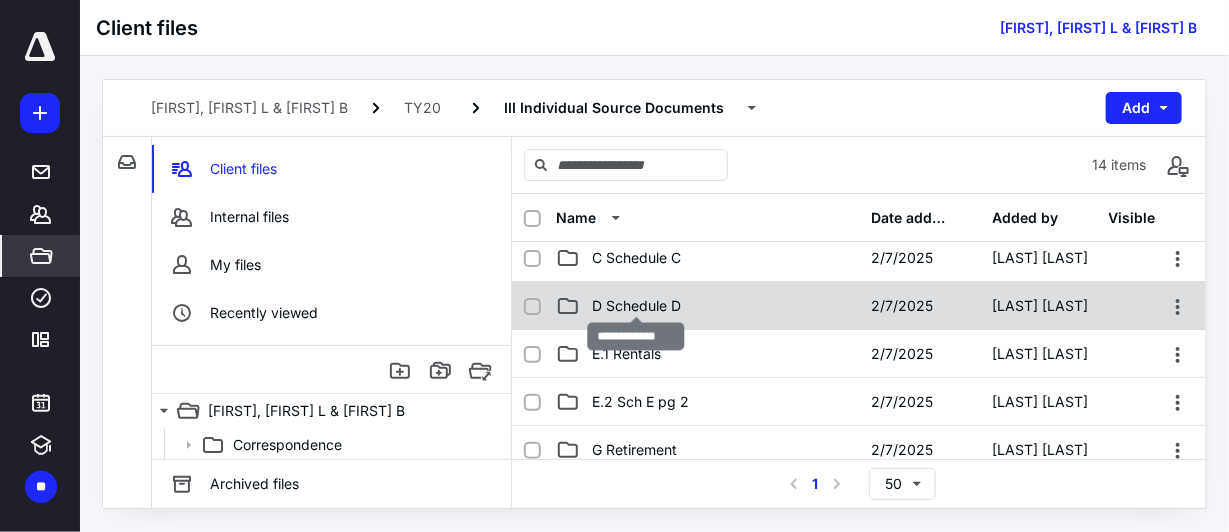 click on "D Schedule D" at bounding box center [636, 306] 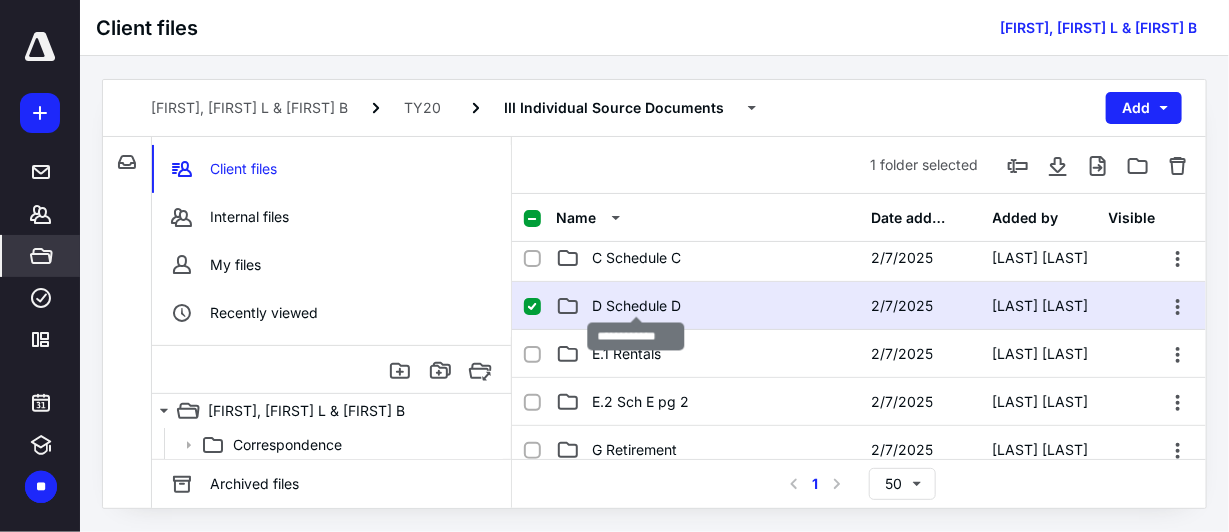click on "D Schedule D" at bounding box center [636, 306] 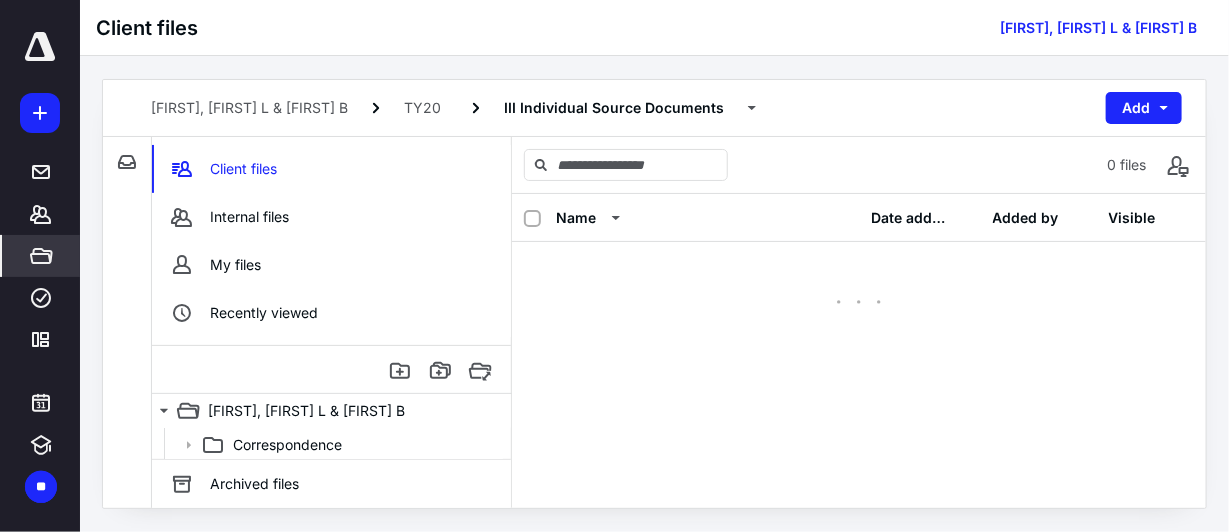 scroll, scrollTop: 0, scrollLeft: 0, axis: both 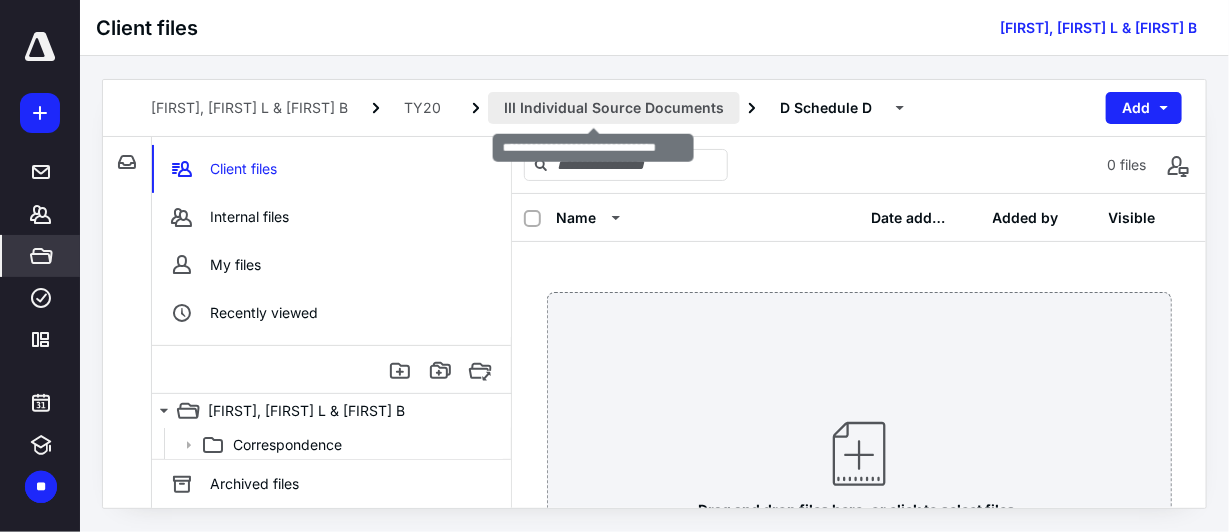 click on "III Individual Source Documents" at bounding box center [614, 108] 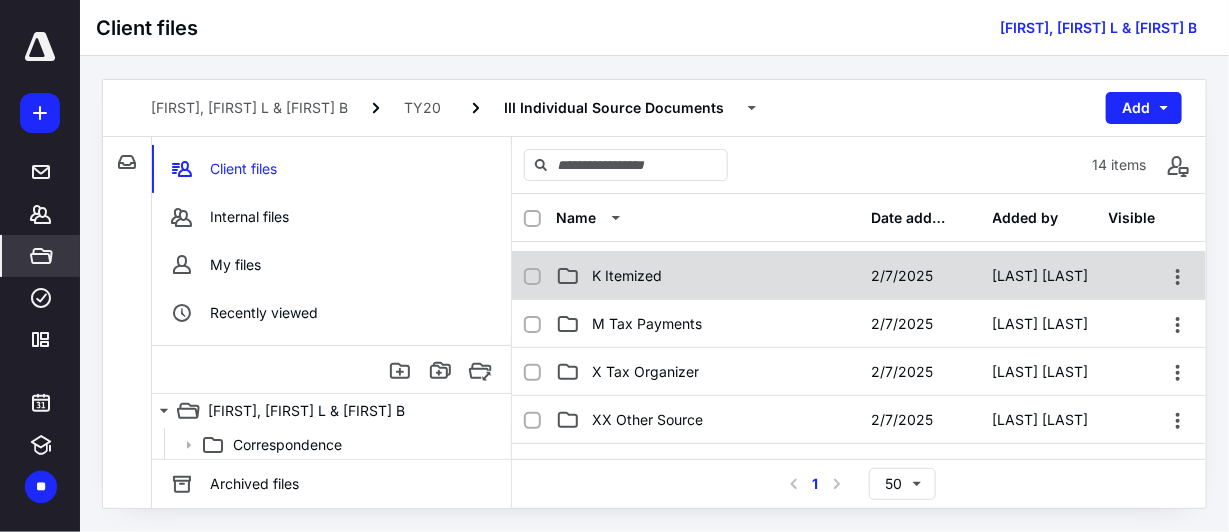 scroll, scrollTop: 500, scrollLeft: 0, axis: vertical 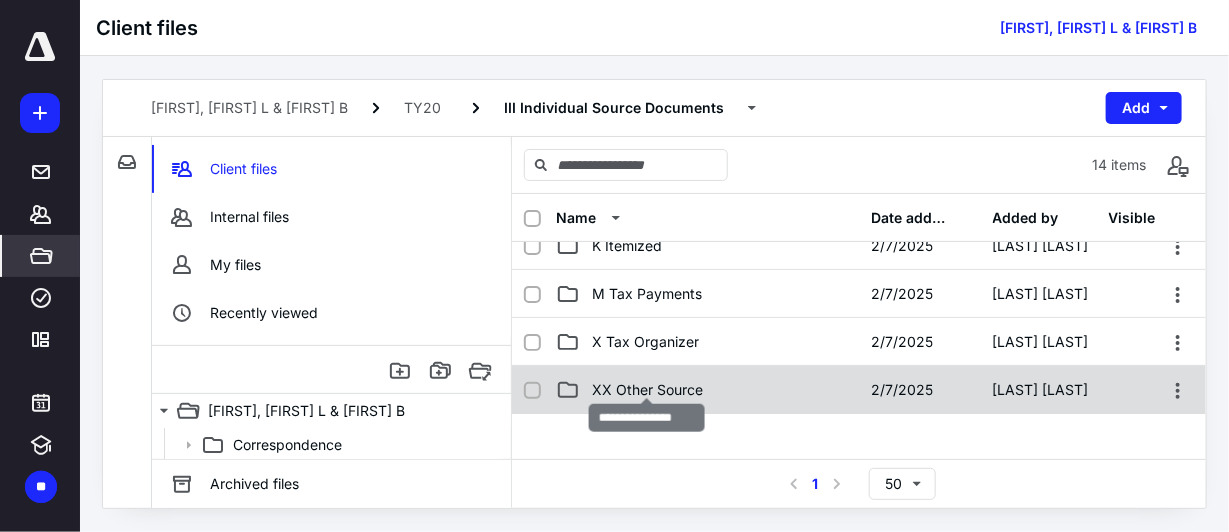 click on "XX Other Source" at bounding box center (647, 390) 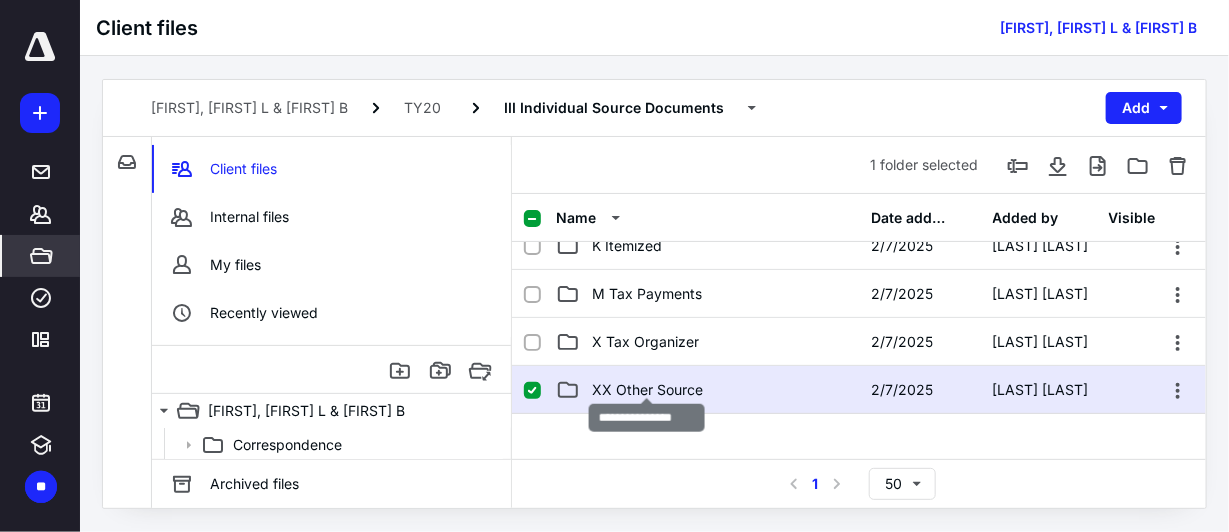 click on "XX Other Source" at bounding box center [647, 390] 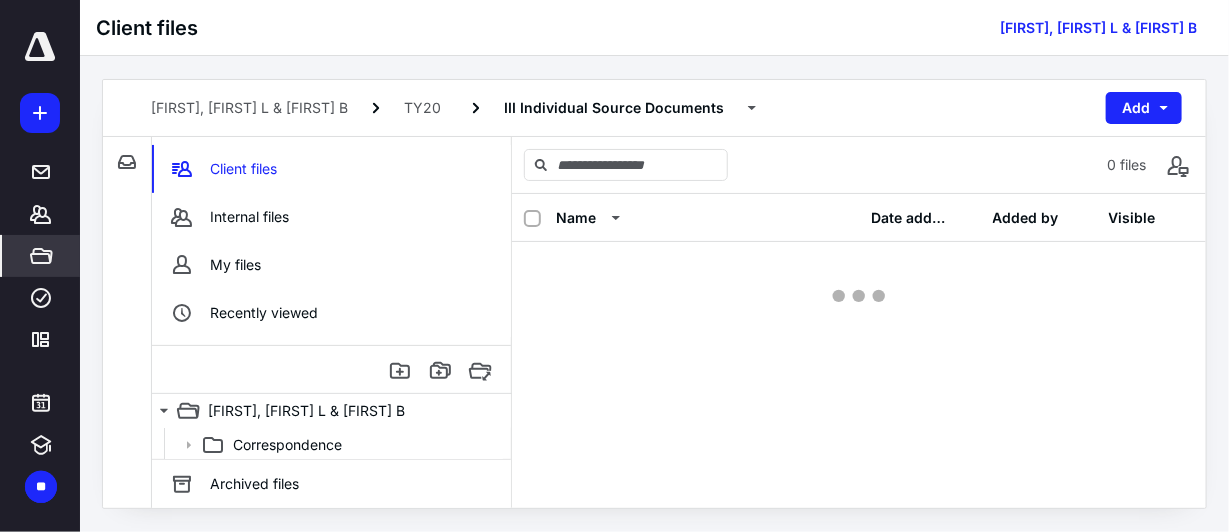 scroll, scrollTop: 0, scrollLeft: 0, axis: both 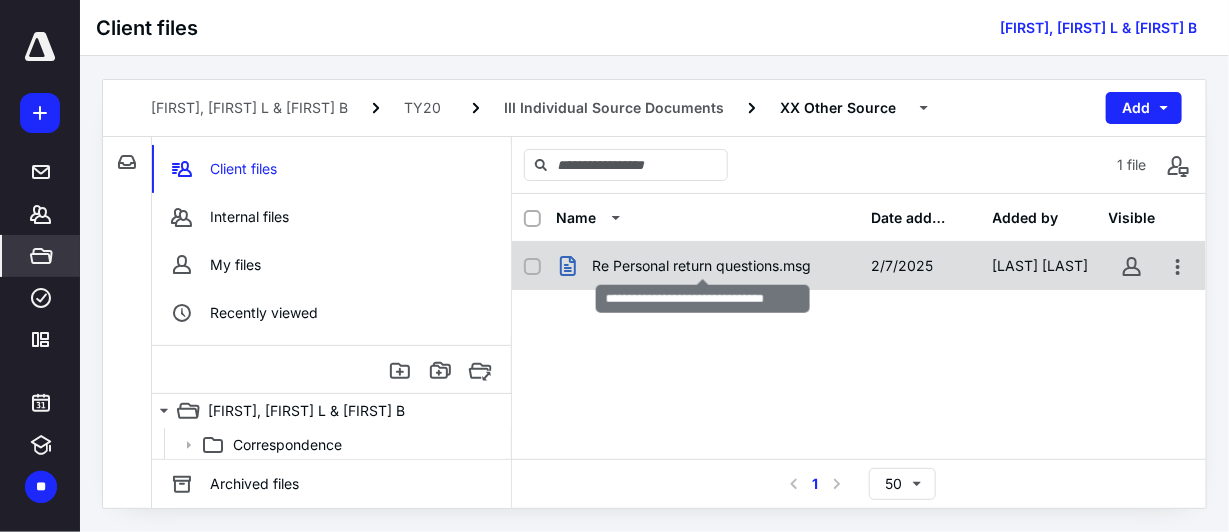 click on "Re Personal return questions.msg" at bounding box center (701, 266) 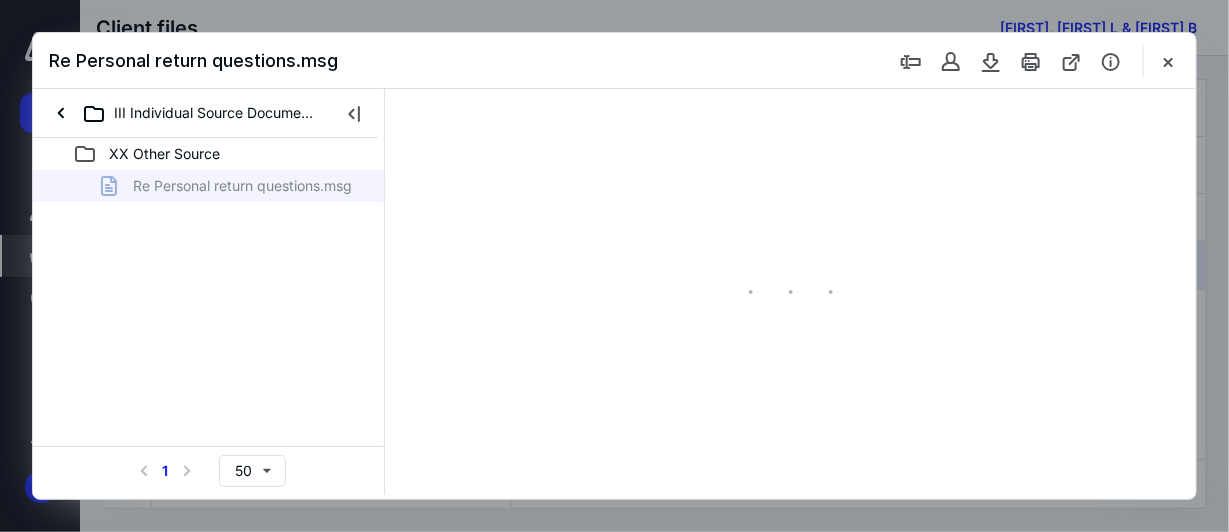 scroll, scrollTop: 0, scrollLeft: 0, axis: both 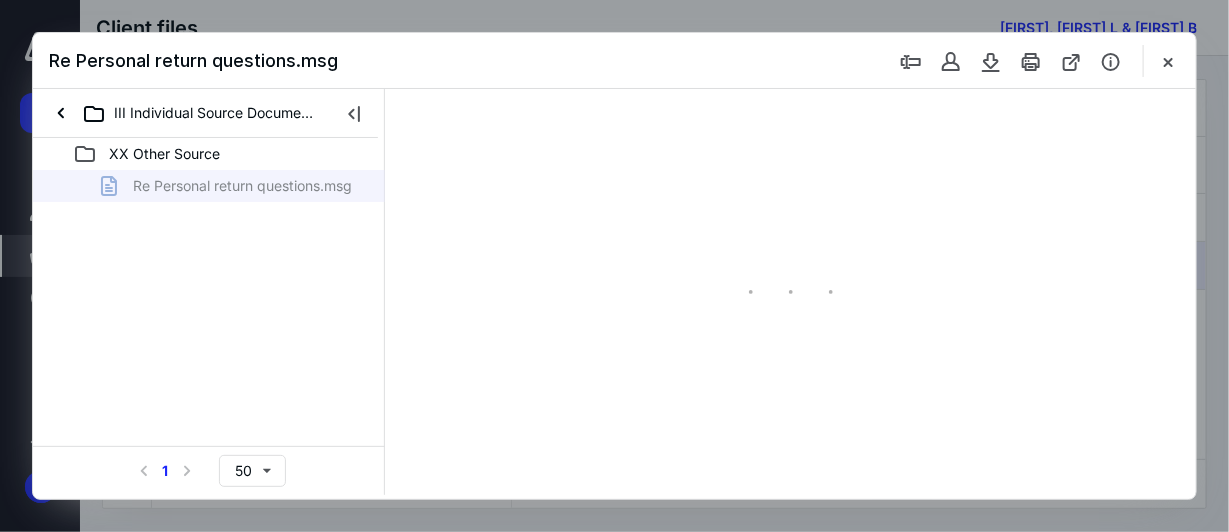type on "38" 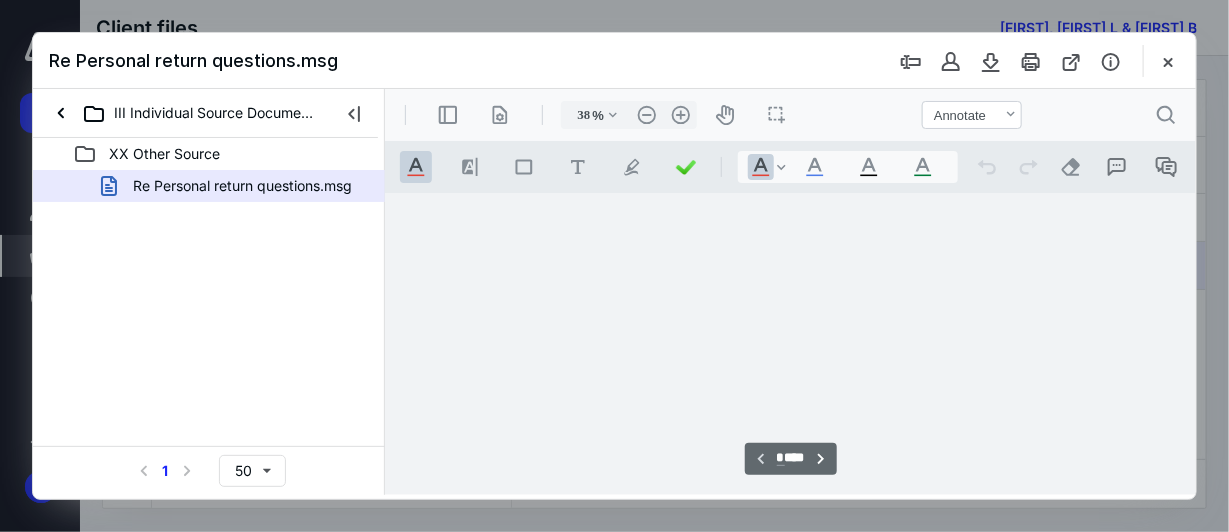 scroll, scrollTop: 106, scrollLeft: 0, axis: vertical 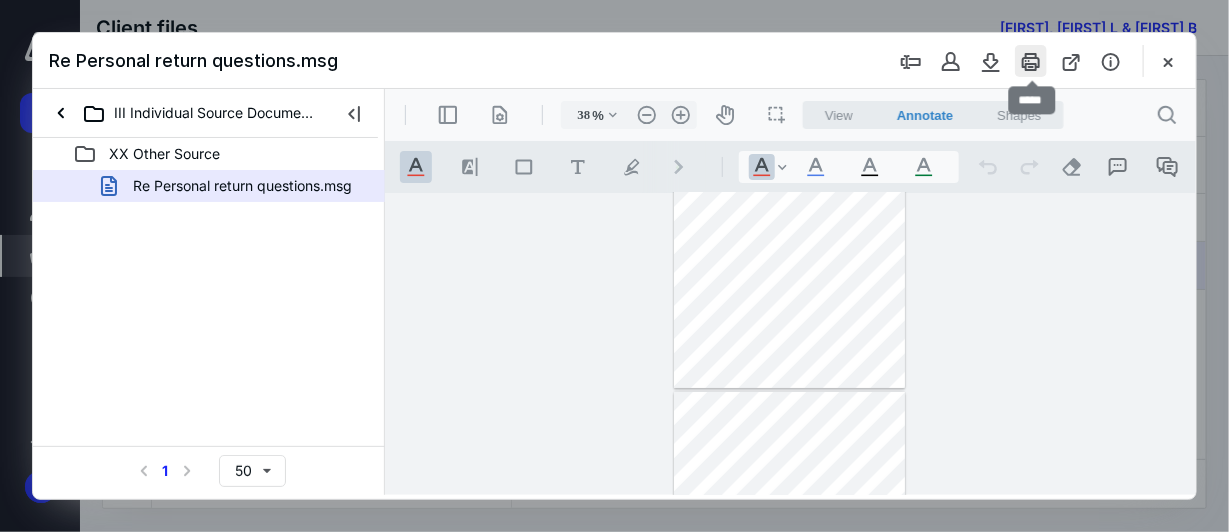 click at bounding box center [1031, 61] 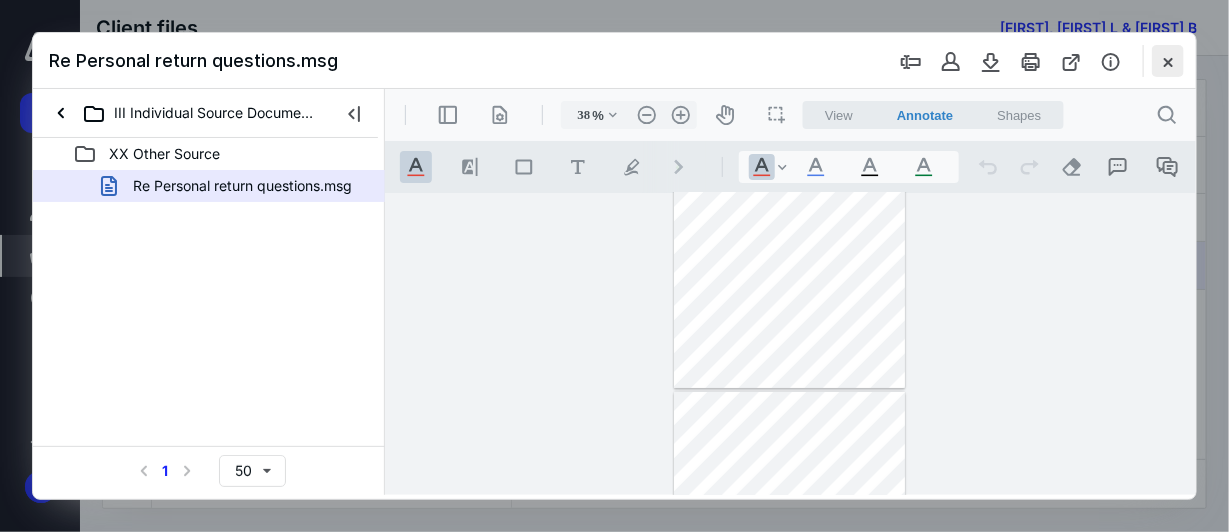 click at bounding box center [1168, 61] 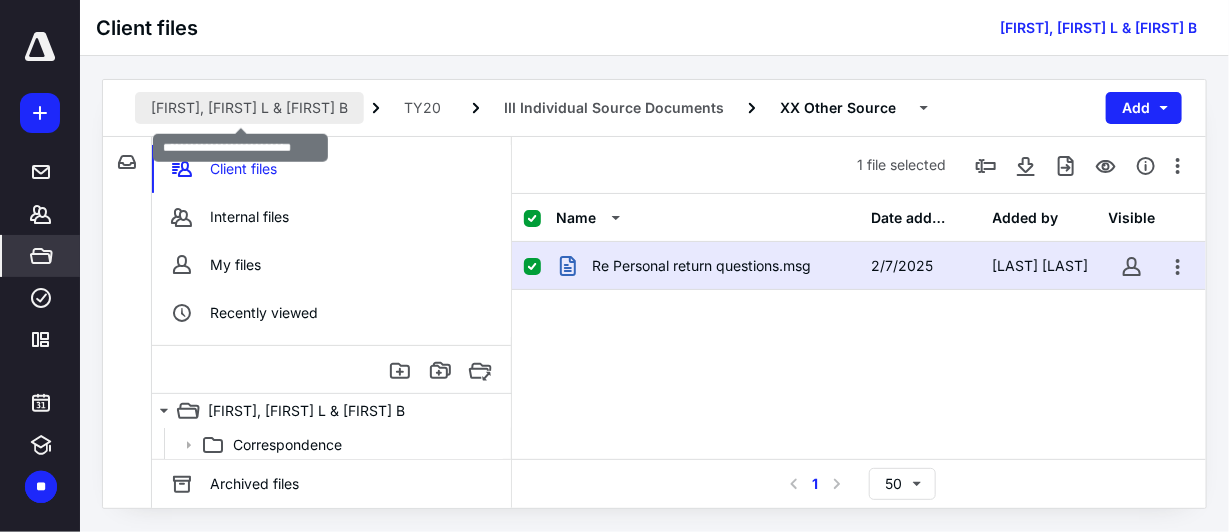 click on "[FIRST], [FIRST] L & [FIRST] B" at bounding box center [249, 108] 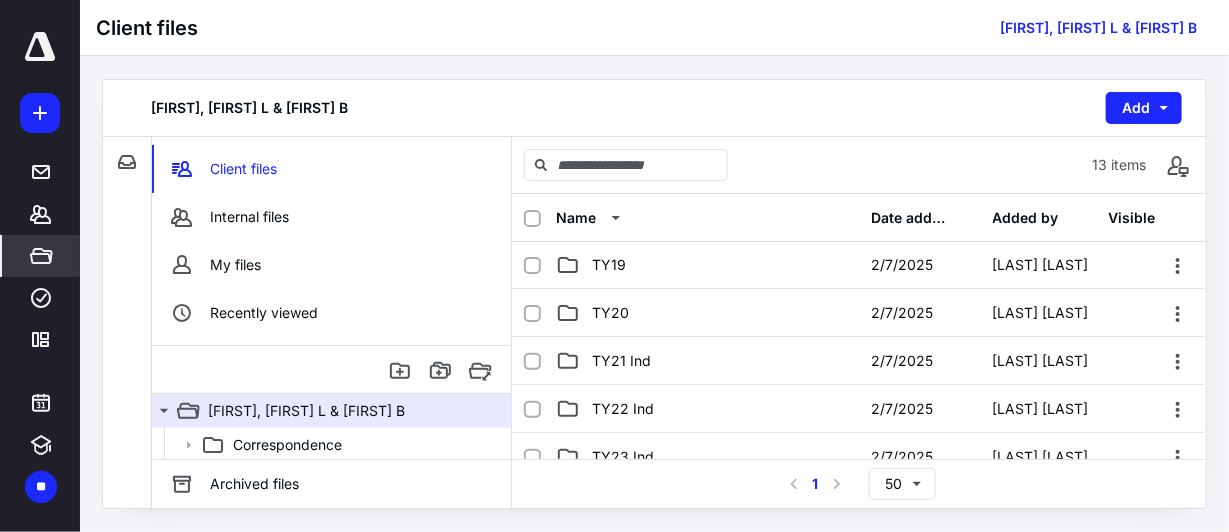 scroll, scrollTop: 199, scrollLeft: 0, axis: vertical 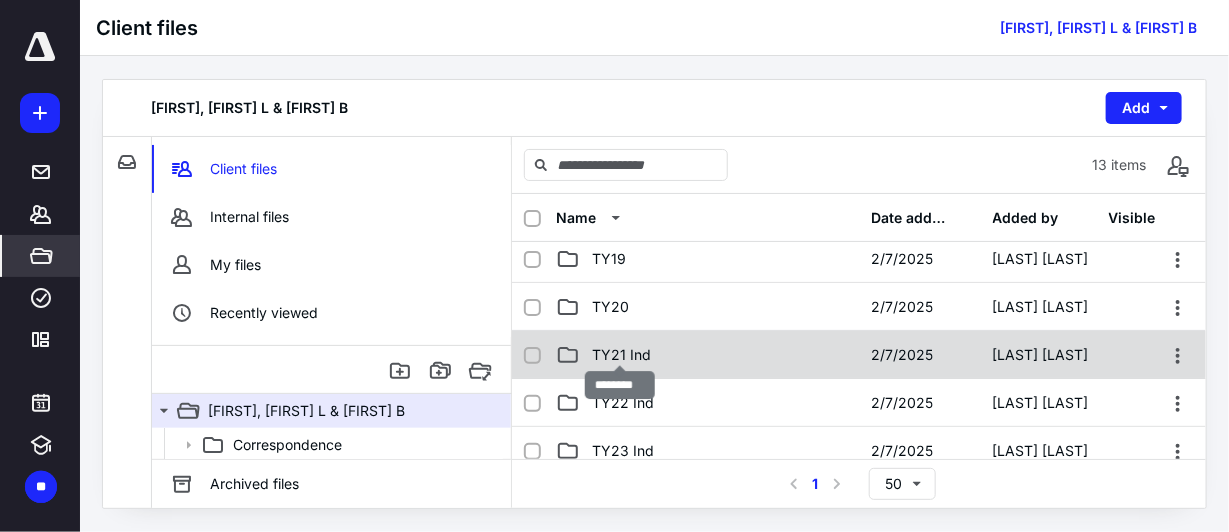click on "TY21 Ind" at bounding box center [621, 355] 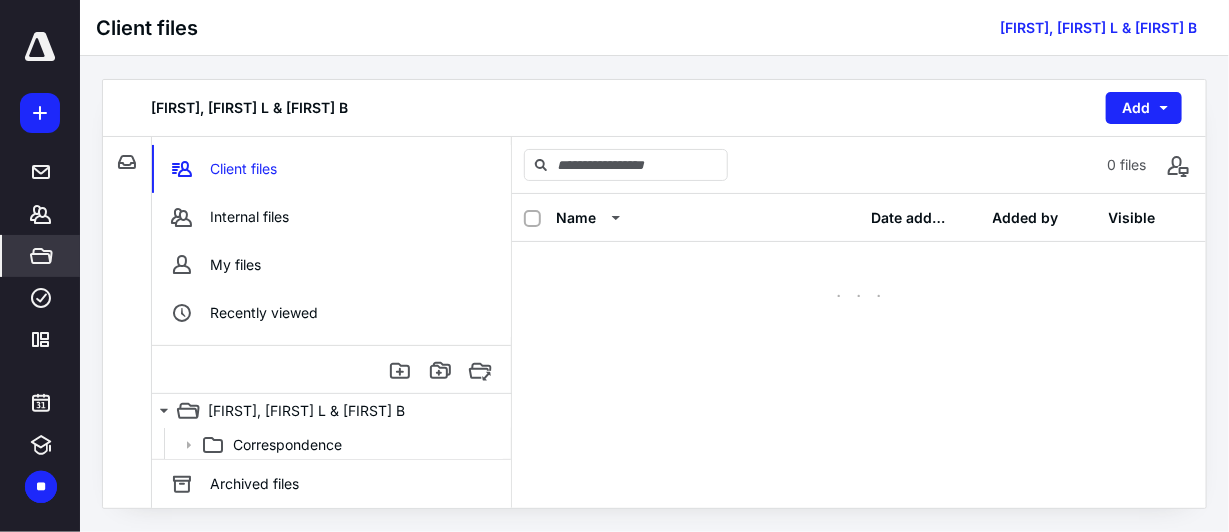 scroll, scrollTop: 0, scrollLeft: 0, axis: both 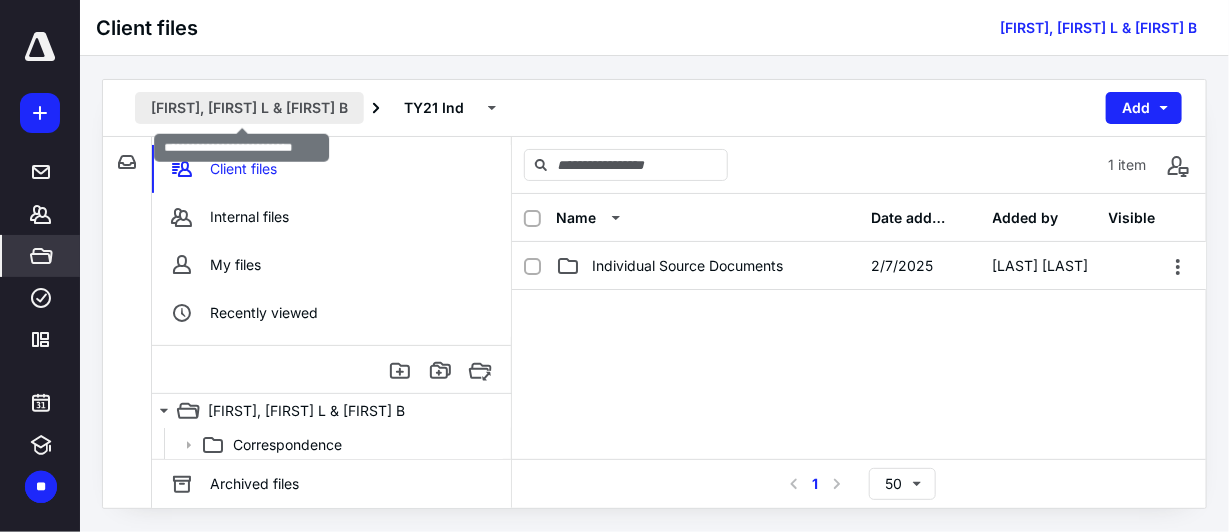 click on "[FIRST], [FIRST] L & [FIRST] B" at bounding box center (249, 108) 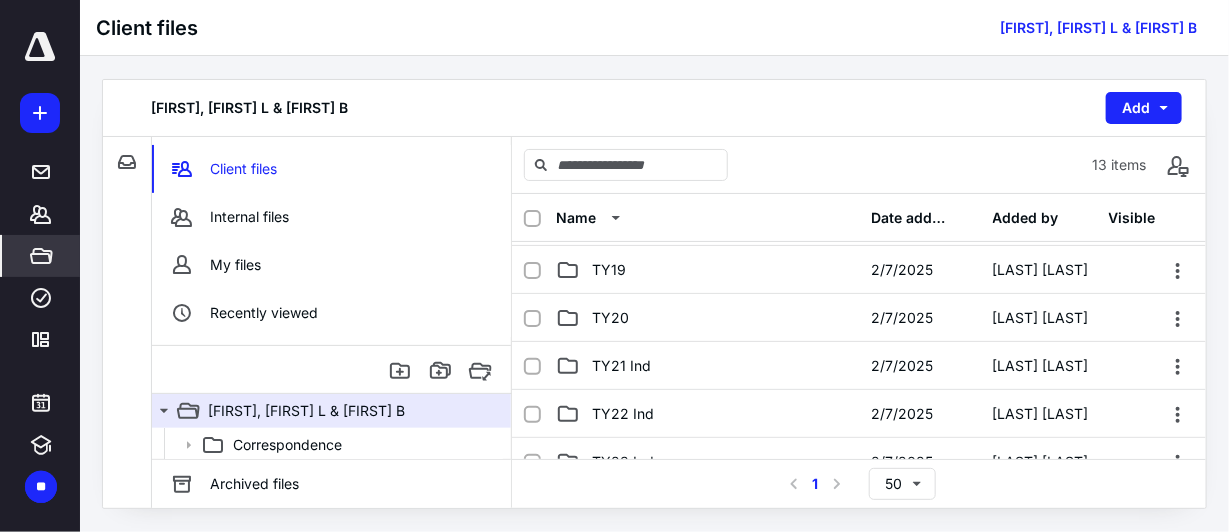 scroll, scrollTop: 200, scrollLeft: 0, axis: vertical 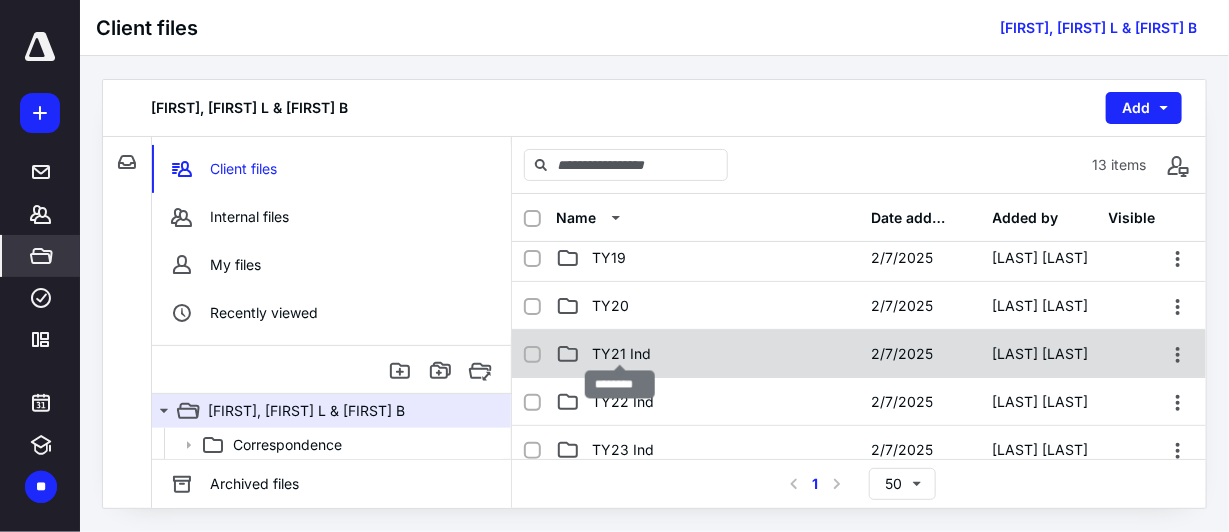 click on "TY21 Ind" at bounding box center [621, 354] 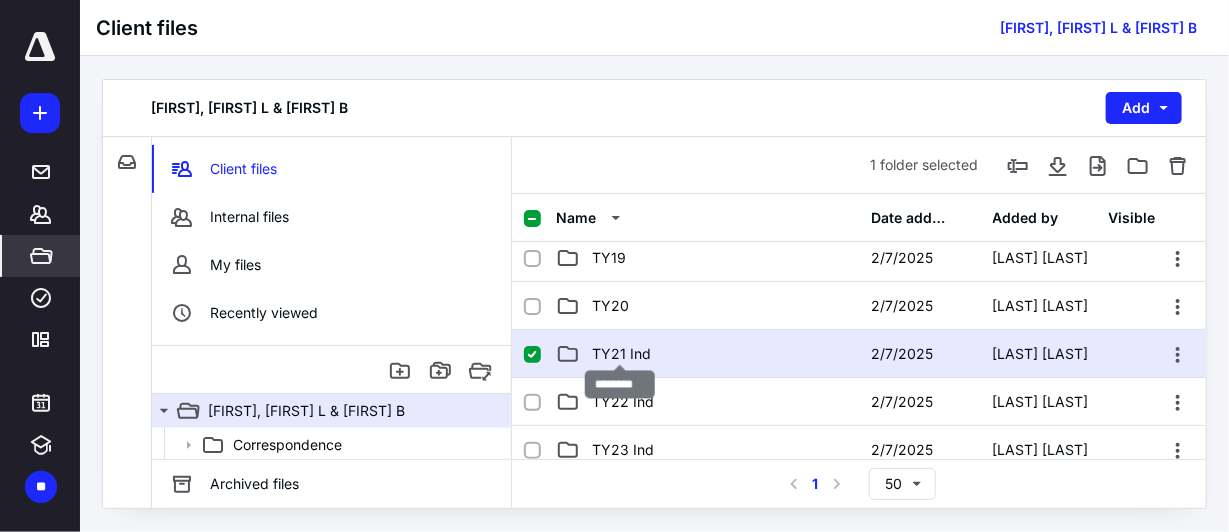 click on "TY21 Ind" at bounding box center (621, 354) 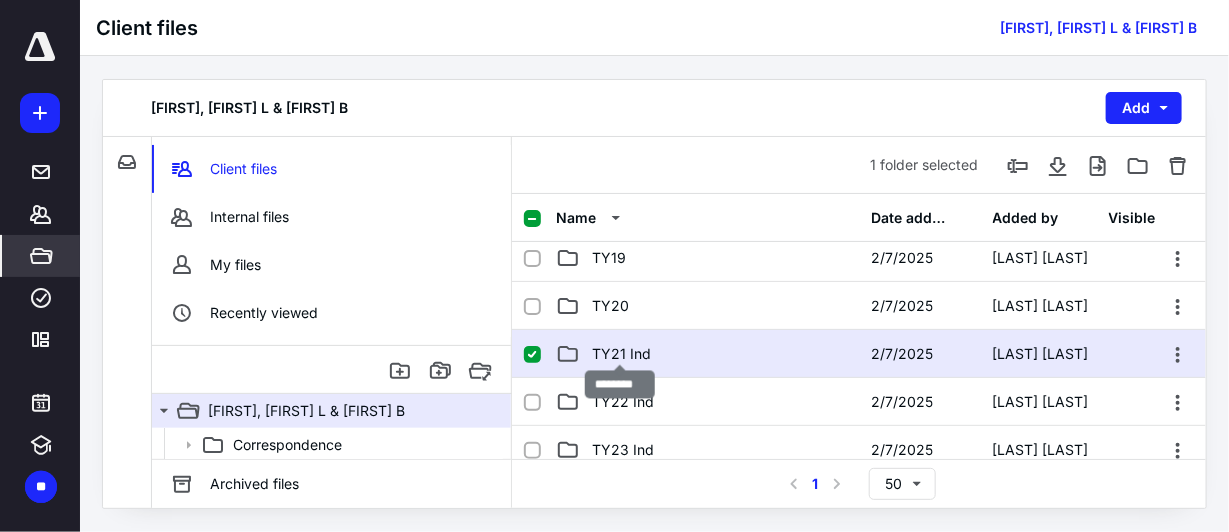 scroll, scrollTop: 0, scrollLeft: 0, axis: both 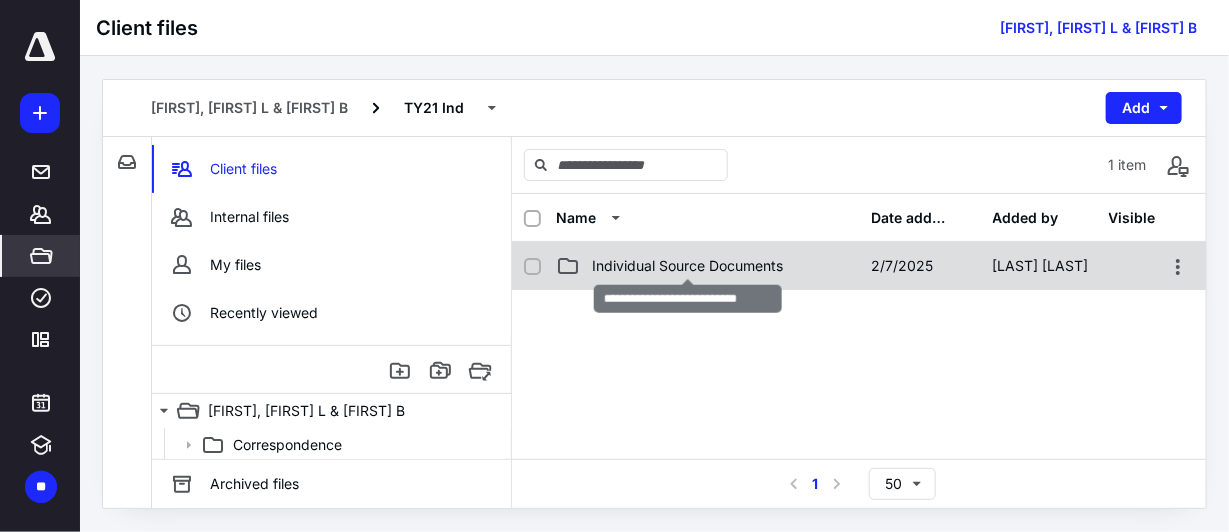 click on "Individual Source Documents" at bounding box center (687, 266) 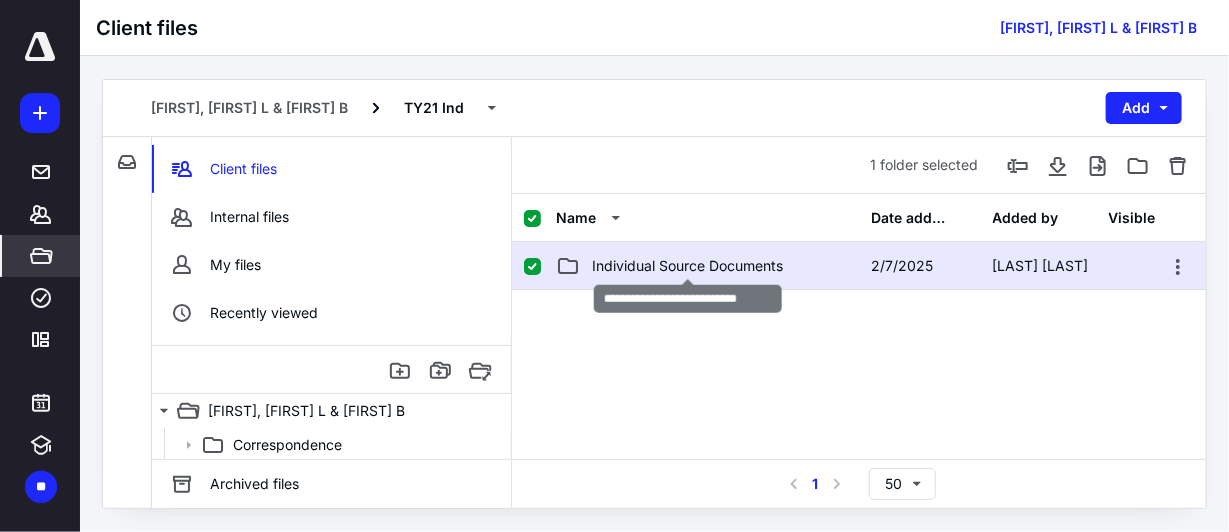 click on "Individual Source Documents" at bounding box center [687, 266] 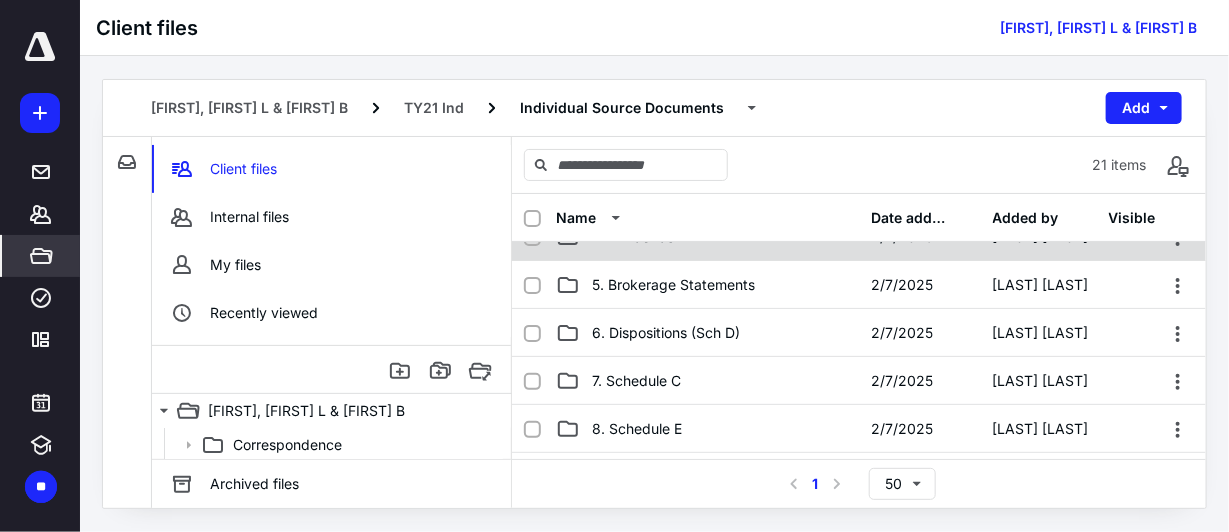 scroll, scrollTop: 199, scrollLeft: 0, axis: vertical 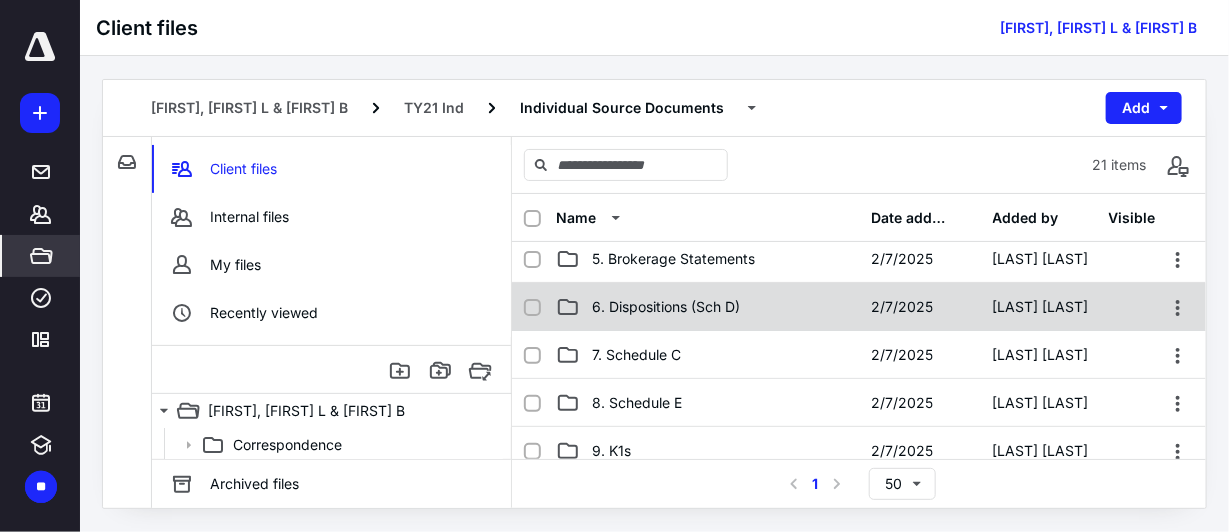 click on "6. Dispositions (Sch D)" at bounding box center [666, 307] 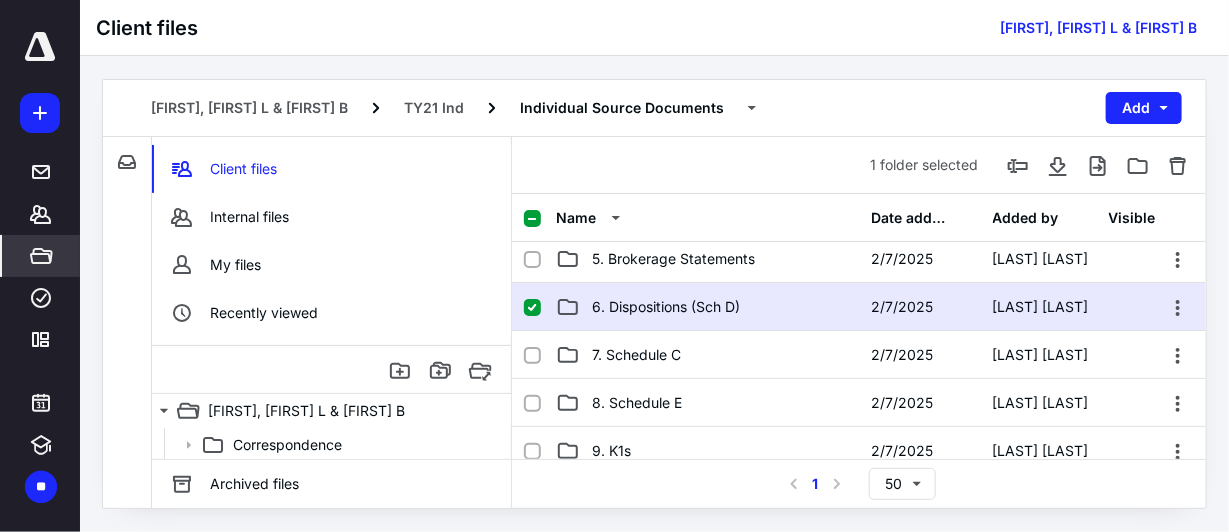 click on "6. Dispositions (Sch D)" at bounding box center (666, 307) 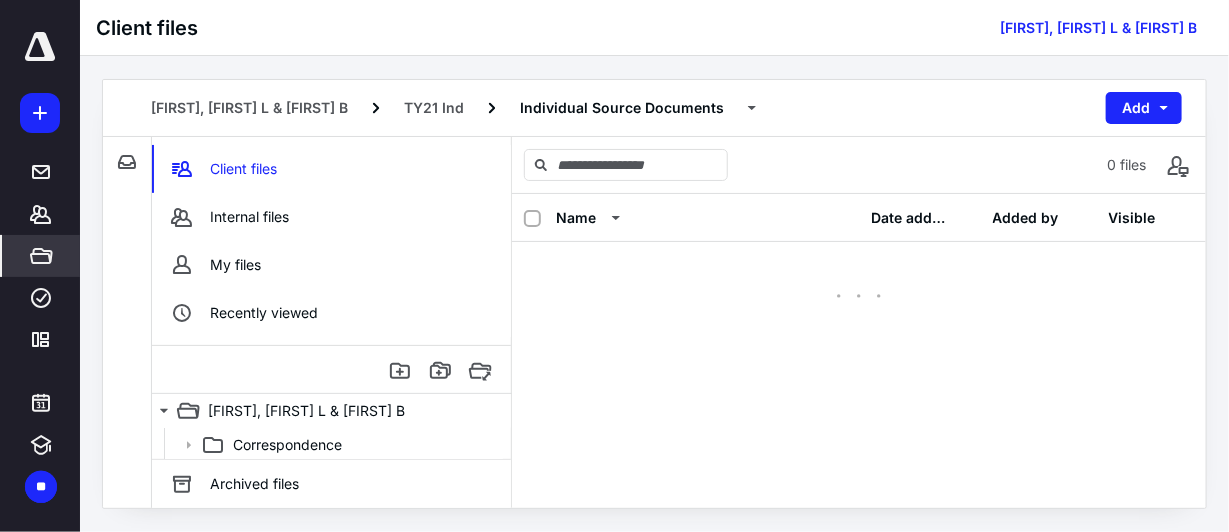 scroll, scrollTop: 0, scrollLeft: 0, axis: both 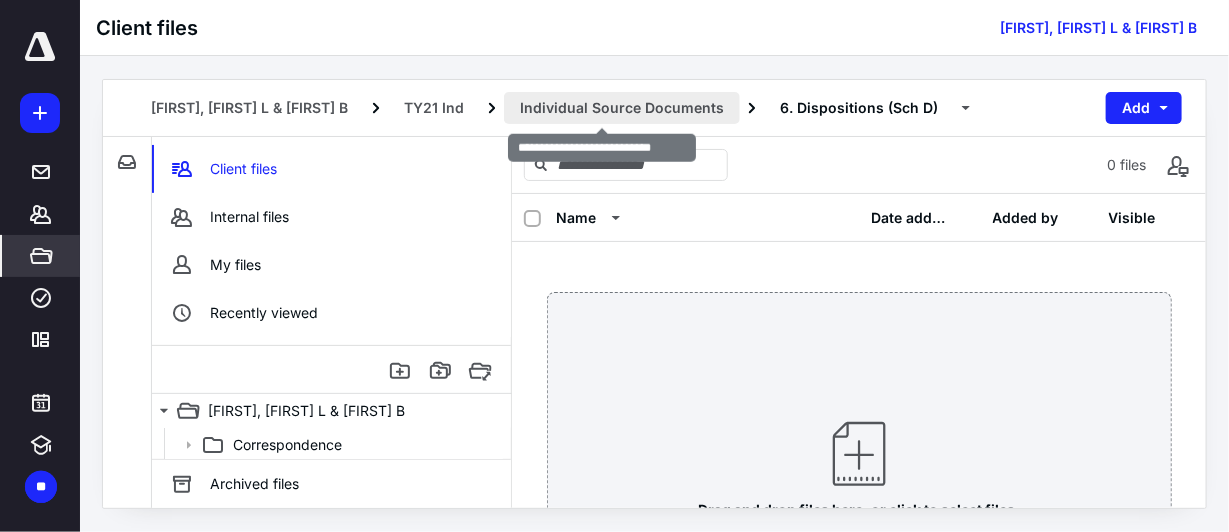 click on "Individual Source Documents" at bounding box center (622, 108) 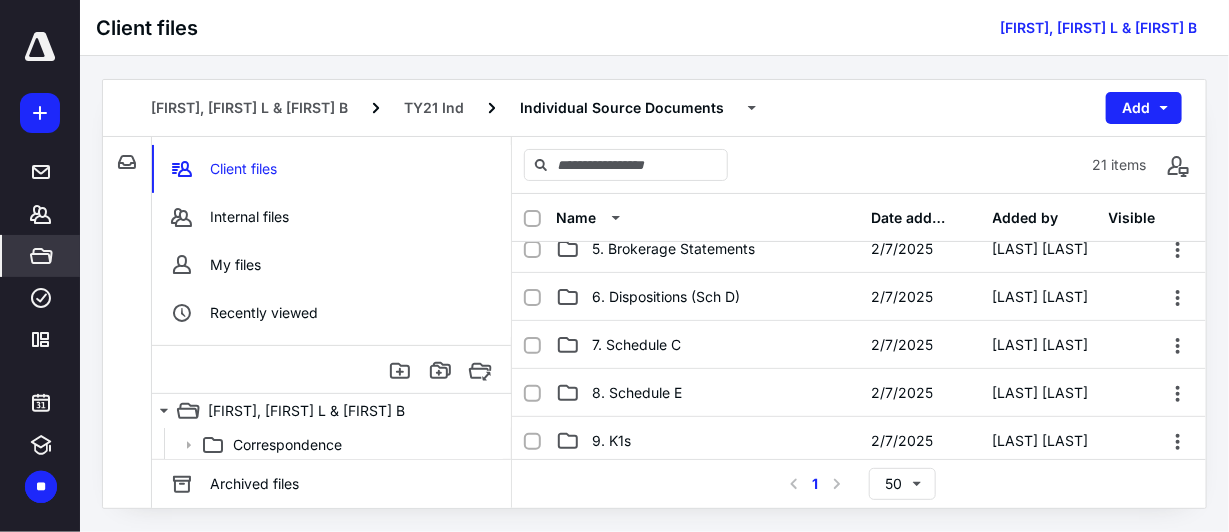 scroll, scrollTop: 300, scrollLeft: 0, axis: vertical 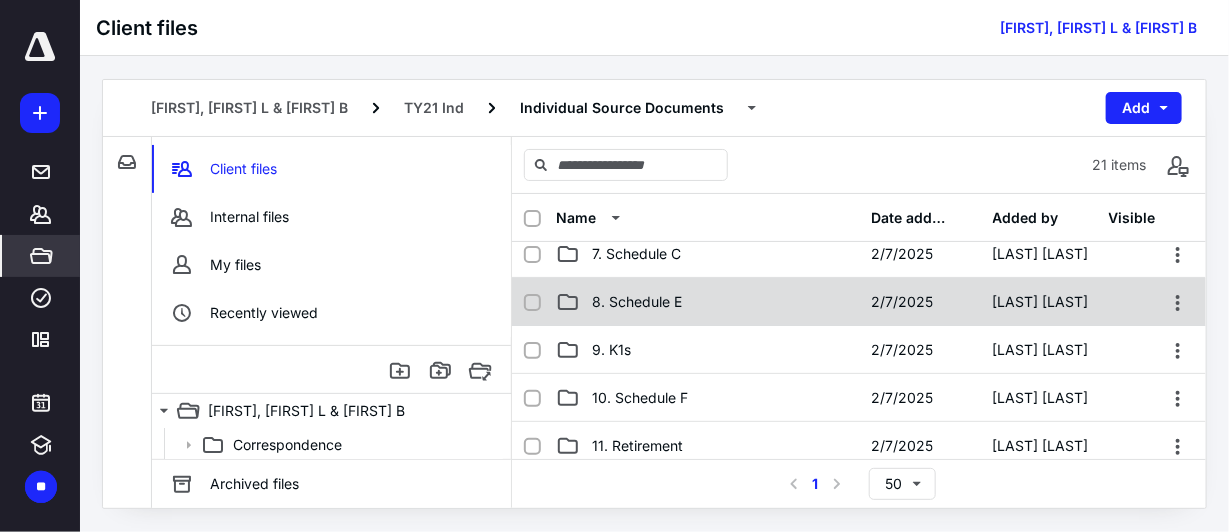 click on "8. Schedule E" at bounding box center (637, 302) 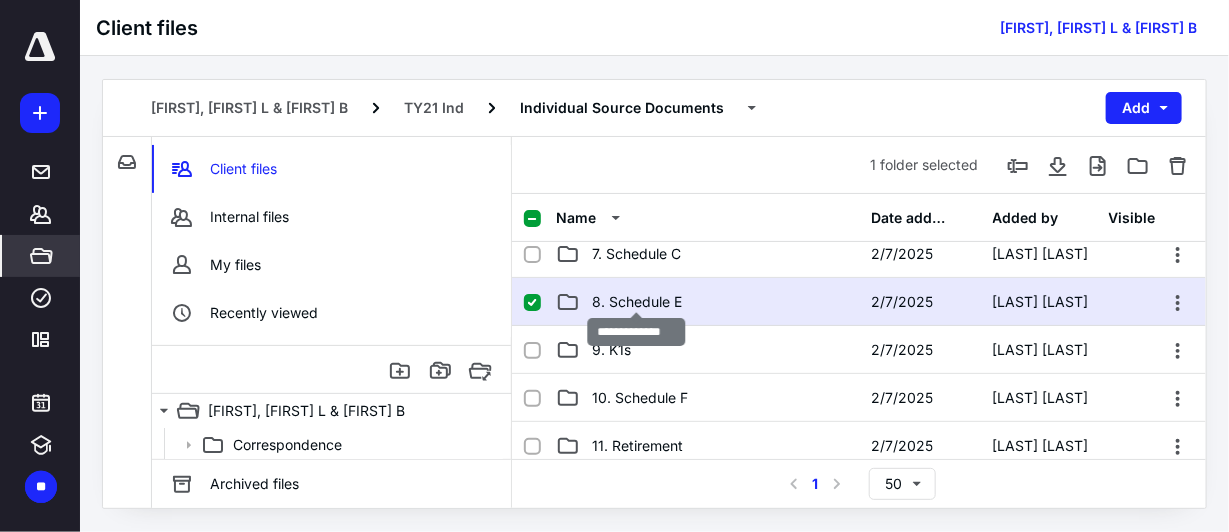 click on "8. Schedule E" at bounding box center [637, 302] 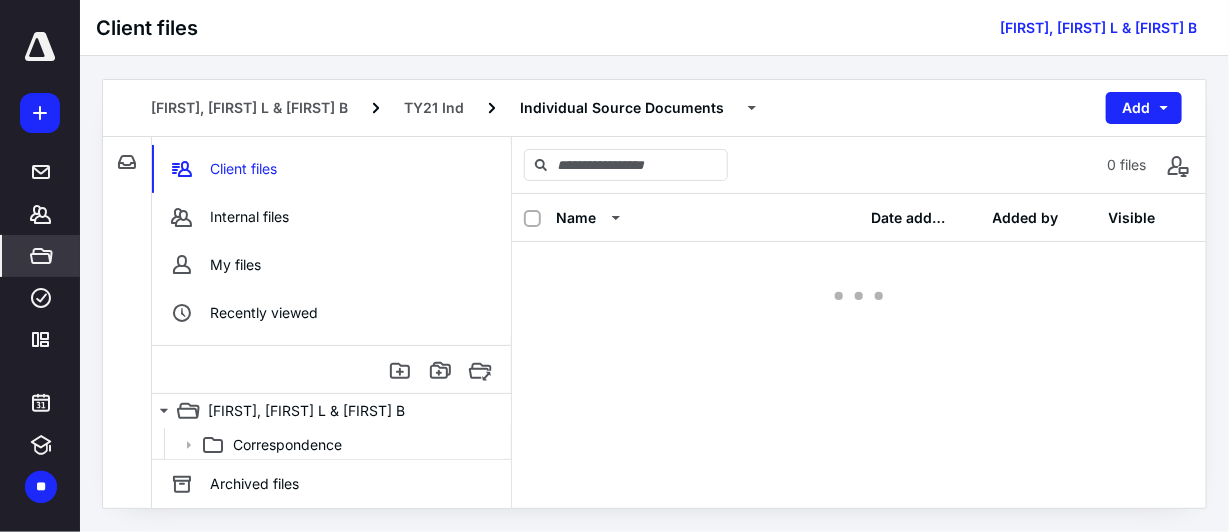 scroll, scrollTop: 0, scrollLeft: 0, axis: both 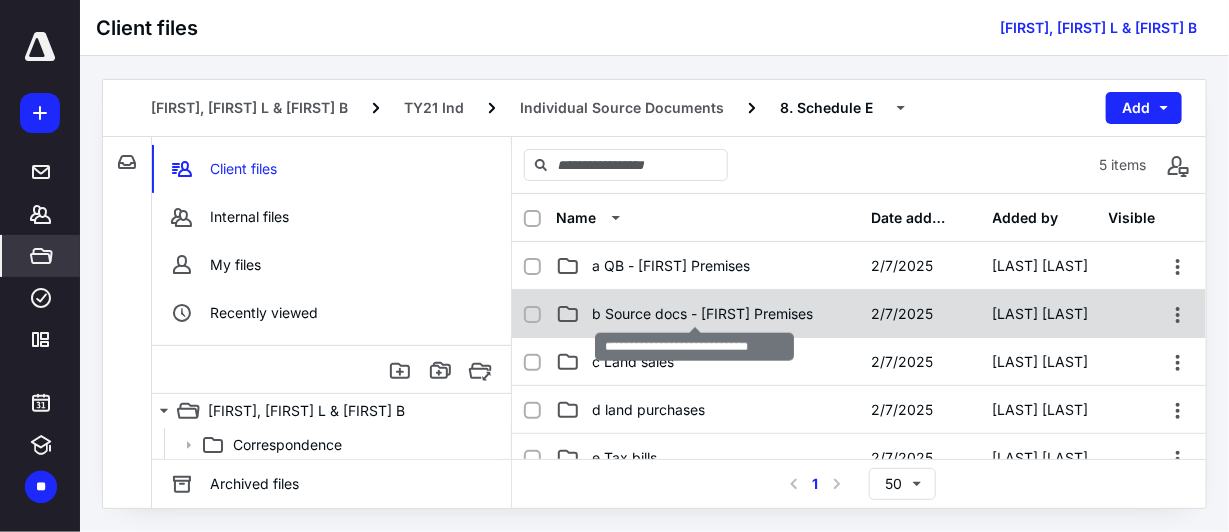 click on "b Source docs - [FIRST] Premises" at bounding box center (702, 314) 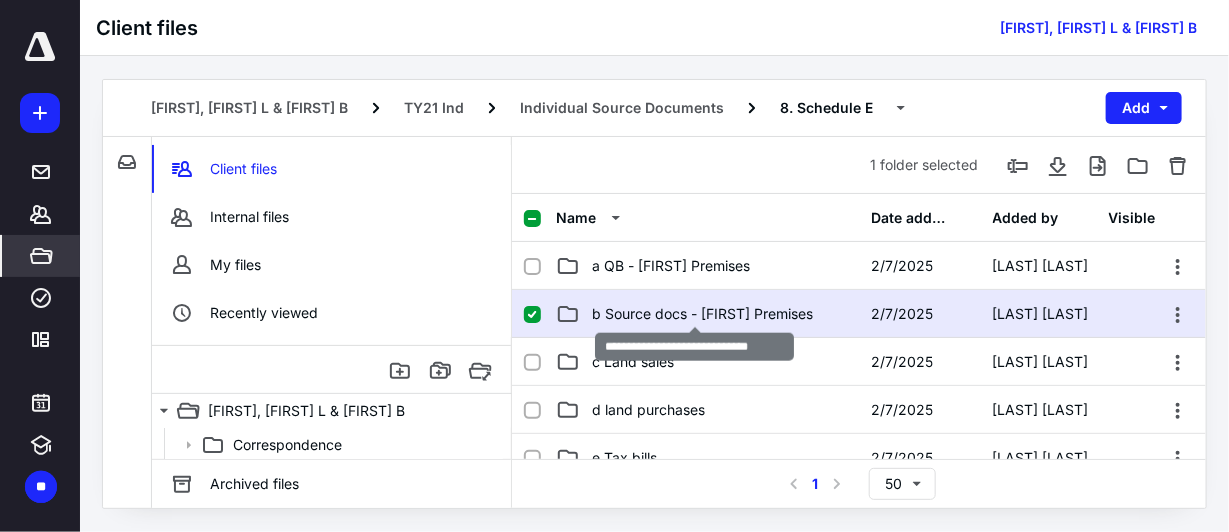 click on "b Source docs - [FIRST] Premises" at bounding box center [702, 314] 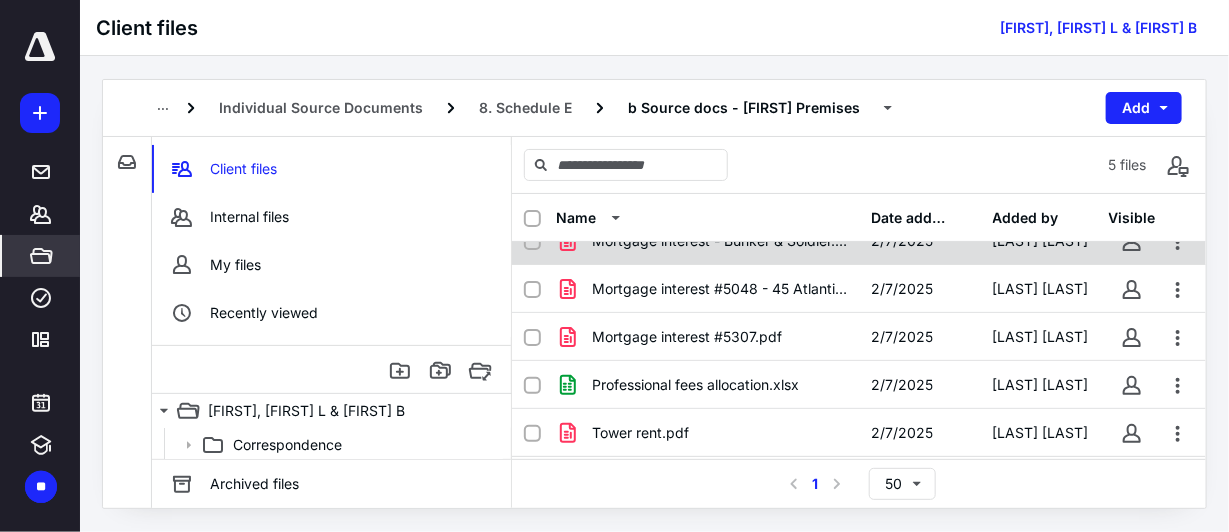 scroll, scrollTop: 0, scrollLeft: 0, axis: both 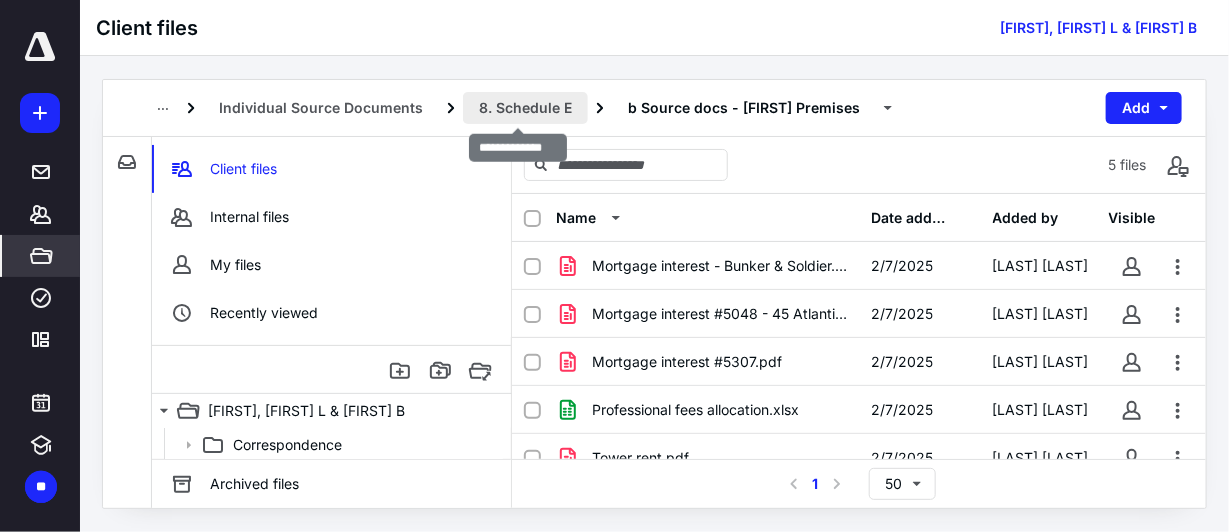 click on "8. Schedule E" at bounding box center (525, 108) 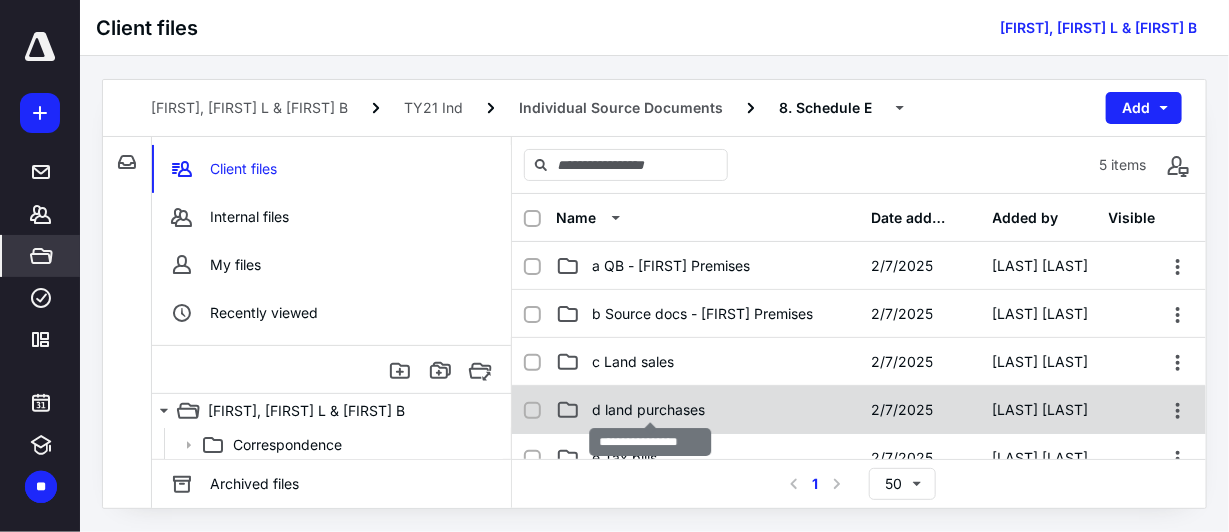 click on "d land purchases" at bounding box center (648, 410) 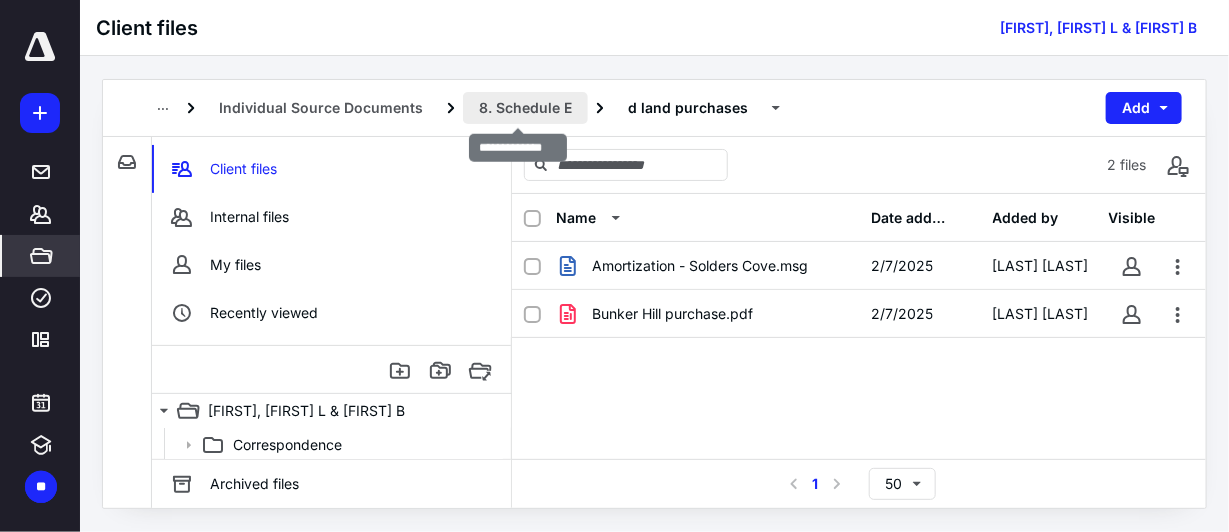 click on "8. Schedule E" at bounding box center [525, 108] 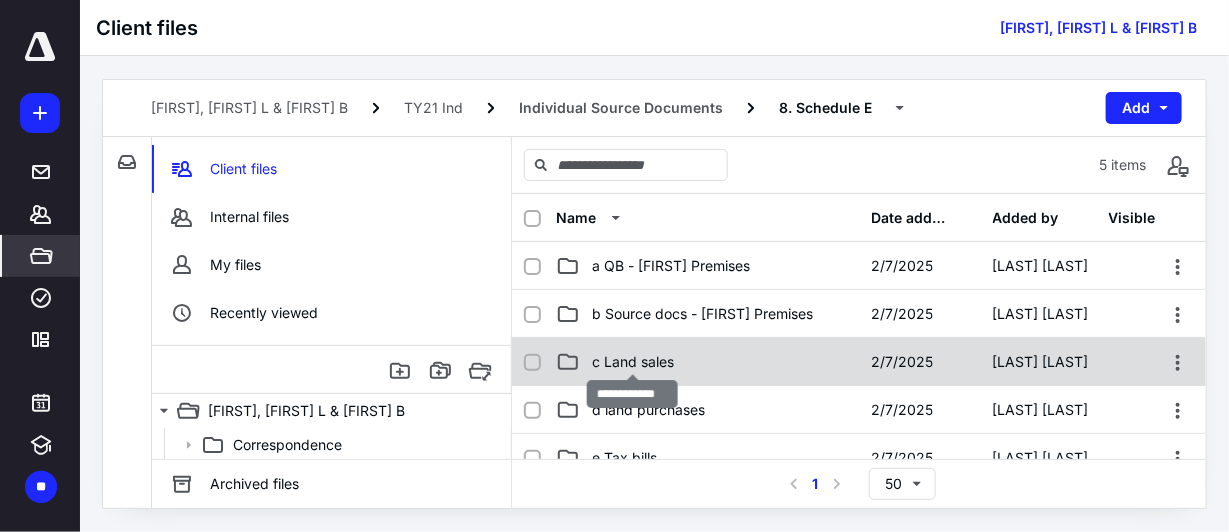 click on "c Land sales" at bounding box center [633, 362] 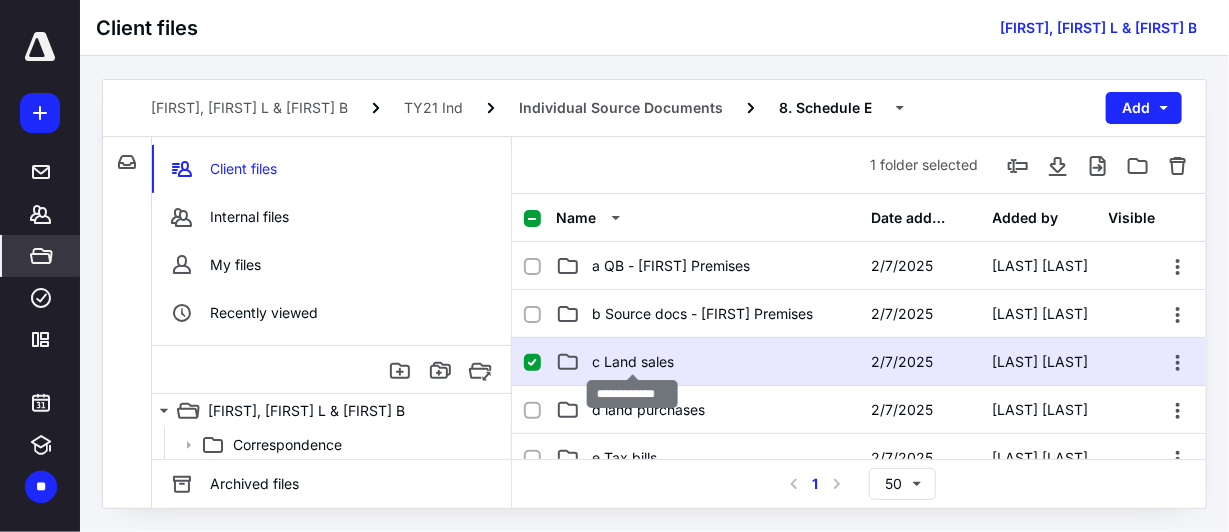 click on "c Land sales" at bounding box center [633, 362] 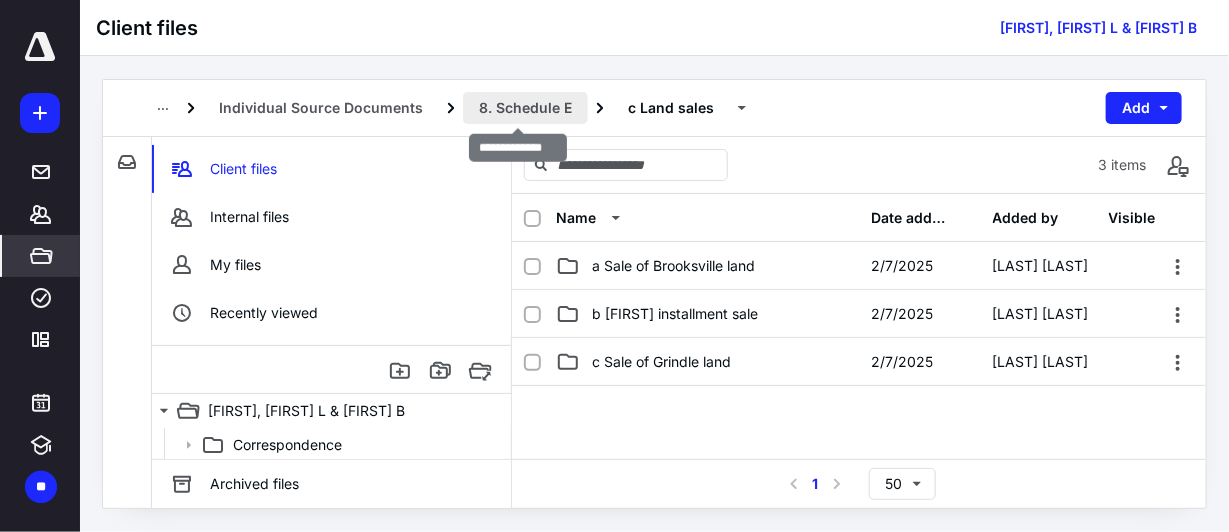 click on "8. Schedule E" at bounding box center (525, 108) 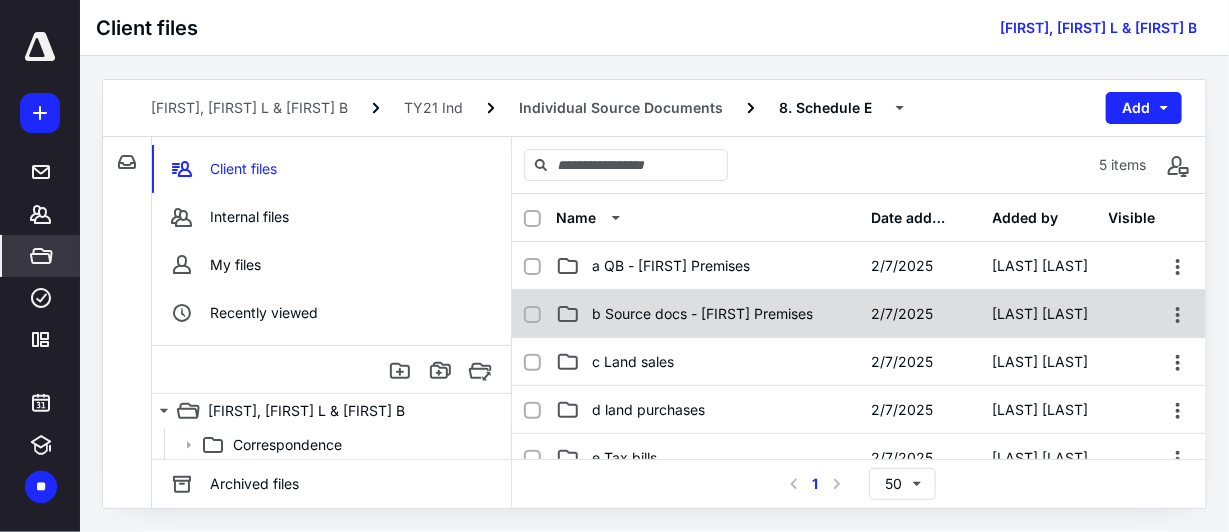 scroll, scrollTop: 99, scrollLeft: 0, axis: vertical 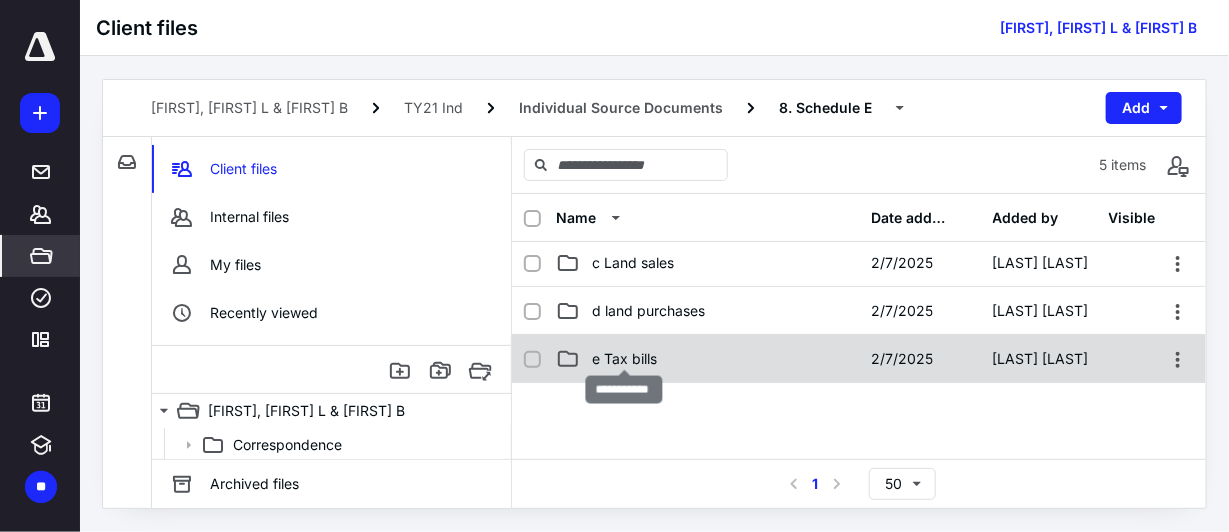 click on "e Tax bills" at bounding box center (624, 359) 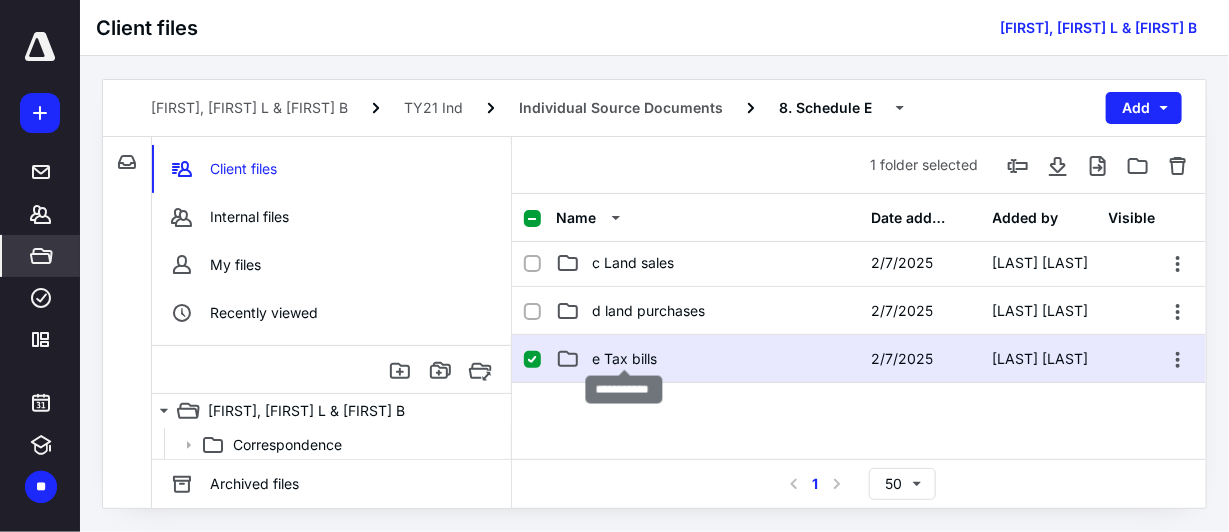 click on "e Tax bills" at bounding box center (624, 359) 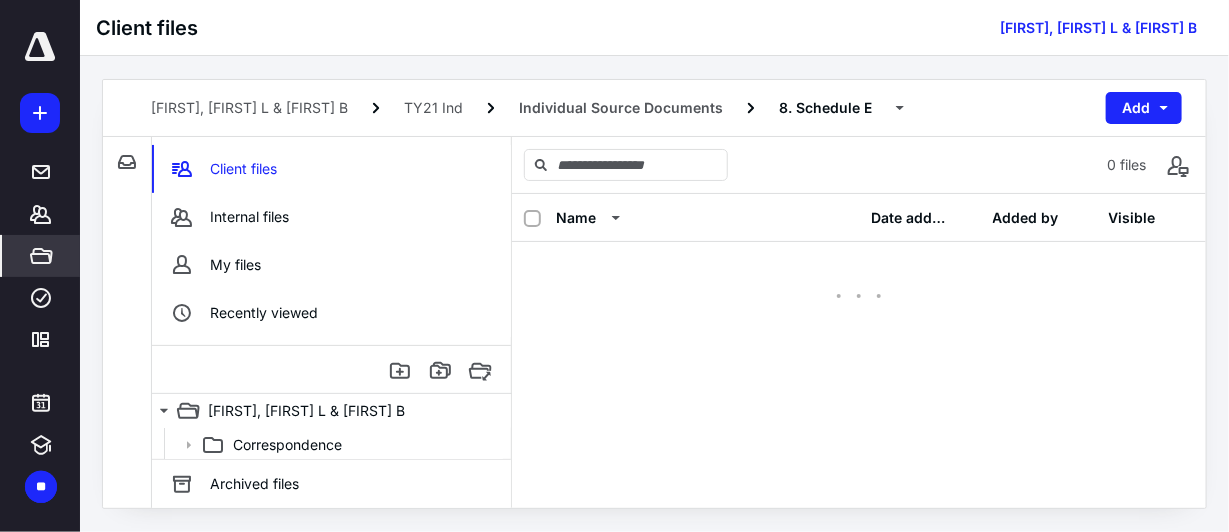 scroll, scrollTop: 0, scrollLeft: 0, axis: both 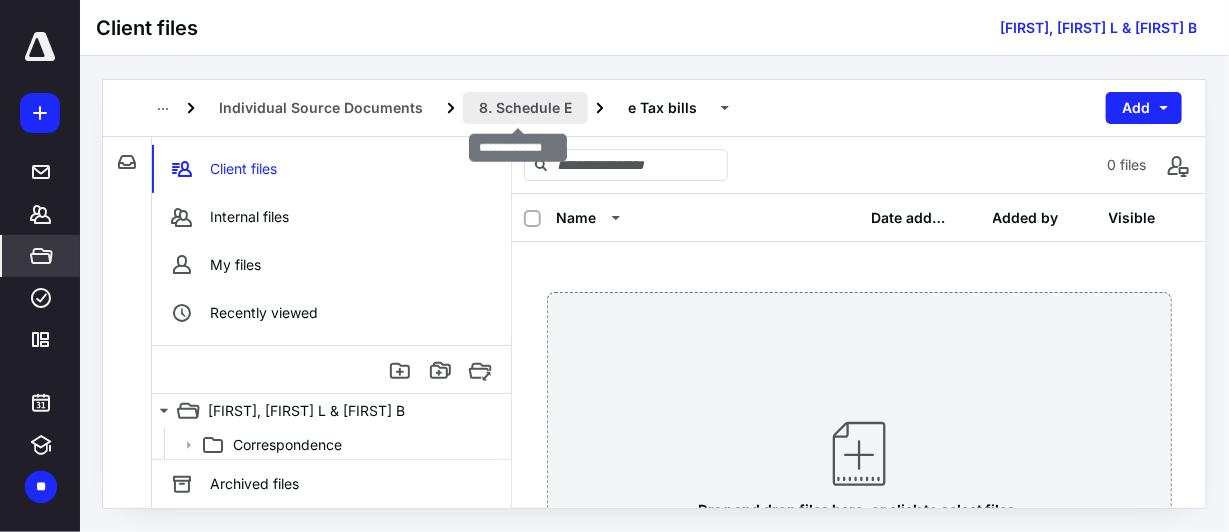 click on "8. Schedule E" at bounding box center [525, 108] 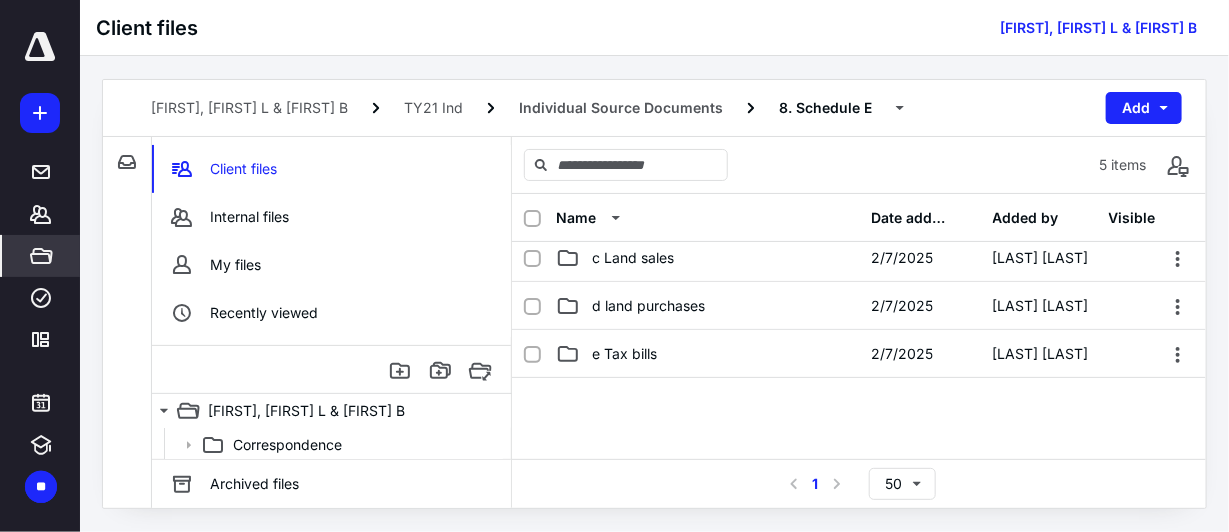 scroll, scrollTop: 0, scrollLeft: 0, axis: both 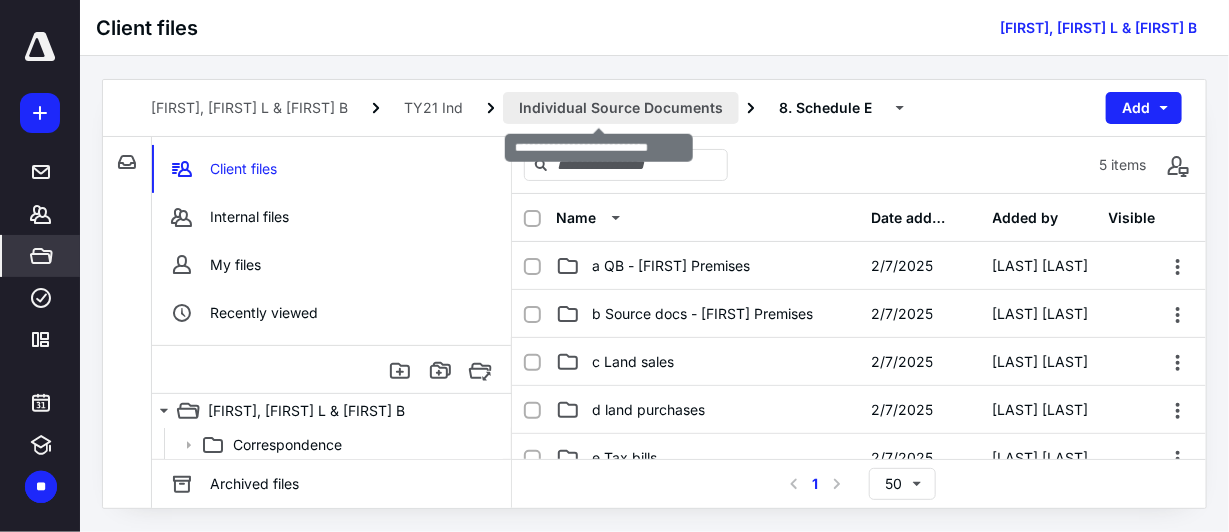 click on "Individual Source Documents" at bounding box center [621, 108] 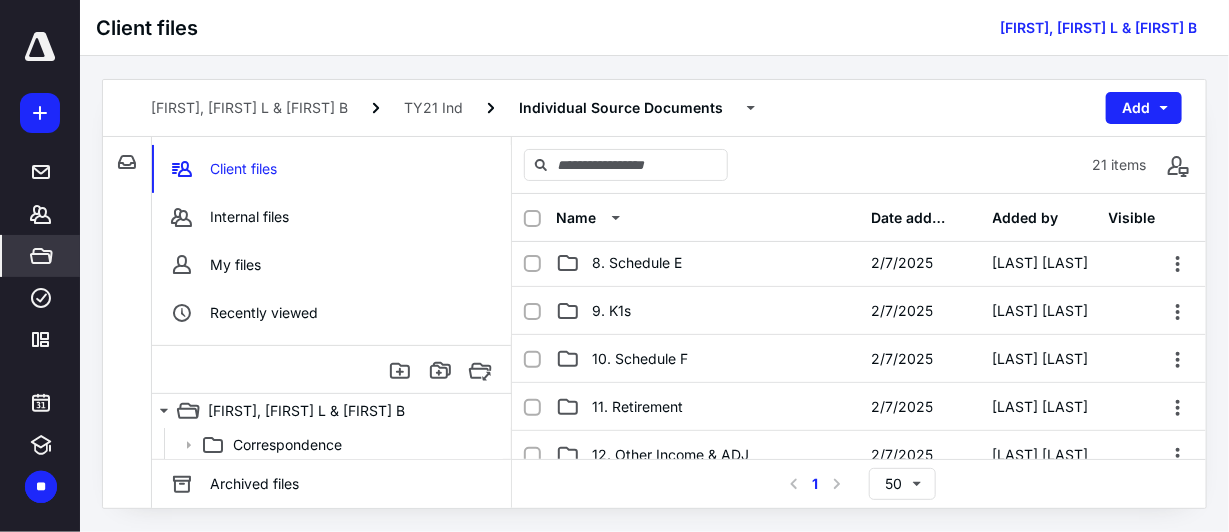 scroll, scrollTop: 400, scrollLeft: 0, axis: vertical 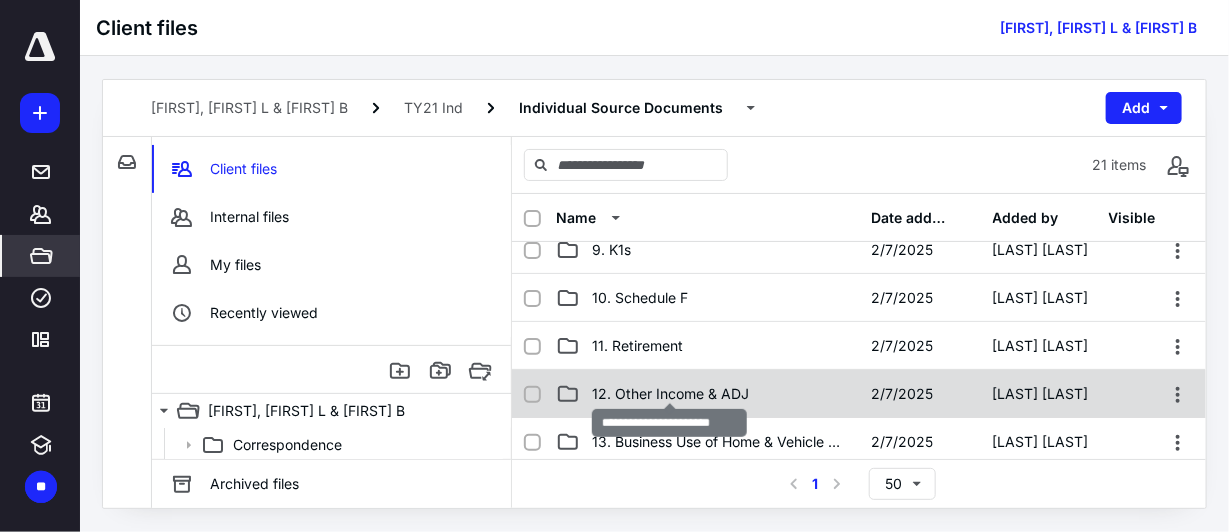 click on "12. Other Income & ADJ" at bounding box center [670, 394] 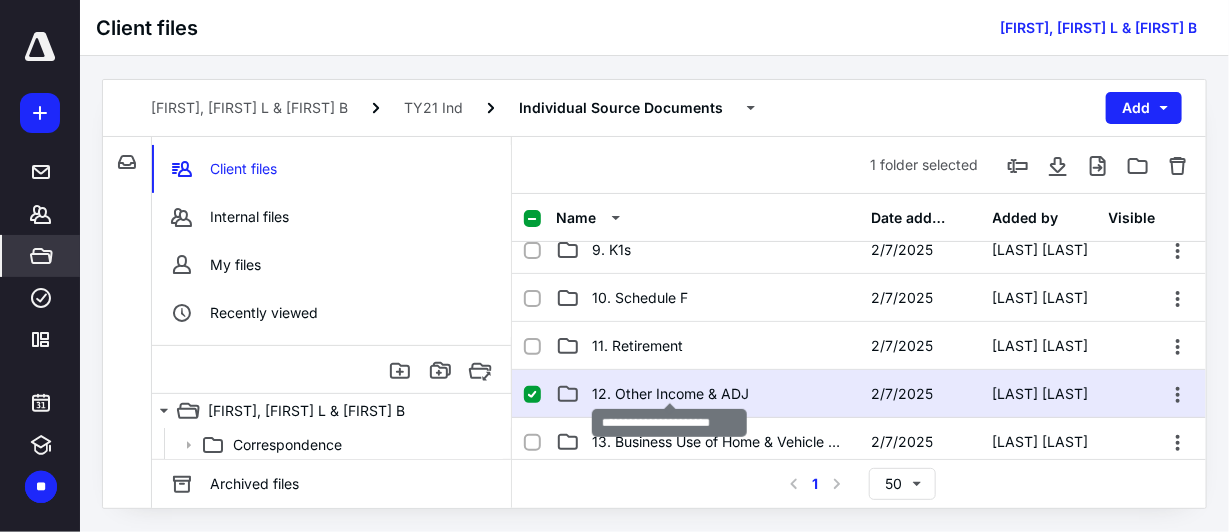 click on "12. Other Income & ADJ" at bounding box center (670, 394) 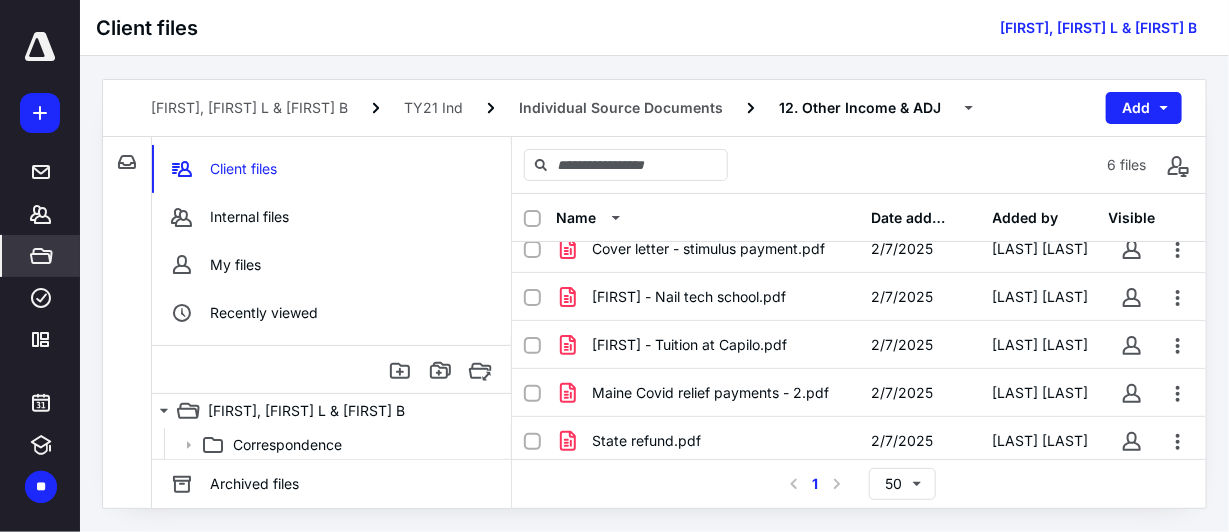 scroll, scrollTop: 80, scrollLeft: 0, axis: vertical 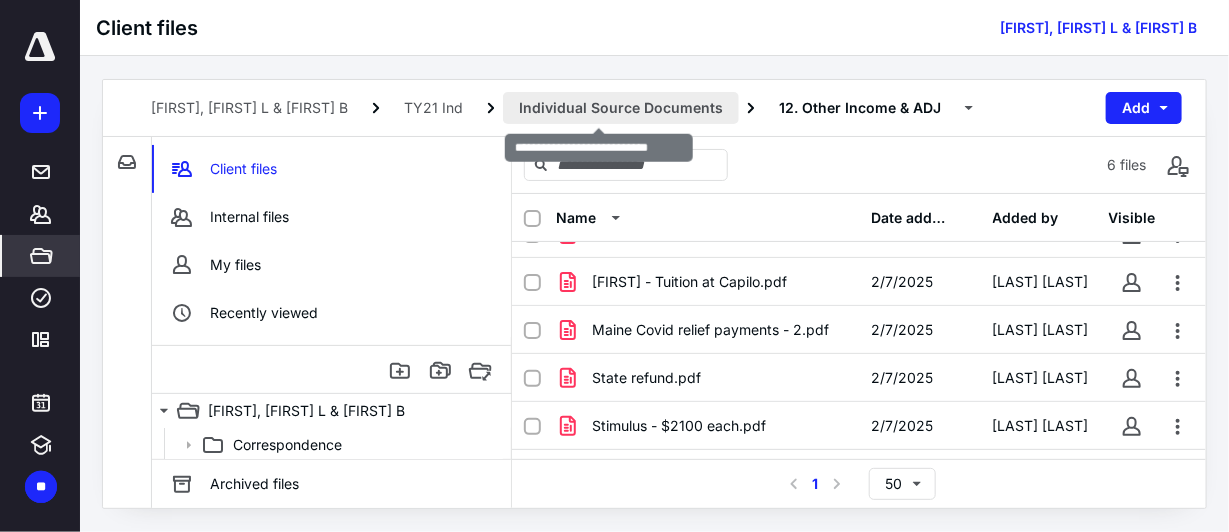 click on "Individual Source Documents" at bounding box center [621, 108] 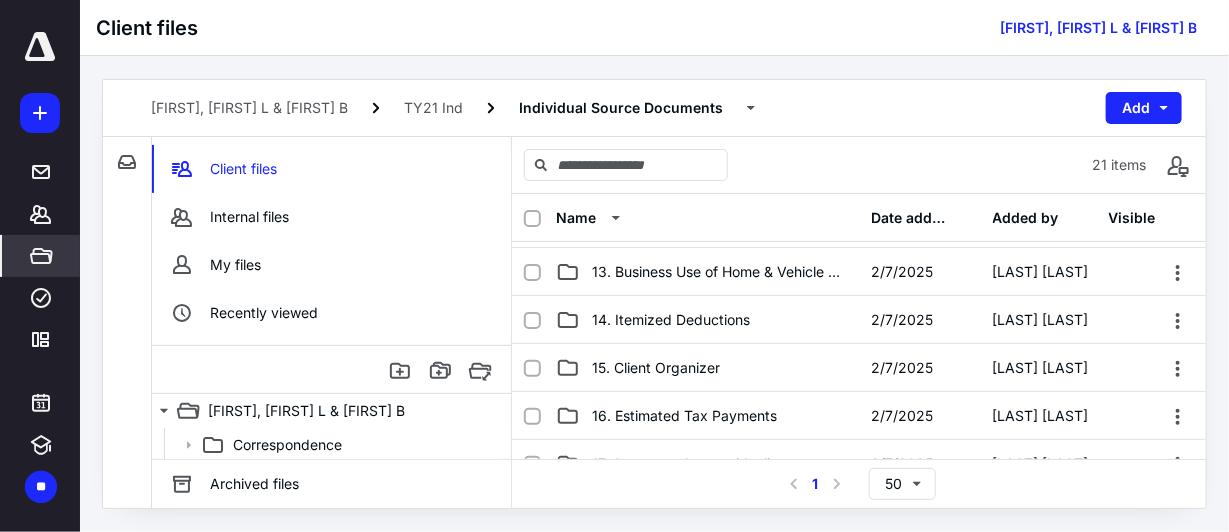 scroll, scrollTop: 600, scrollLeft: 0, axis: vertical 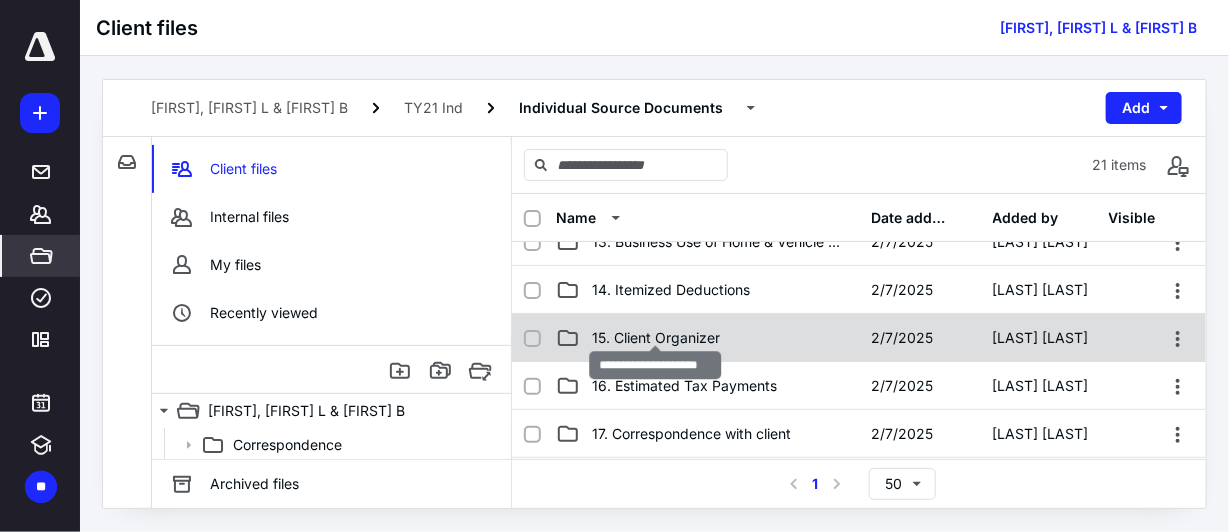 click on "15. Client Organizer" at bounding box center (656, 338) 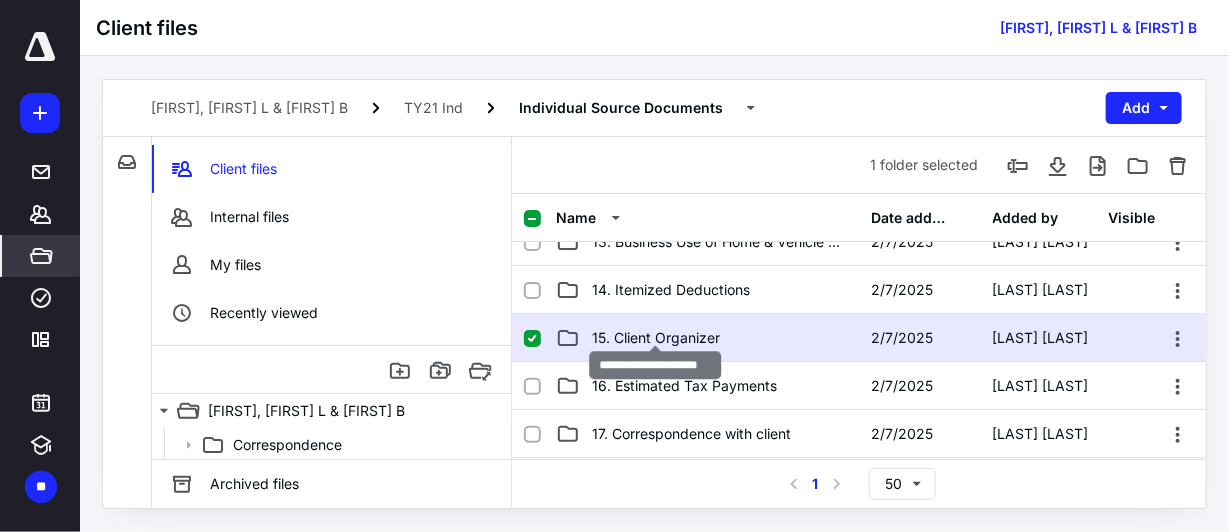 click on "15. Client Organizer" at bounding box center [656, 338] 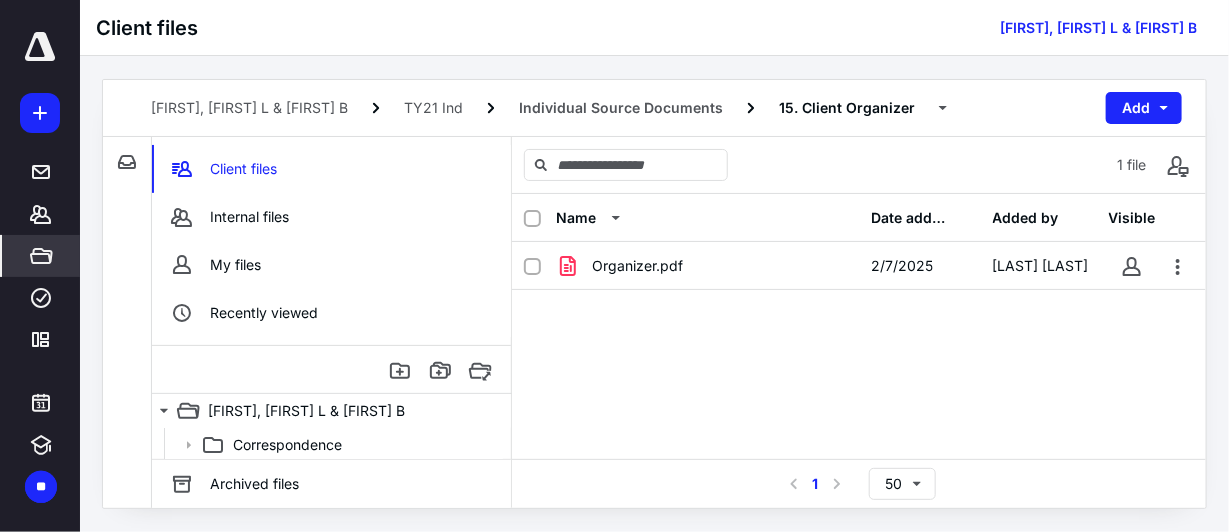 scroll, scrollTop: 0, scrollLeft: 0, axis: both 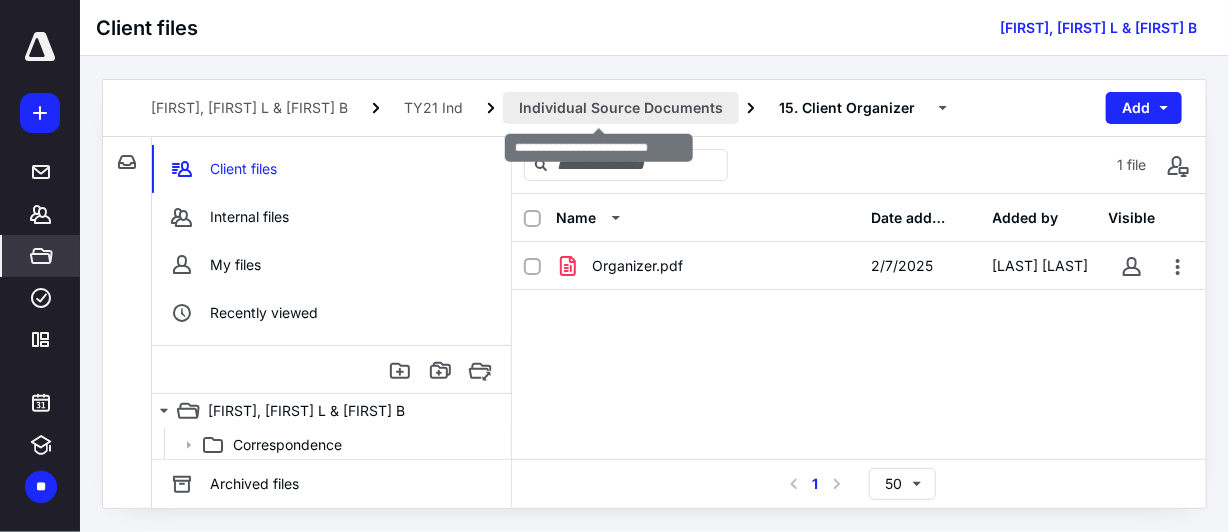 click on "Individual Source Documents" at bounding box center [621, 108] 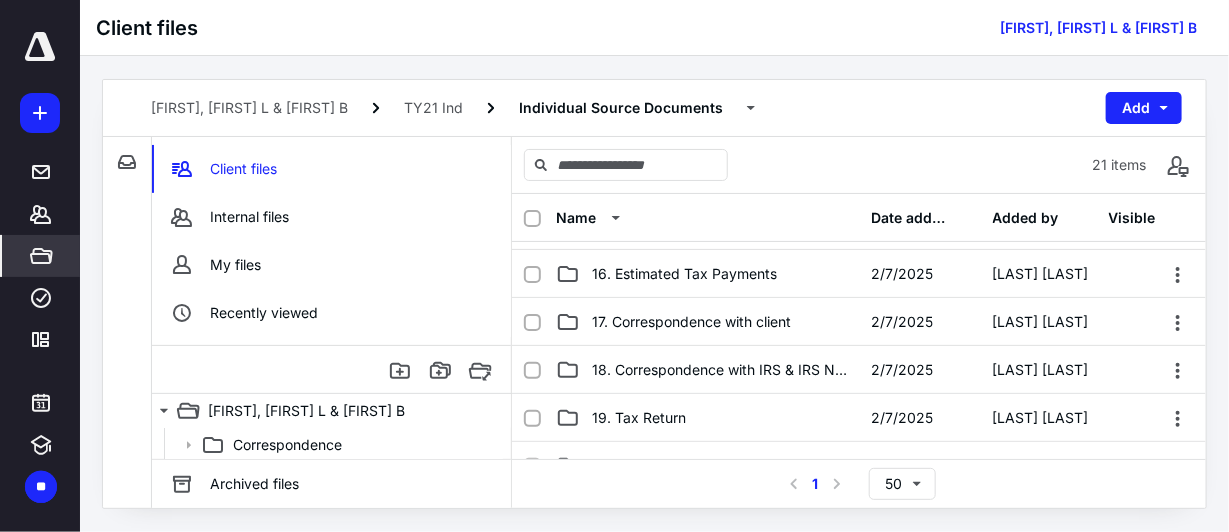 scroll, scrollTop: 700, scrollLeft: 0, axis: vertical 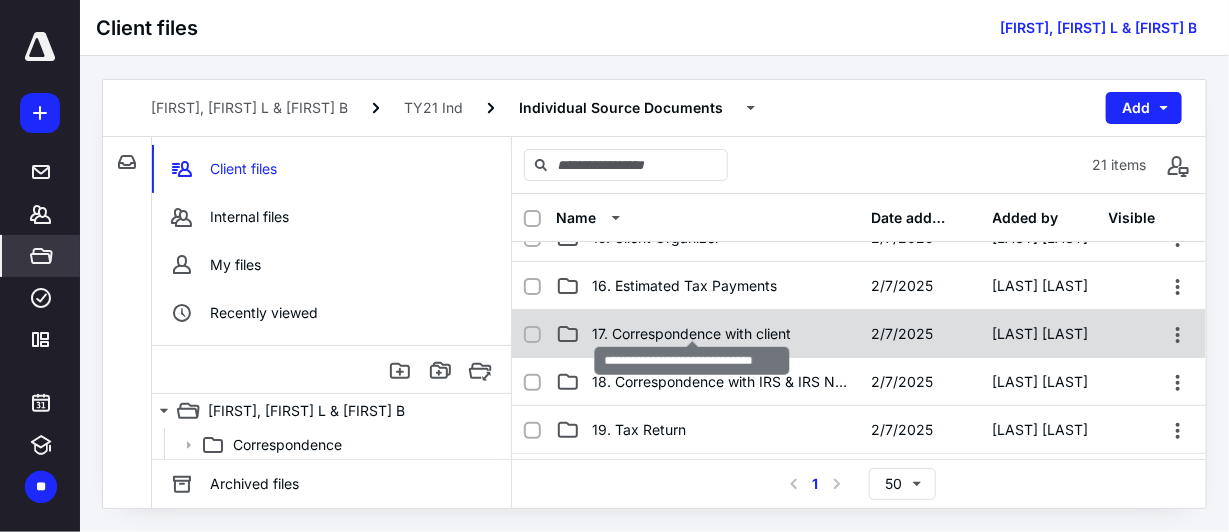 click on "17. Correspondence with client" at bounding box center [691, 334] 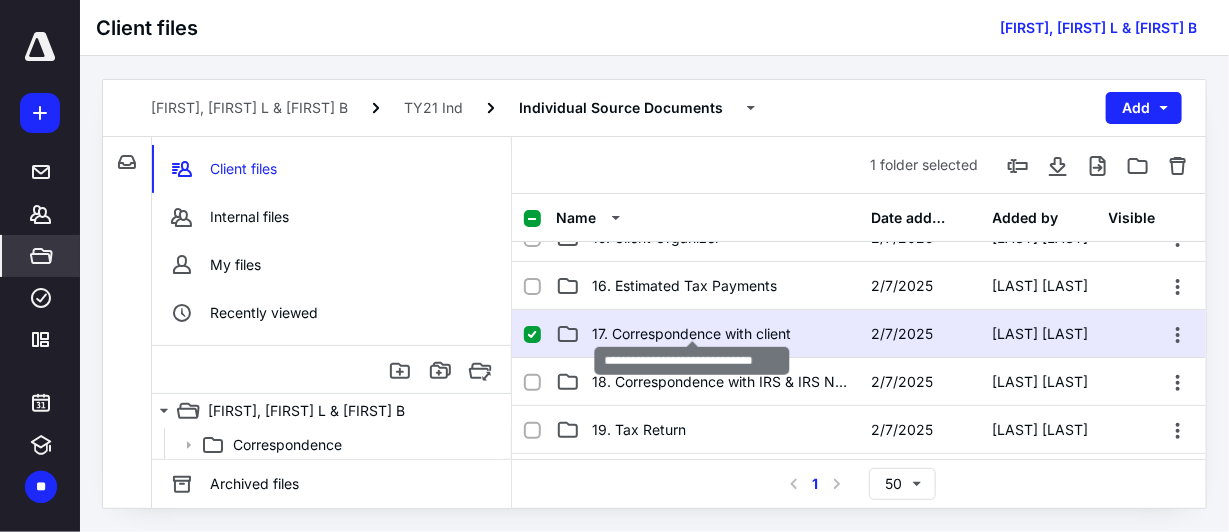 click on "17. Correspondence with client" at bounding box center (691, 334) 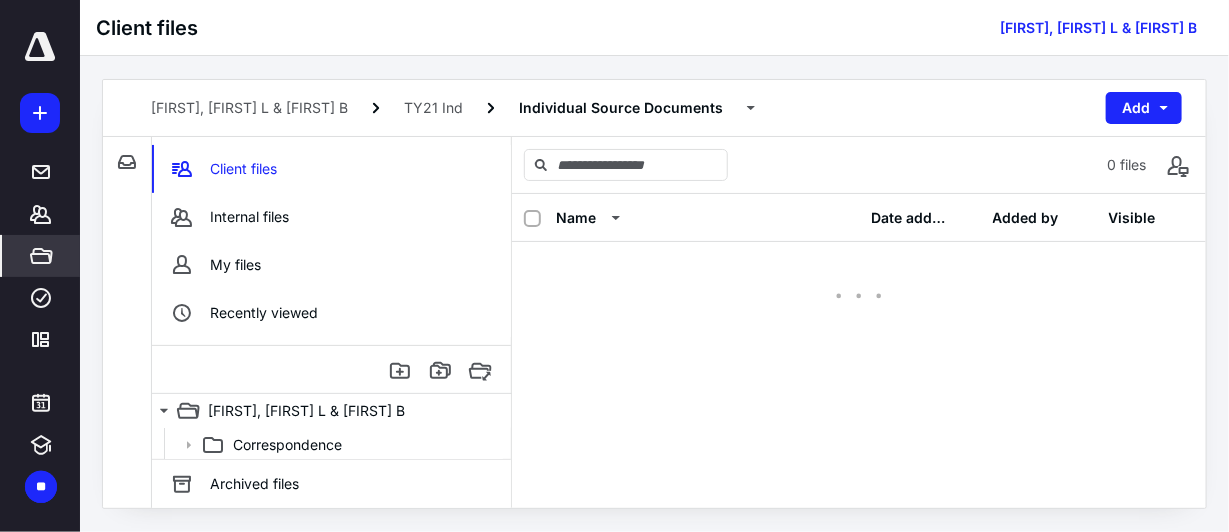scroll, scrollTop: 0, scrollLeft: 0, axis: both 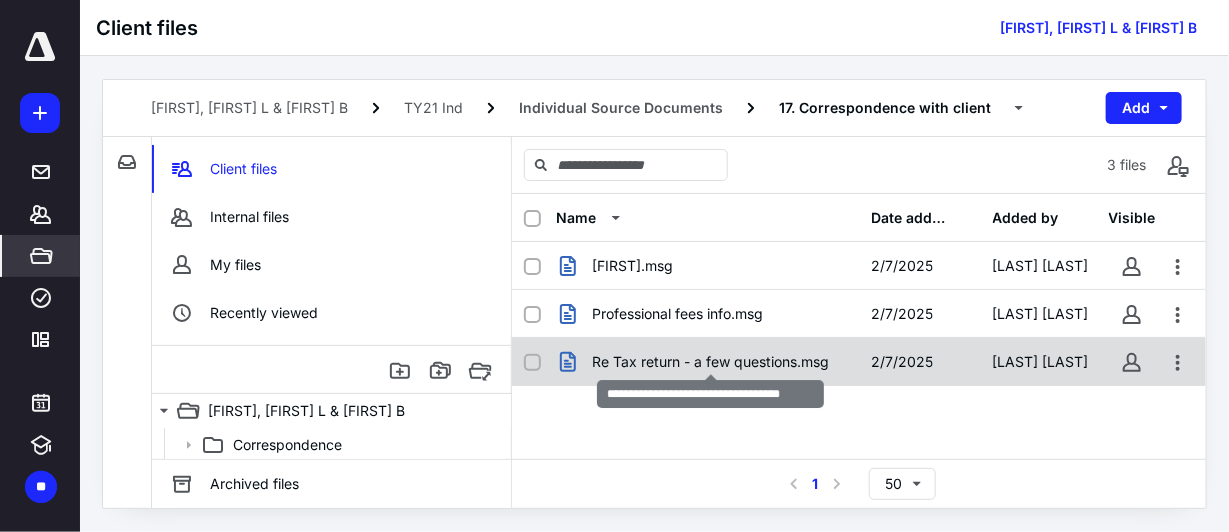 click on "Re Tax return - a few questions.msg" at bounding box center [710, 362] 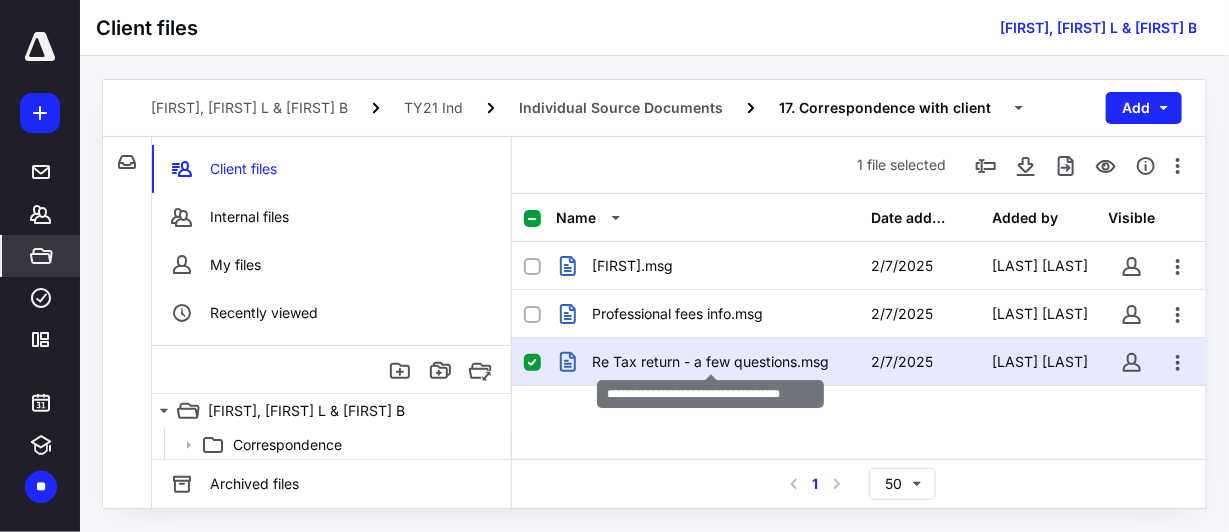 click on "Re Tax return - a few questions.msg" at bounding box center [710, 362] 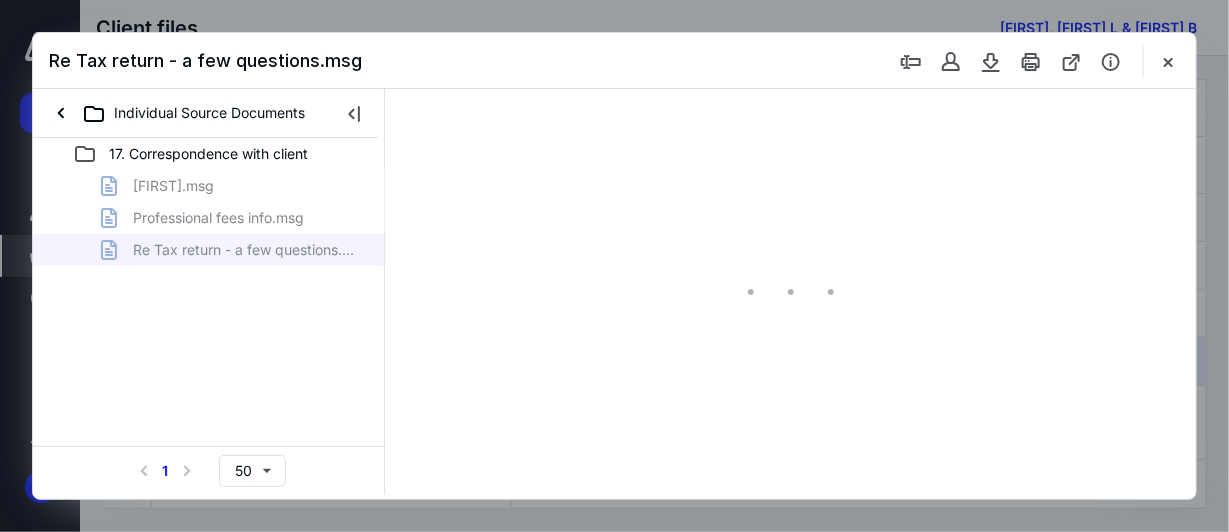 scroll, scrollTop: 0, scrollLeft: 0, axis: both 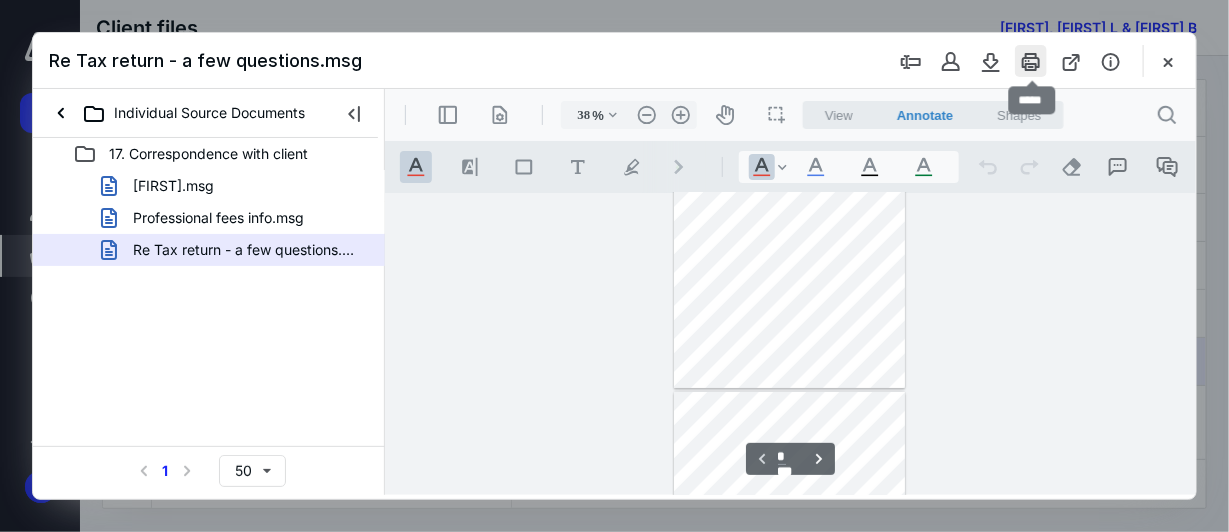 click at bounding box center [1031, 61] 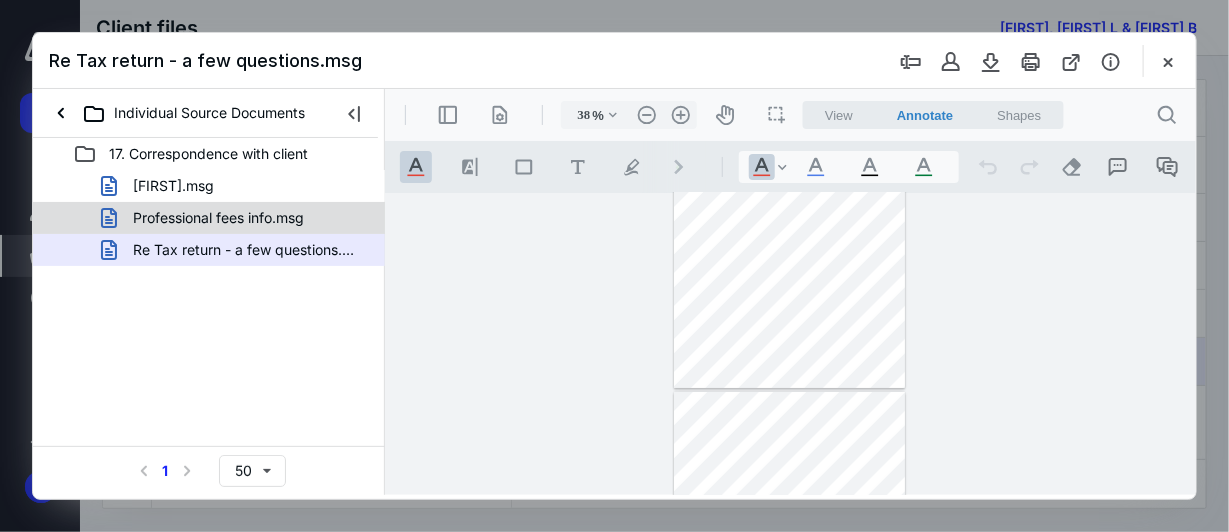 click on "Professional fees info.msg" at bounding box center (218, 218) 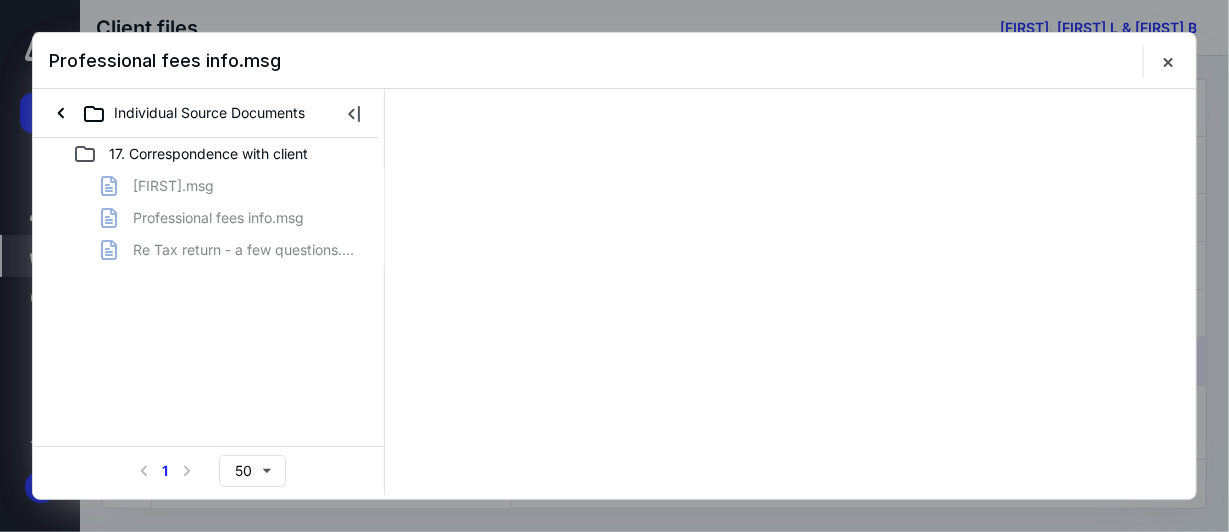 click on "[FIRST].msg Professional fees info.msg Re Tax return - a few questions.msg" at bounding box center [209, 218] 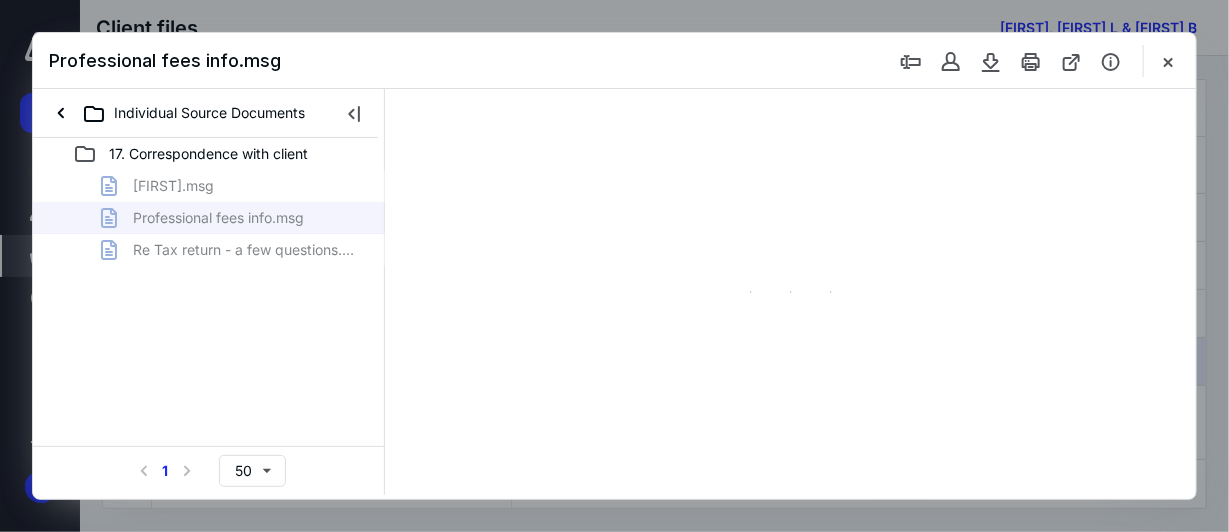 type on "38" 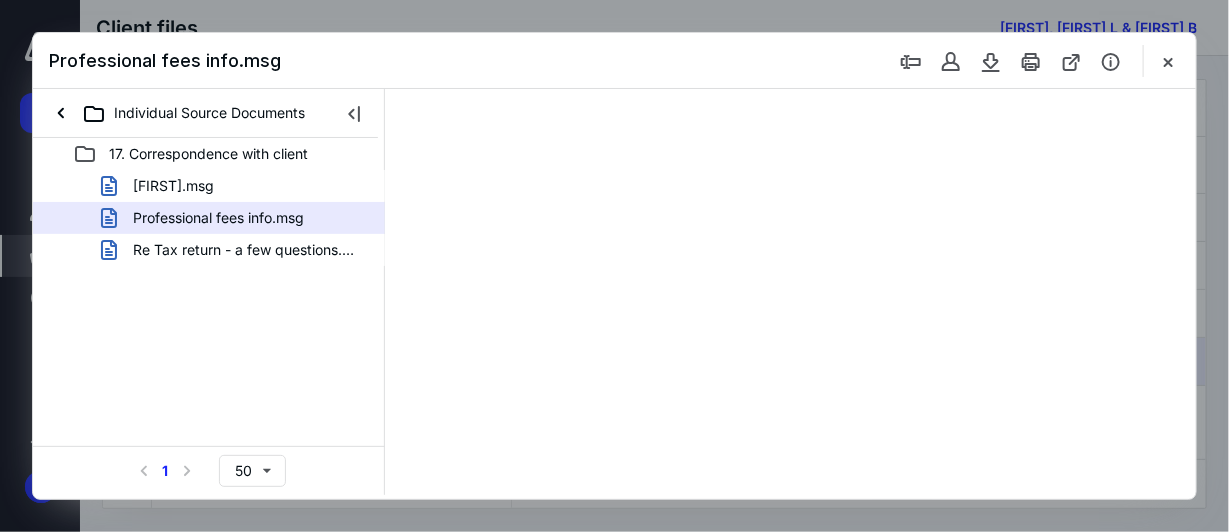 scroll, scrollTop: 0, scrollLeft: 0, axis: both 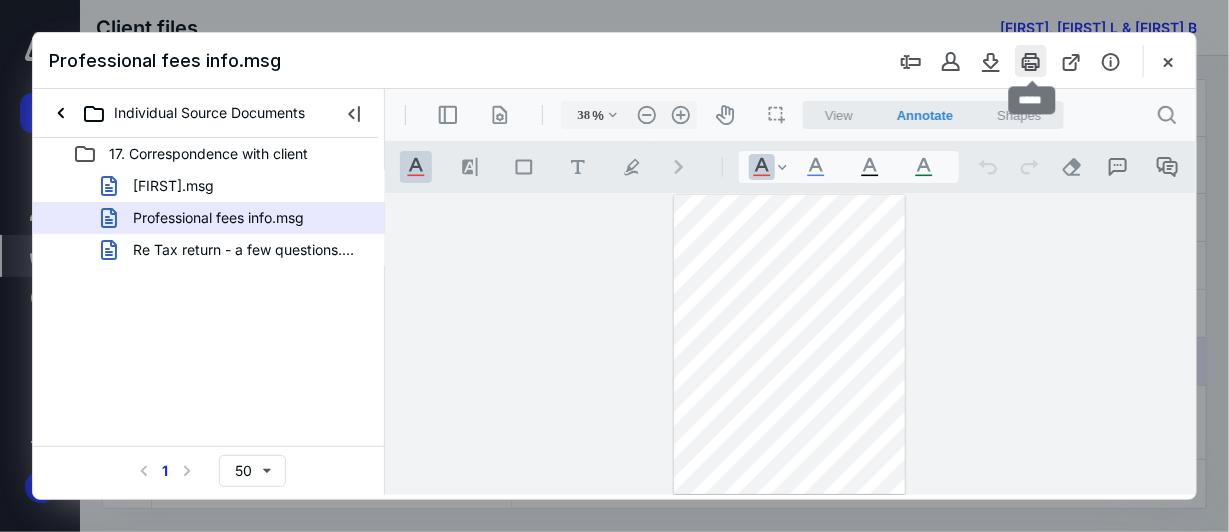 click at bounding box center (1031, 61) 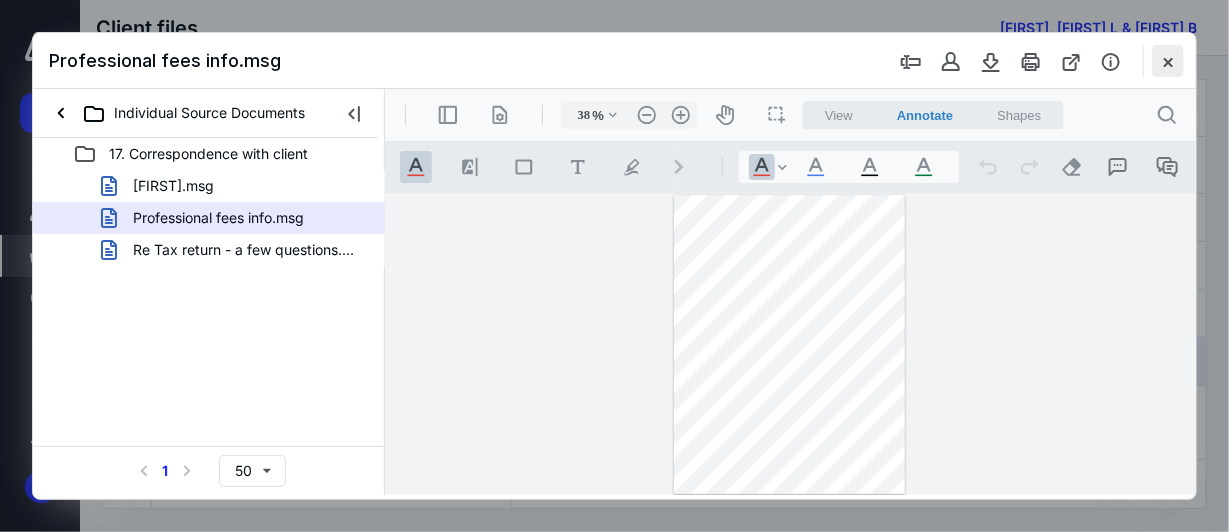 click at bounding box center (1168, 61) 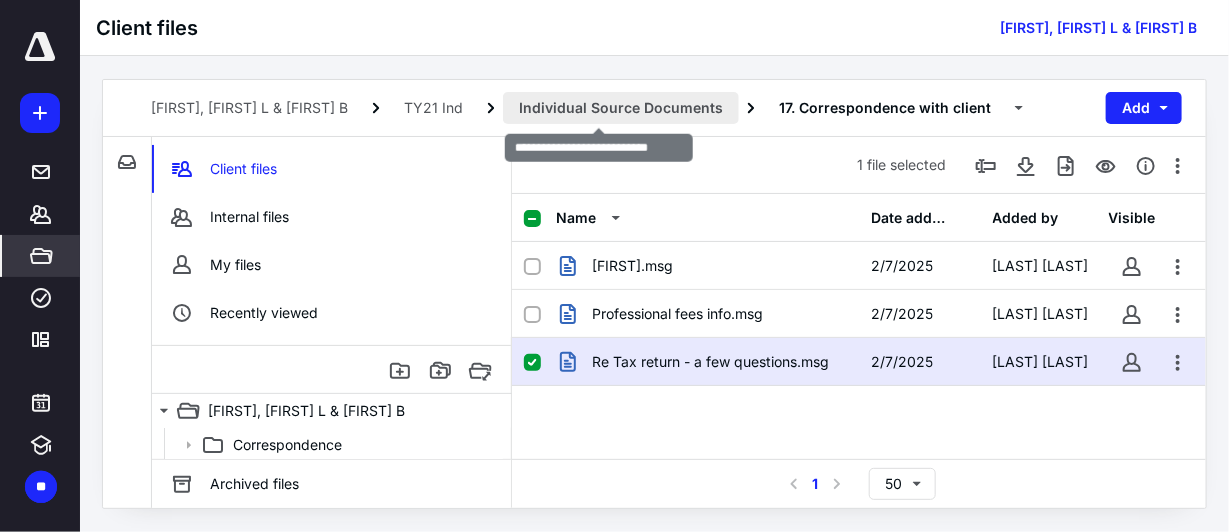 click on "Individual Source Documents" at bounding box center [621, 108] 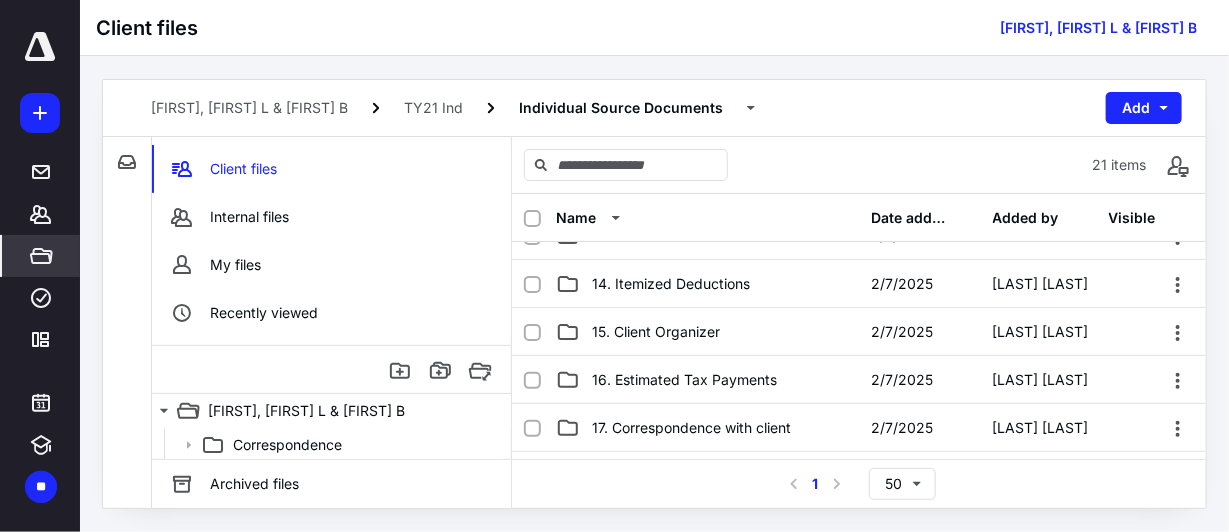 scroll, scrollTop: 700, scrollLeft: 0, axis: vertical 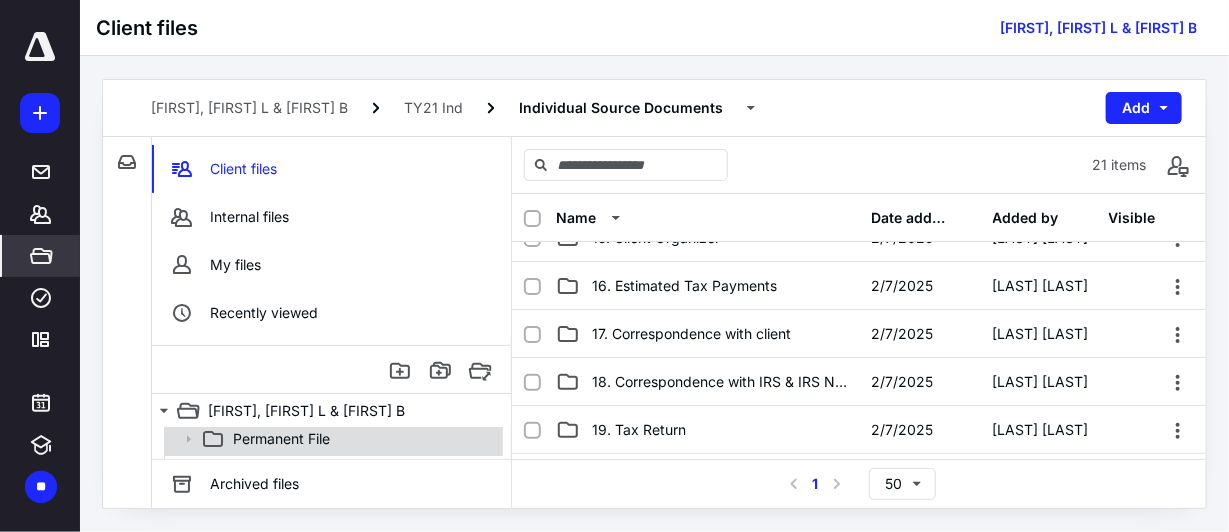 click on "Permanent File" at bounding box center [362, 439] 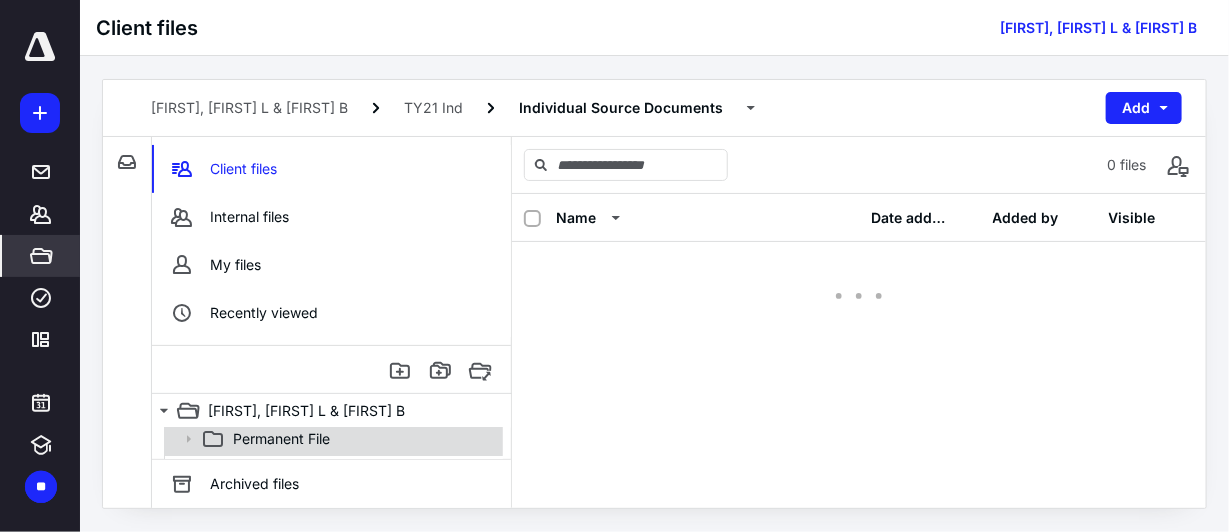scroll, scrollTop: 0, scrollLeft: 0, axis: both 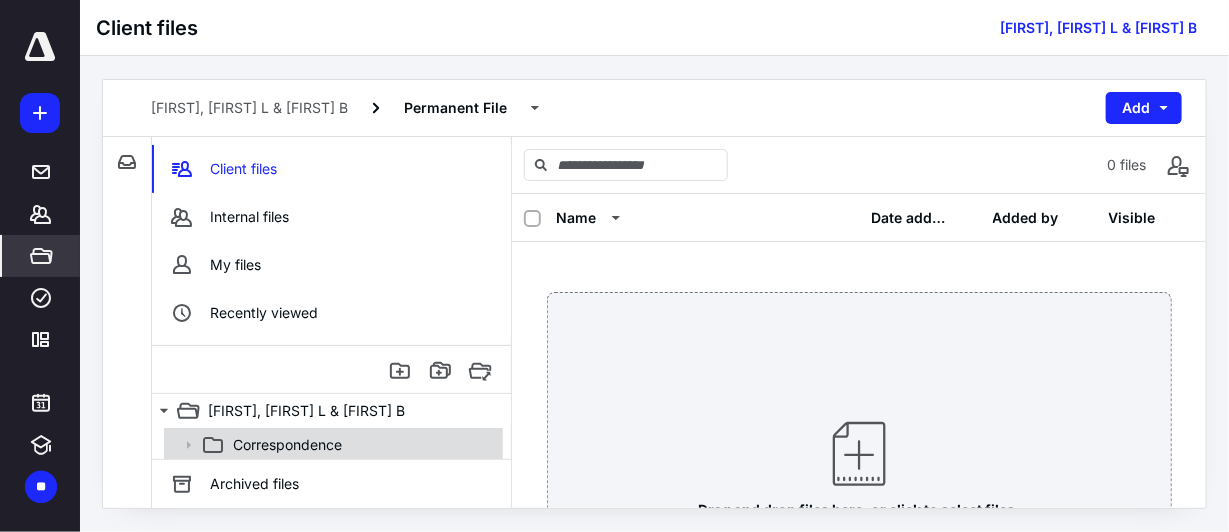 click on "Correspondence" at bounding box center (362, 445) 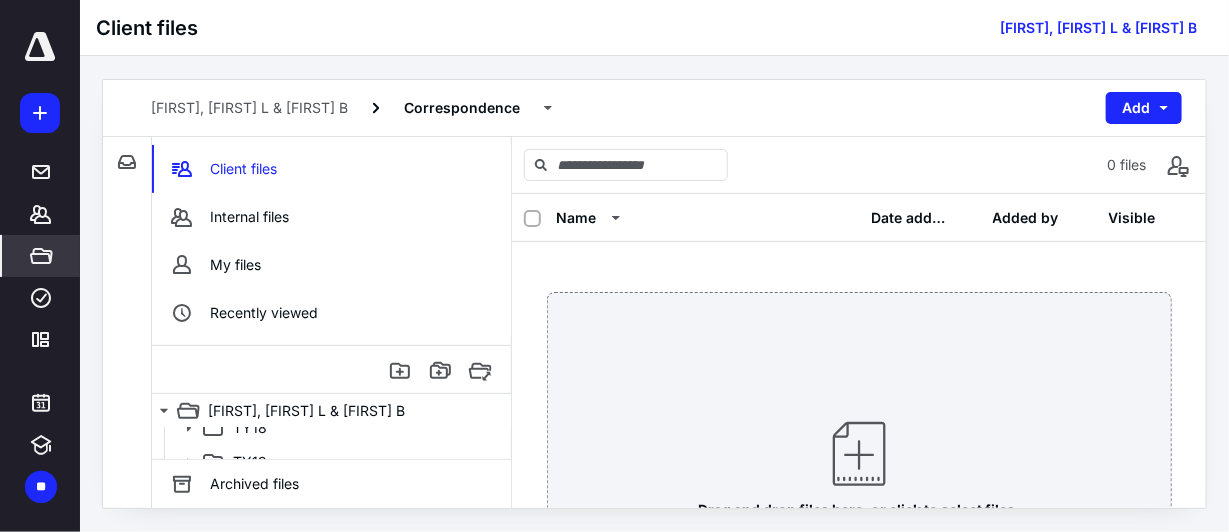 scroll, scrollTop: 120, scrollLeft: 0, axis: vertical 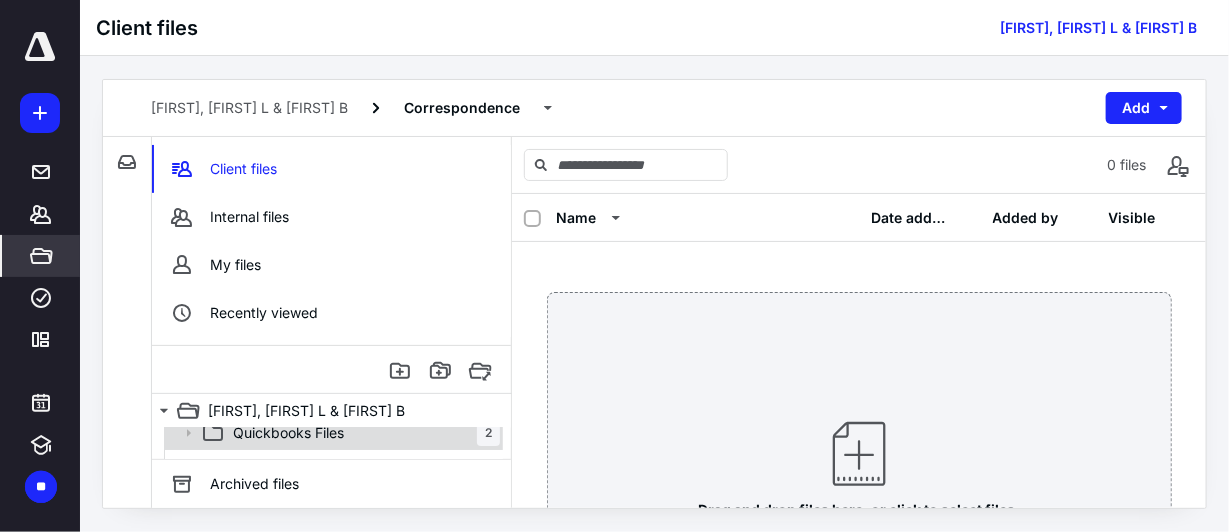 click on "Quickbooks Files 2" at bounding box center [362, 433] 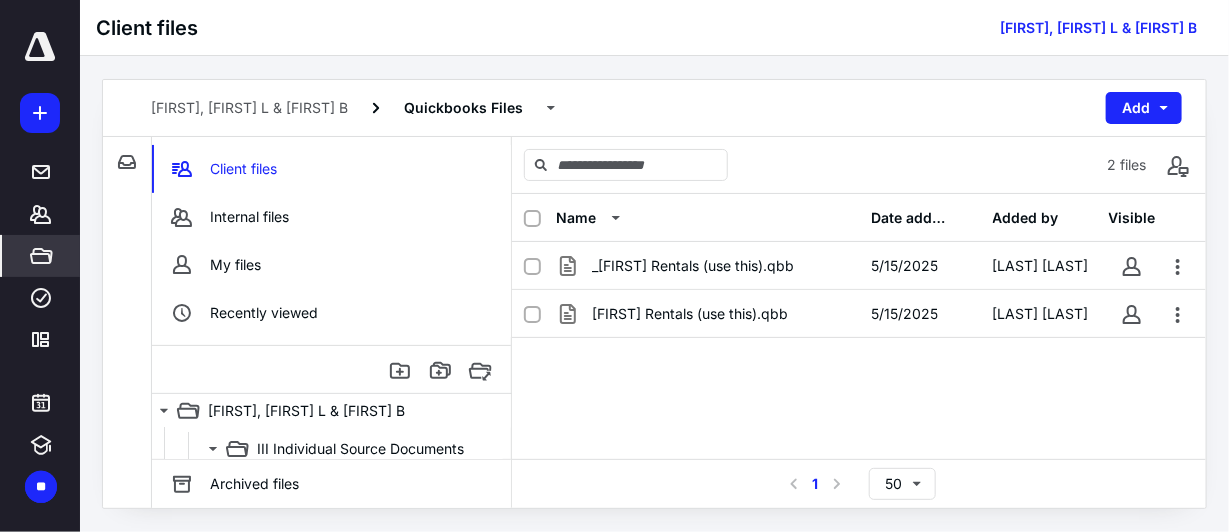scroll, scrollTop: 160, scrollLeft: 0, axis: vertical 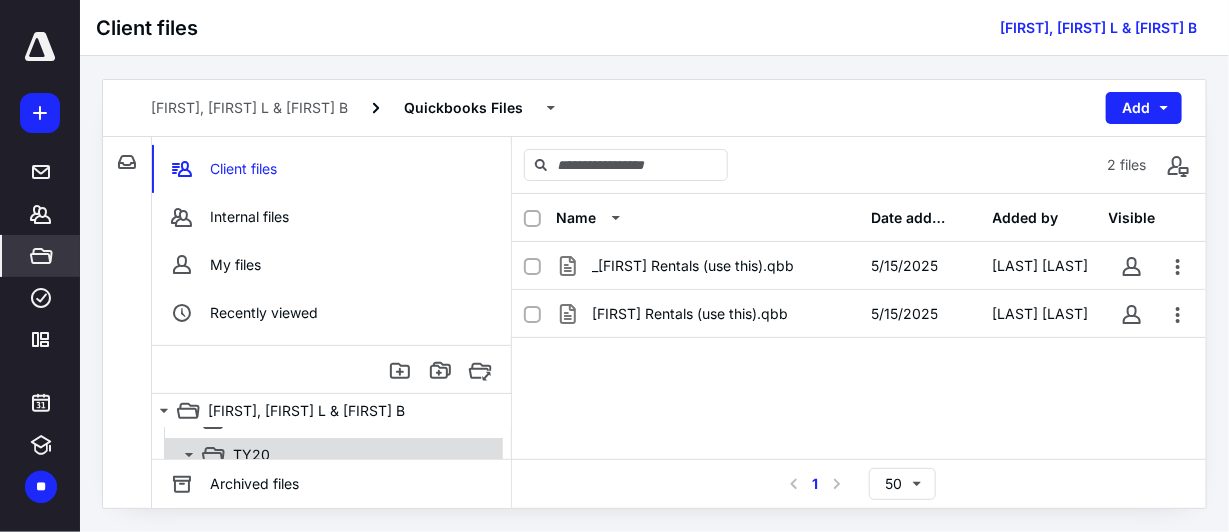 click 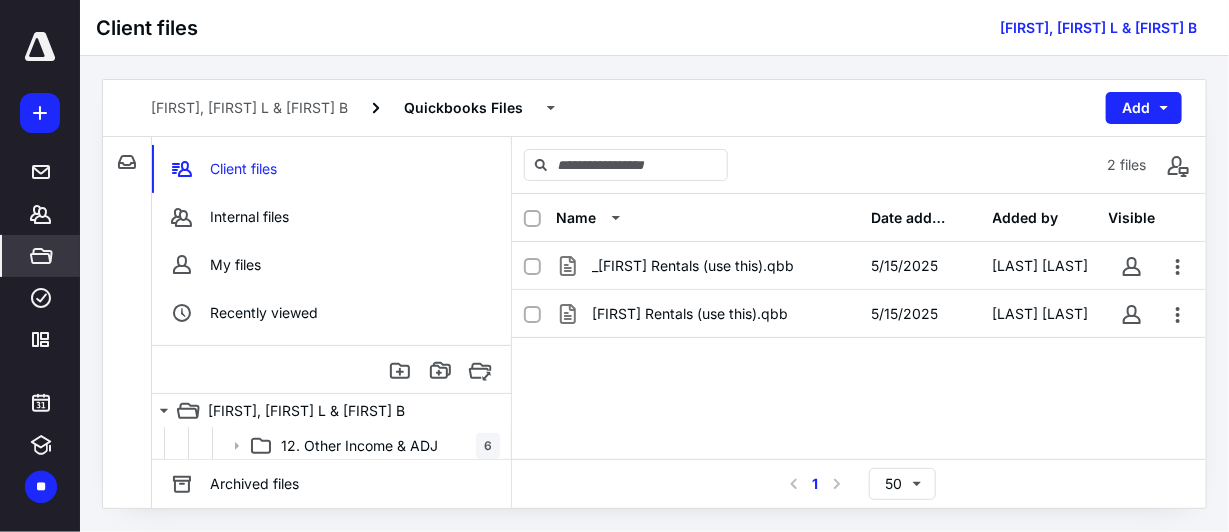 scroll, scrollTop: 360, scrollLeft: 0, axis: vertical 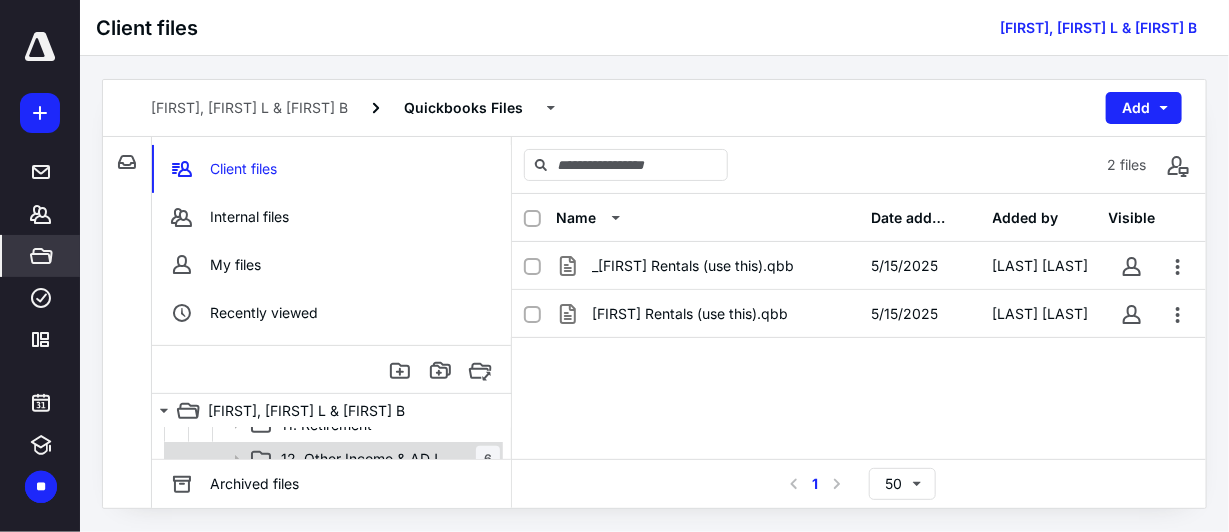 click on "12. Other Income & ADJ 6" at bounding box center (386, 459) 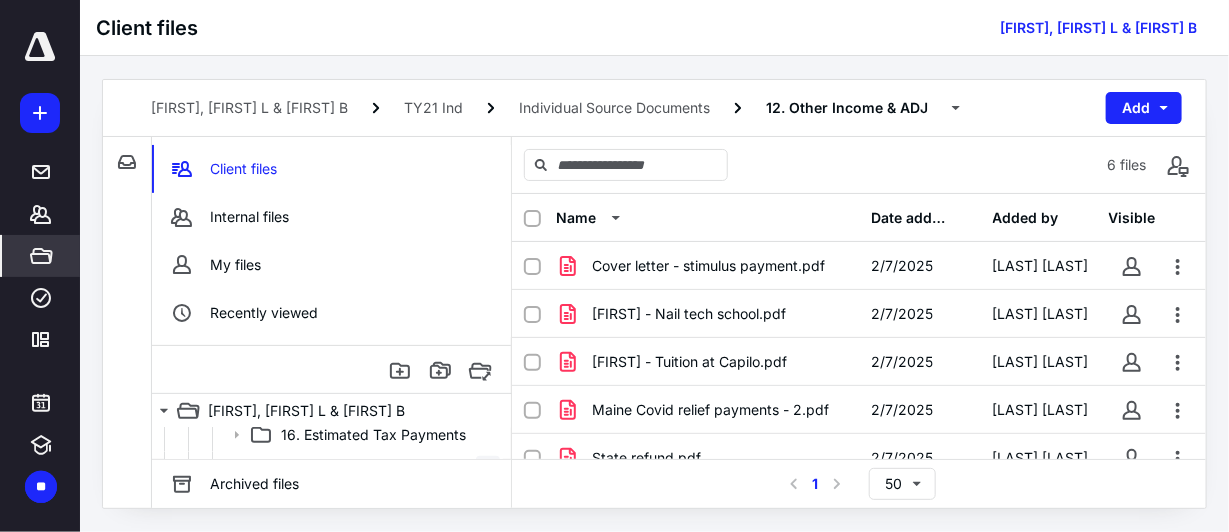 scroll, scrollTop: 560, scrollLeft: 0, axis: vertical 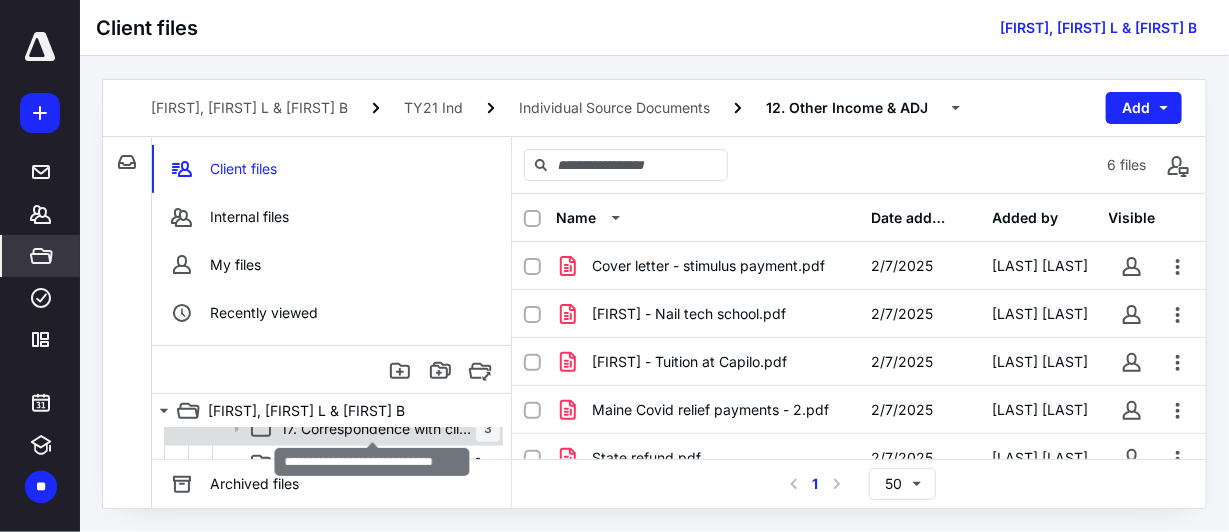 click on "17. Correspondence with client" at bounding box center [378, 429] 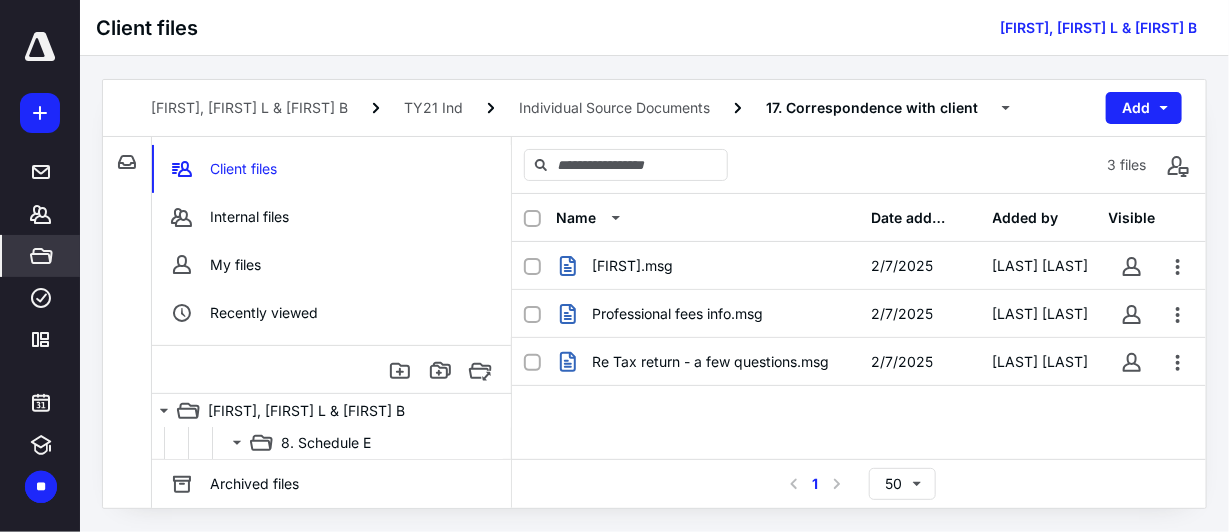 scroll, scrollTop: 960, scrollLeft: 0, axis: vertical 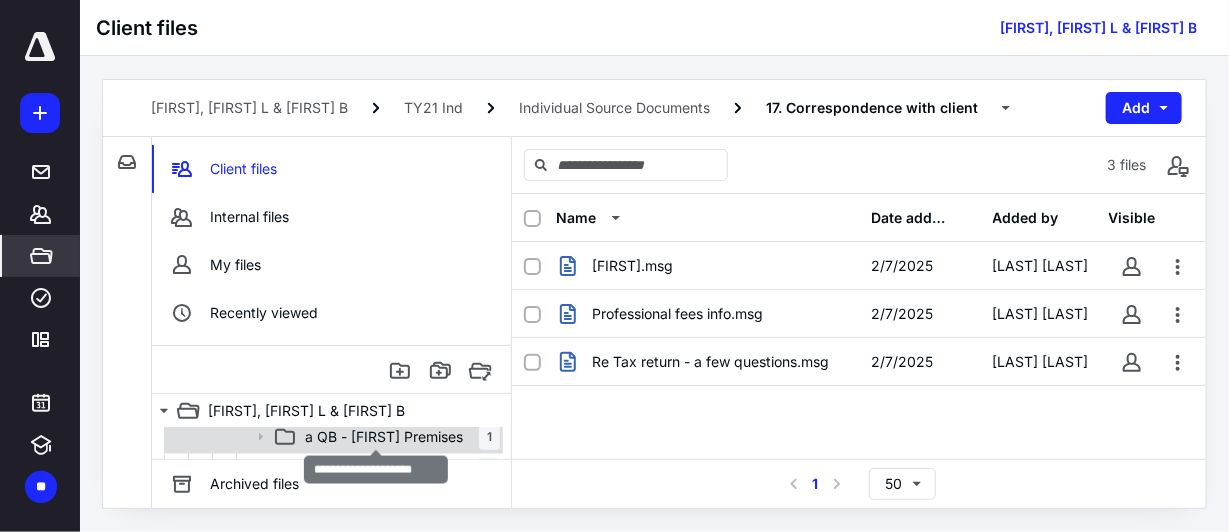 click on "a QB - [FIRST] Premises" at bounding box center [384, 437] 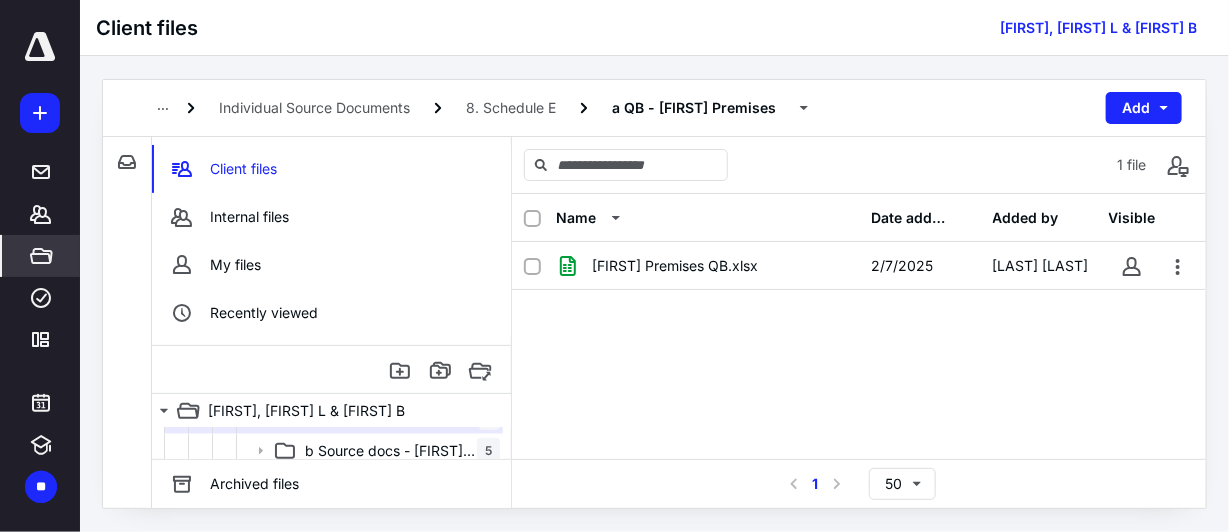 scroll, scrollTop: 1000, scrollLeft: 0, axis: vertical 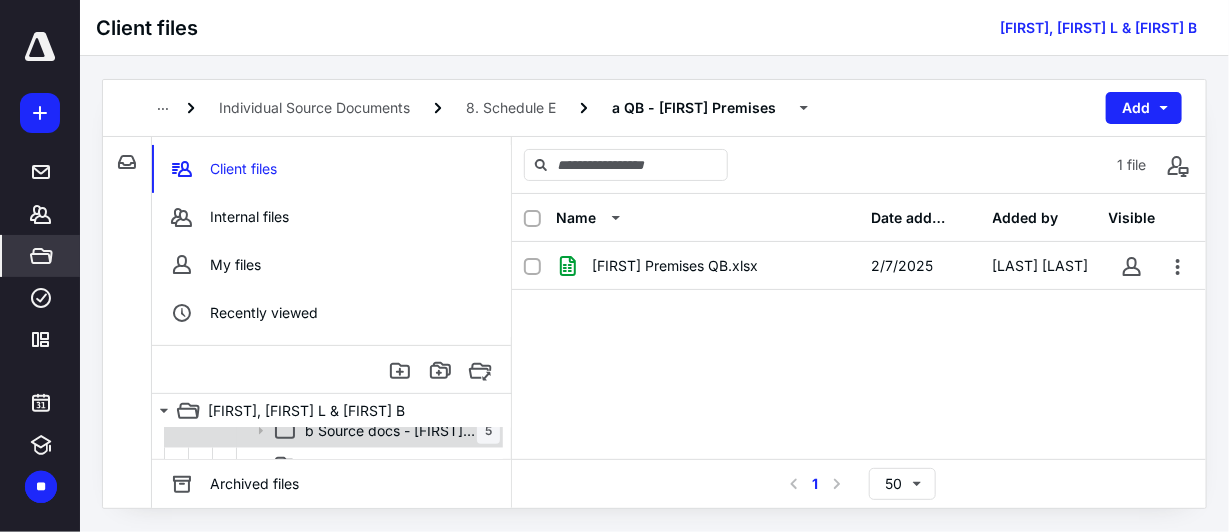 click on "5" at bounding box center (488, 431) 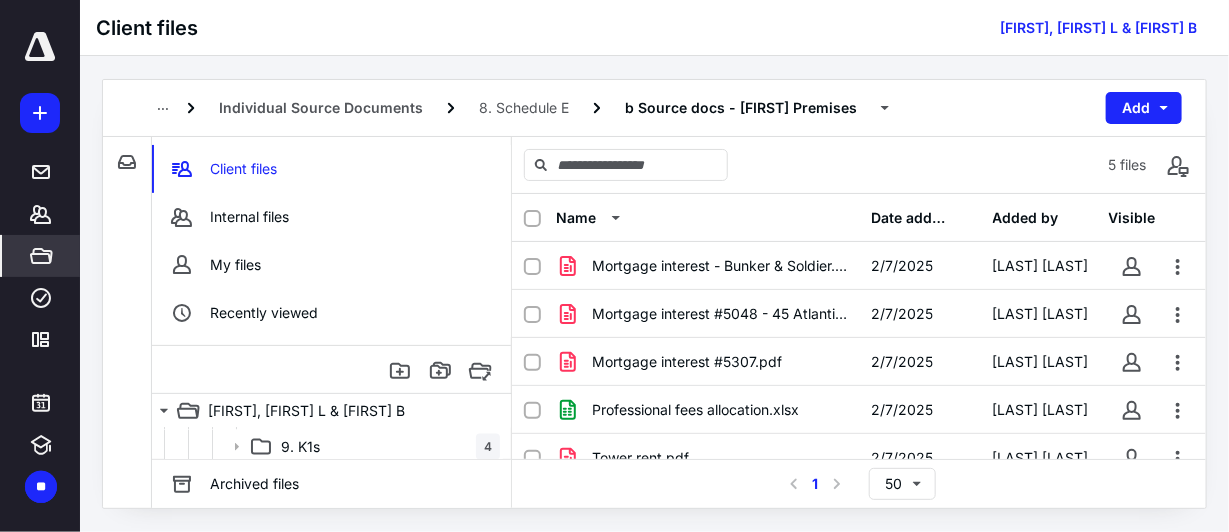 scroll, scrollTop: 1160, scrollLeft: 0, axis: vertical 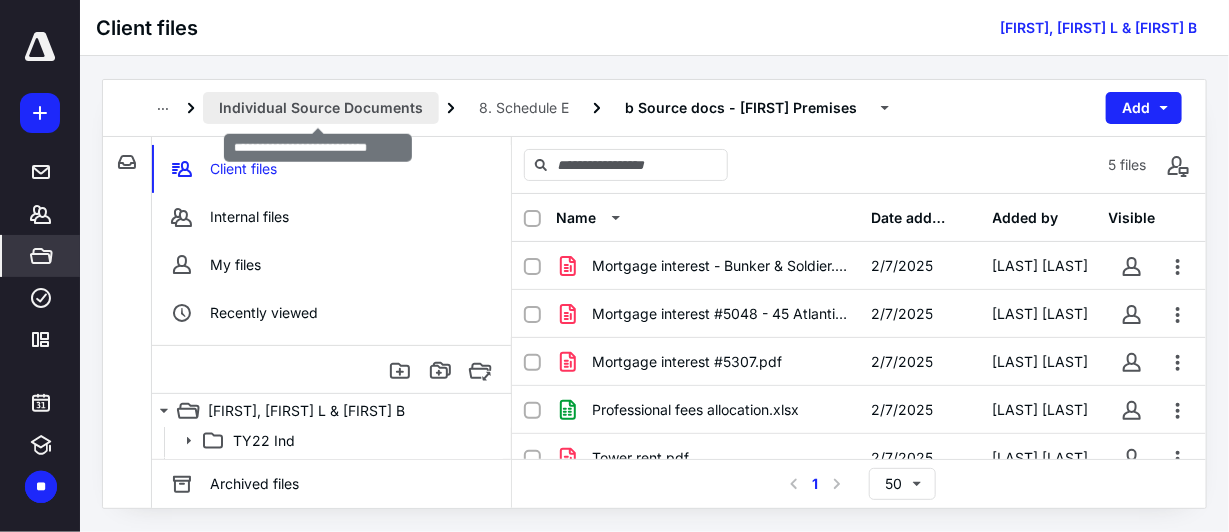 click on "Individual Source Documents" at bounding box center (321, 108) 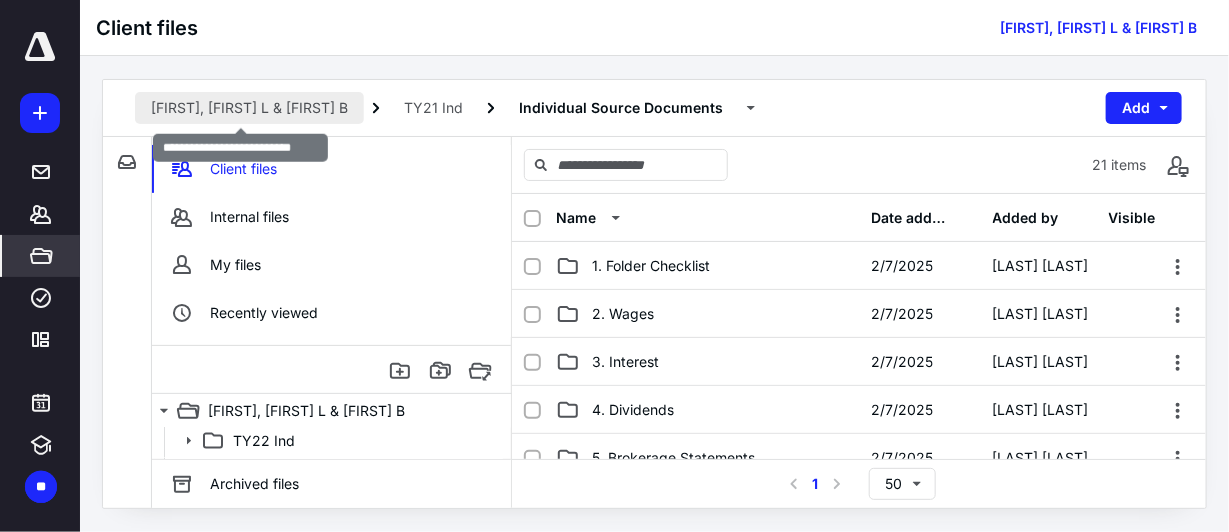 click on "[FIRST], [FIRST] L & [FIRST] B" at bounding box center [249, 108] 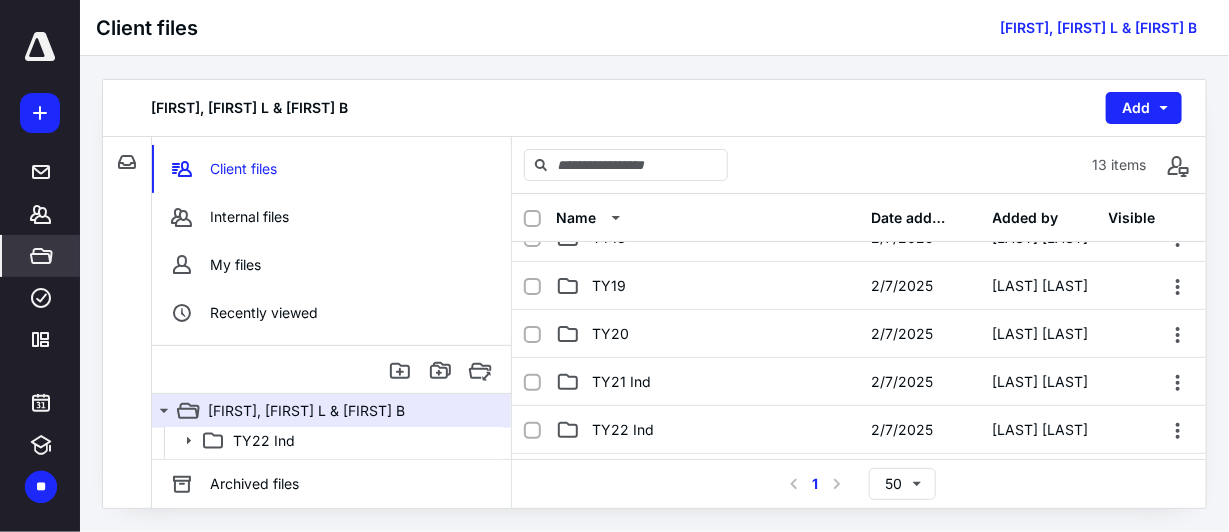 scroll, scrollTop: 200, scrollLeft: 0, axis: vertical 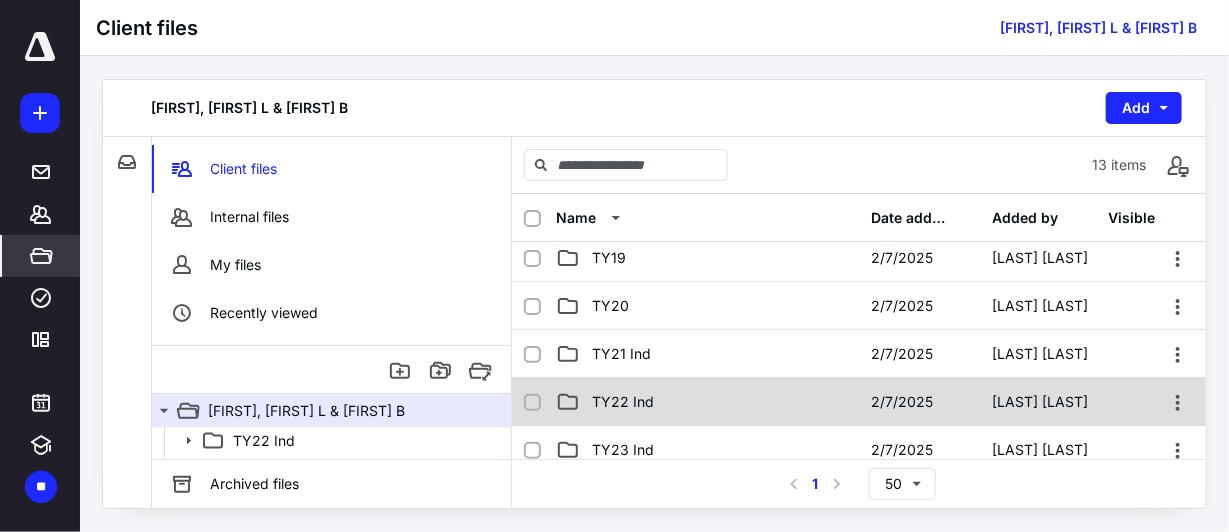 click on "TY22 Ind" at bounding box center (707, 402) 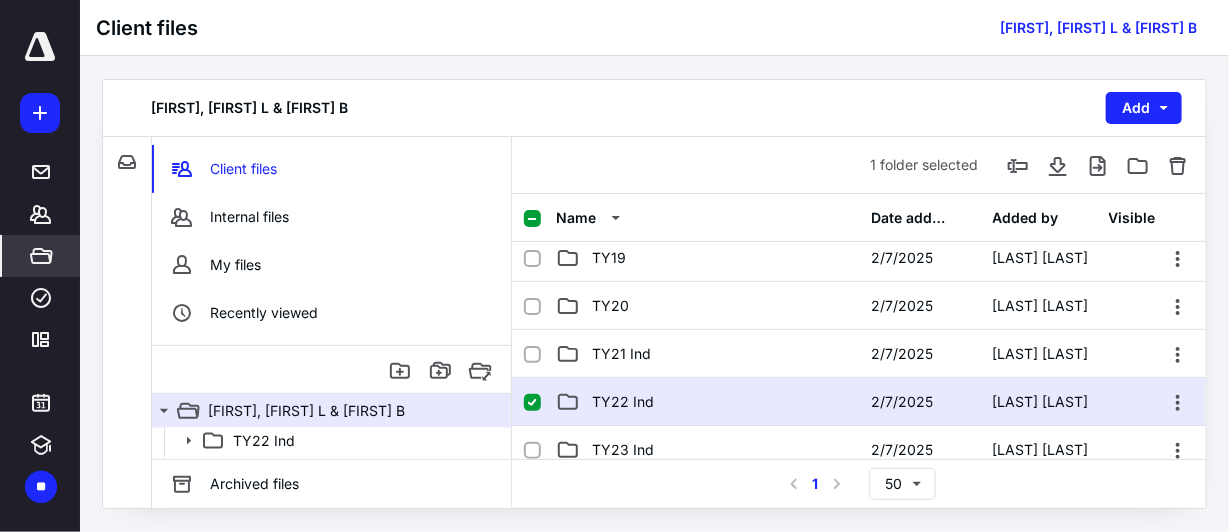 click on "TY22 Ind" at bounding box center [707, 402] 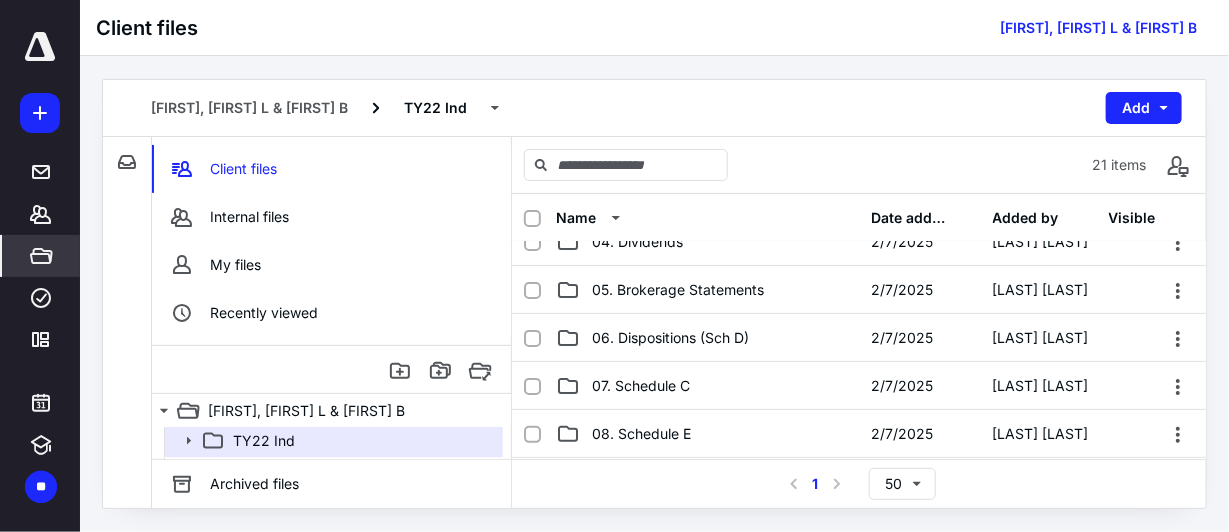 scroll, scrollTop: 199, scrollLeft: 0, axis: vertical 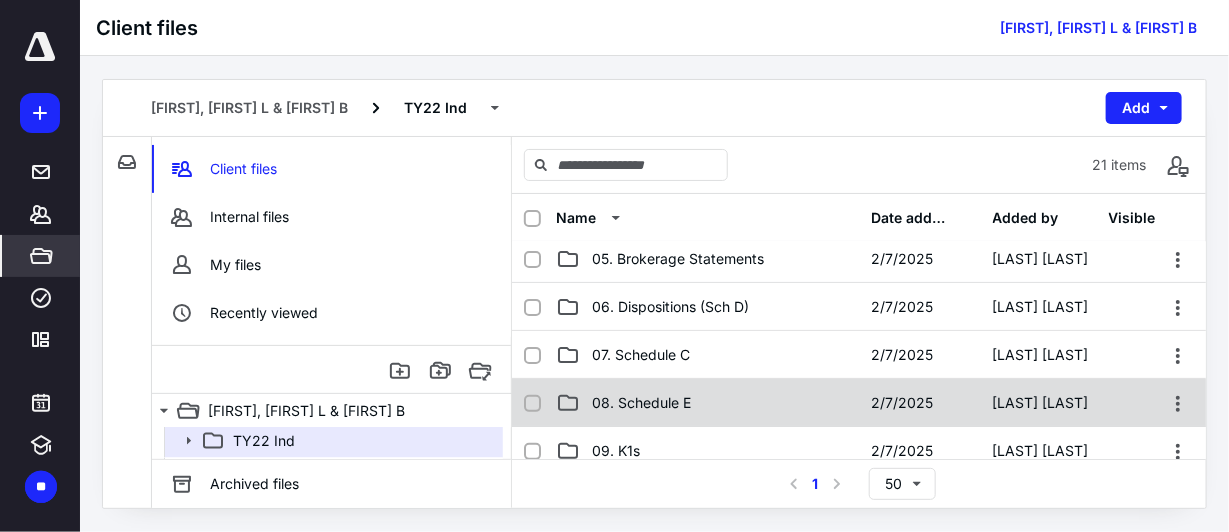 click on "08. Schedule E" at bounding box center [707, 403] 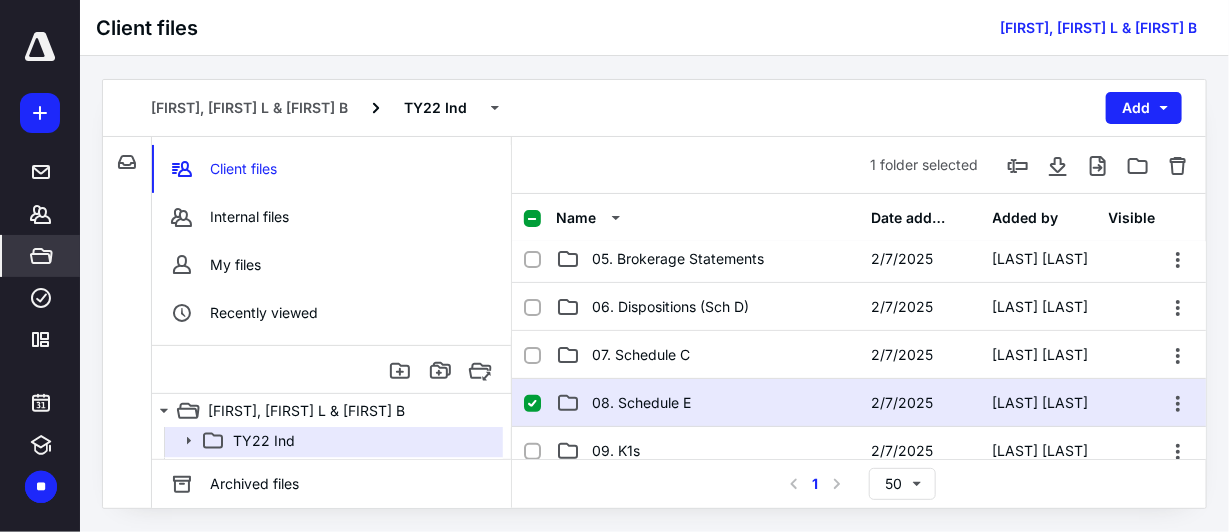 click on "08. Schedule E" at bounding box center [707, 403] 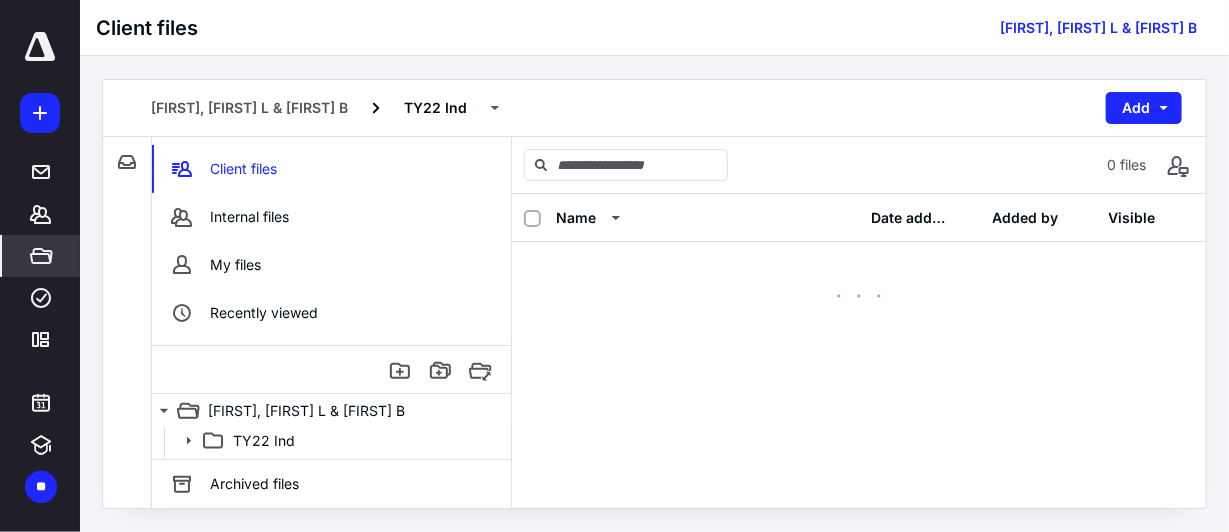 scroll, scrollTop: 0, scrollLeft: 0, axis: both 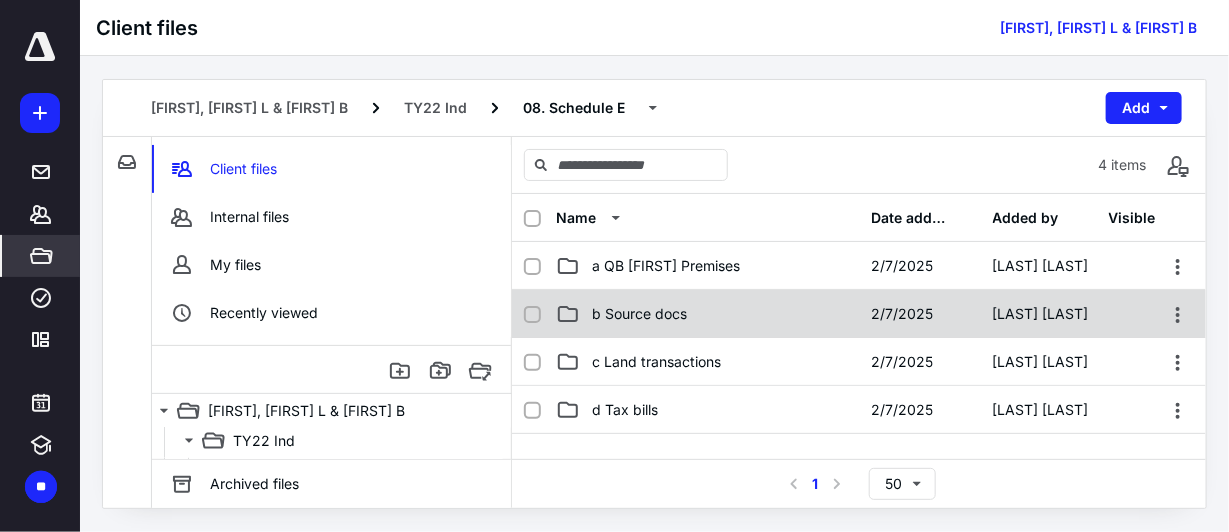 click on "b Source docs" at bounding box center (707, 314) 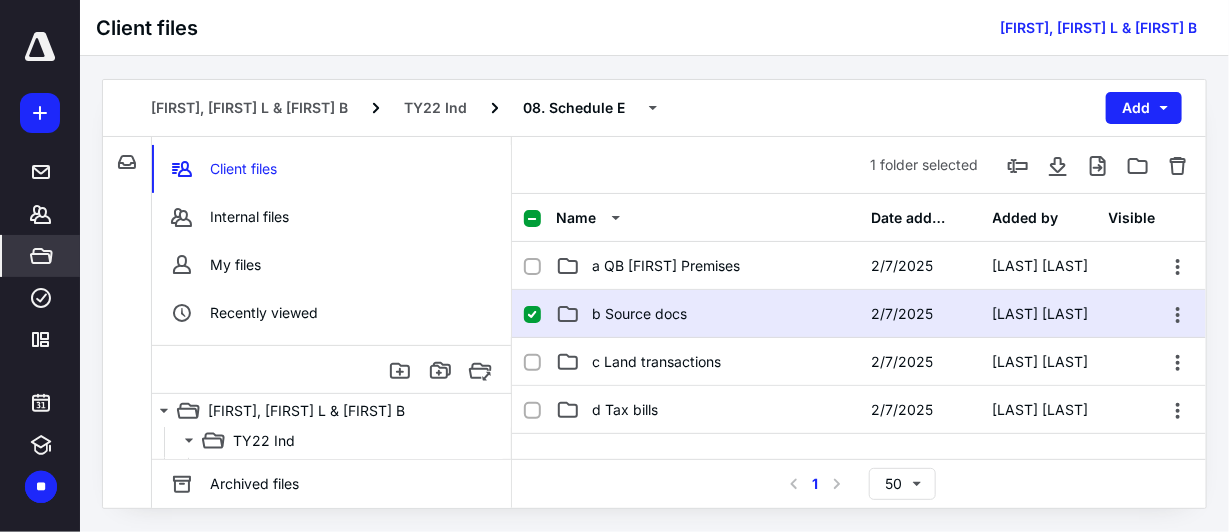 click on "b Source docs" at bounding box center [707, 314] 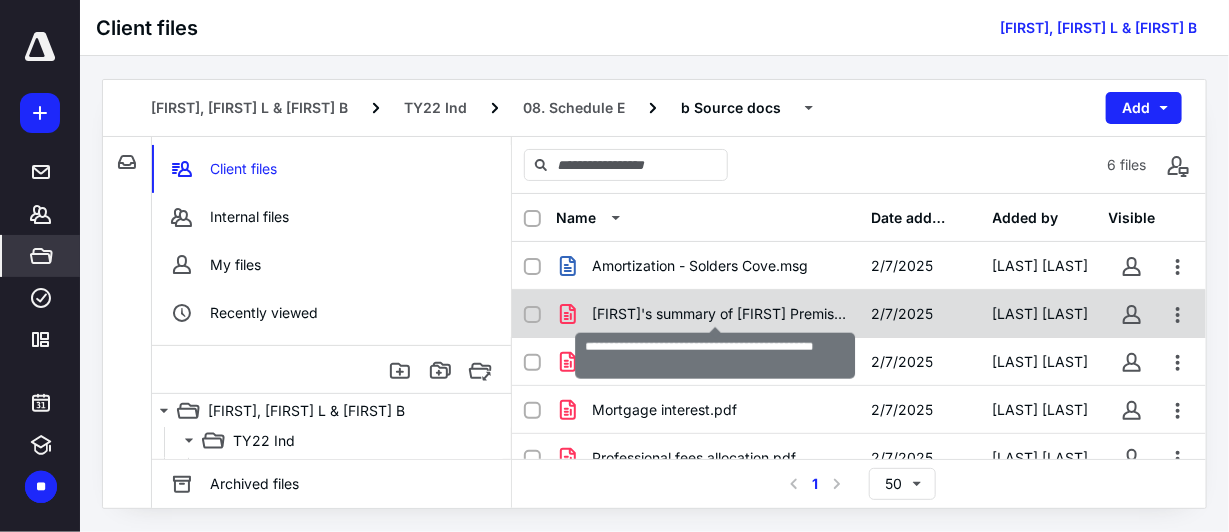 click on "[FIRST]'s summary of [FIRST] Premises activity.pdf" at bounding box center (719, 314) 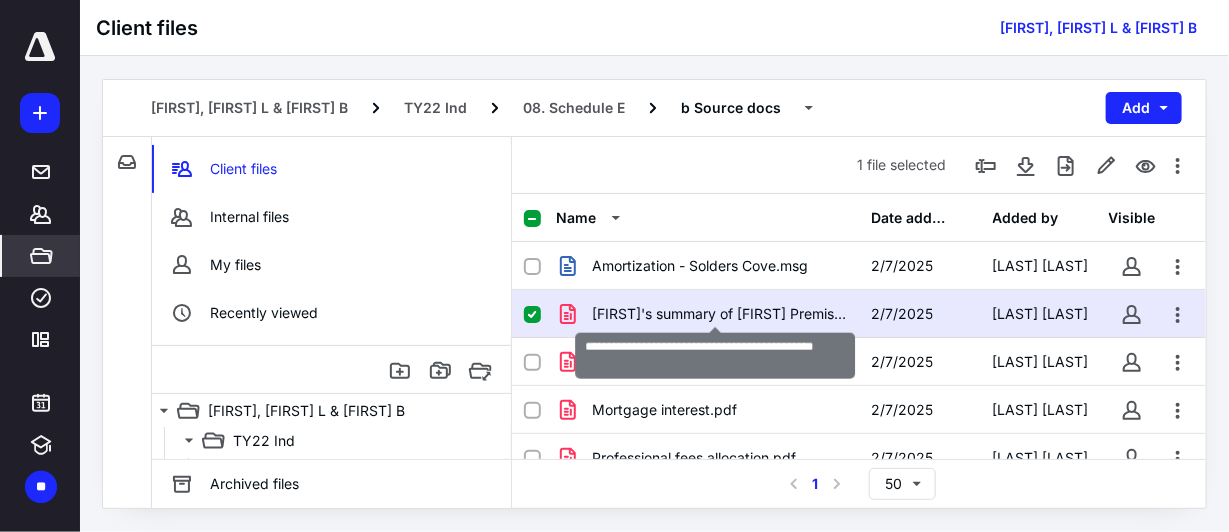 click on "[FIRST]'s summary of [FIRST] Premises activity.pdf" at bounding box center [719, 314] 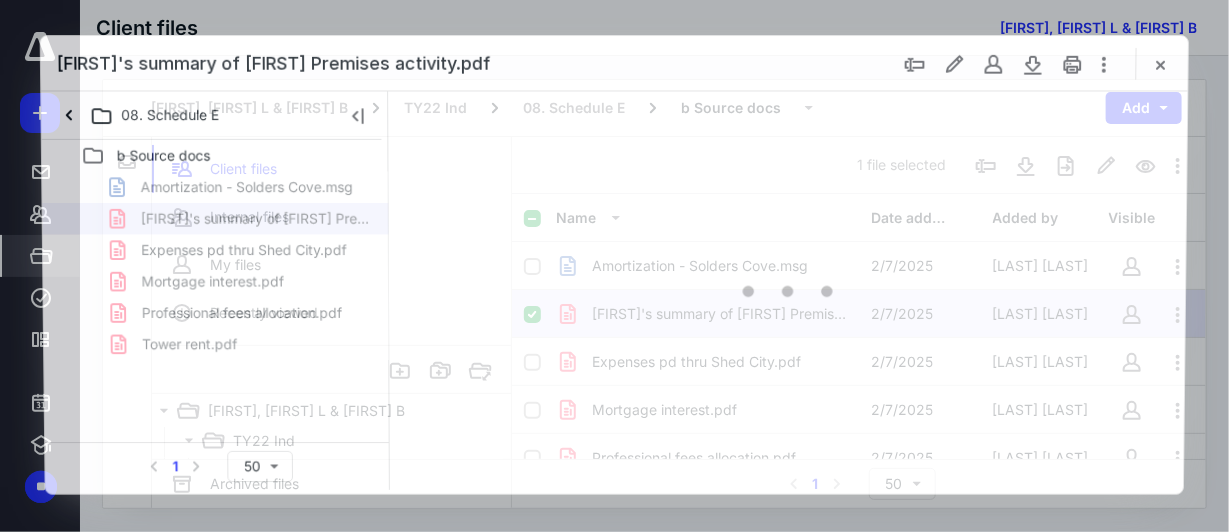 scroll, scrollTop: 0, scrollLeft: 0, axis: both 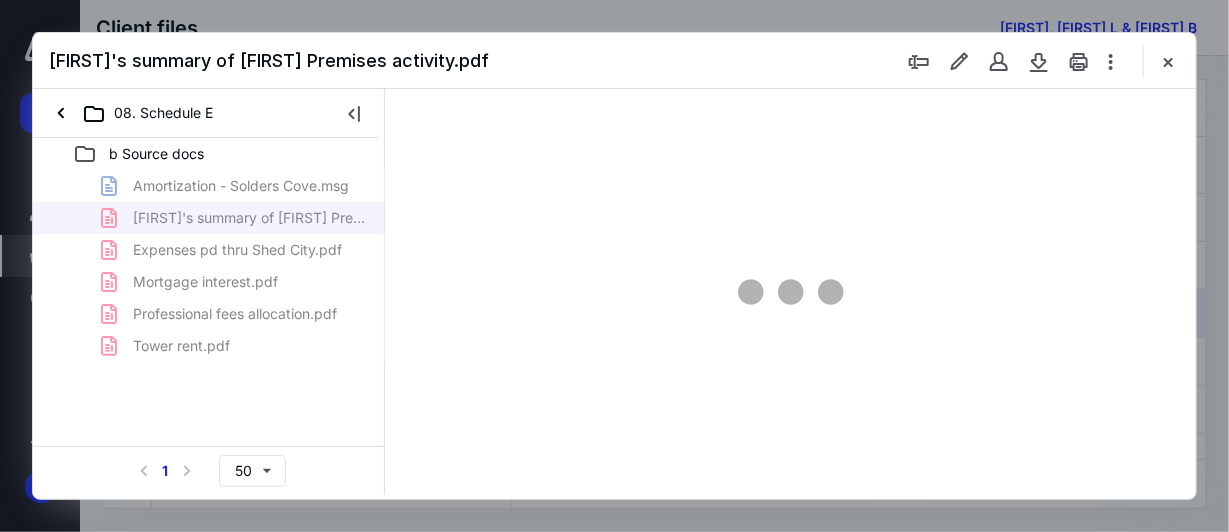 type on "38" 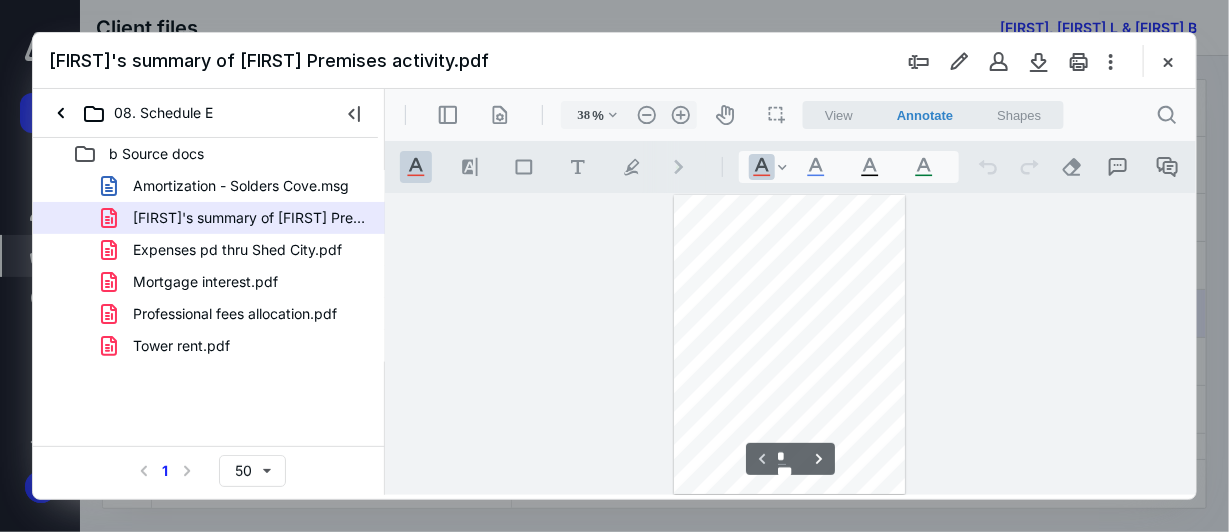 scroll, scrollTop: 106, scrollLeft: 0, axis: vertical 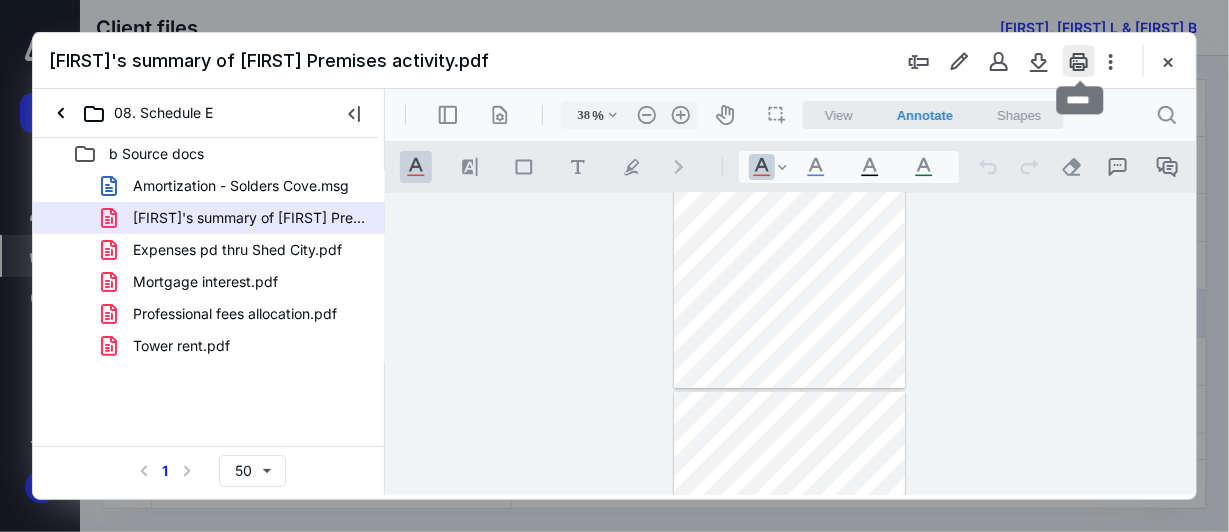 click at bounding box center [1079, 61] 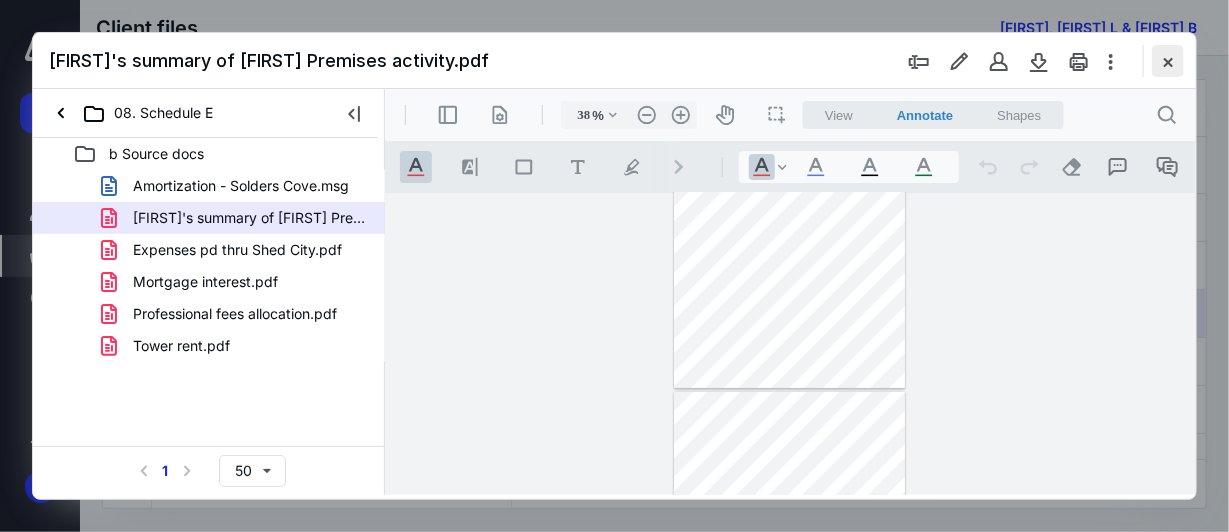 click at bounding box center [1168, 61] 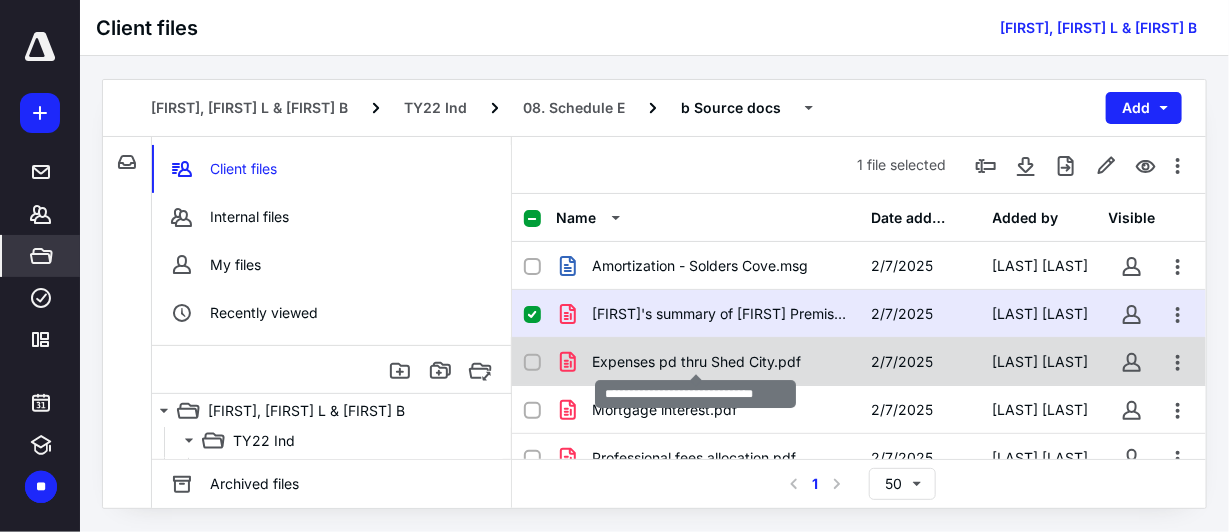 click on "Expenses pd thru Shed City.pdf" at bounding box center [696, 362] 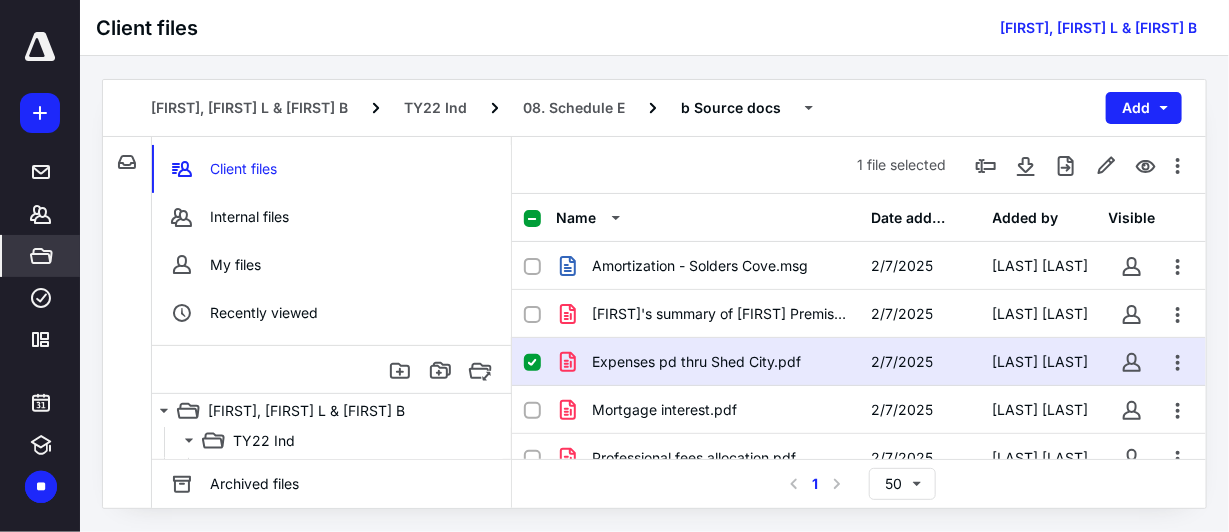 scroll, scrollTop: 80, scrollLeft: 0, axis: vertical 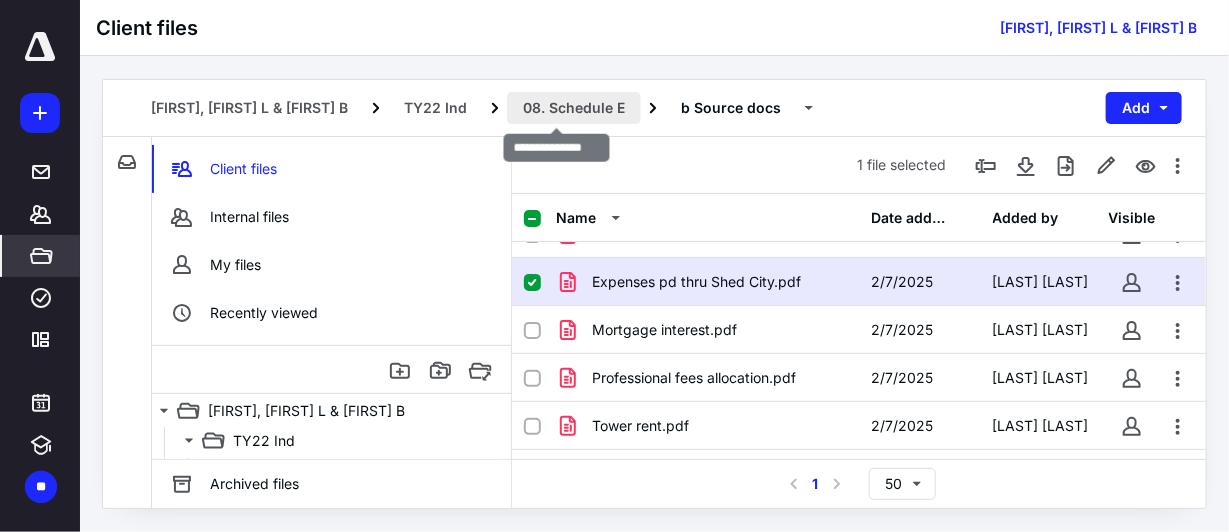 click on "08. Schedule E" at bounding box center (574, 108) 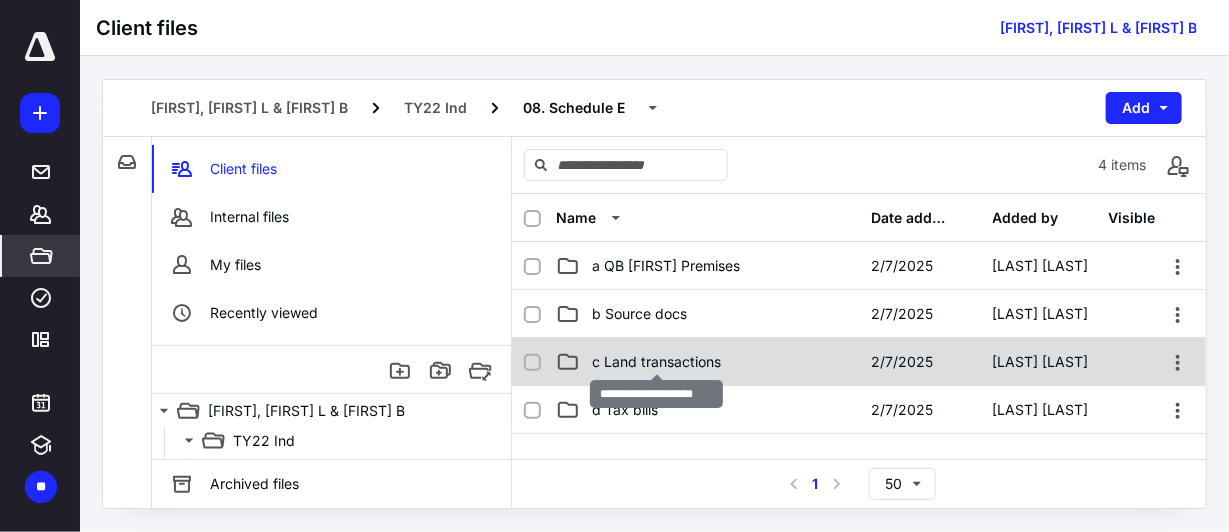 click on "c Land transactions" at bounding box center [656, 362] 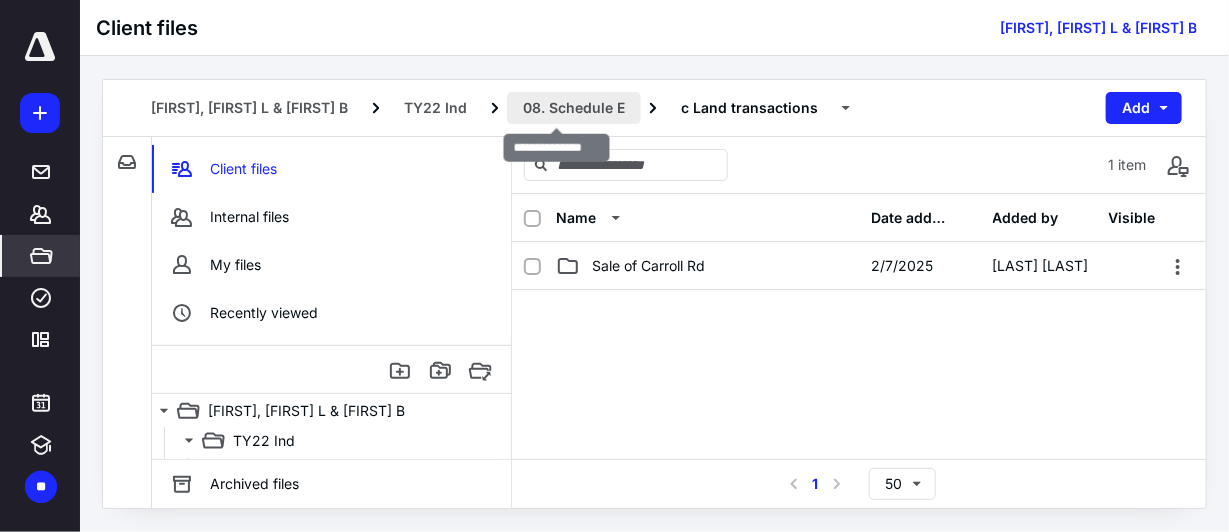 click on "08. Schedule E" at bounding box center (574, 108) 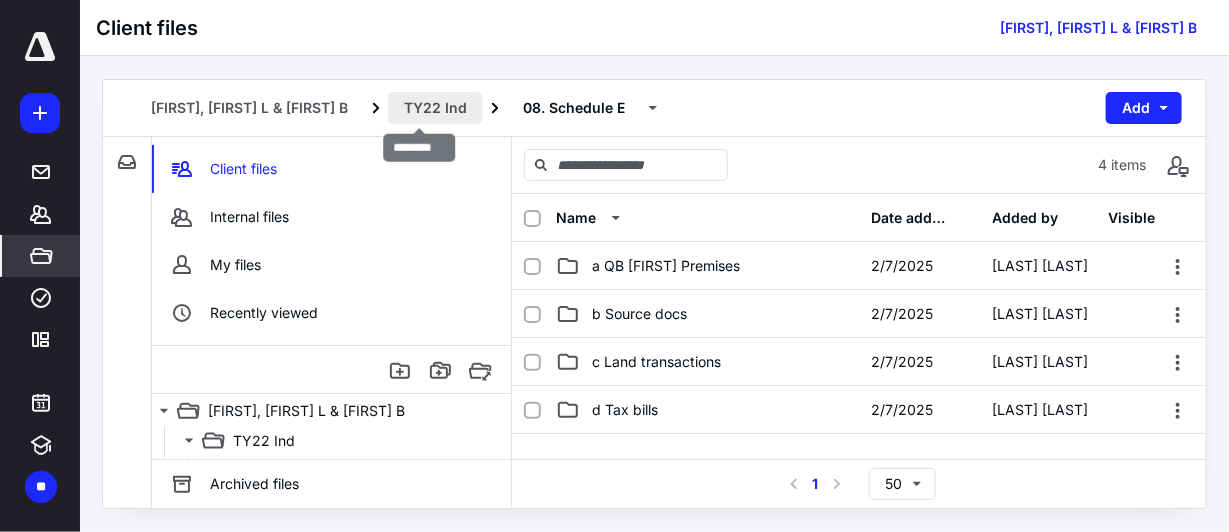 click on "TY22 Ind" at bounding box center [435, 108] 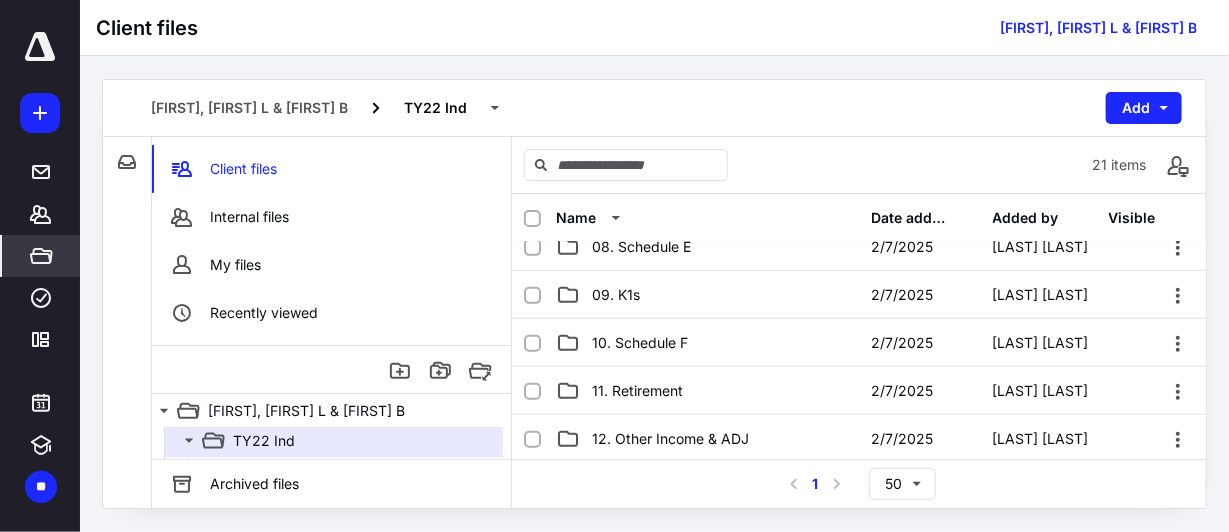 scroll, scrollTop: 400, scrollLeft: 0, axis: vertical 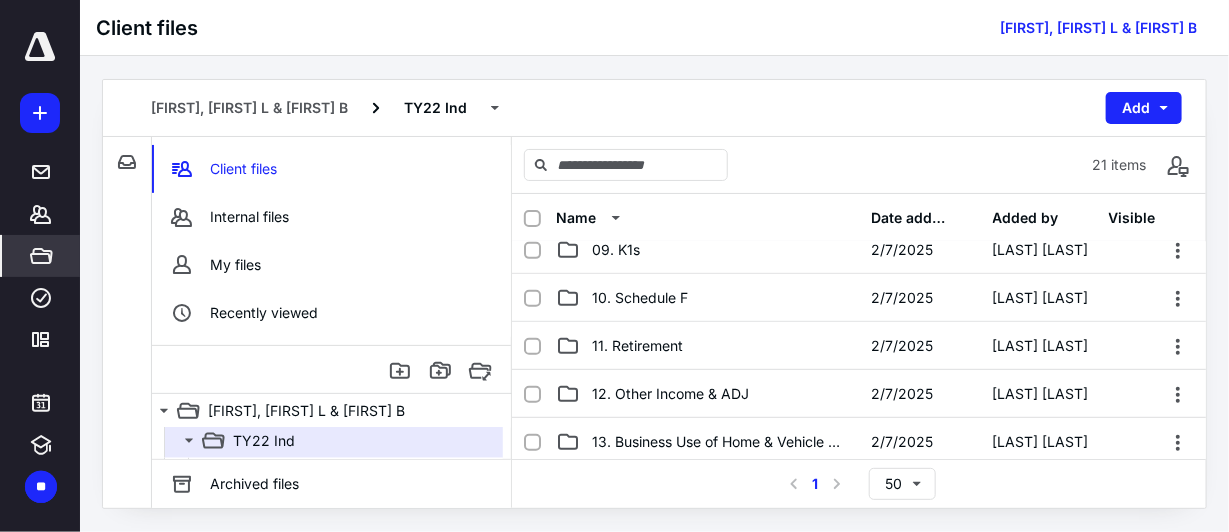 click on "12. Other Income & ADJ" at bounding box center [670, 394] 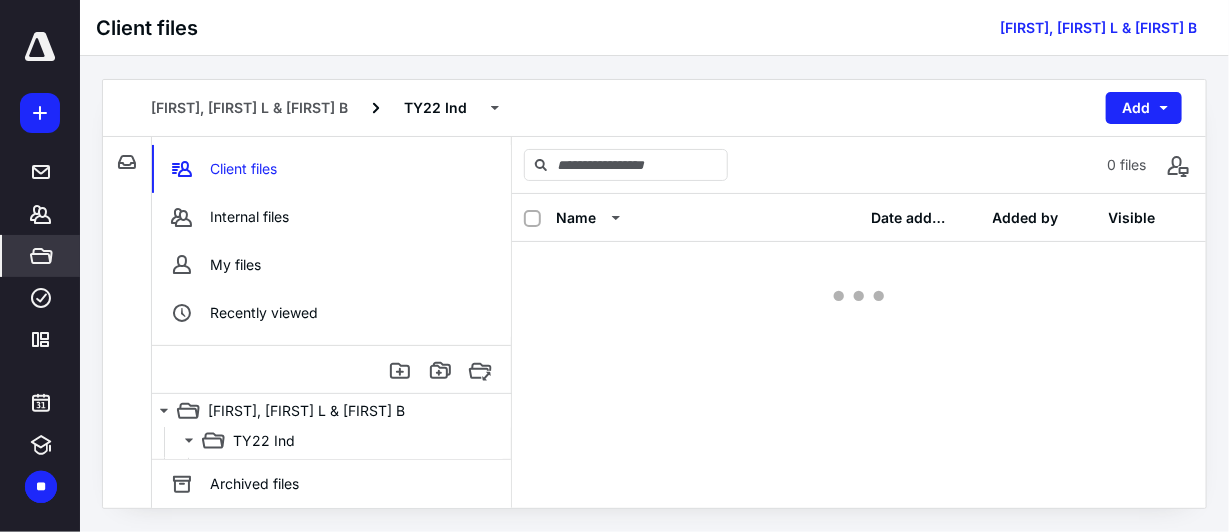scroll, scrollTop: 0, scrollLeft: 0, axis: both 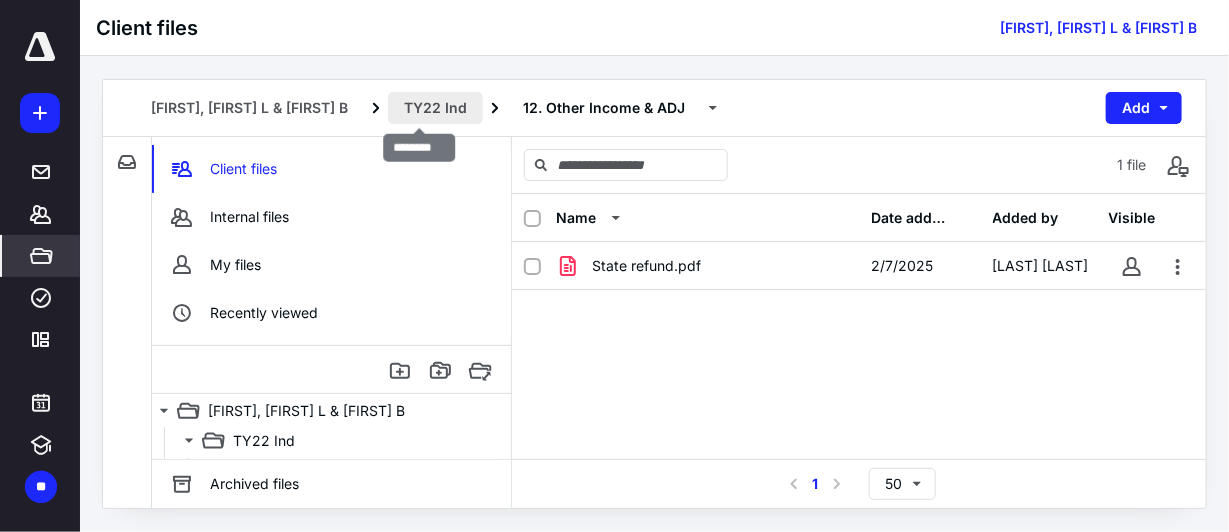 click on "TY22 Ind" at bounding box center (435, 108) 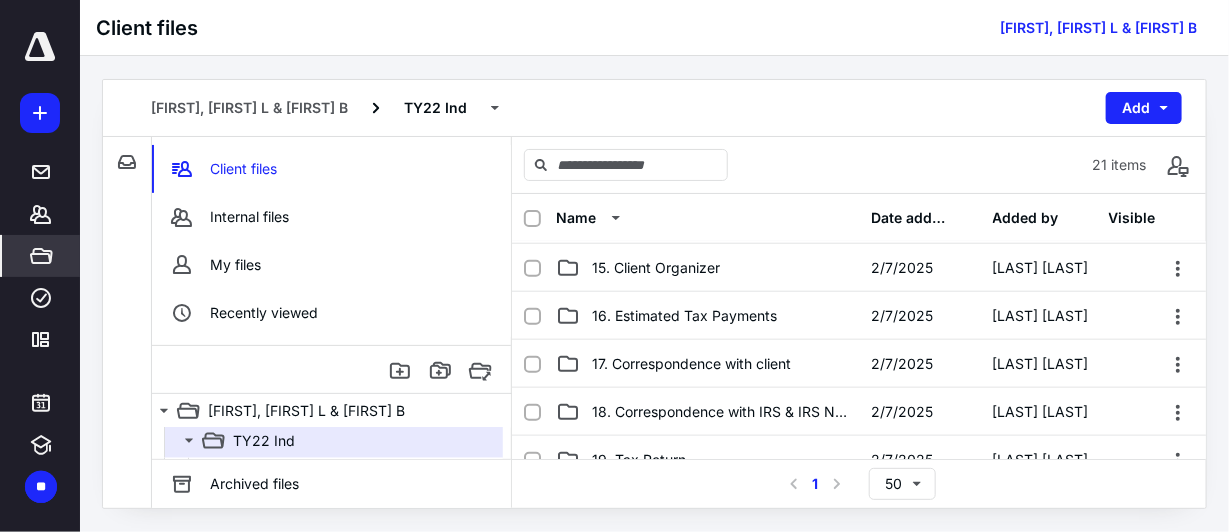 scroll, scrollTop: 700, scrollLeft: 0, axis: vertical 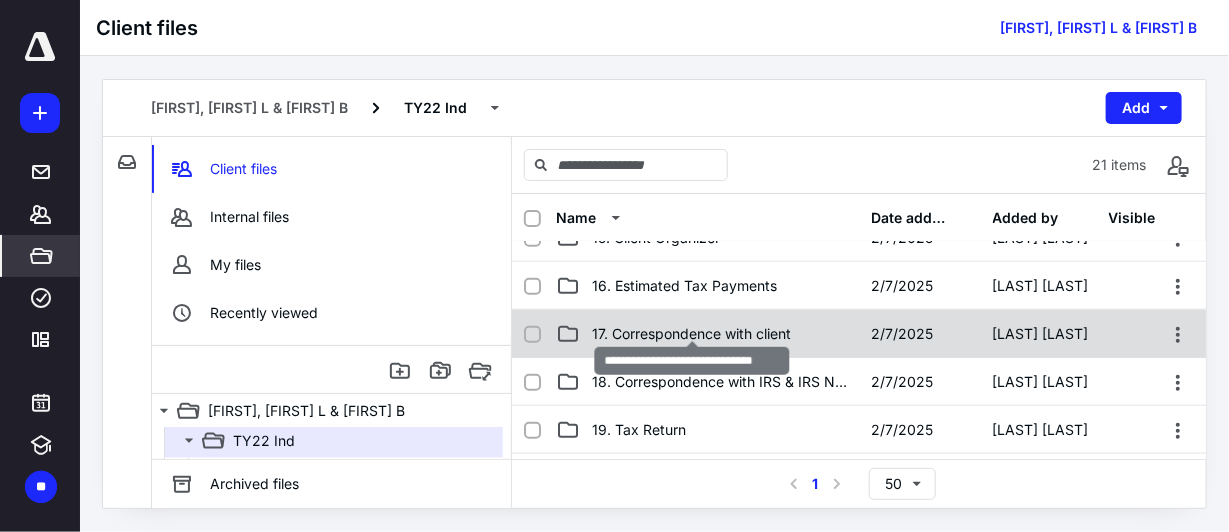 click on "17. Correspondence with client" at bounding box center [691, 334] 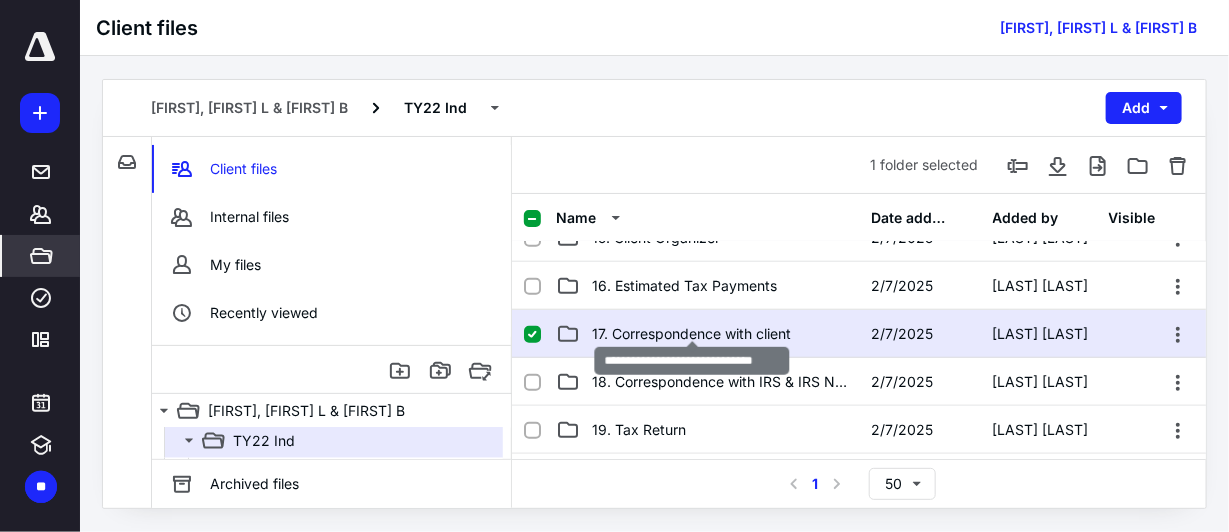 click on "17. Correspondence with client" at bounding box center (691, 334) 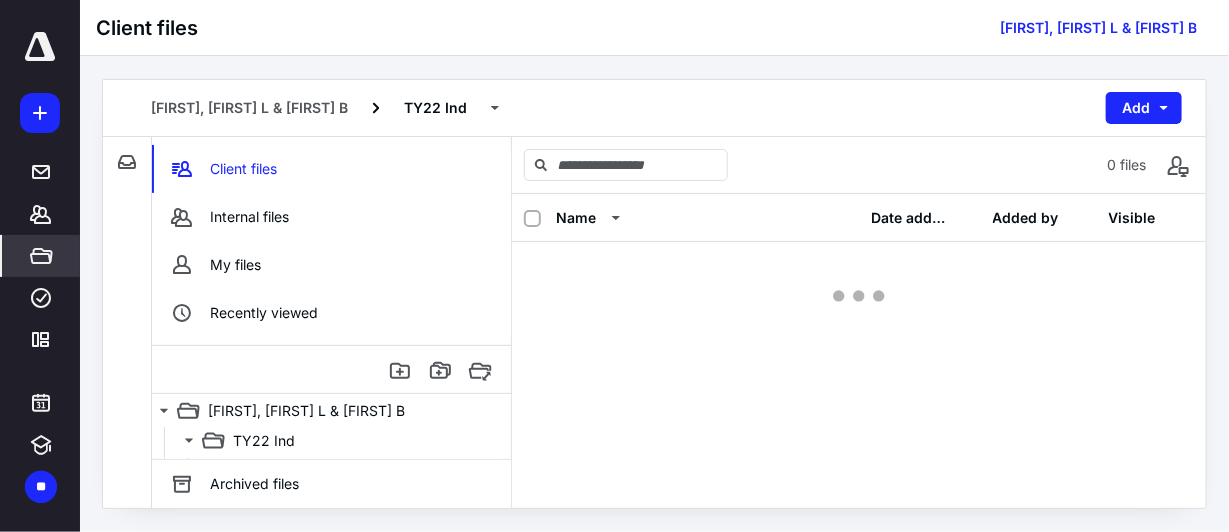 scroll, scrollTop: 0, scrollLeft: 0, axis: both 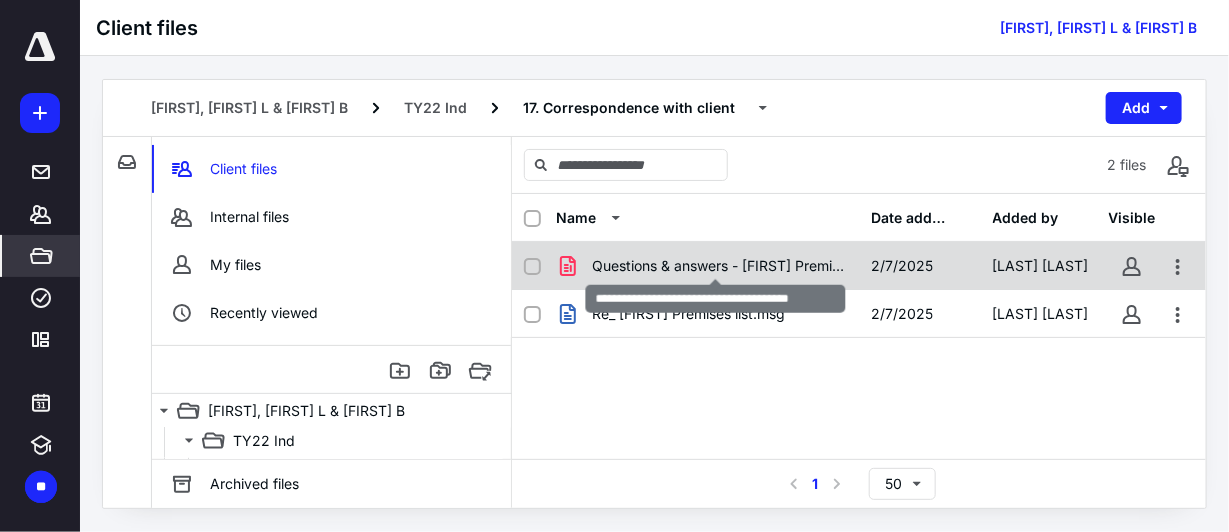 click on "Questions & answers - [FIRST] Premises.pdf" at bounding box center (719, 266) 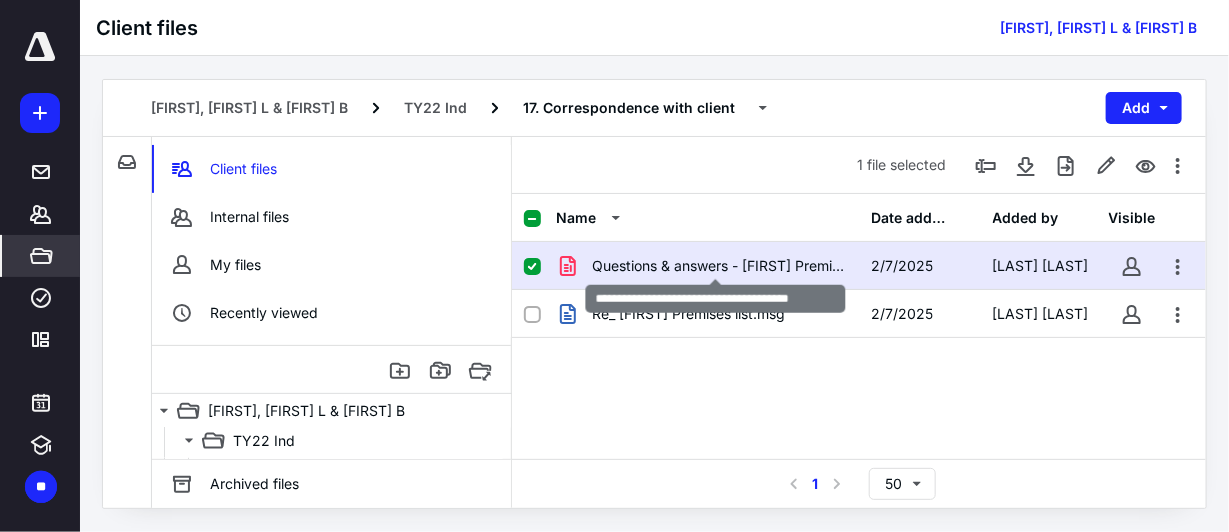 click on "Questions & answers - [FIRST] Premises.pdf" at bounding box center (719, 266) 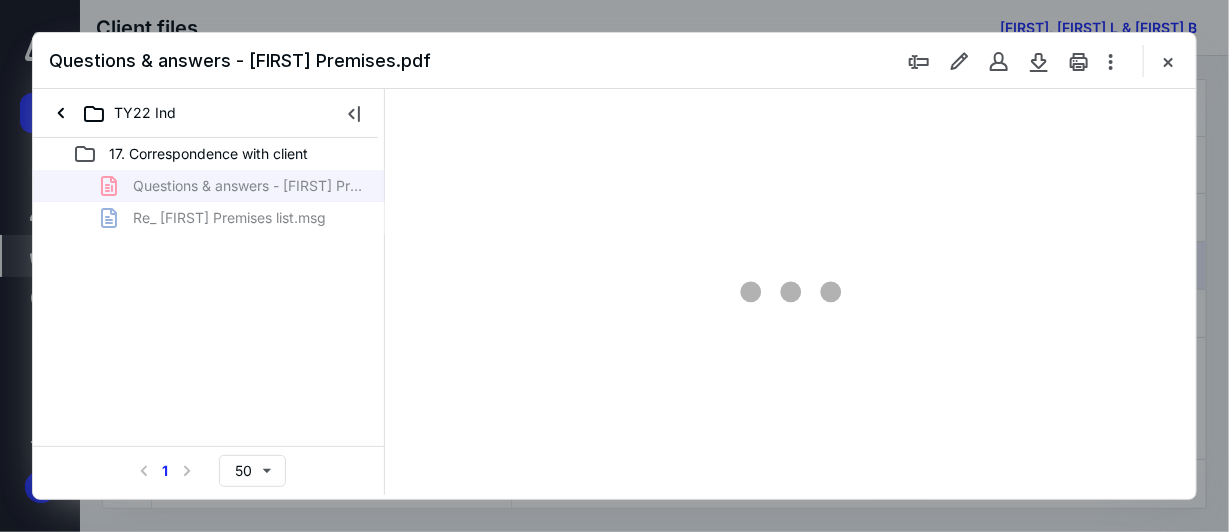 scroll, scrollTop: 0, scrollLeft: 0, axis: both 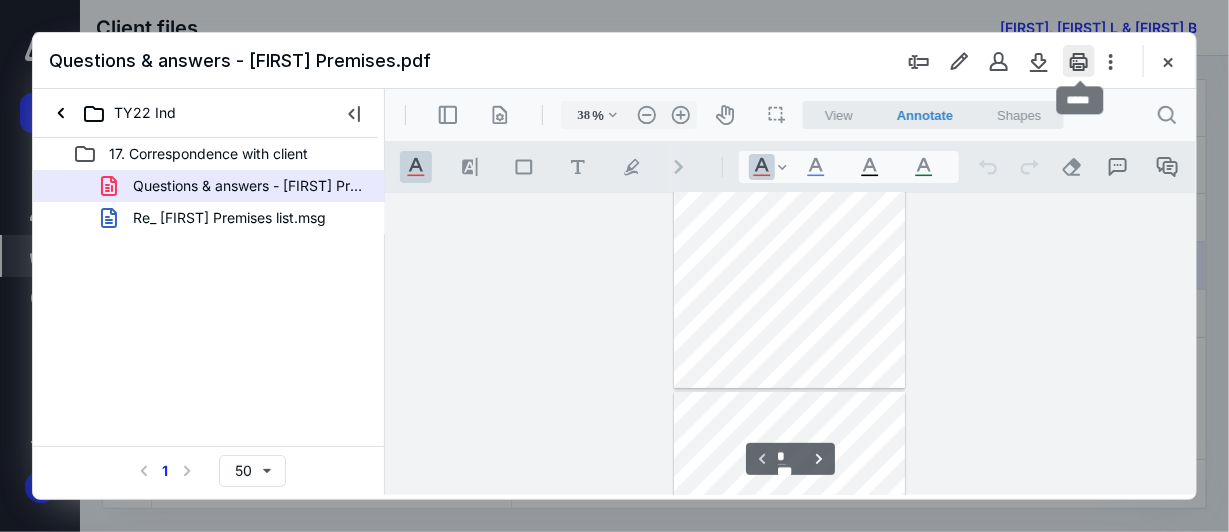 click at bounding box center [1079, 61] 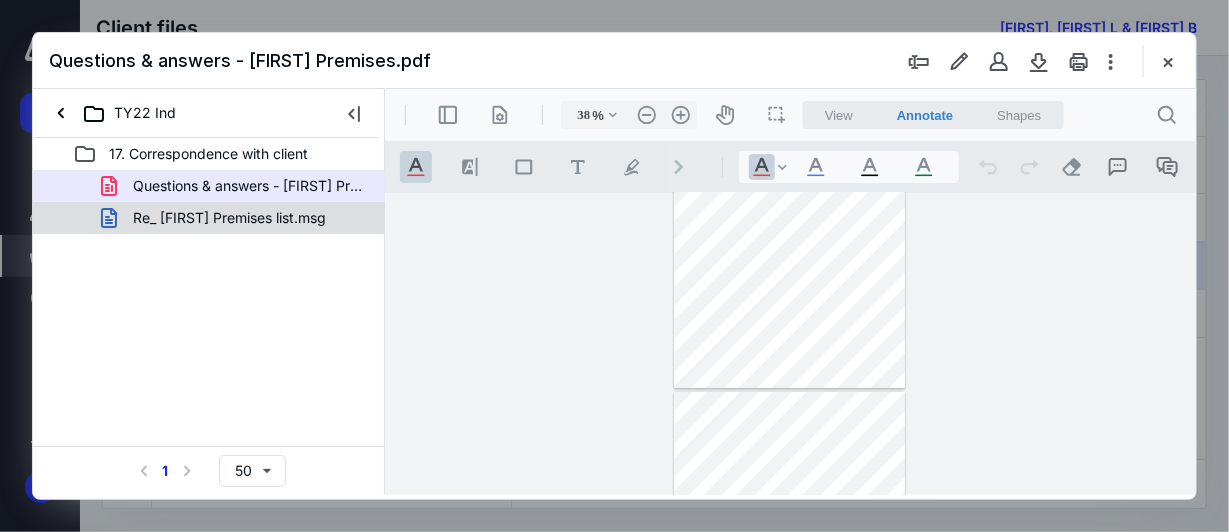 click on "Re_ [FIRST] Premises list.msg" at bounding box center [229, 218] 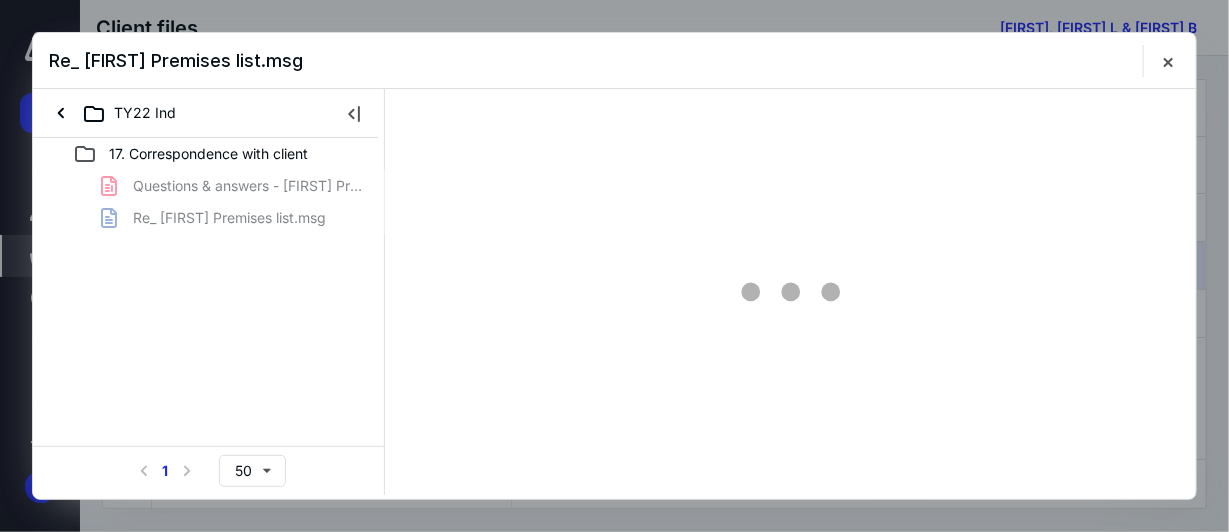 click on "Questions & answers - [FIRST] Premises.pdf Re_ [FIRST] Premises list.msg" at bounding box center (209, 202) 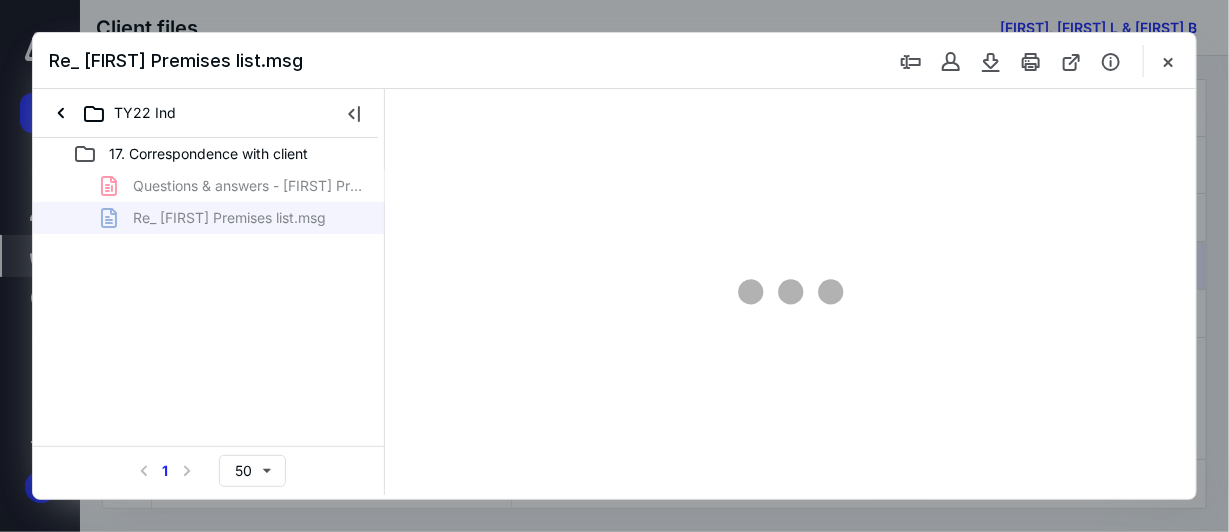 type on "38" 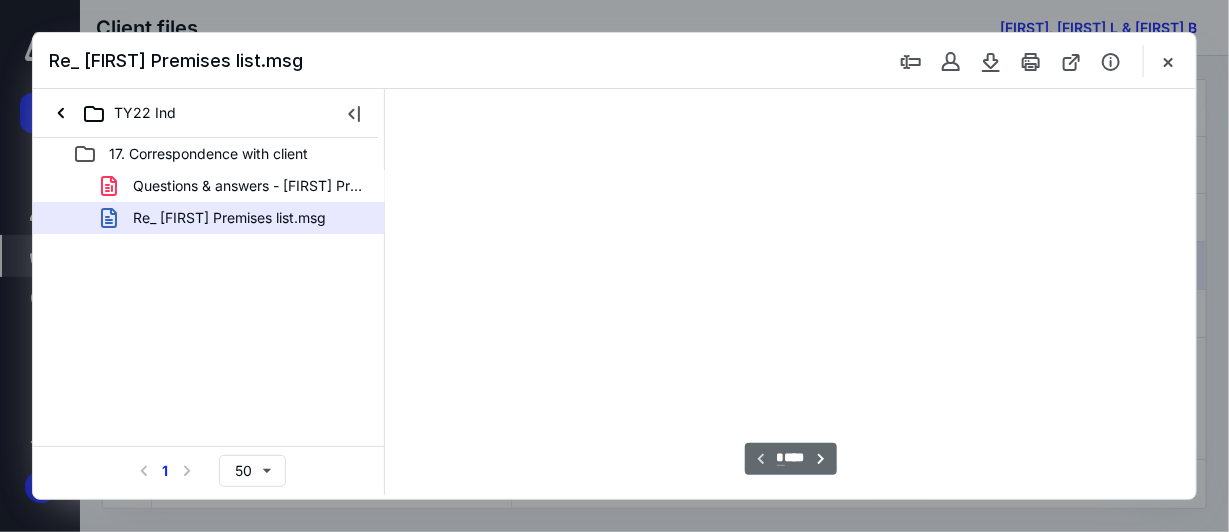 scroll, scrollTop: 106, scrollLeft: 0, axis: vertical 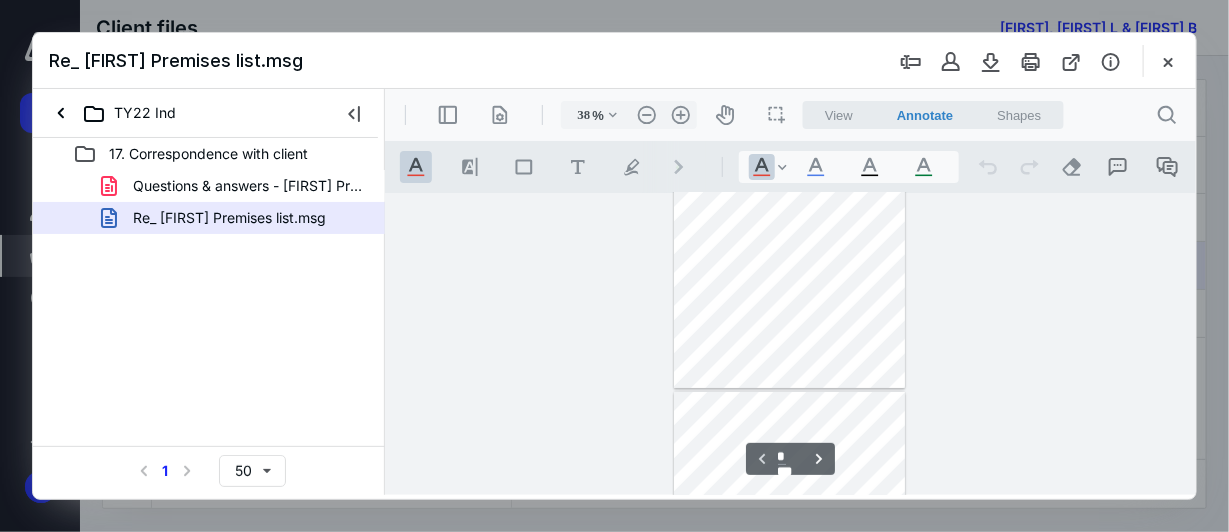 type on "*" 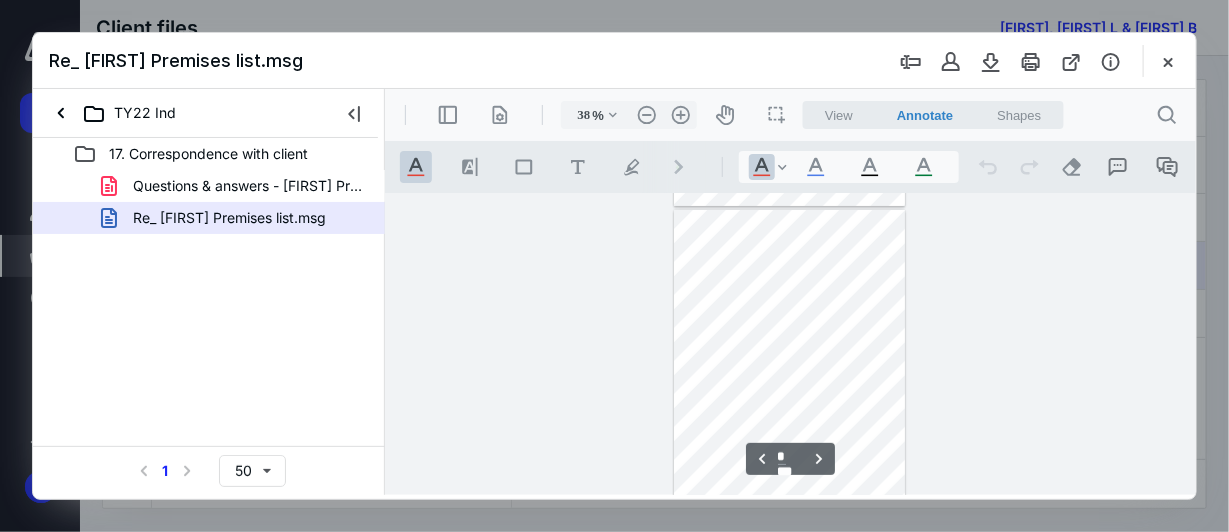 scroll, scrollTop: 306, scrollLeft: 0, axis: vertical 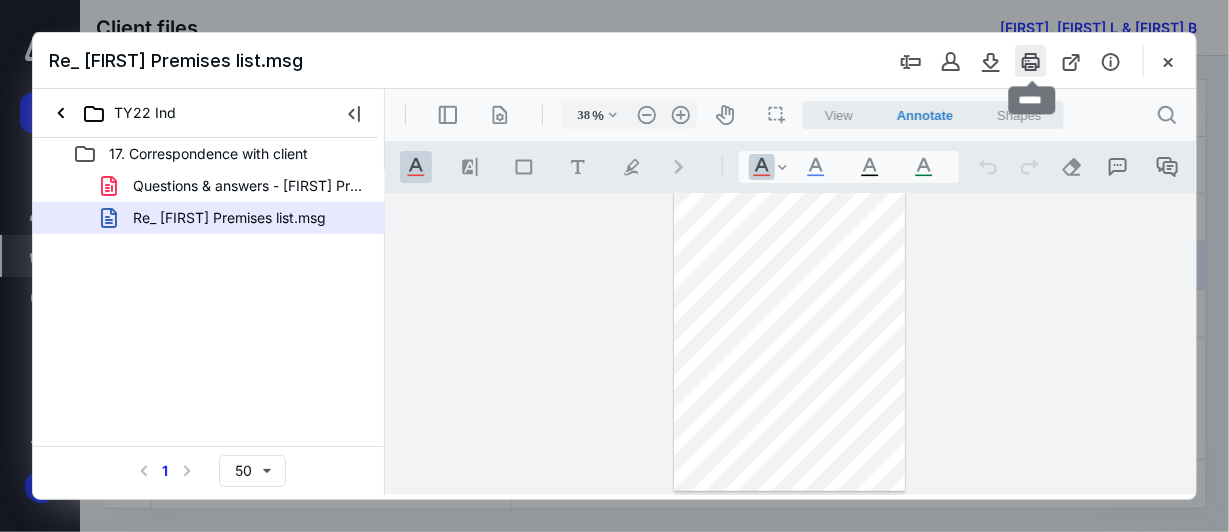 click at bounding box center [1031, 61] 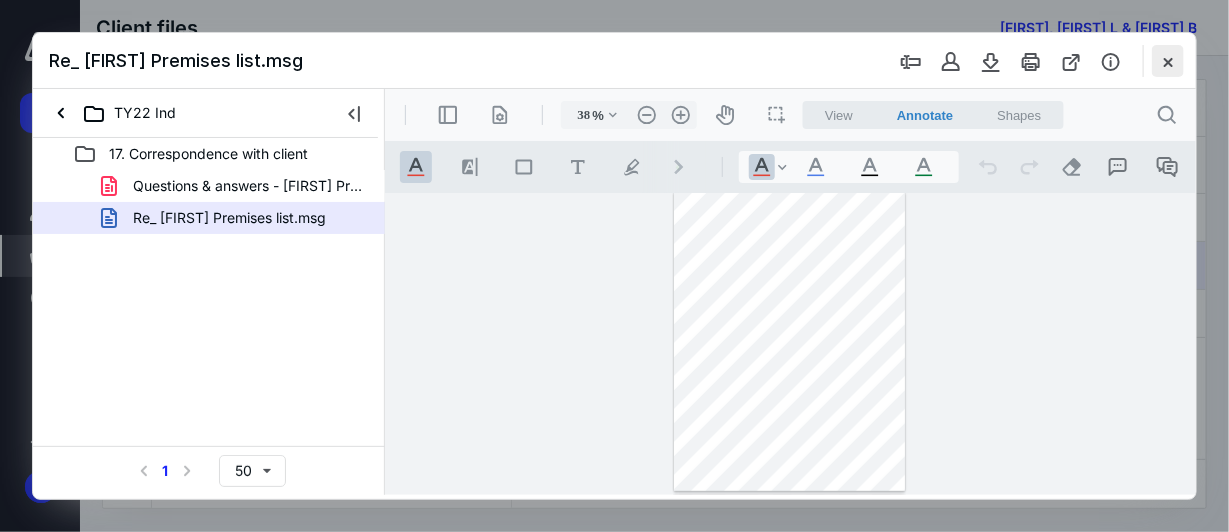 click at bounding box center [1168, 61] 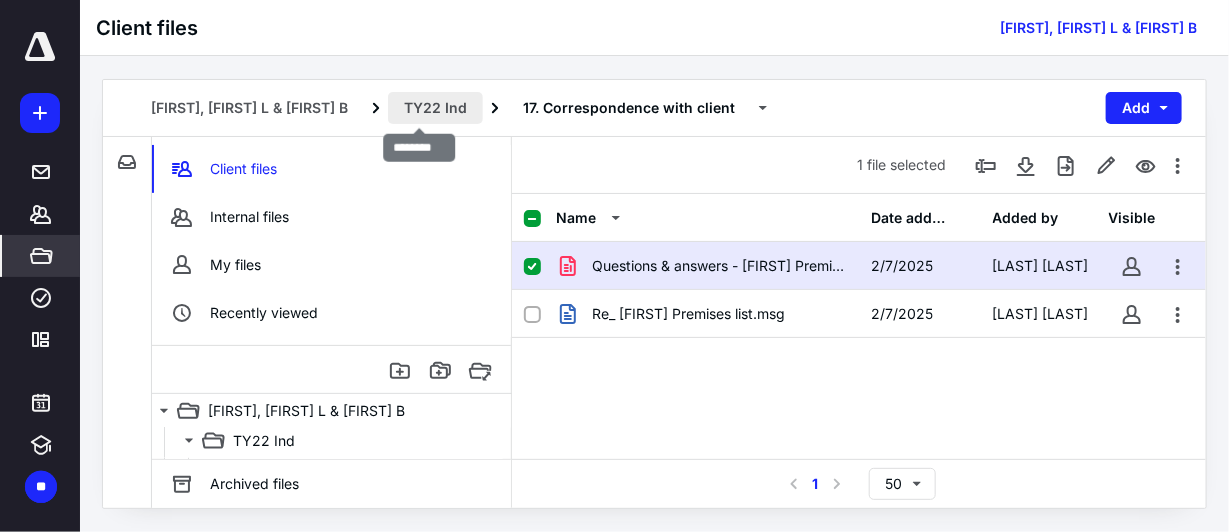 click on "TY22 Ind" at bounding box center (435, 108) 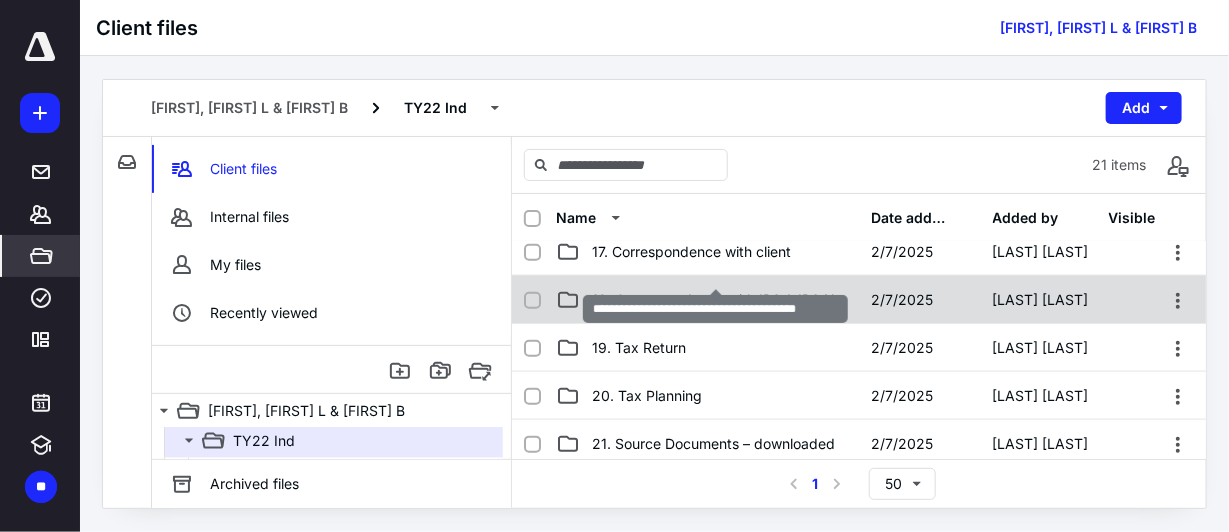 scroll, scrollTop: 800, scrollLeft: 0, axis: vertical 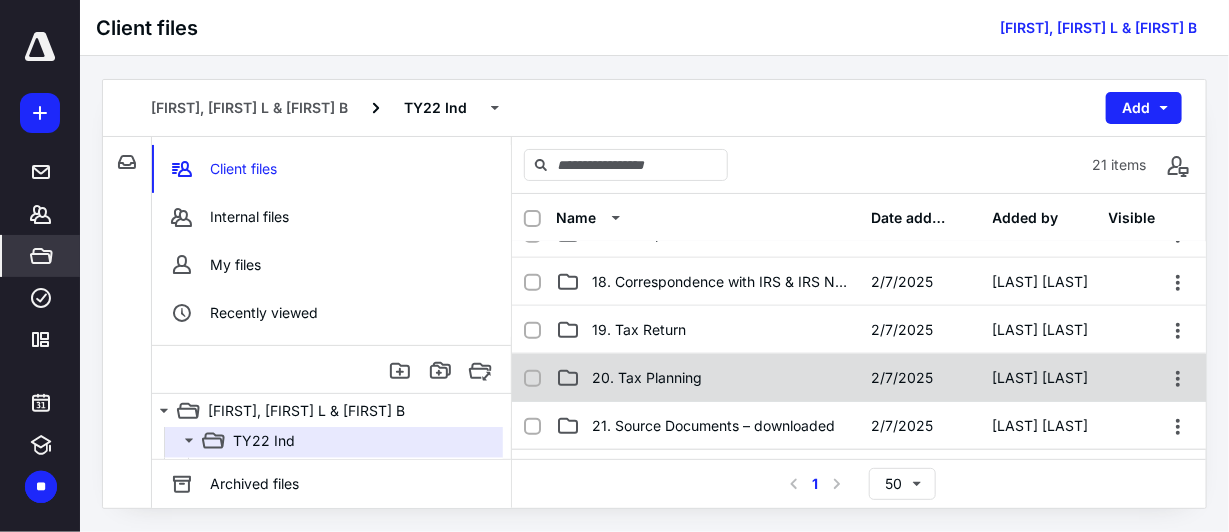 click on "20. Tax Planning" at bounding box center (707, 378) 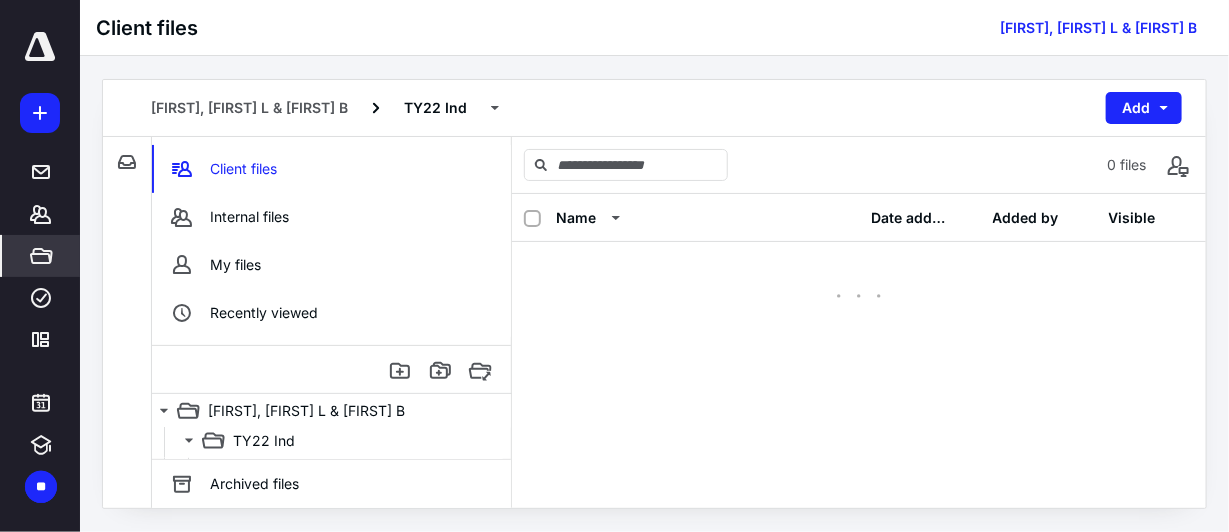 scroll, scrollTop: 0, scrollLeft: 0, axis: both 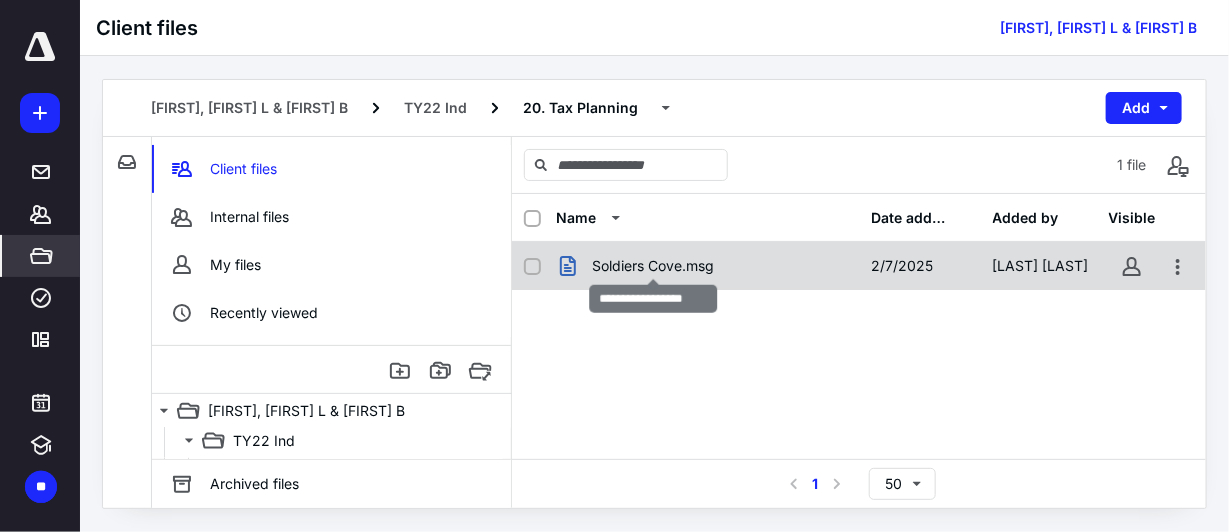 click on "Soldiers Cove.msg" at bounding box center [653, 266] 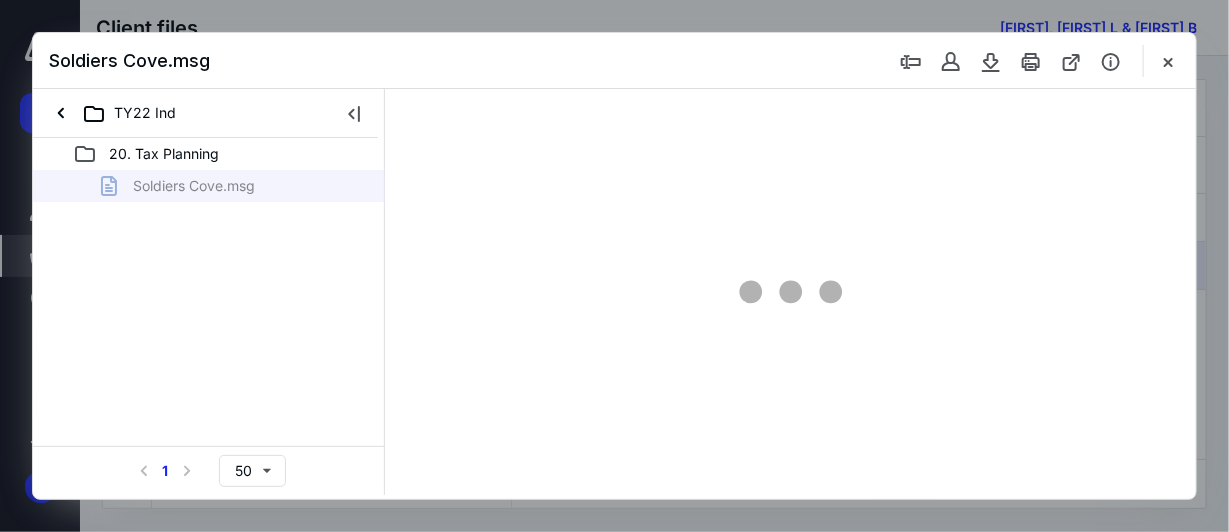 scroll, scrollTop: 0, scrollLeft: 0, axis: both 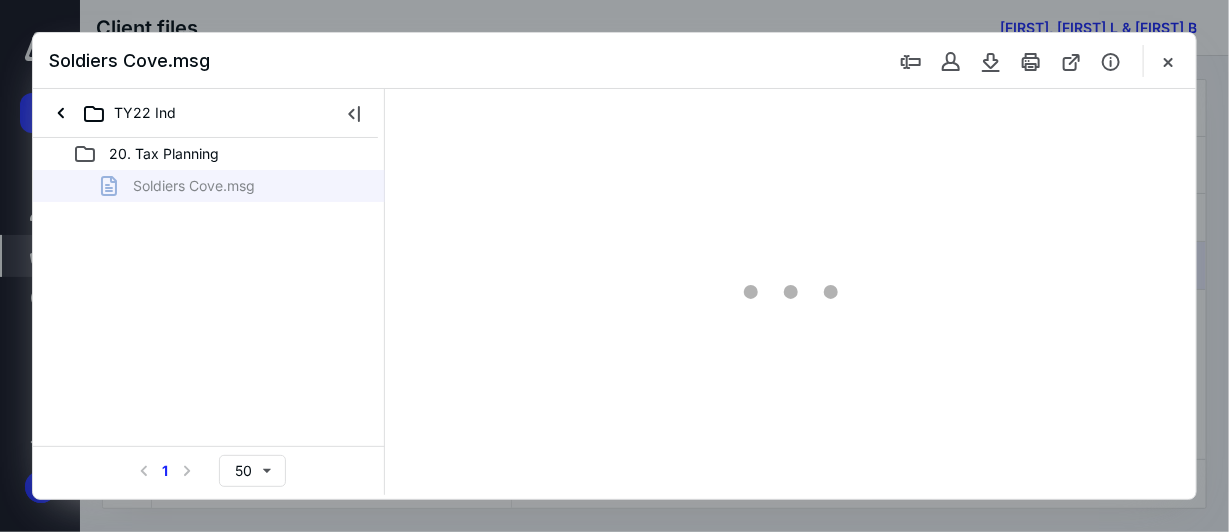 type on "38" 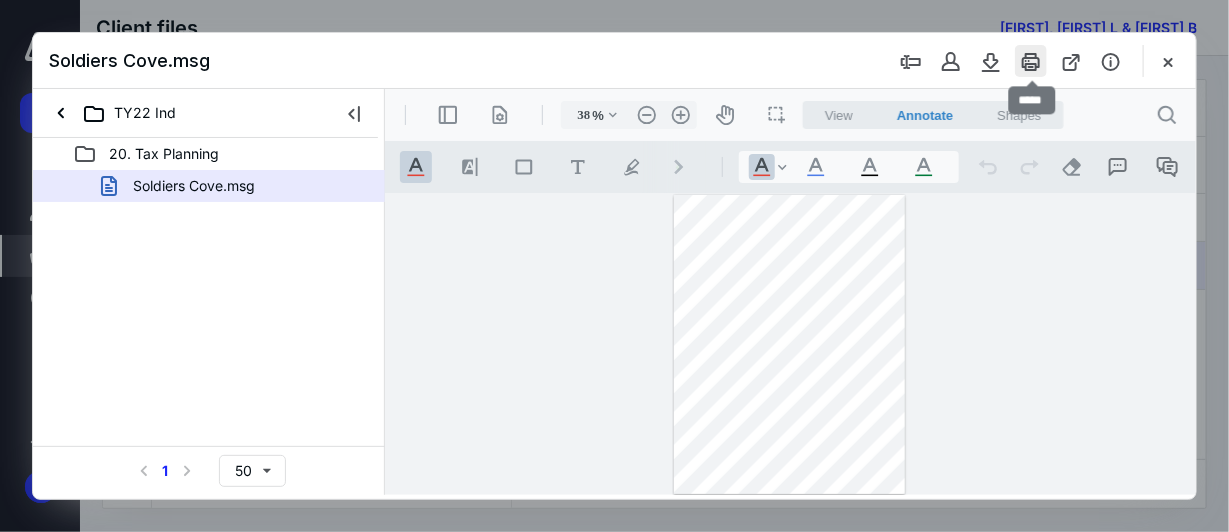 click at bounding box center (1031, 61) 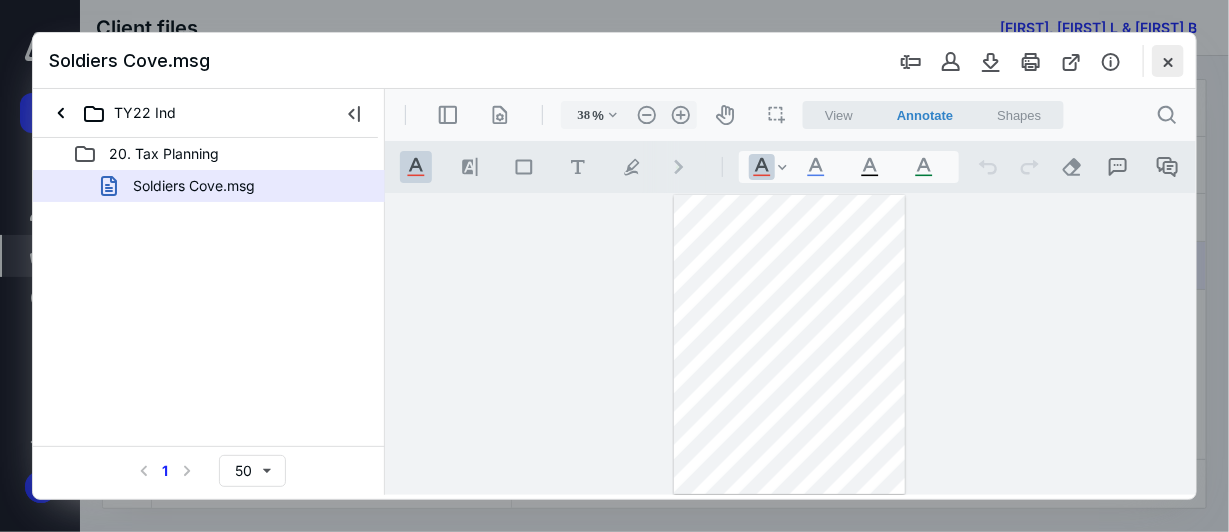 click at bounding box center [1168, 61] 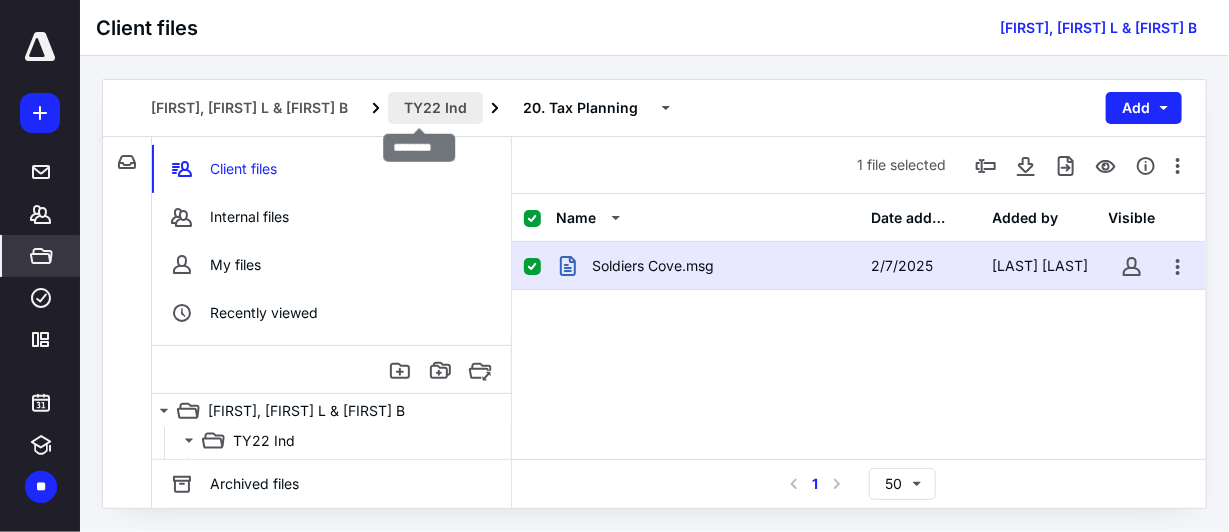 click on "TY22 Ind" at bounding box center [435, 108] 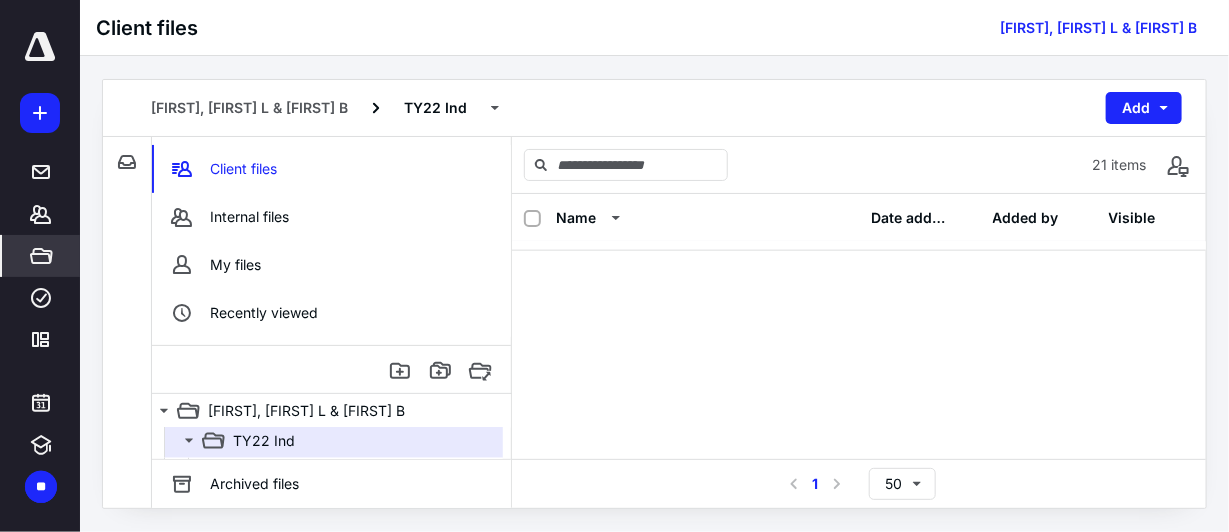 scroll, scrollTop: 899, scrollLeft: 0, axis: vertical 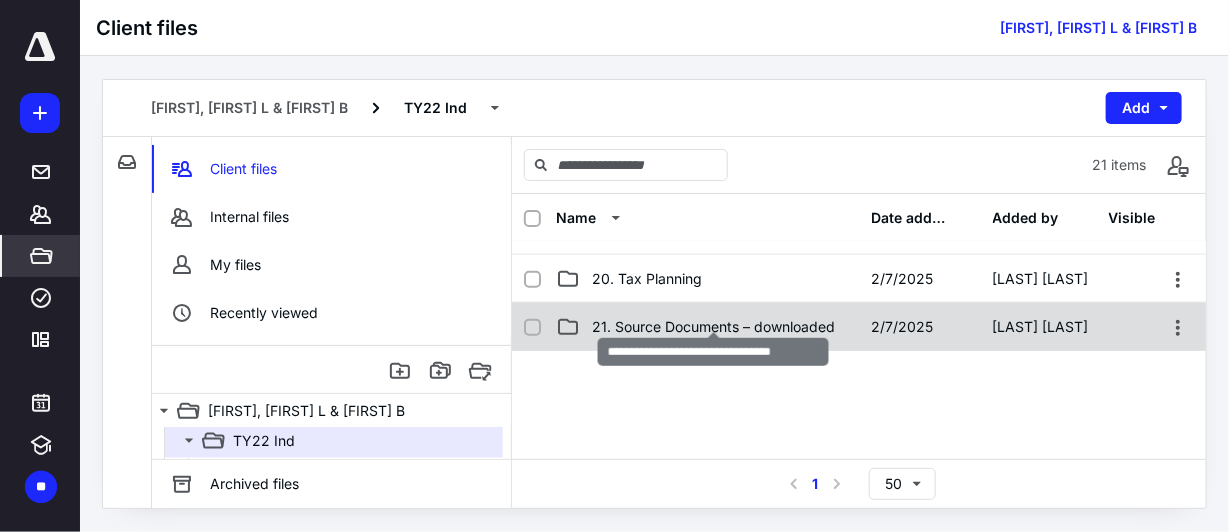 click on "21. Source Documents – downloaded" at bounding box center (713, 327) 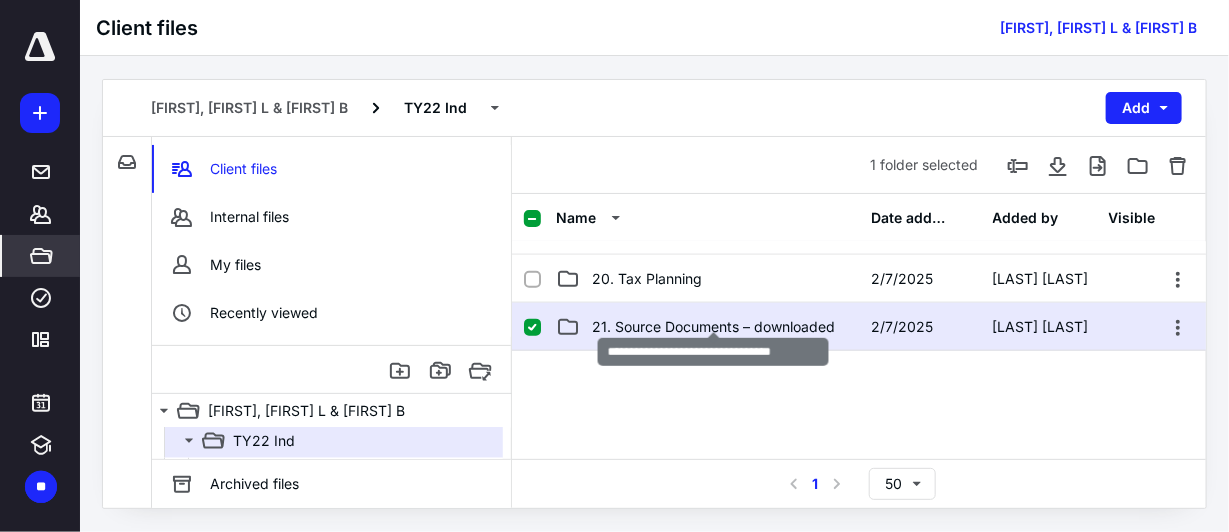 click on "21. Source Documents – downloaded" at bounding box center (713, 327) 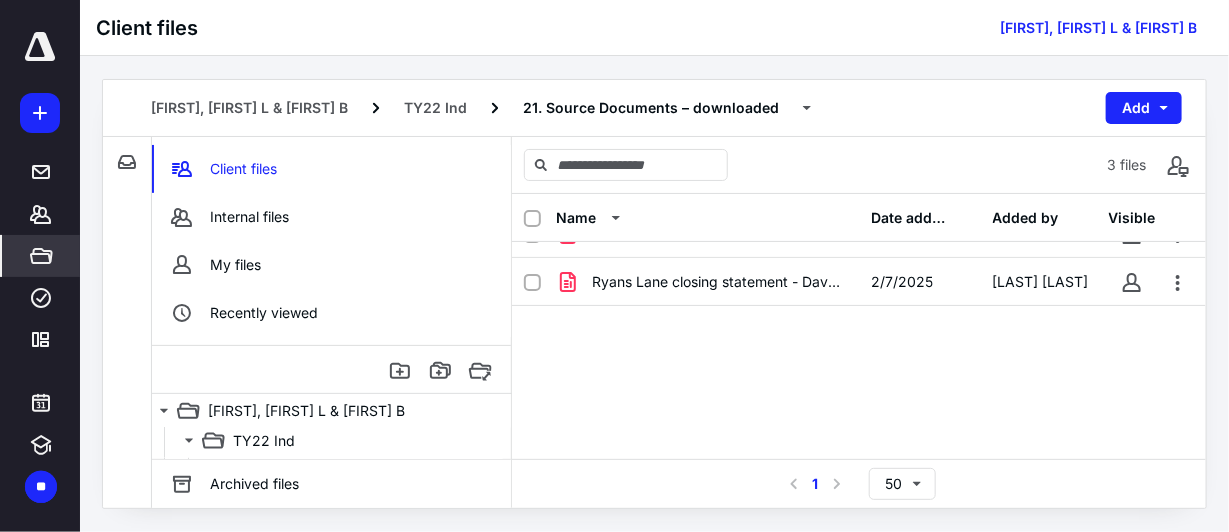 scroll, scrollTop: 0, scrollLeft: 0, axis: both 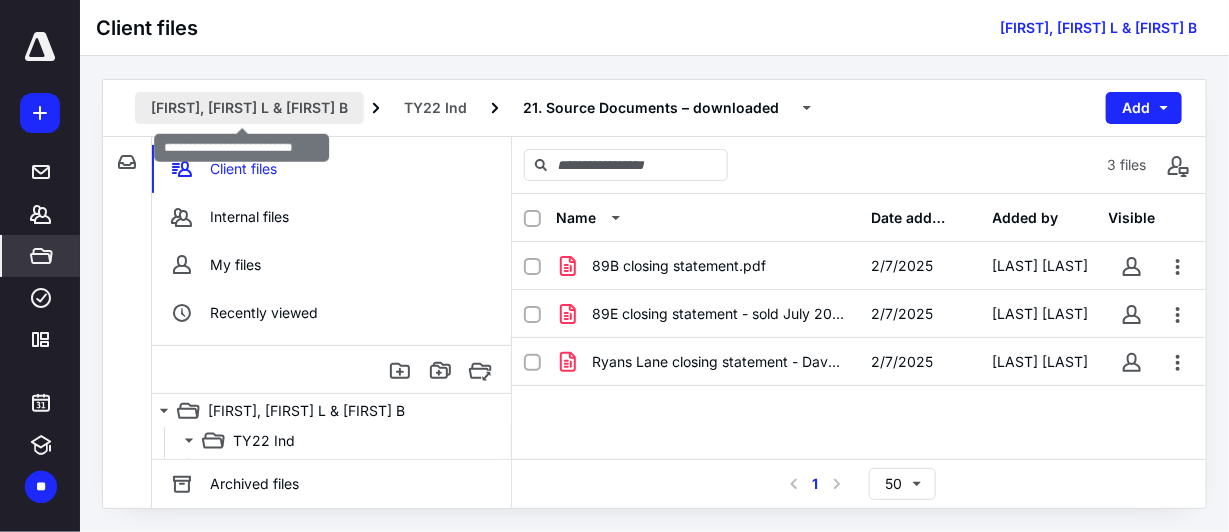 click on "[FIRST], [FIRST] L & [FIRST] B" at bounding box center [249, 108] 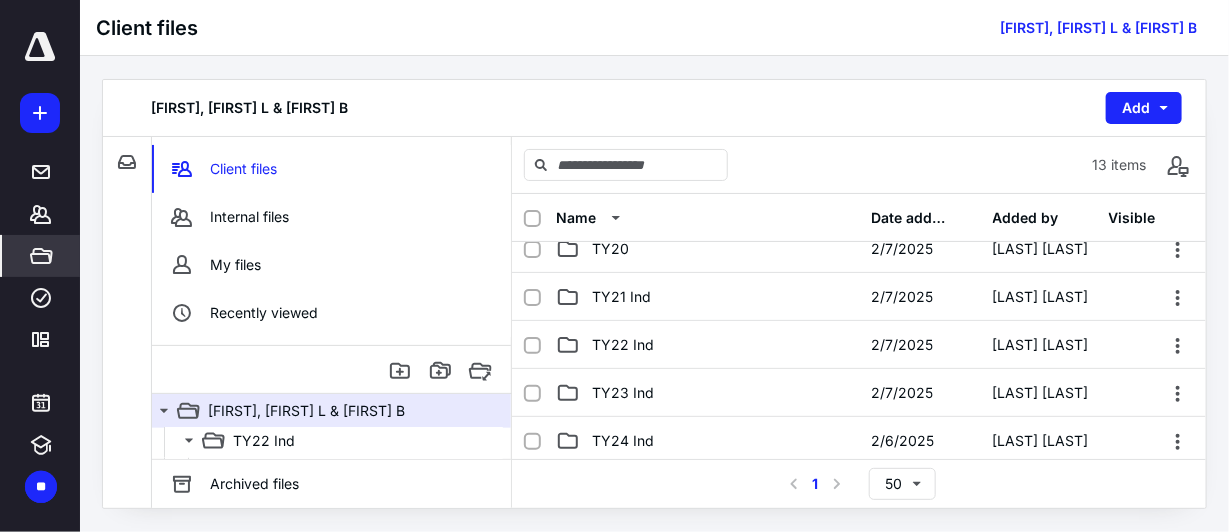 scroll, scrollTop: 300, scrollLeft: 0, axis: vertical 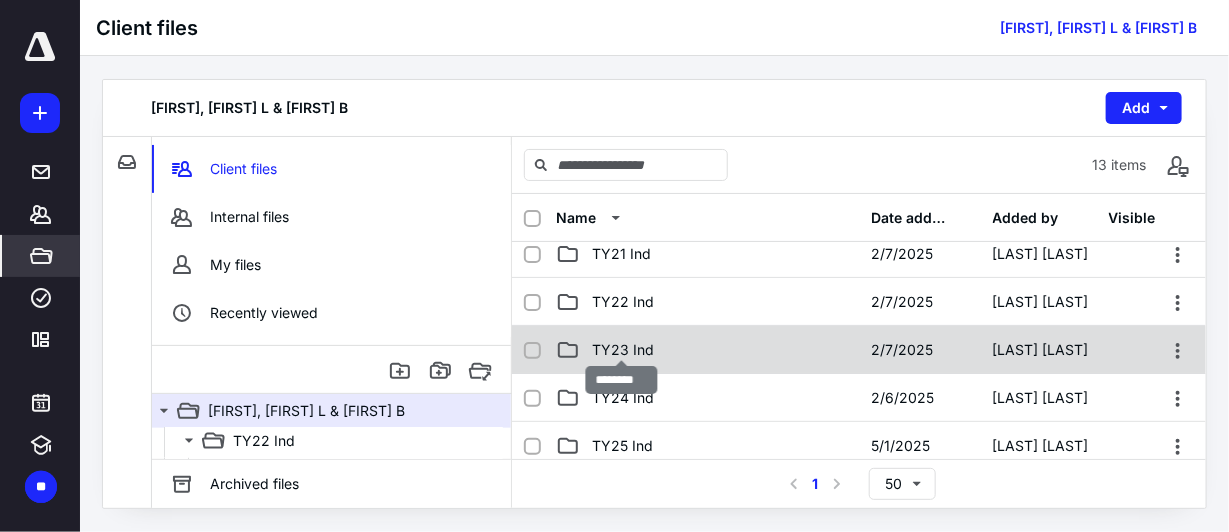 click on "TY23 Ind" at bounding box center [623, 350] 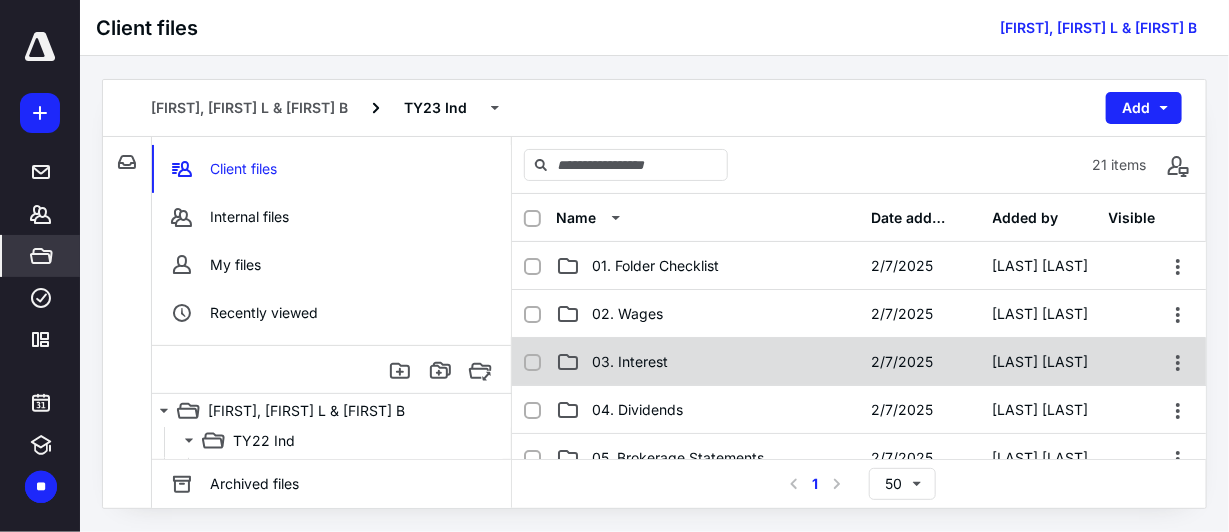 scroll, scrollTop: 99, scrollLeft: 0, axis: vertical 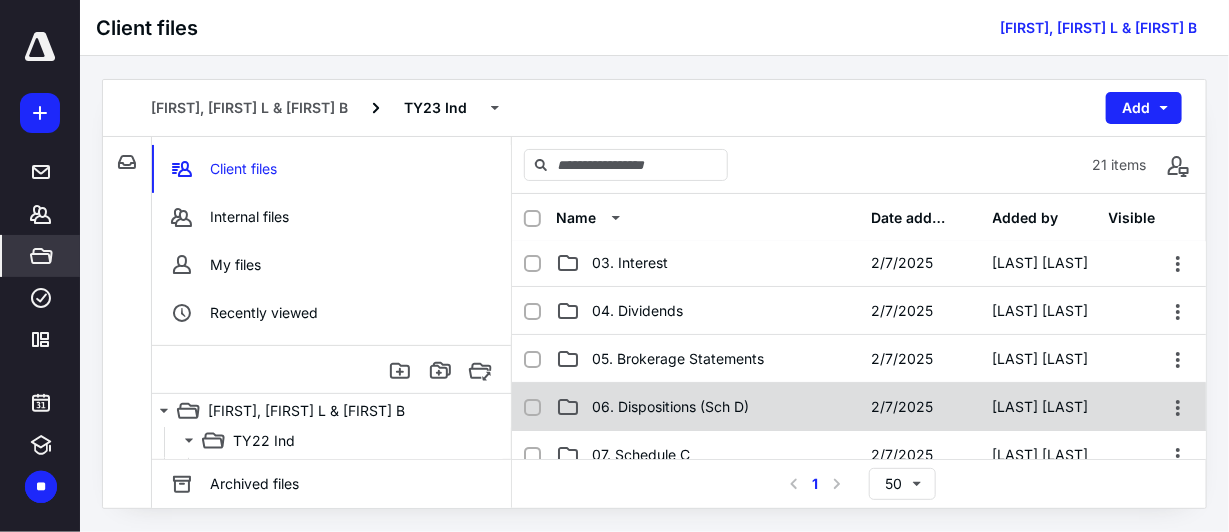 click on "06. Dispositions (Sch D)" at bounding box center [707, 407] 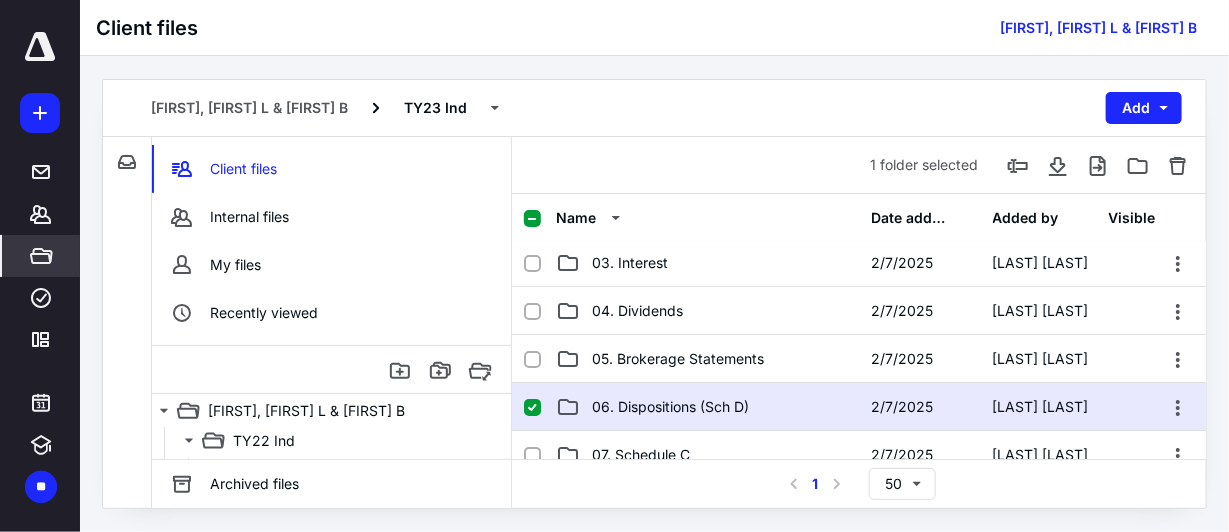 click on "06. Dispositions (Sch D)" at bounding box center [707, 407] 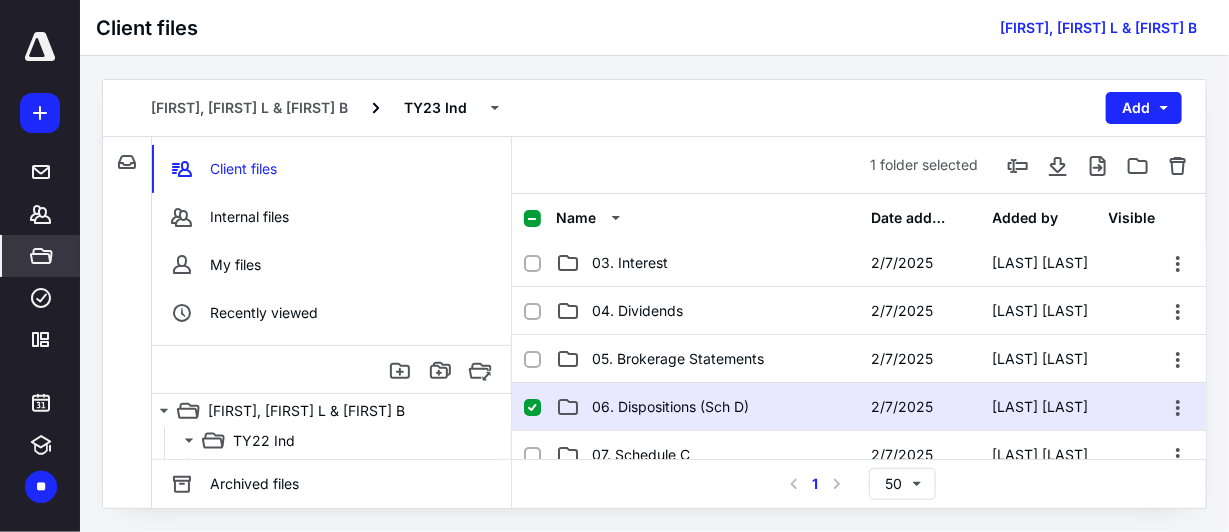 scroll, scrollTop: 0, scrollLeft: 0, axis: both 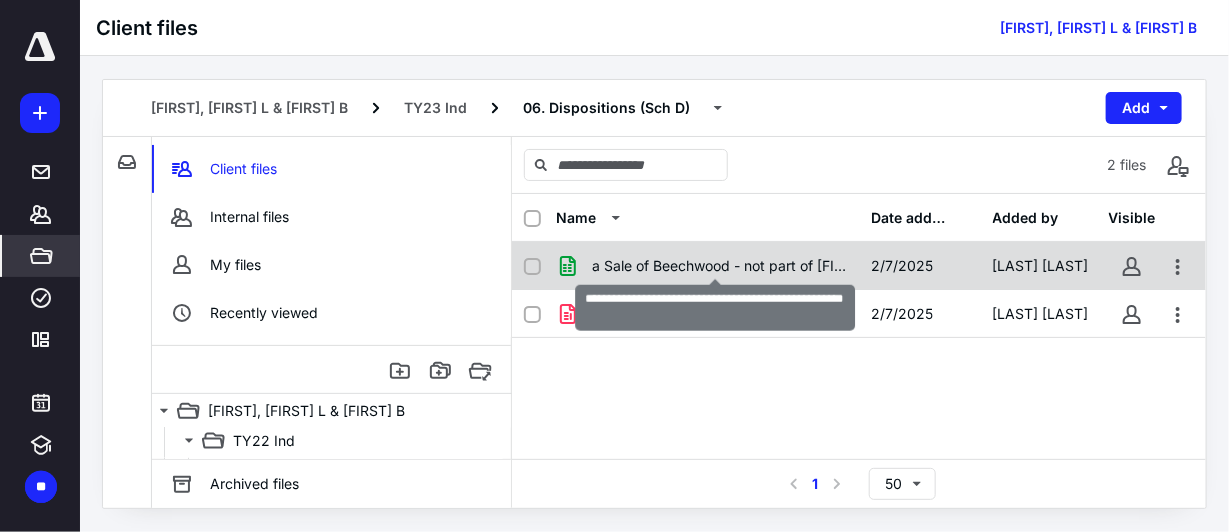 click on "a Sale of Beechwood - not part of [FIRST] Premises.xlsx" at bounding box center [719, 266] 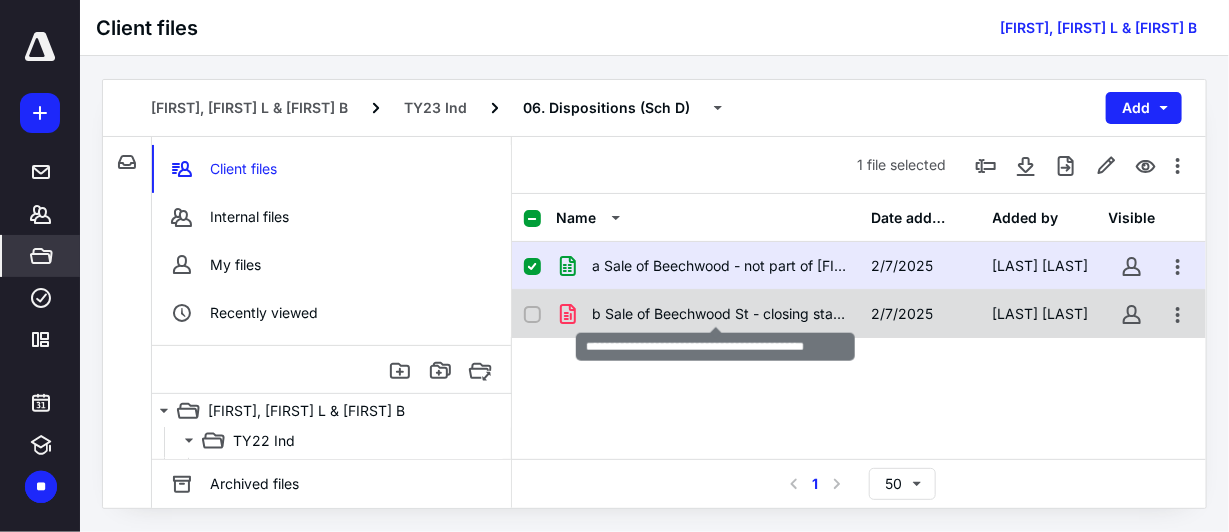 click on "b Sale of Beechwood St - closing statemt.pdf" at bounding box center [719, 314] 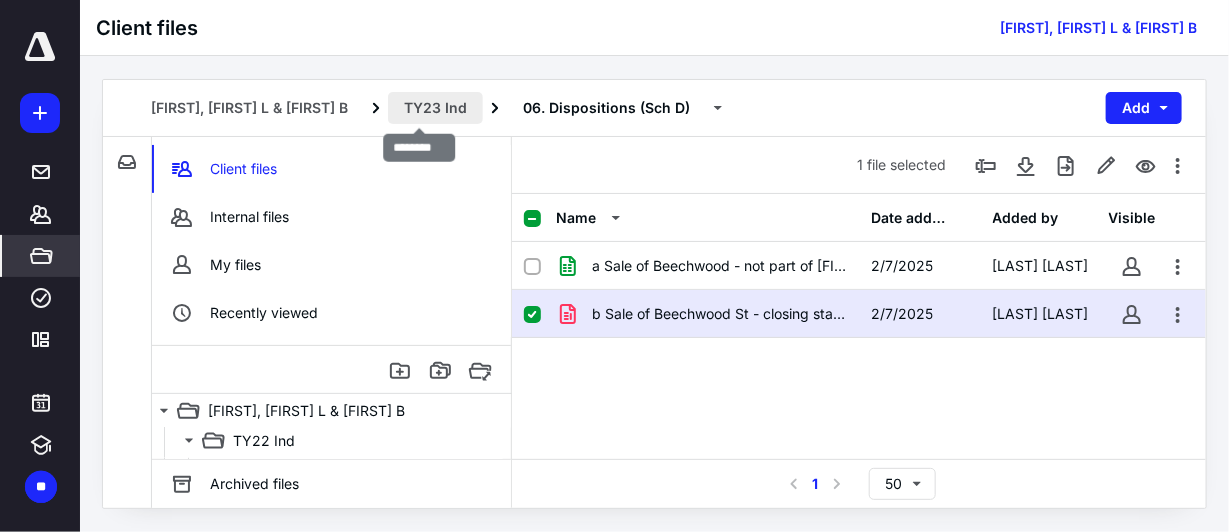 click on "TY23 Ind" at bounding box center [435, 108] 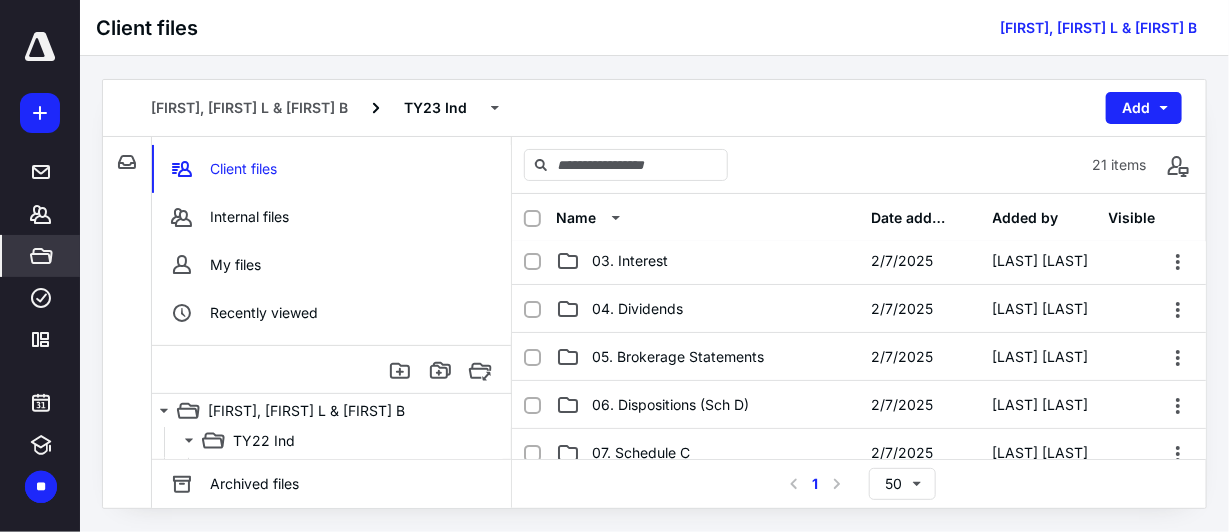 scroll, scrollTop: 200, scrollLeft: 0, axis: vertical 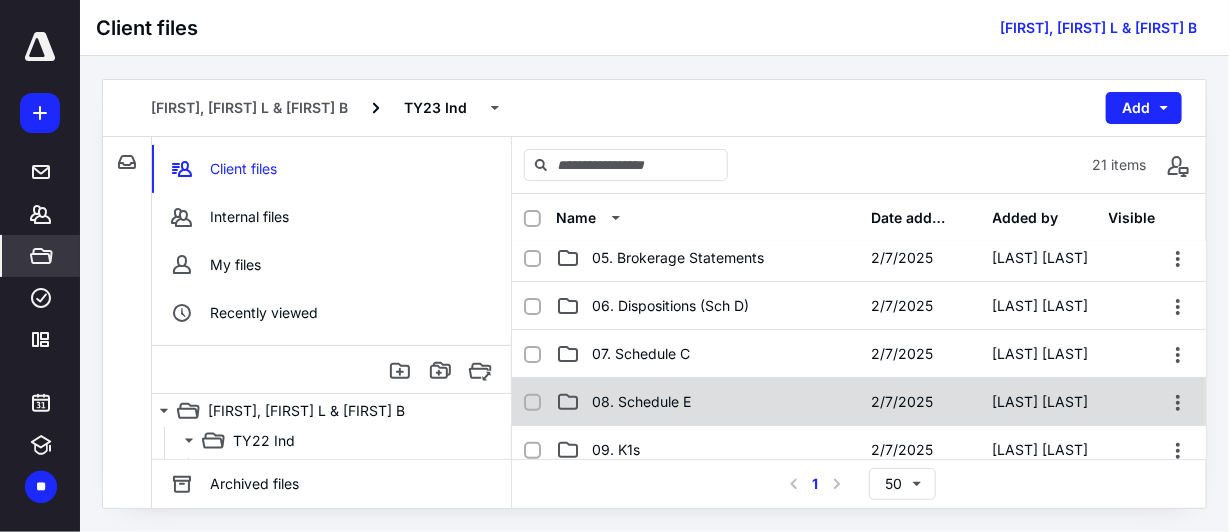 click on "08. Schedule E" at bounding box center (707, 402) 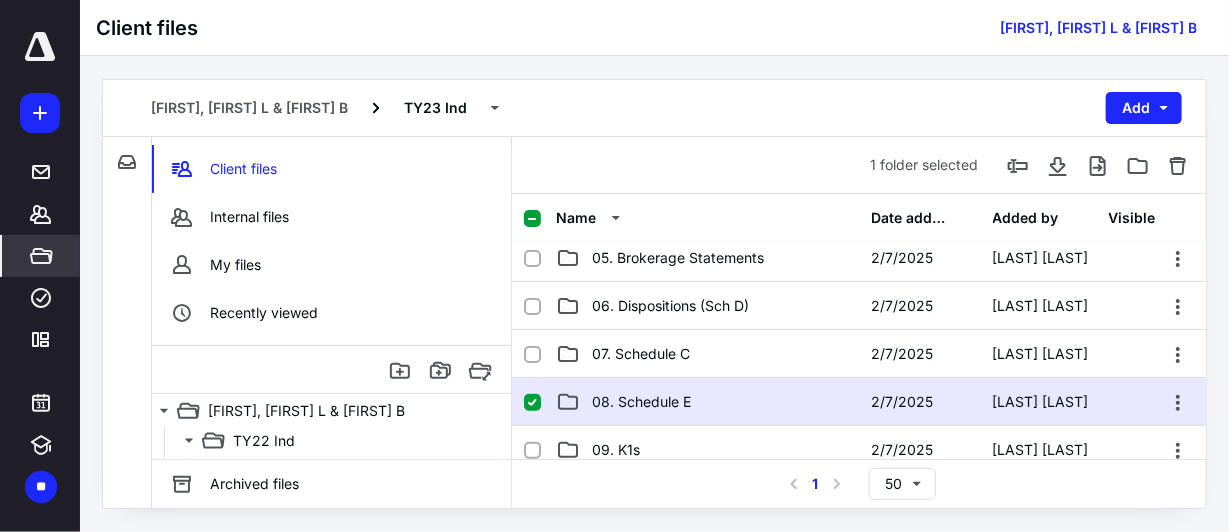 click on "08. Schedule E" at bounding box center [707, 402] 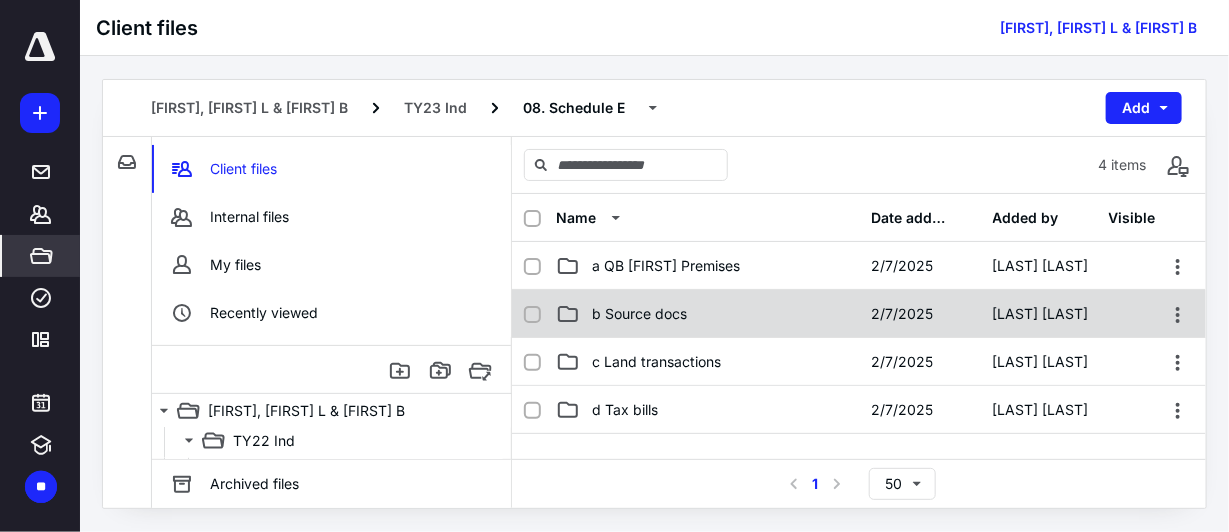 scroll, scrollTop: 0, scrollLeft: 0, axis: both 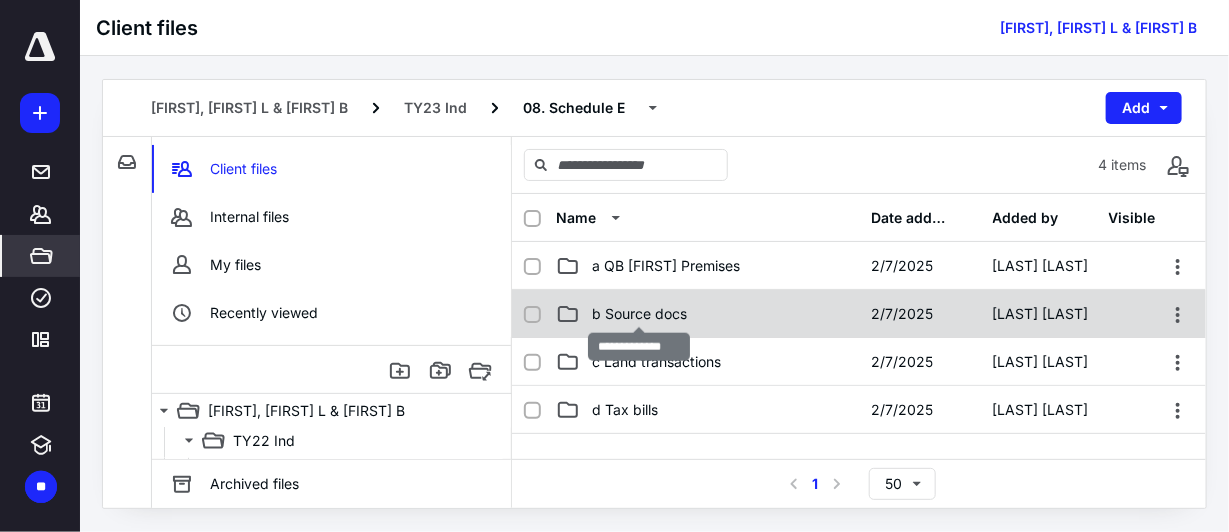 click on "b Source docs" at bounding box center (639, 314) 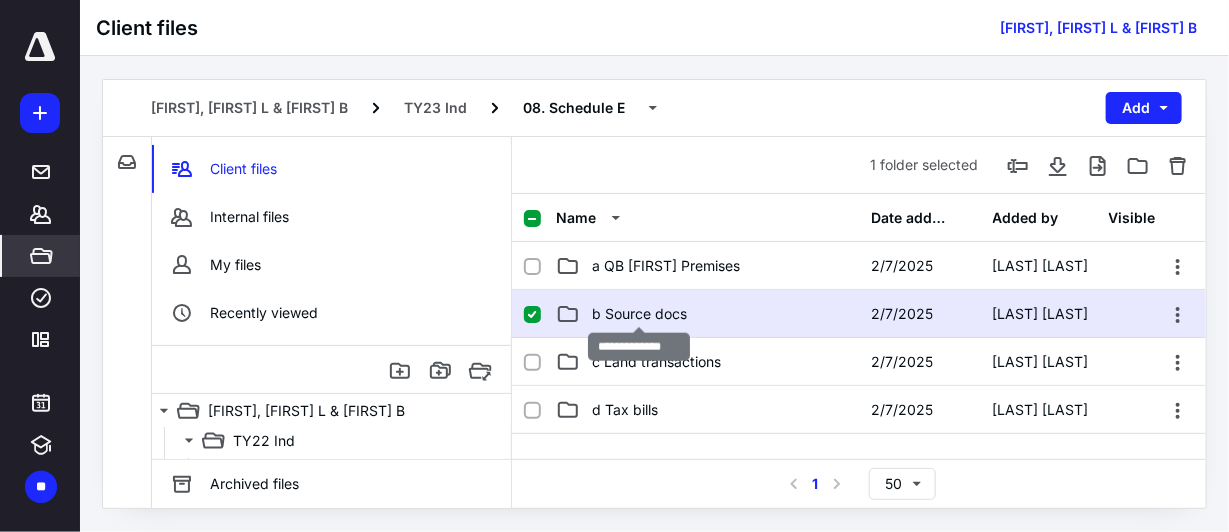 click on "b Source docs" at bounding box center (639, 314) 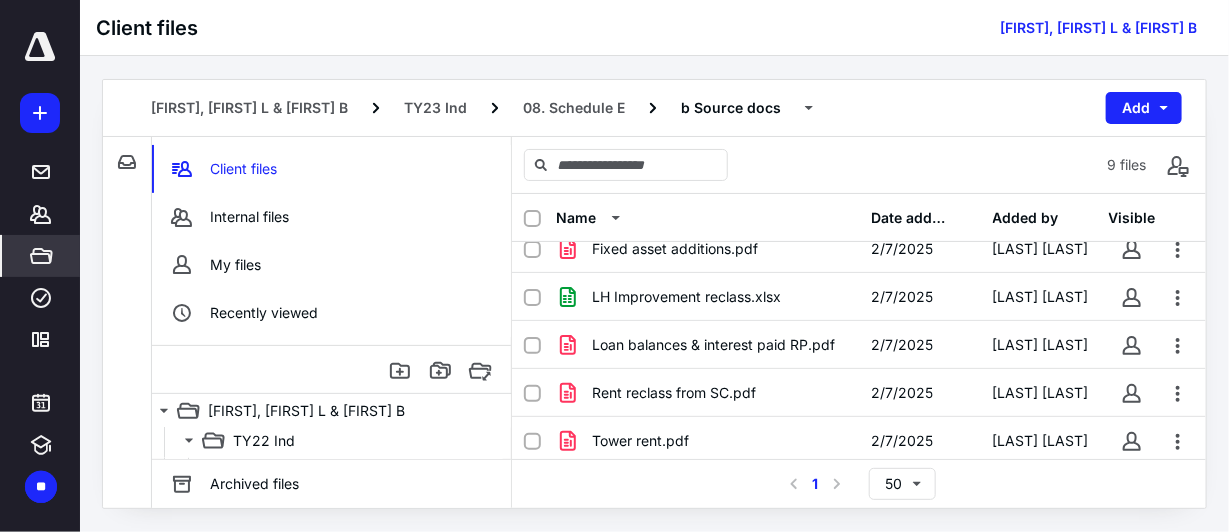 scroll, scrollTop: 0, scrollLeft: 0, axis: both 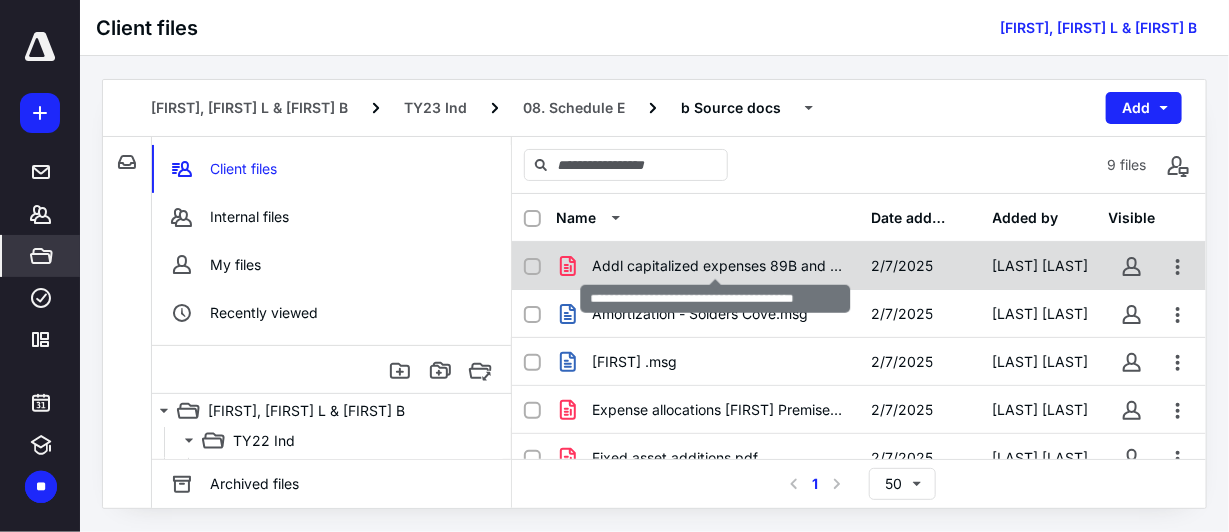 click on "Addl capitalized expenses 89B and 89E.pdf" at bounding box center (719, 266) 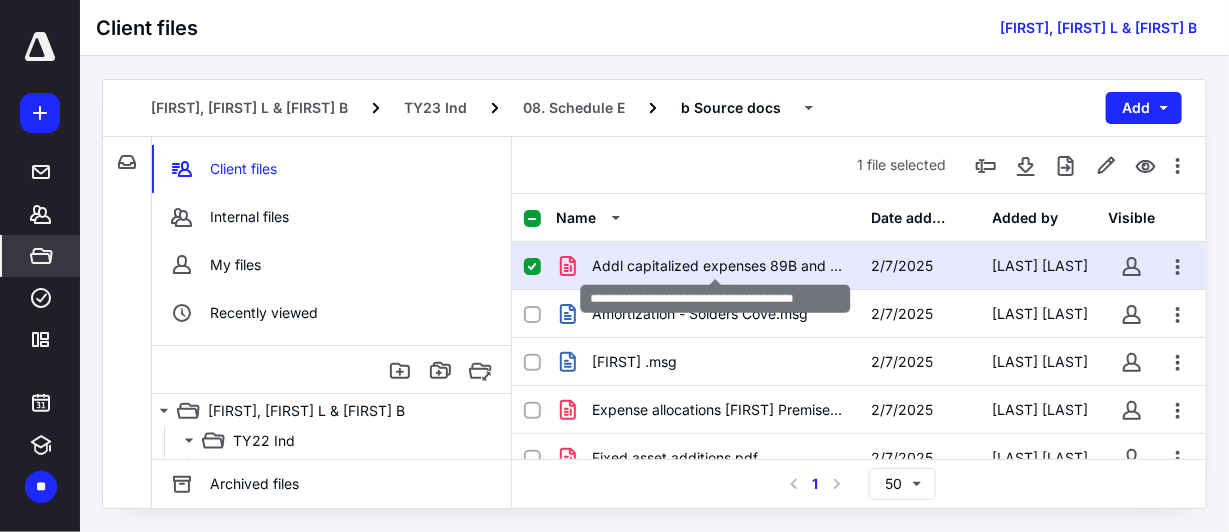 click on "Addl capitalized expenses 89B and 89E.pdf" at bounding box center (719, 266) 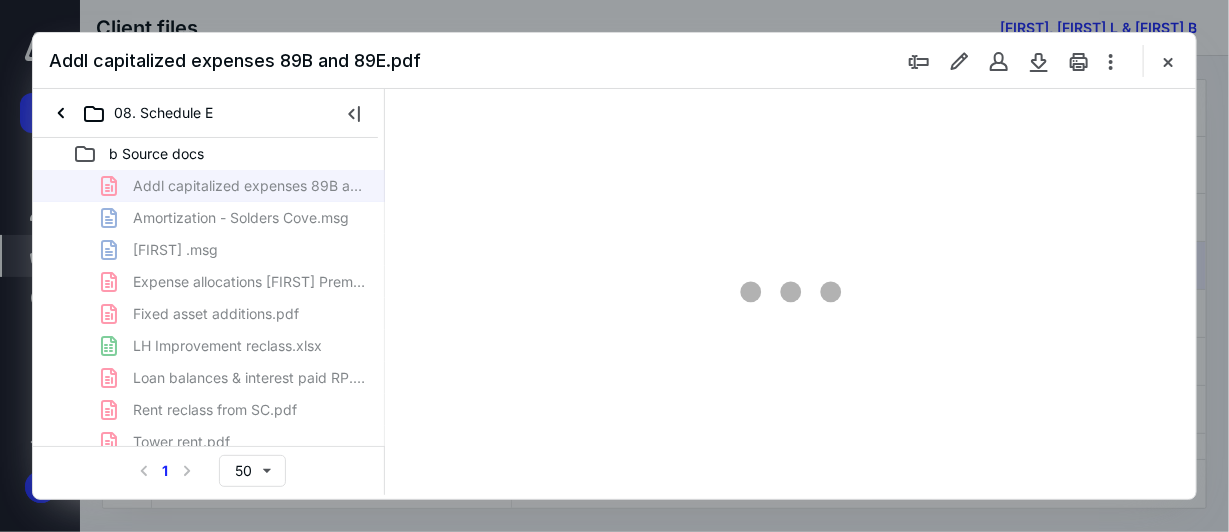 scroll, scrollTop: 0, scrollLeft: 0, axis: both 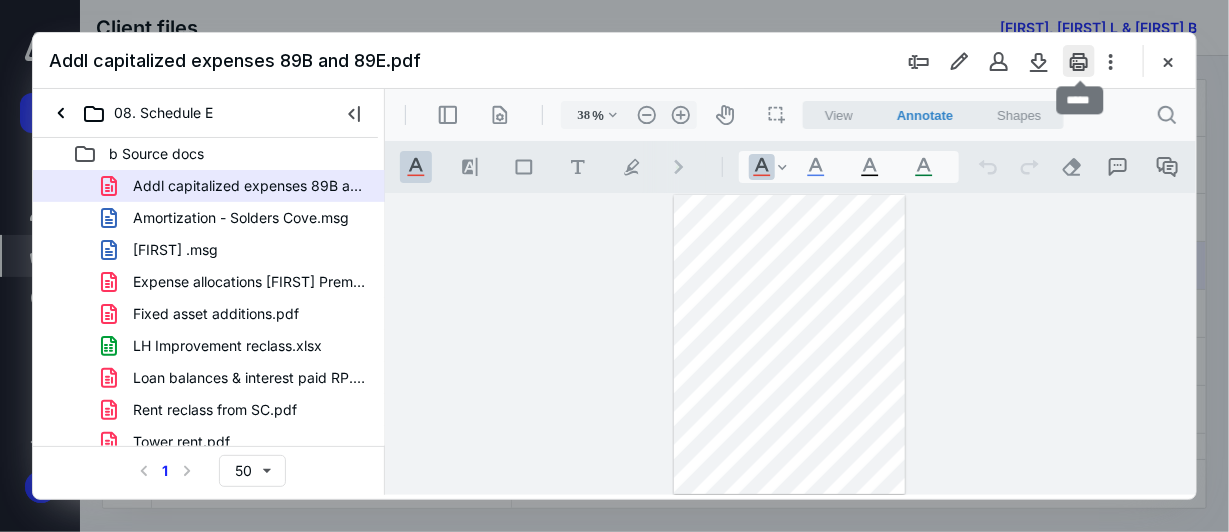 click at bounding box center (1079, 61) 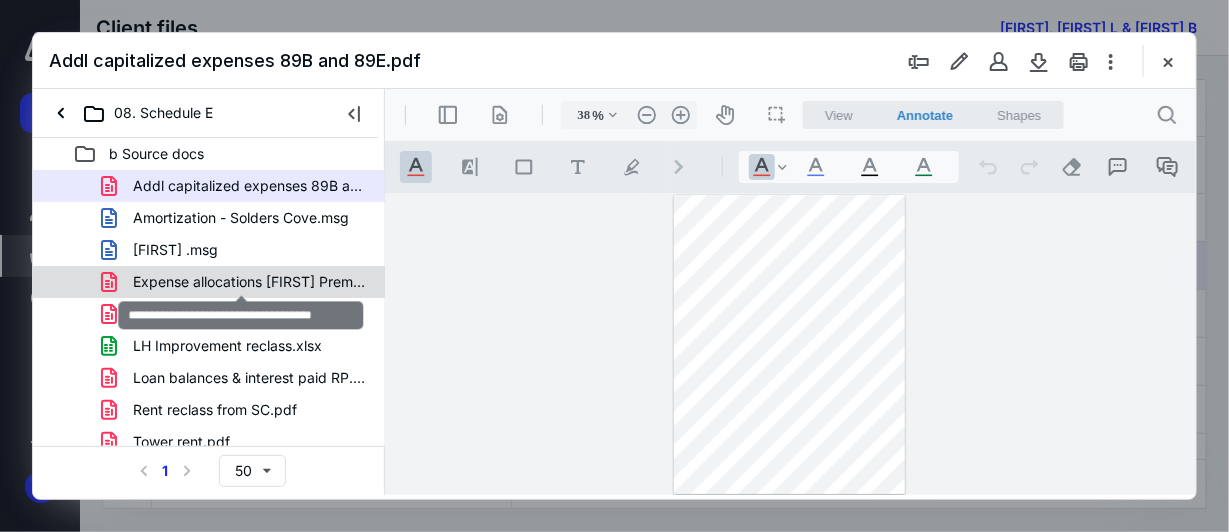 click on "Expense allocations [FIRST] Premises.pdf" at bounding box center (249, 282) 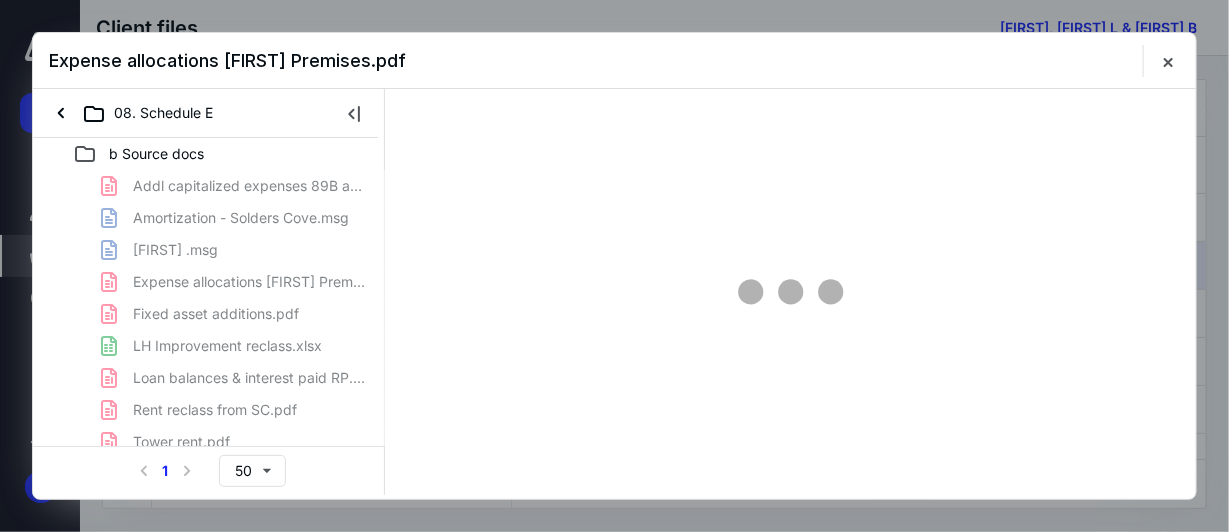 click on "Addl capitalized expenses 89B and 89E.pdf Amortization - Solders Cove.msg [FIRST] .msg Expense allocations [FIRST] Premises.pdf Fixed asset additions.pdf LH Improvement reclass.xlsx Loan balances & interest paid RP.pdf Rent reclass from SC.pdf Tower rent.pdf" at bounding box center (209, 314) 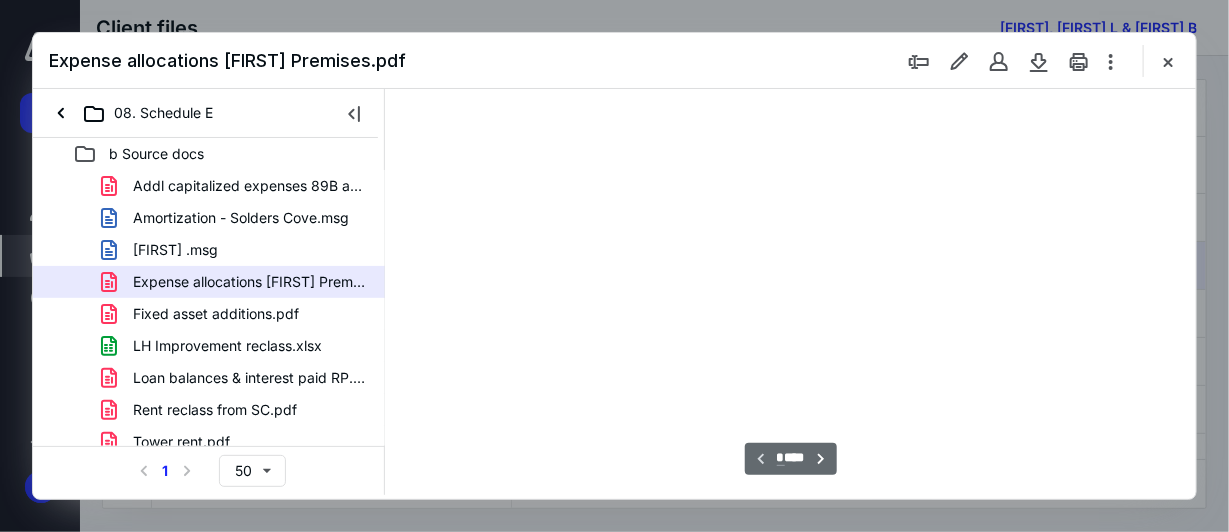 scroll, scrollTop: 106, scrollLeft: 0, axis: vertical 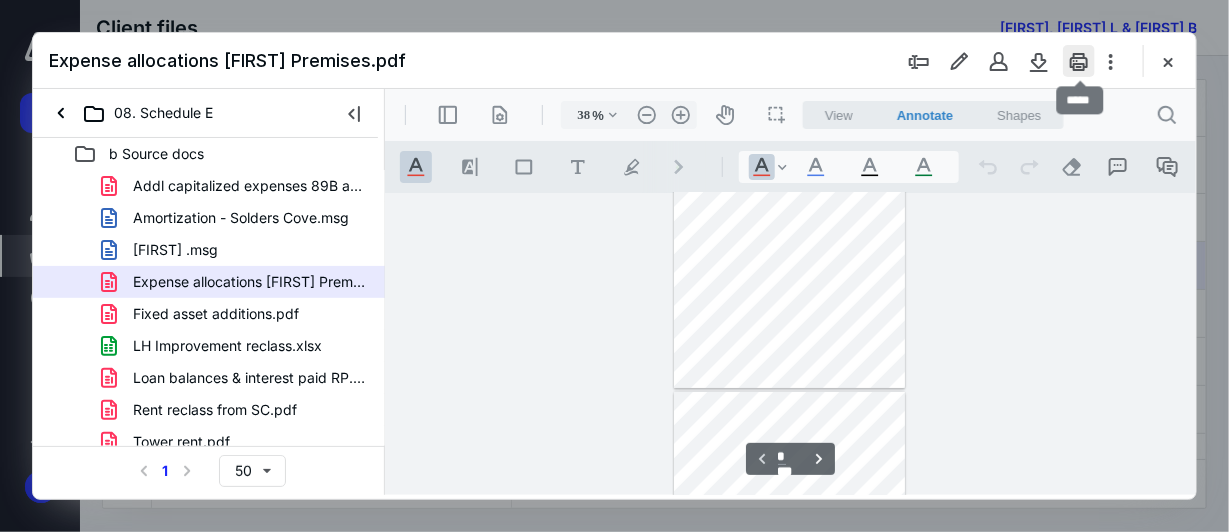 click at bounding box center (1079, 61) 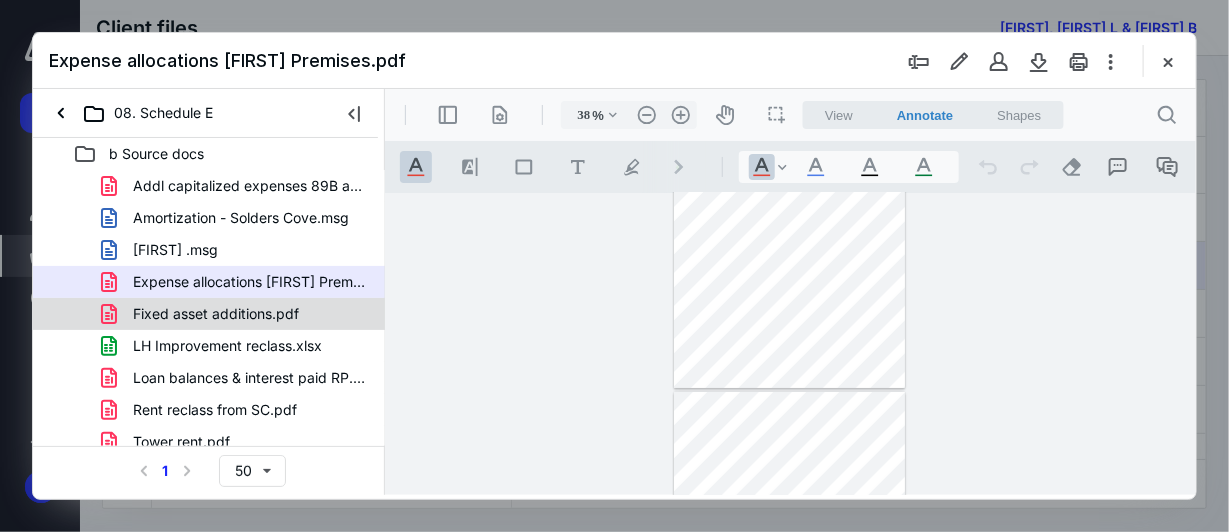 click on "Fixed asset additions.pdf" at bounding box center [237, 314] 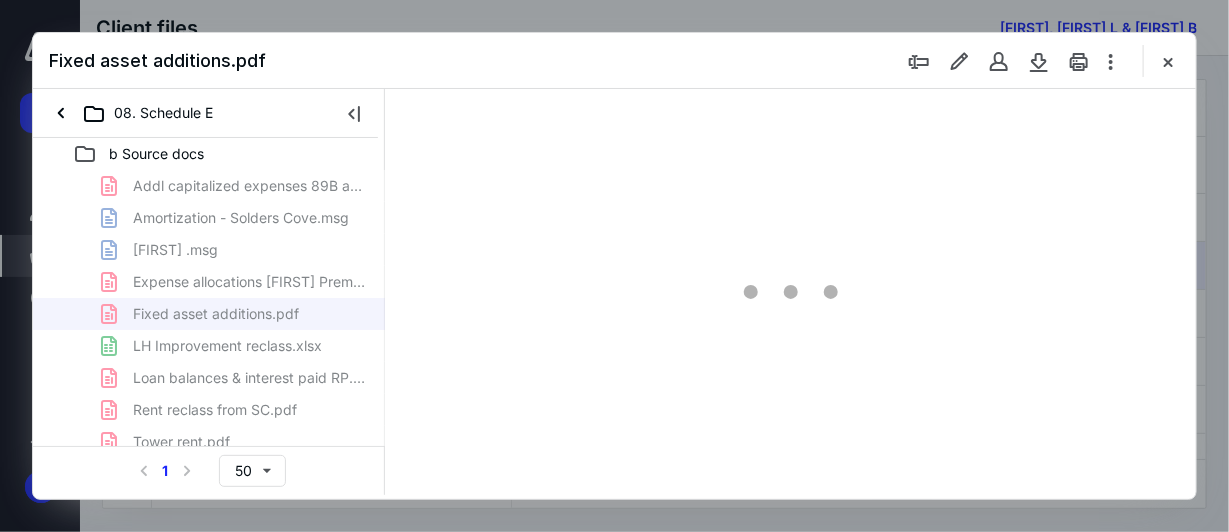 scroll, scrollTop: 0, scrollLeft: 0, axis: both 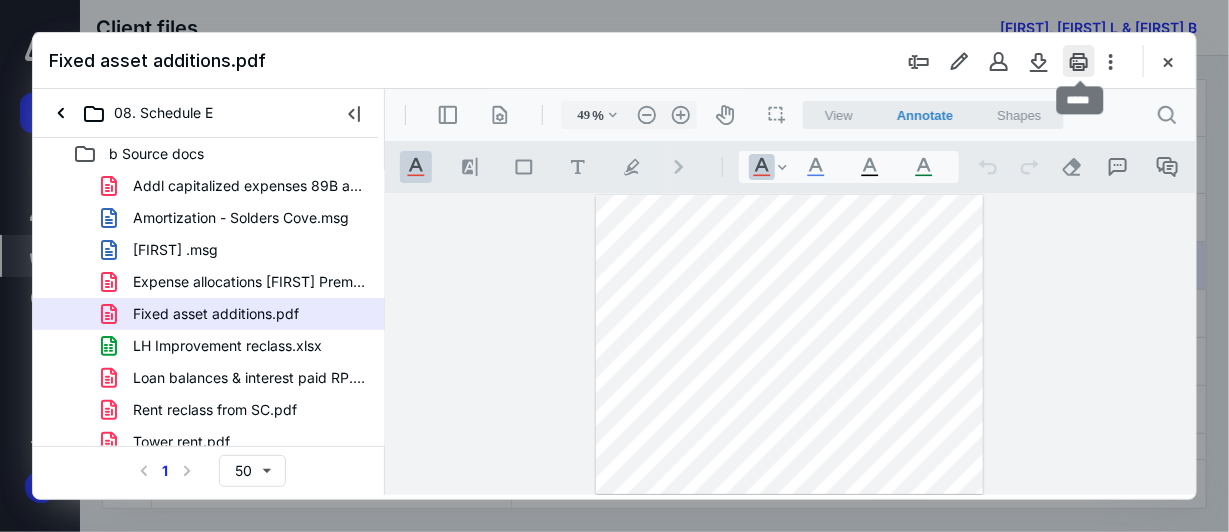 click at bounding box center [1079, 61] 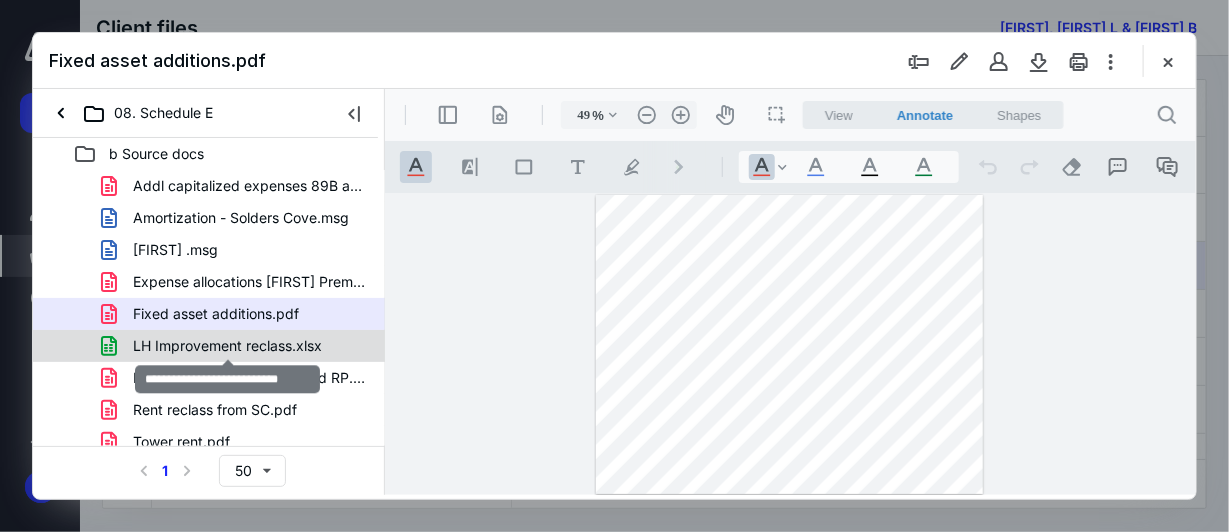 click on "LH Improvement reclass.xlsx" at bounding box center (227, 346) 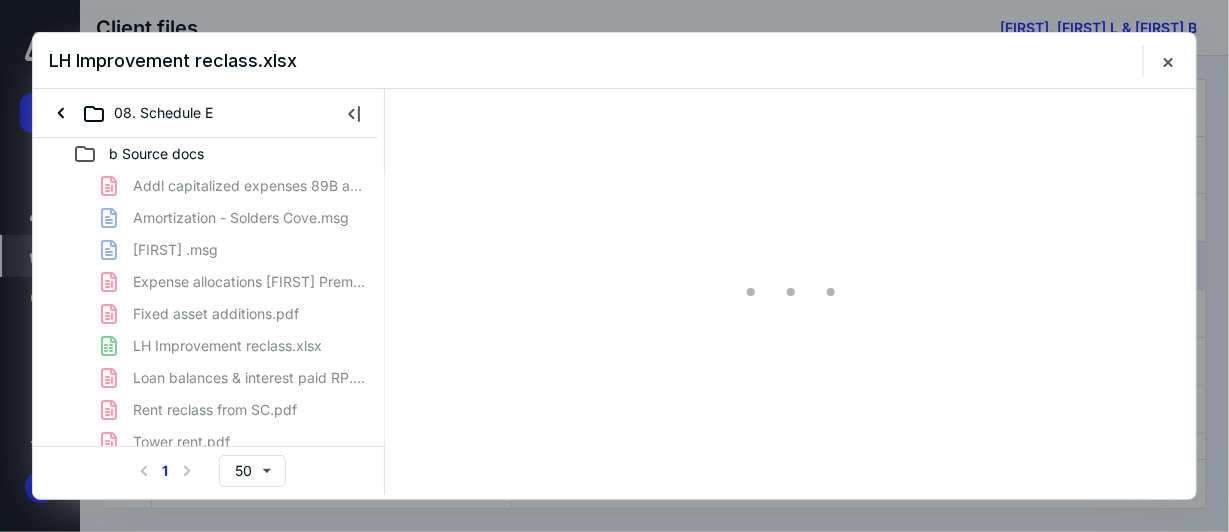 click on "Addl capitalized expenses 89B and 89E.pdf Amortization - Solders Cove.msg [FIRST] .msg Expense allocations [FIRST] Premises.pdf Fixed asset additions.pdf LH Improvement reclass.xlsx Loan balances & interest paid RP.pdf Rent reclass from SC.pdf Tower rent.pdf" at bounding box center (209, 314) 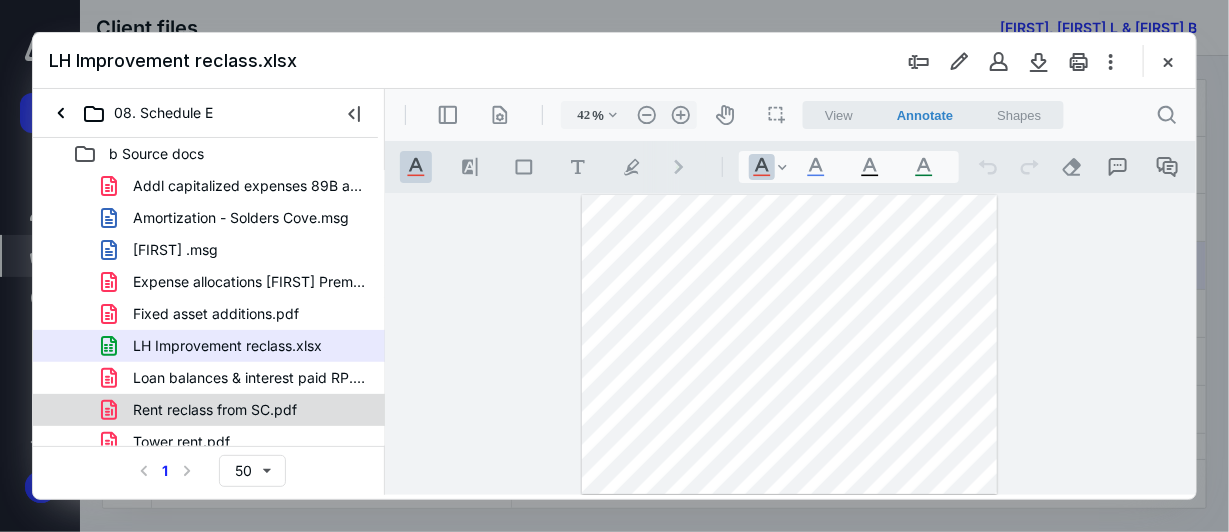 click on "Rent reclass from SC.pdf" at bounding box center (215, 410) 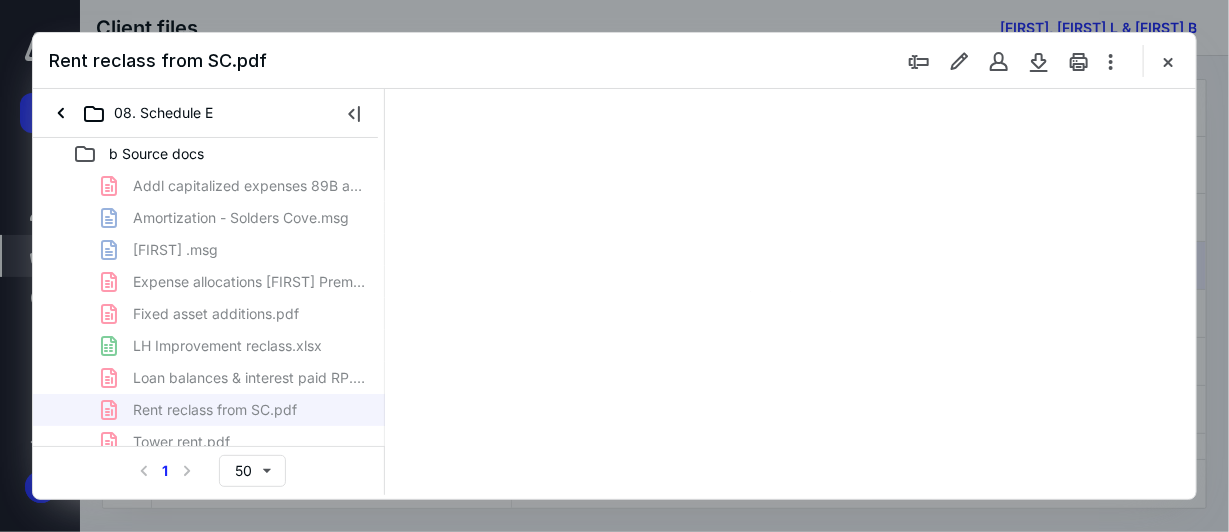 type on "38" 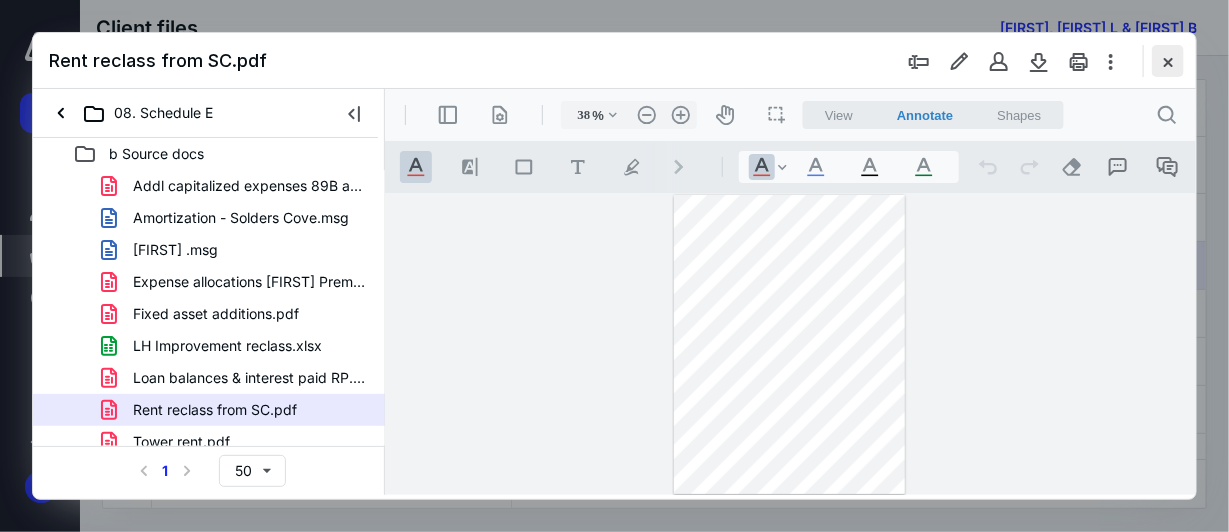 click at bounding box center (1168, 61) 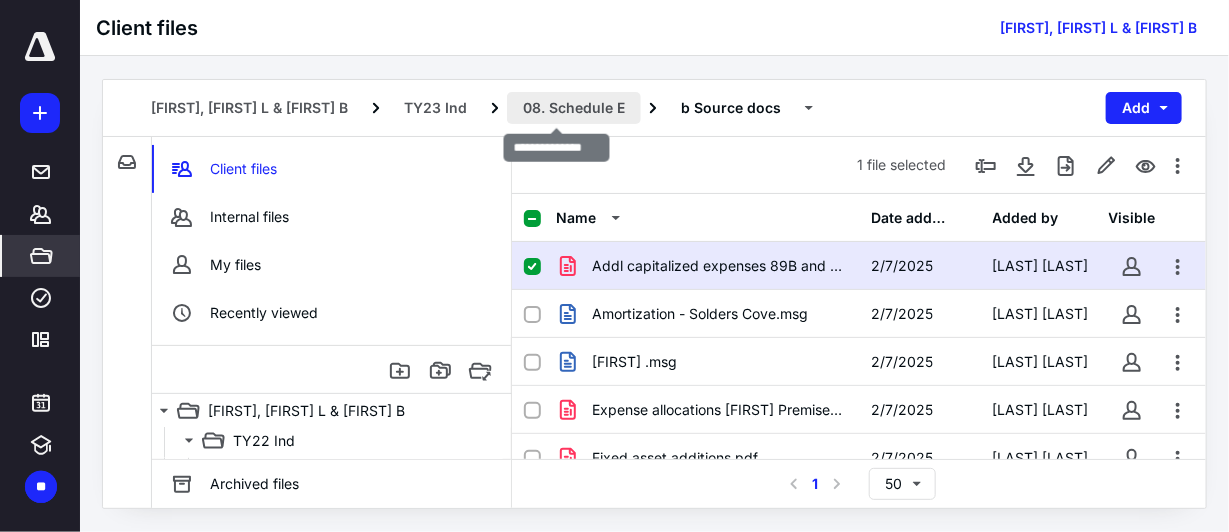 click on "08. Schedule E" at bounding box center [574, 108] 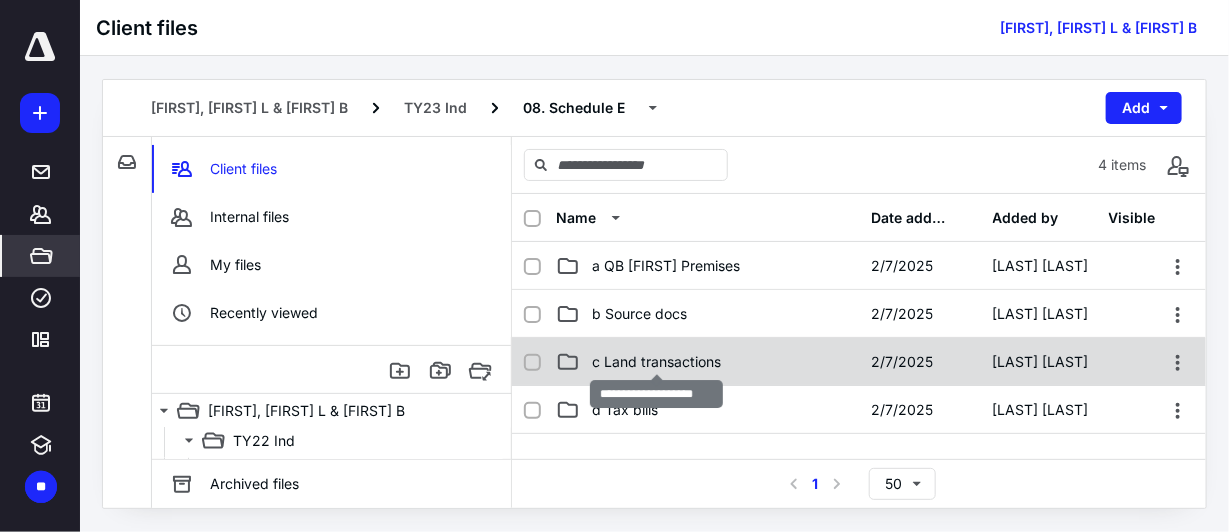 click on "c Land transactions" at bounding box center [656, 362] 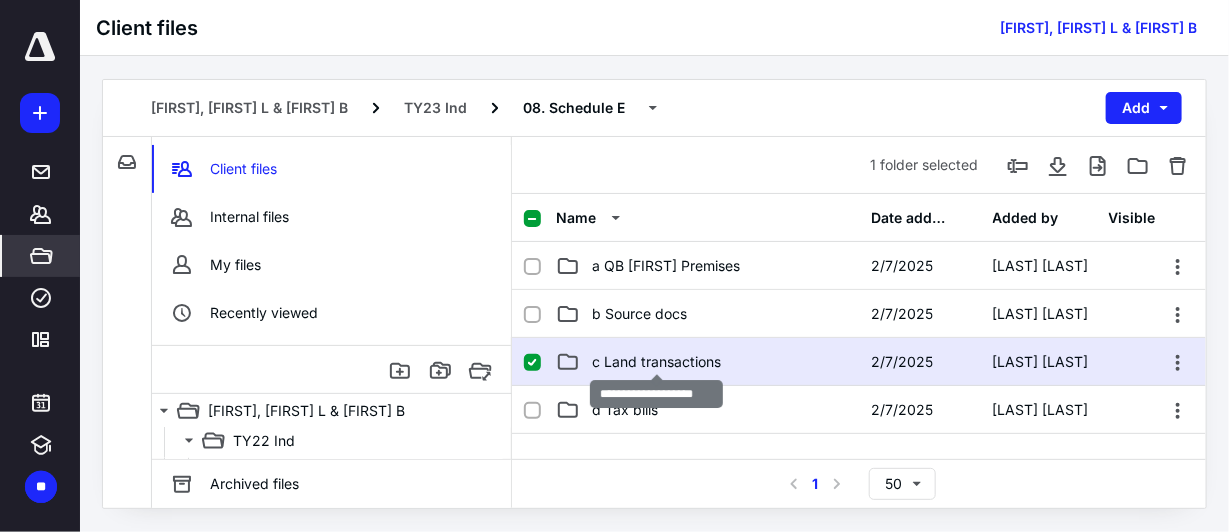click on "c Land transactions" at bounding box center (656, 362) 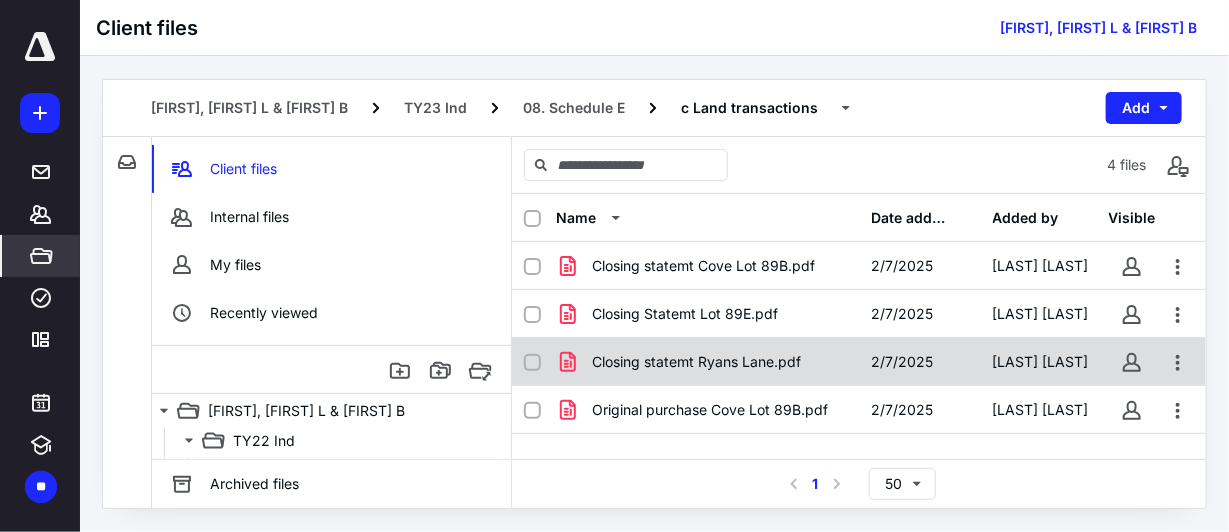 scroll, scrollTop: 80, scrollLeft: 0, axis: vertical 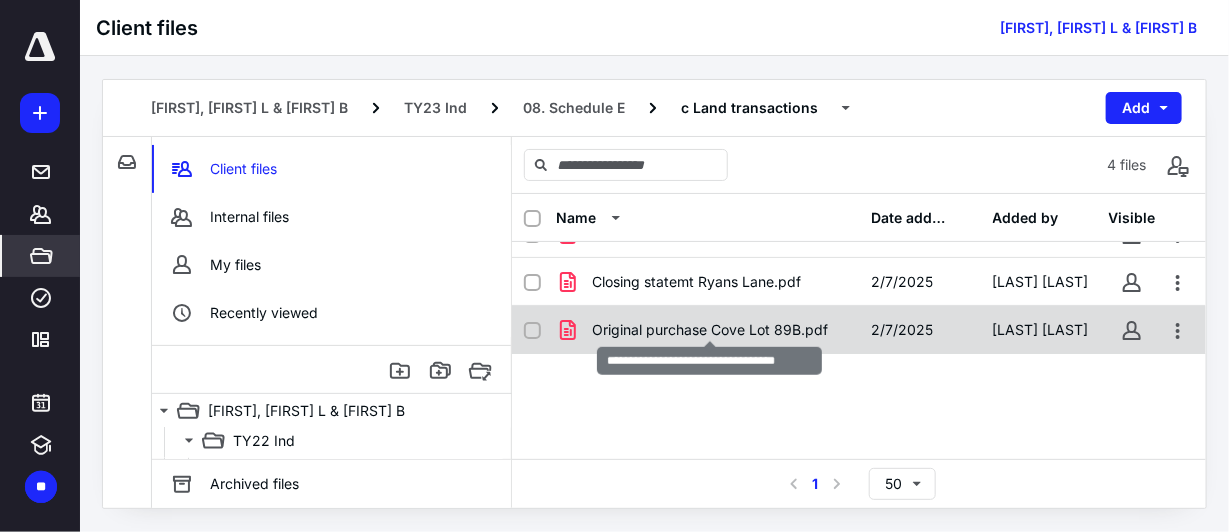 click on "Original purchase Cove Lot 89B.pdf" at bounding box center (710, 330) 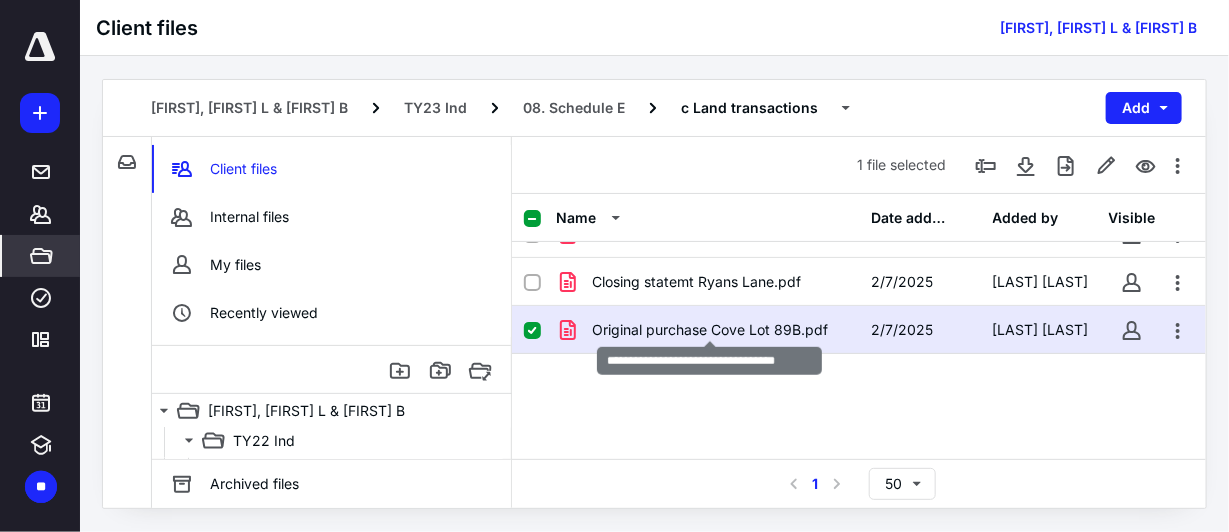 click on "Original purchase Cove Lot 89B.pdf" at bounding box center [710, 330] 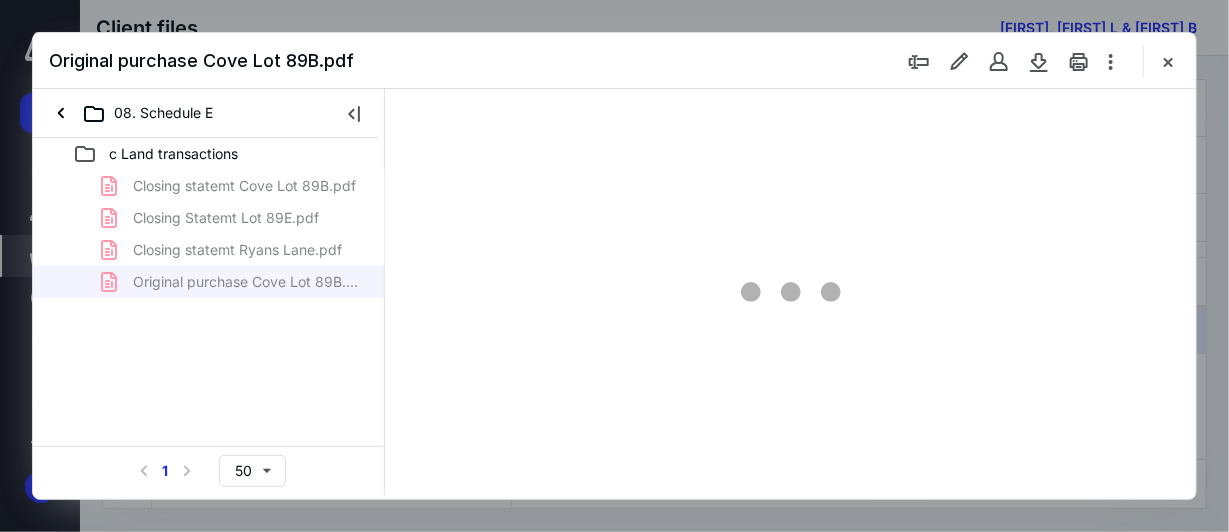scroll, scrollTop: 0, scrollLeft: 0, axis: both 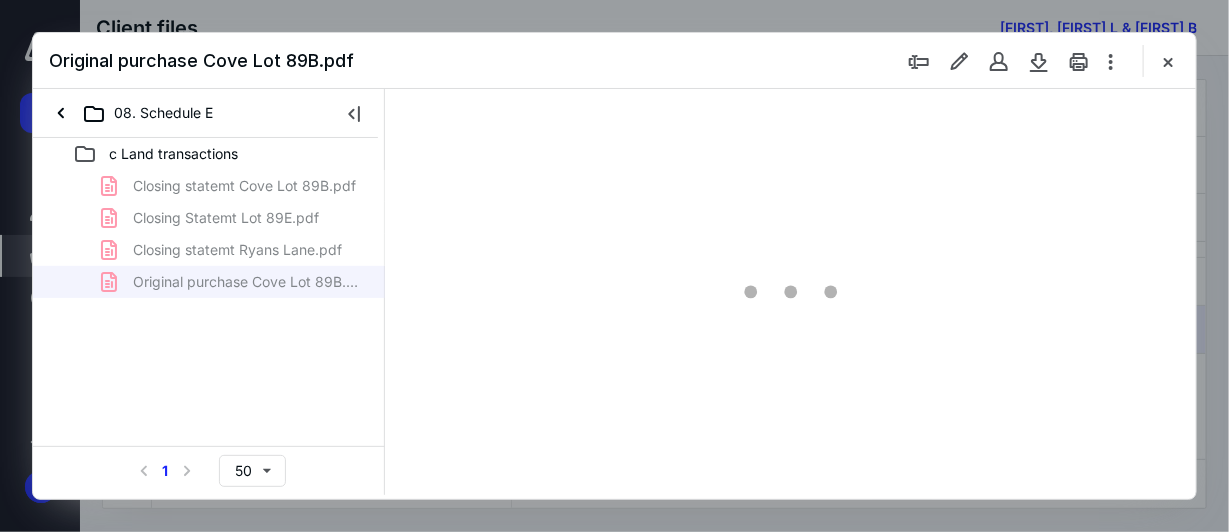 type on "38" 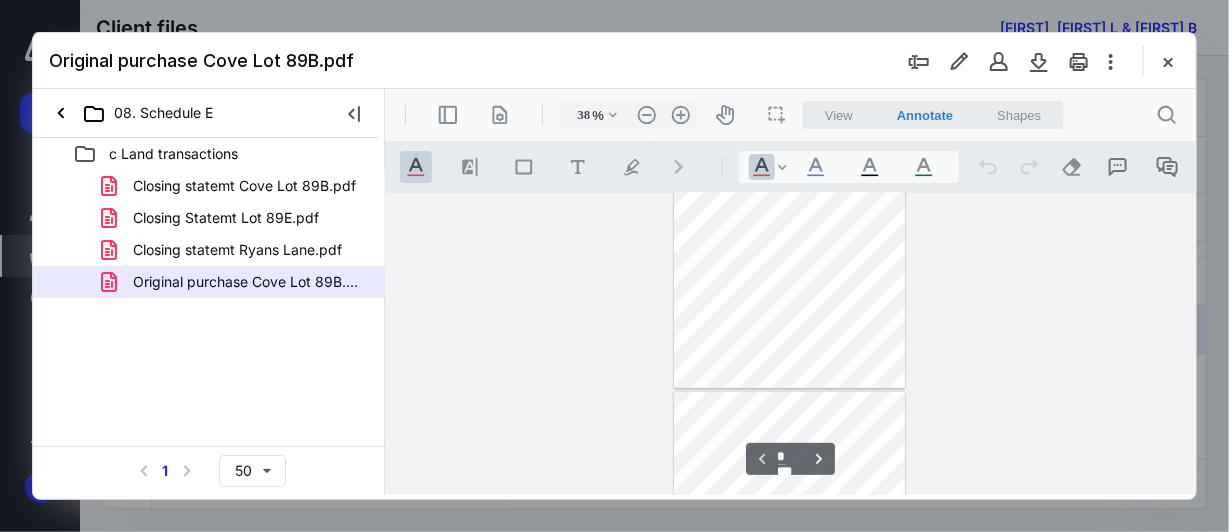 scroll, scrollTop: 302, scrollLeft: 0, axis: vertical 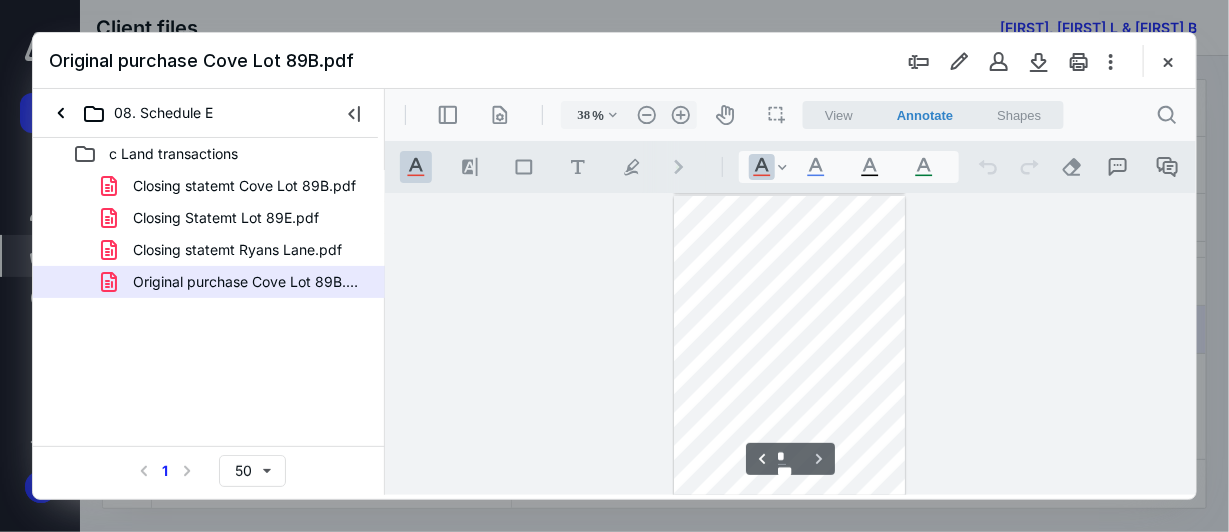 type on "*" 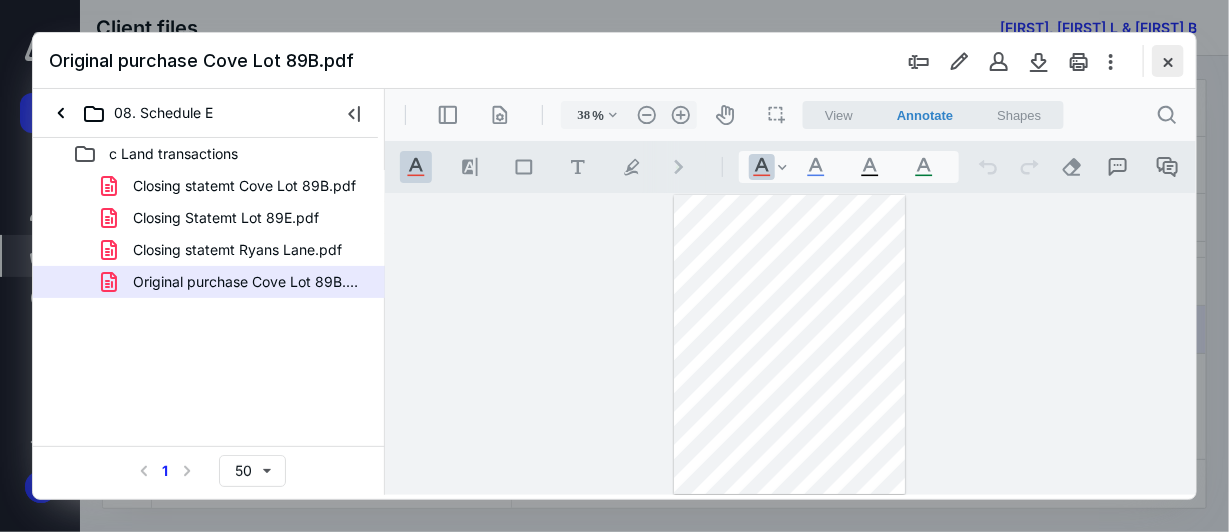click at bounding box center (1168, 61) 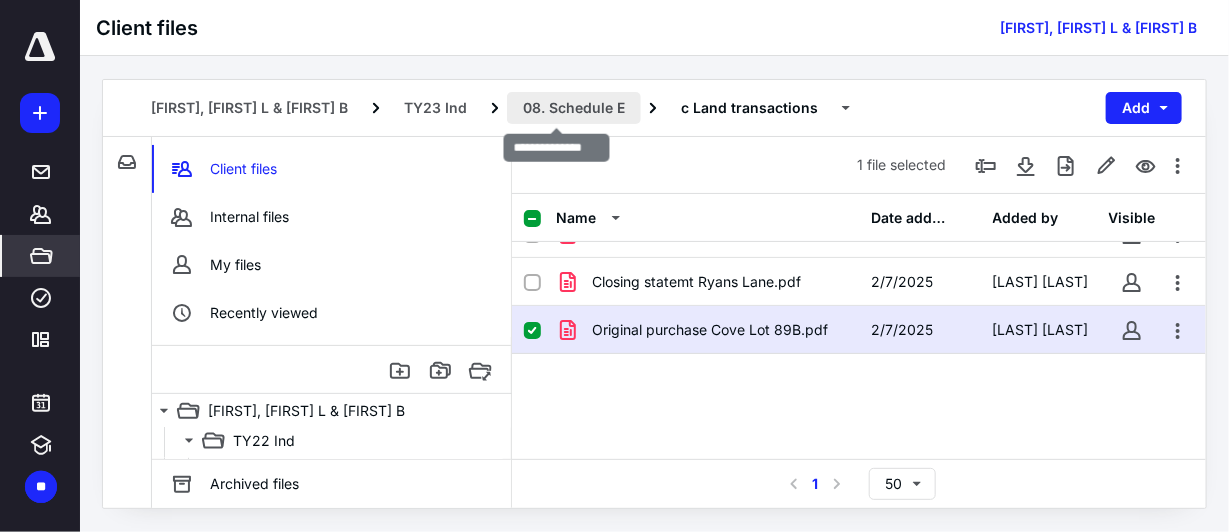 click on "08. Schedule E" at bounding box center (574, 108) 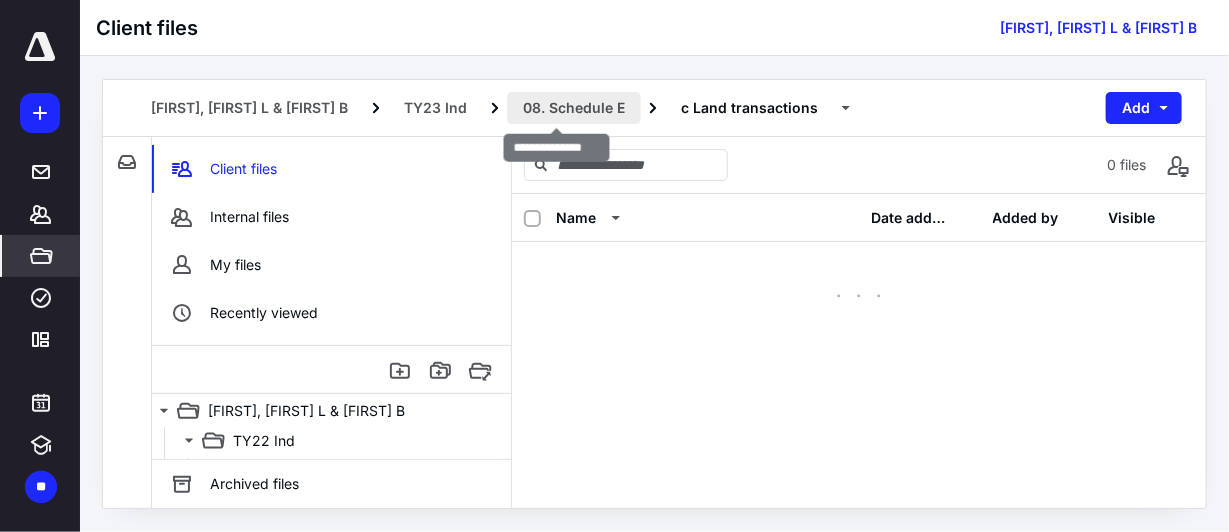 scroll, scrollTop: 0, scrollLeft: 0, axis: both 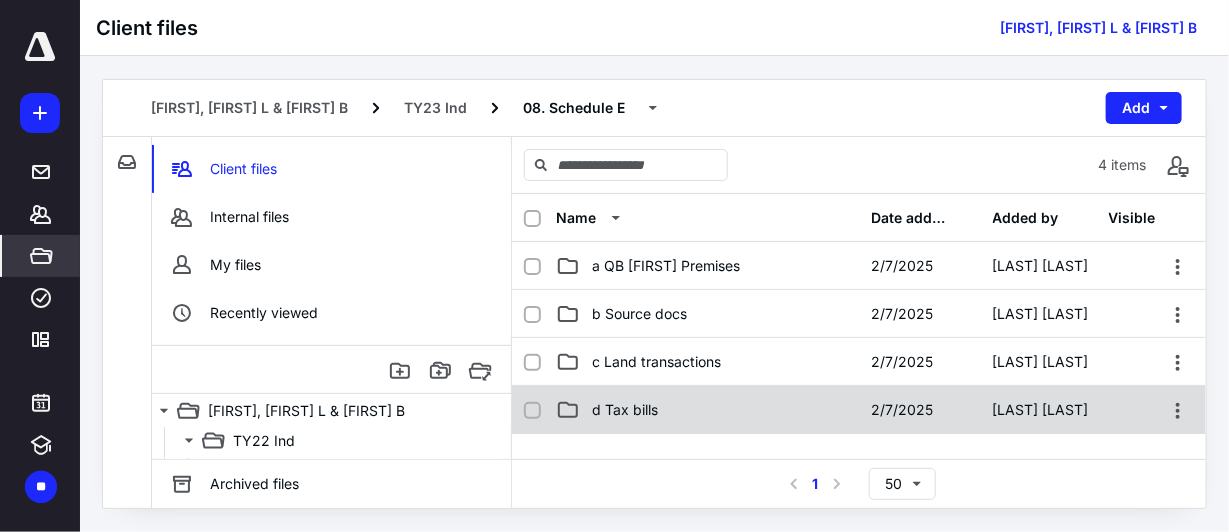 click on "d Tax bills" at bounding box center (707, 410) 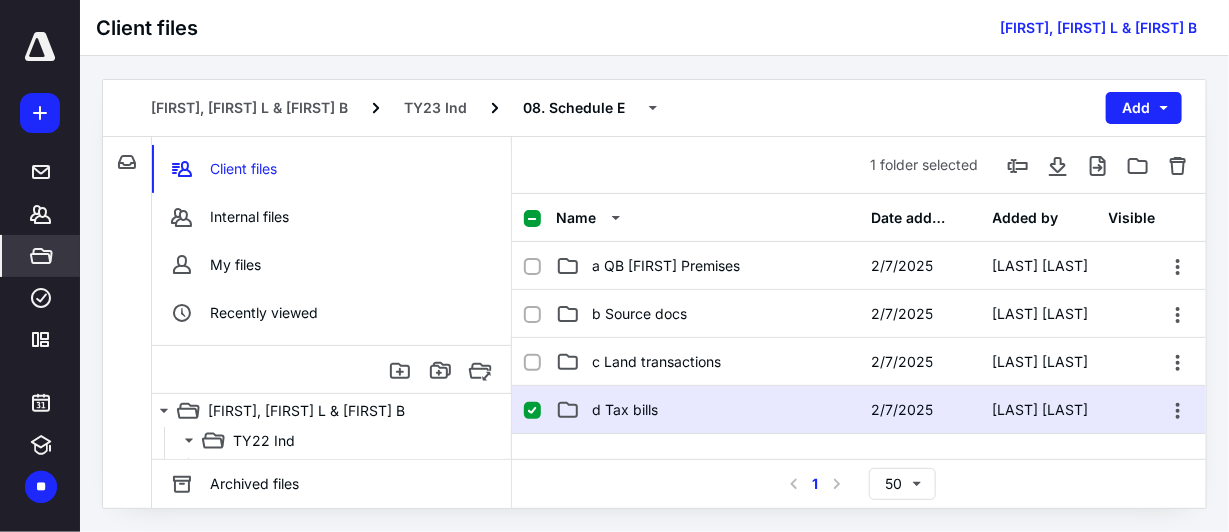 click on "d Tax bills" at bounding box center (707, 410) 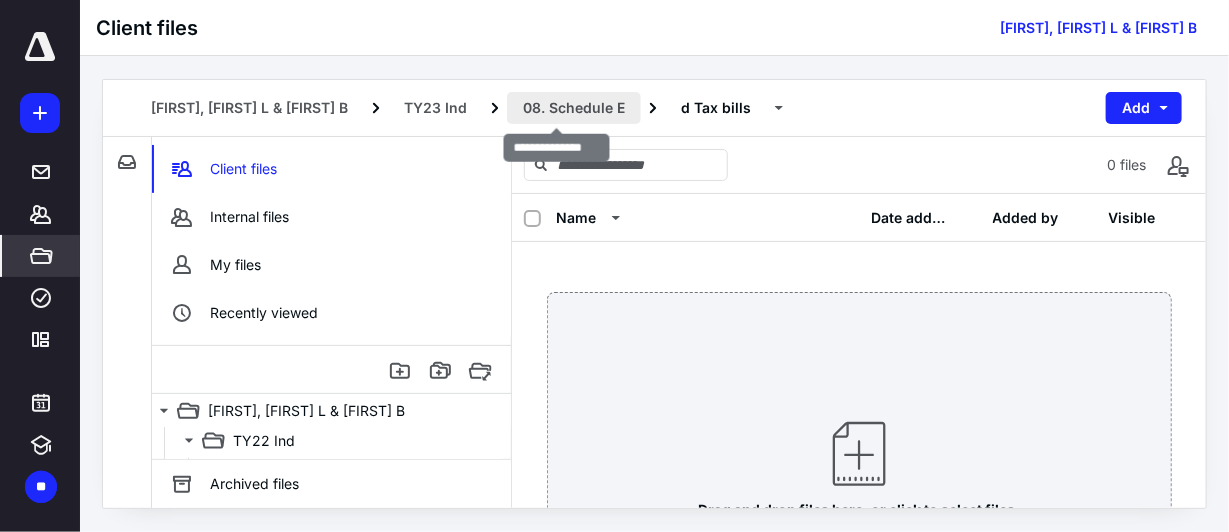 click on "08. Schedule E" at bounding box center (574, 108) 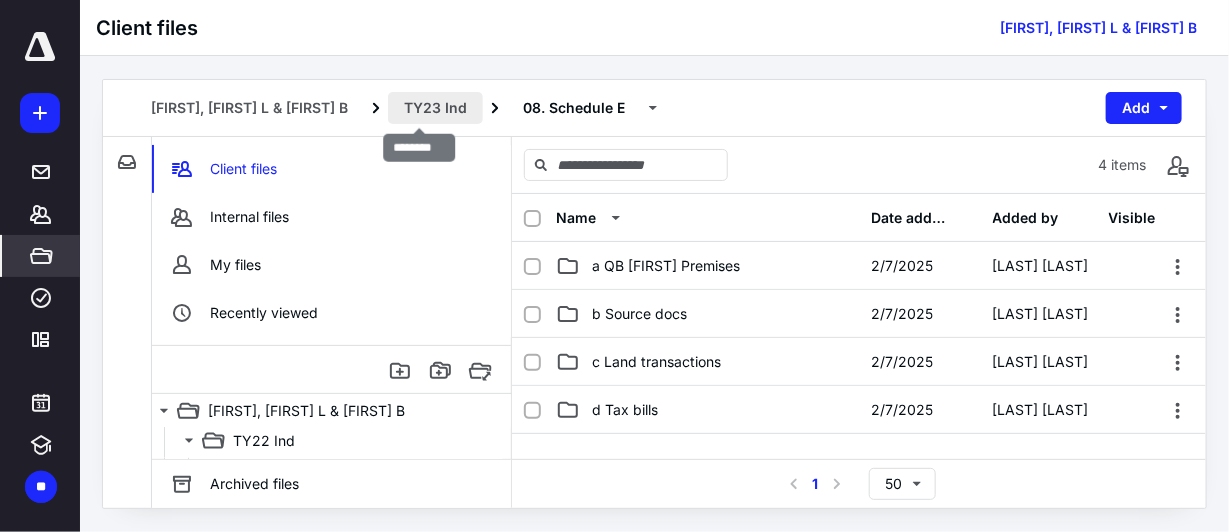 click on "TY23 Ind" at bounding box center [435, 108] 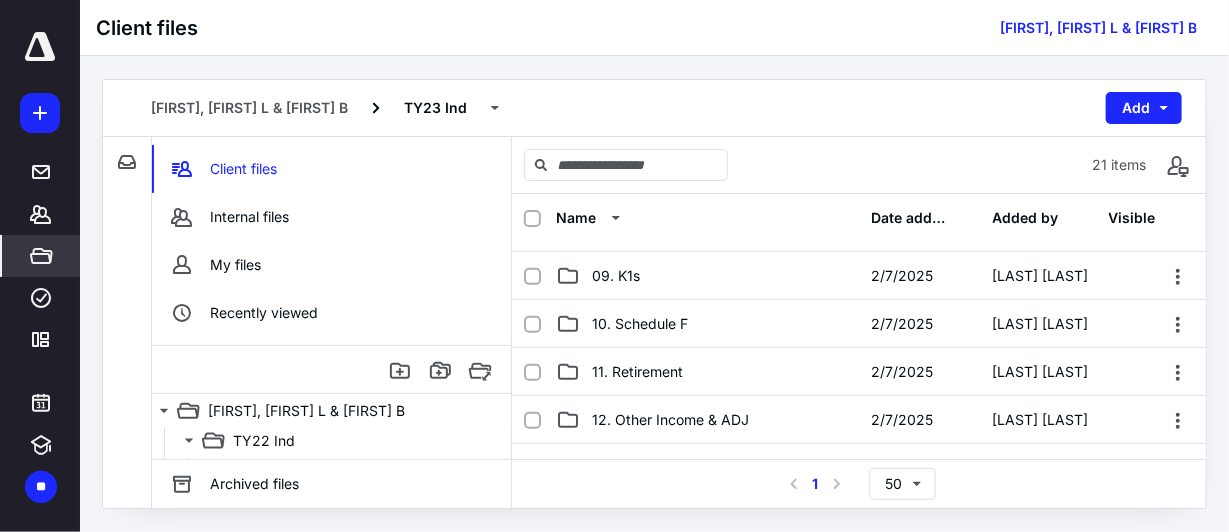 scroll, scrollTop: 400, scrollLeft: 0, axis: vertical 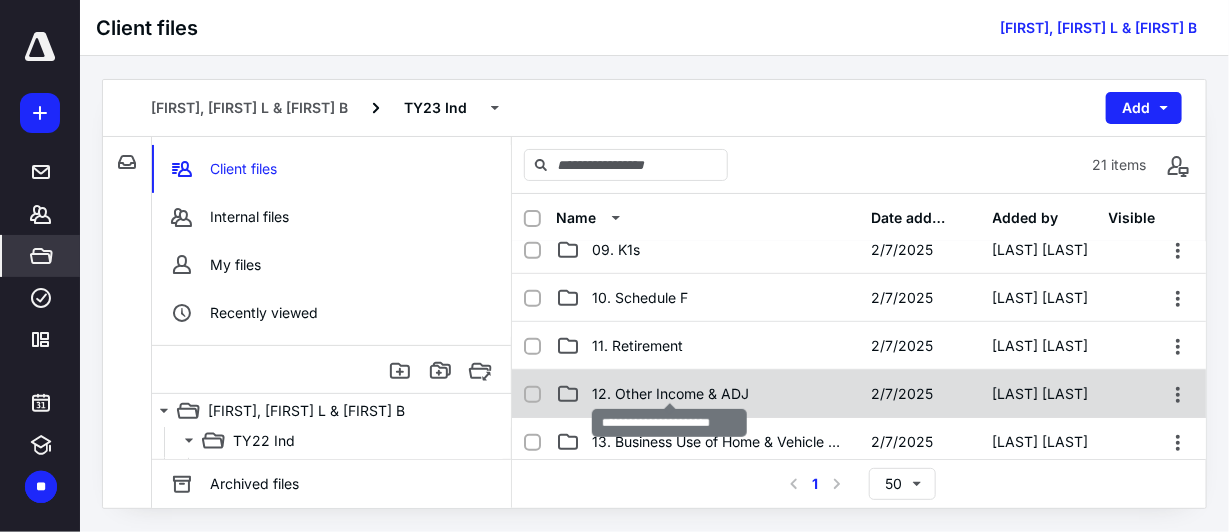 click on "12. Other Income & ADJ" at bounding box center (670, 394) 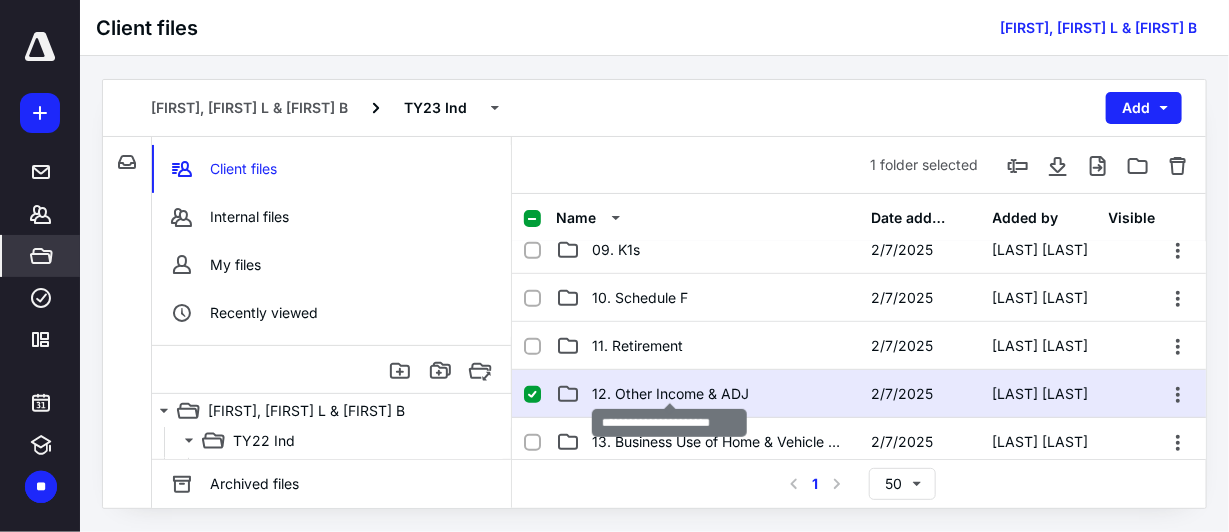 click on "12. Other Income & ADJ" at bounding box center (670, 394) 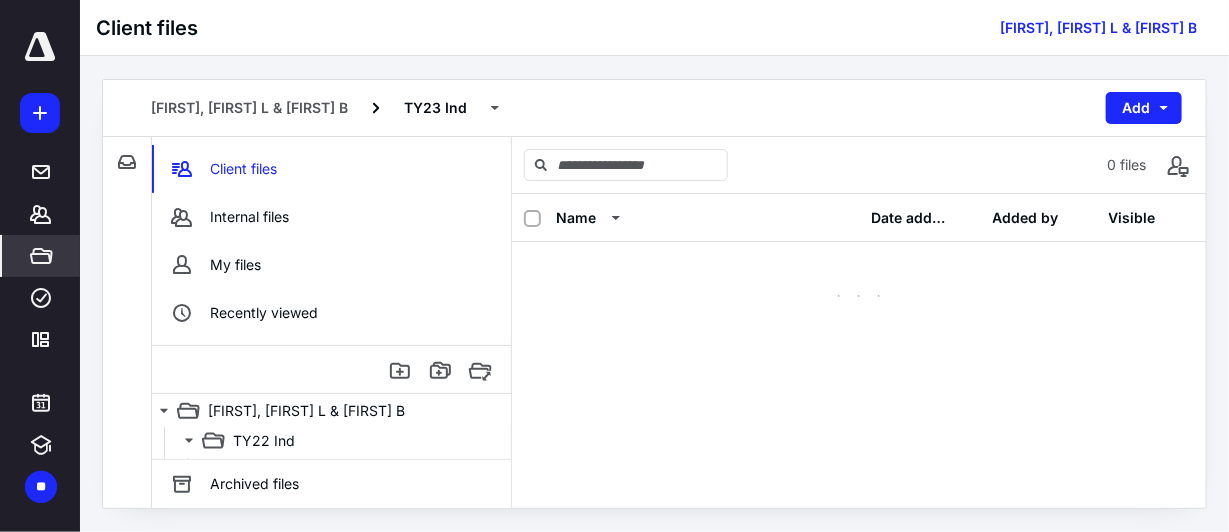 scroll, scrollTop: 0, scrollLeft: 0, axis: both 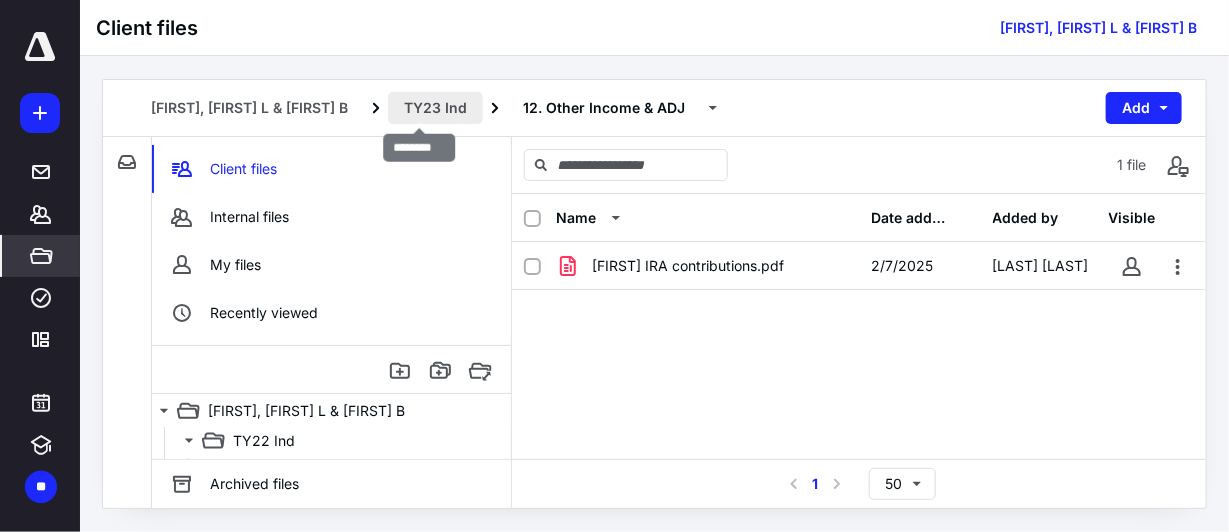 click on "TY23 Ind" at bounding box center (435, 108) 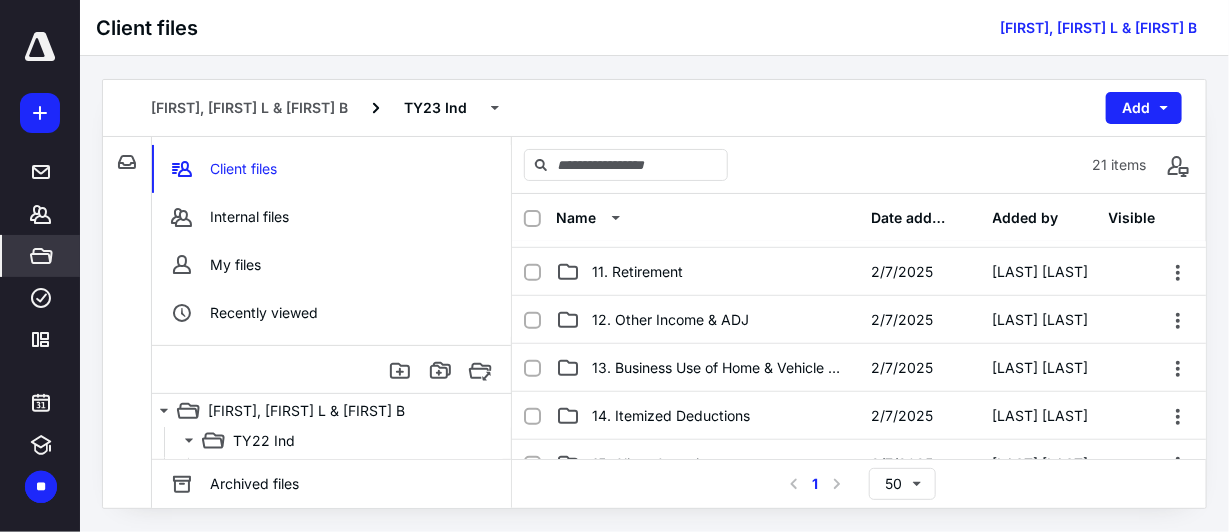 scroll, scrollTop: 499, scrollLeft: 0, axis: vertical 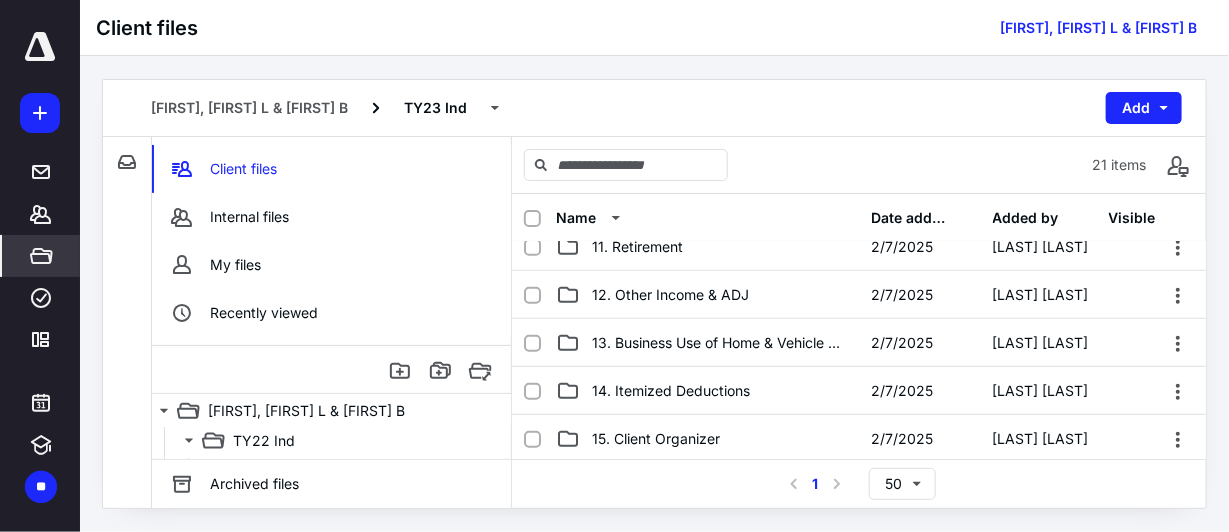 click on "14. Itemized Deductions" at bounding box center [707, 391] 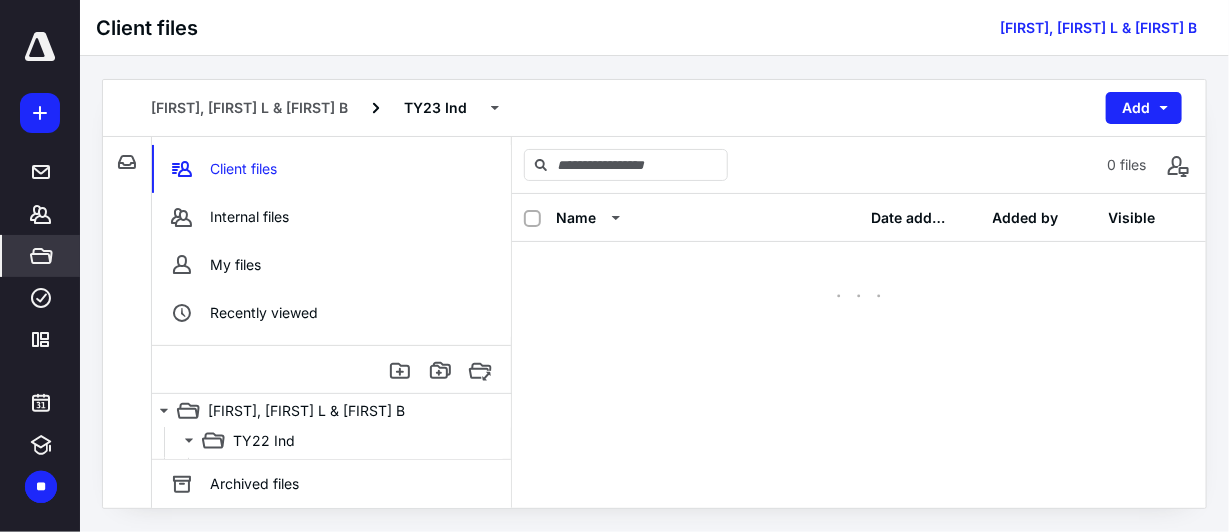 scroll, scrollTop: 0, scrollLeft: 0, axis: both 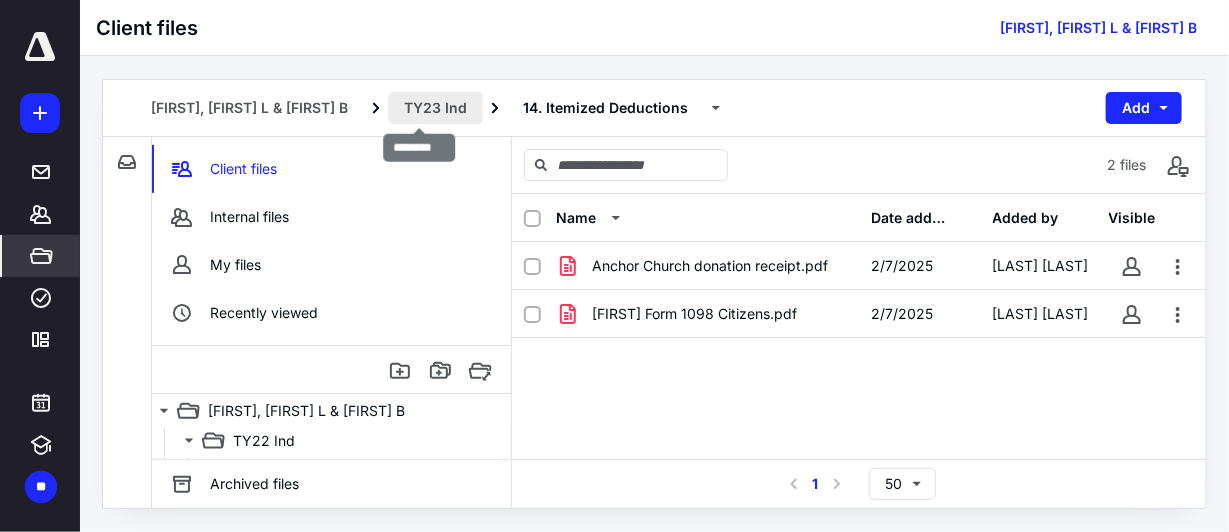 click on "TY23 Ind" at bounding box center (435, 108) 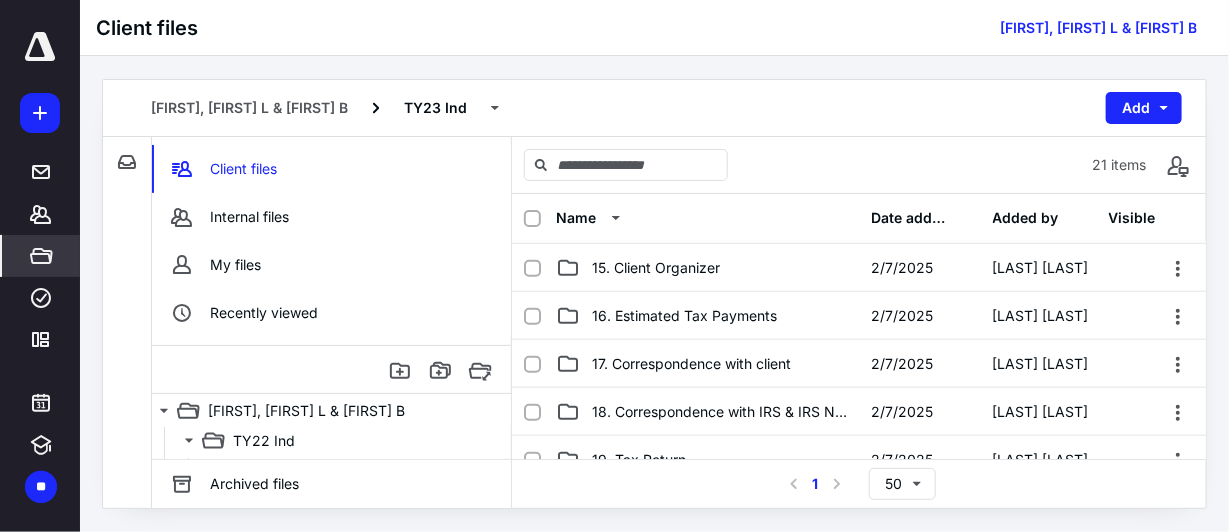 scroll, scrollTop: 700, scrollLeft: 0, axis: vertical 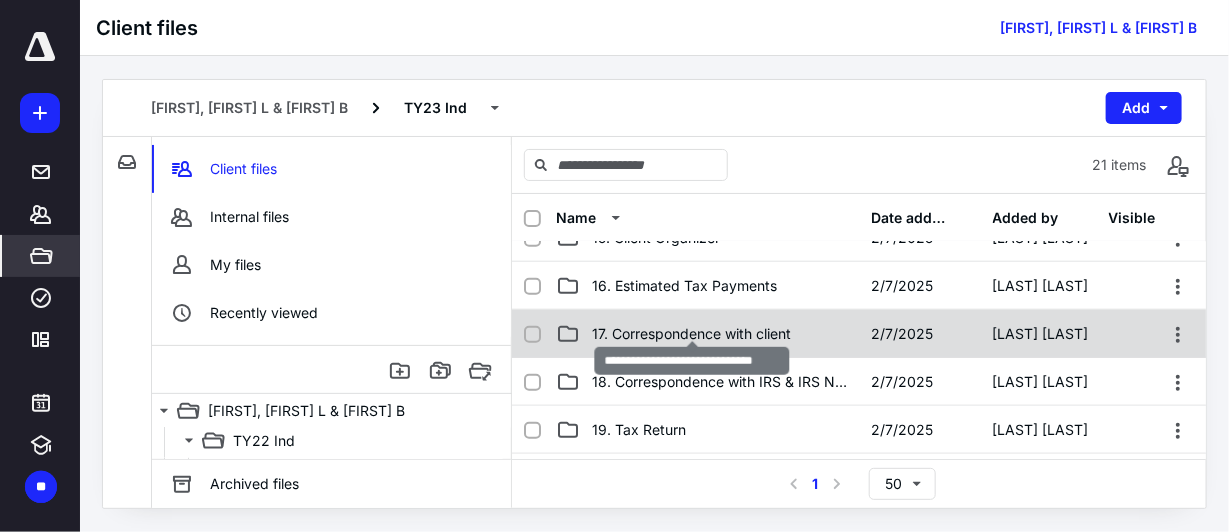 click on "17. Correspondence with client" at bounding box center [691, 334] 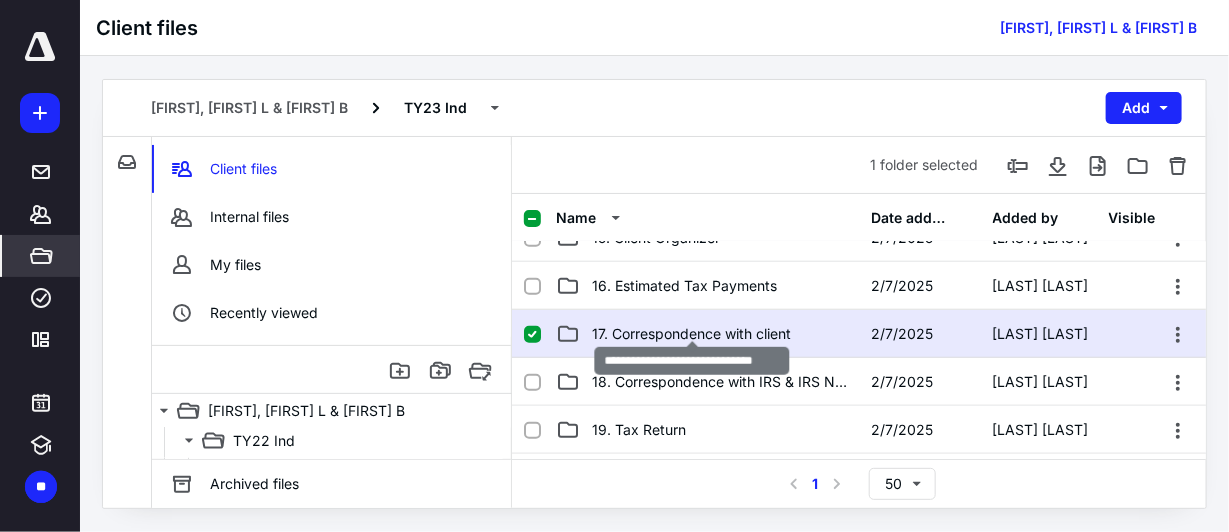 click on "17. Correspondence with client" at bounding box center (691, 334) 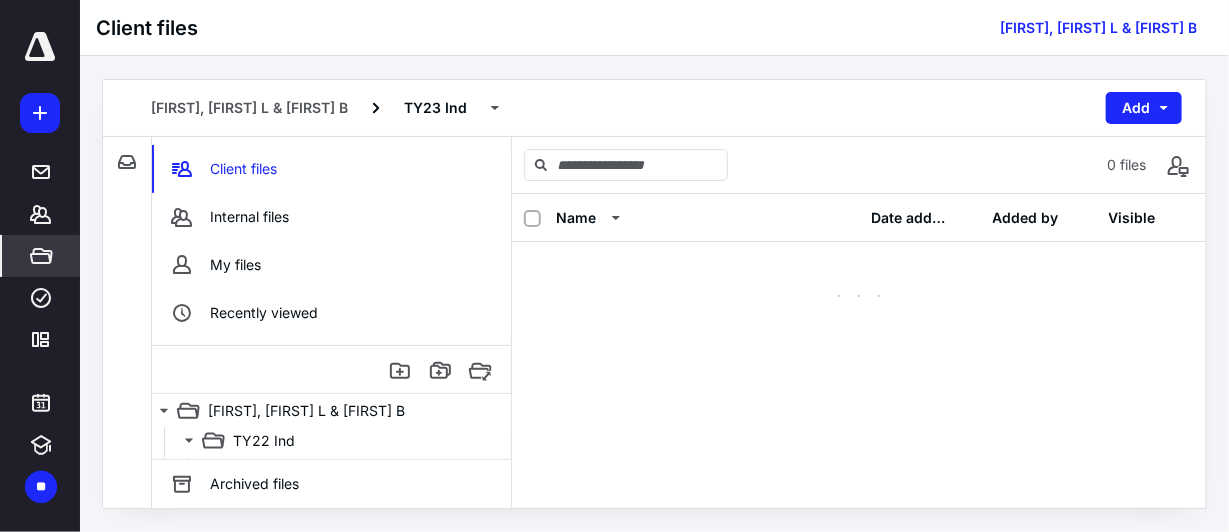 scroll, scrollTop: 0, scrollLeft: 0, axis: both 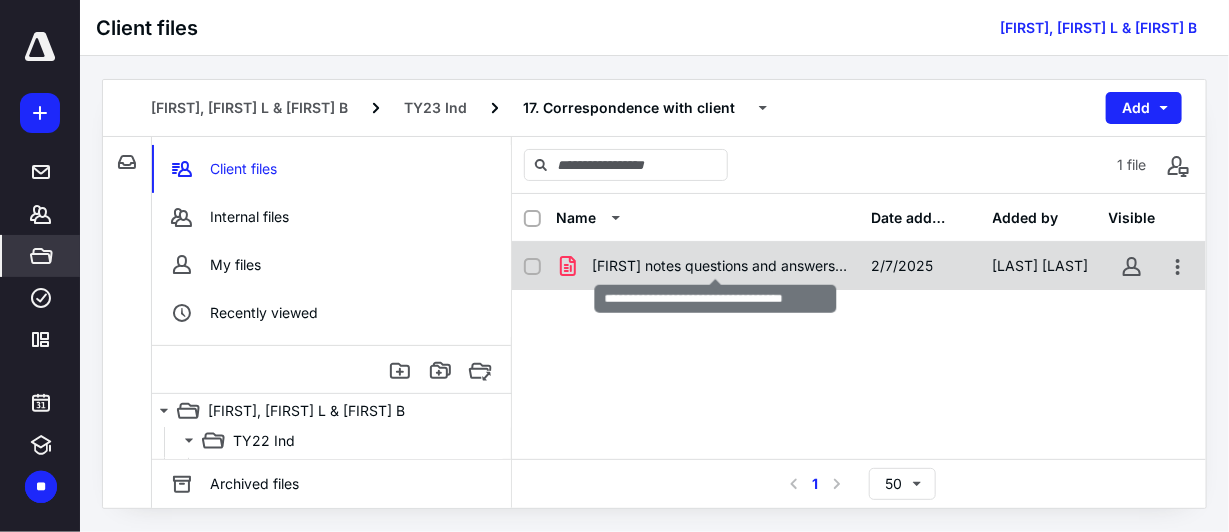 click on "[FIRST] notes questions and answers.pdf" at bounding box center (719, 266) 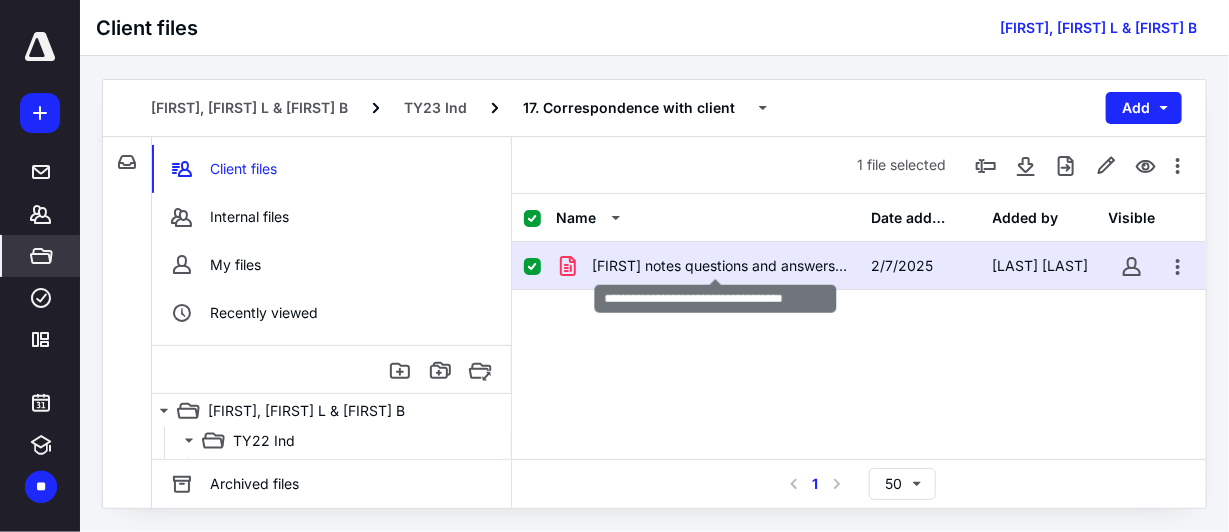 click on "[FIRST] notes questions and answers.pdf" at bounding box center [719, 266] 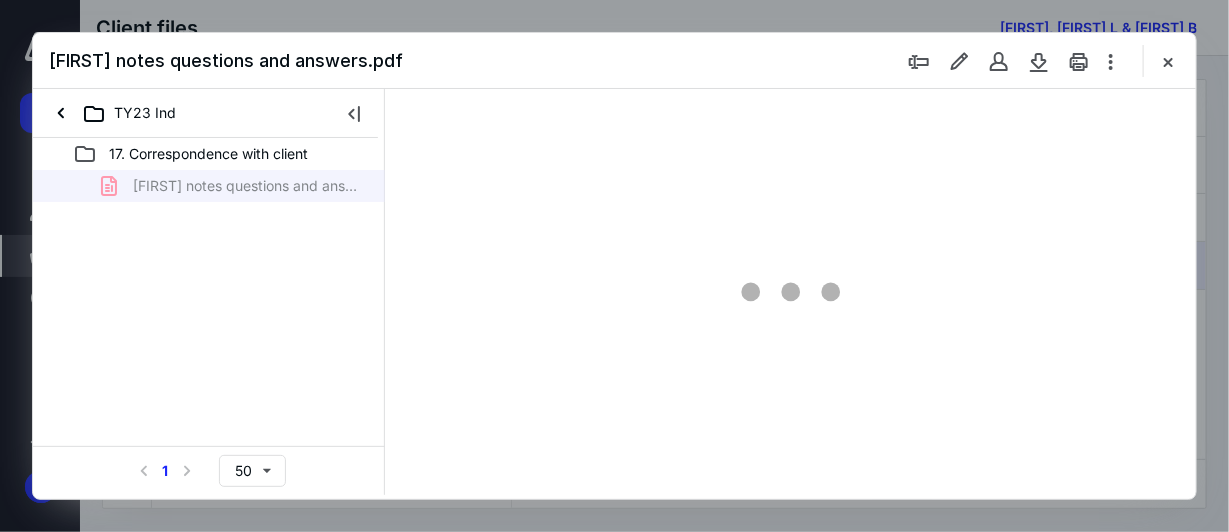 scroll, scrollTop: 0, scrollLeft: 0, axis: both 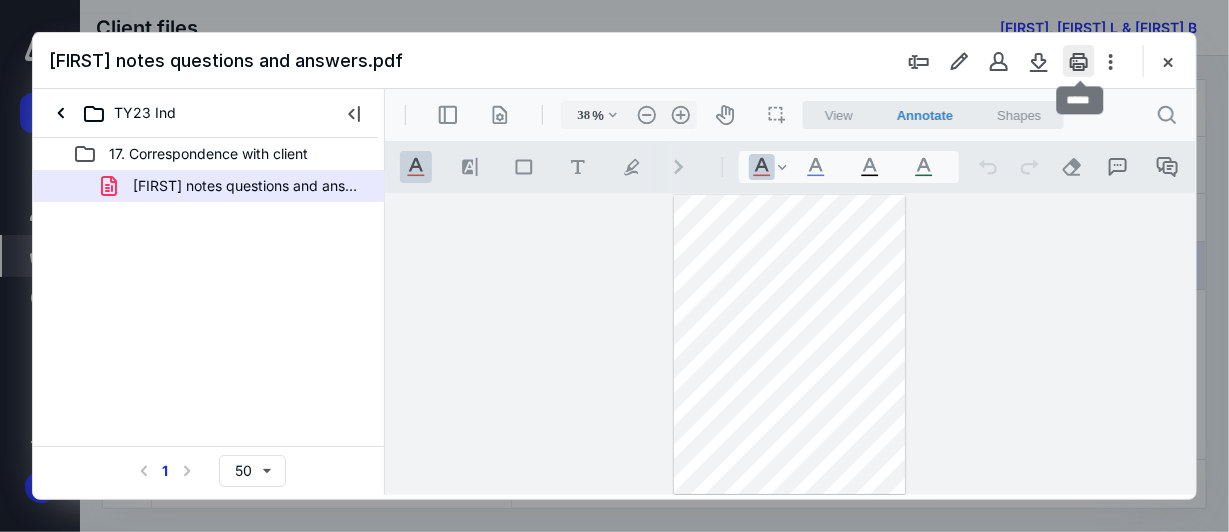 click at bounding box center [1079, 61] 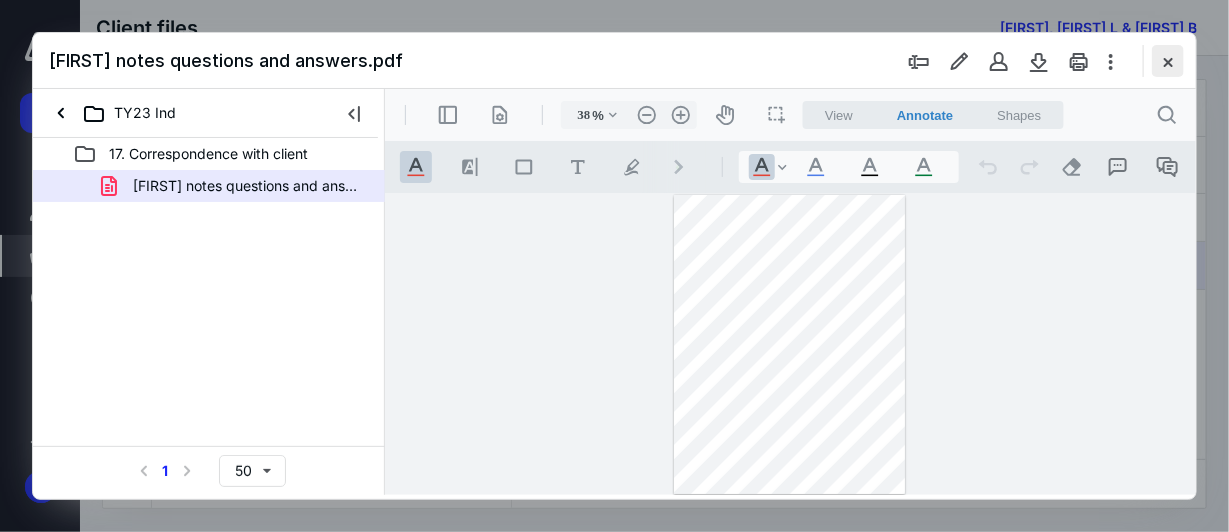 click at bounding box center (1168, 61) 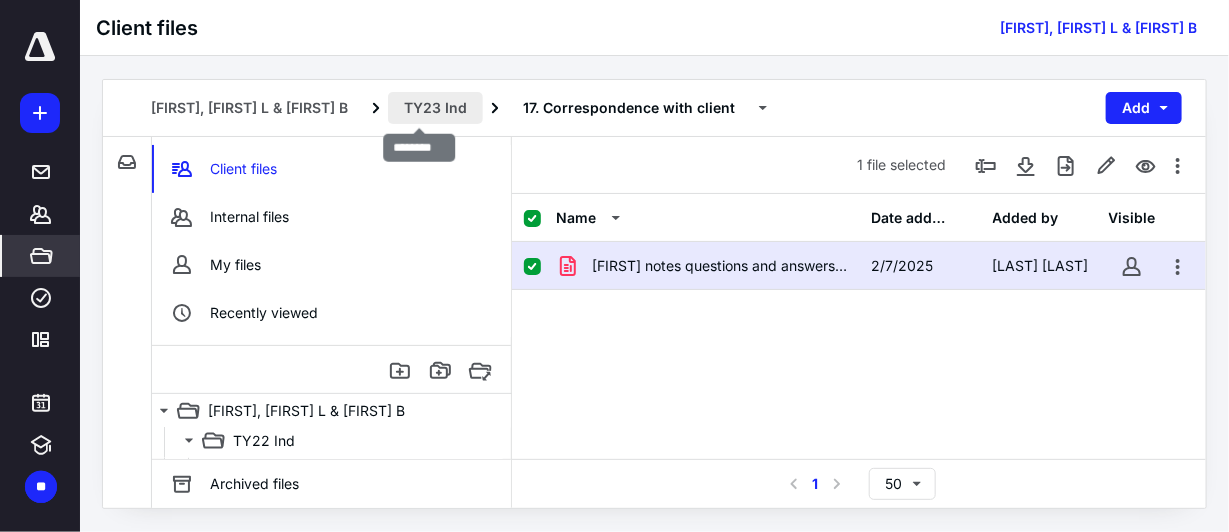 click on "TY23 Ind" at bounding box center (435, 108) 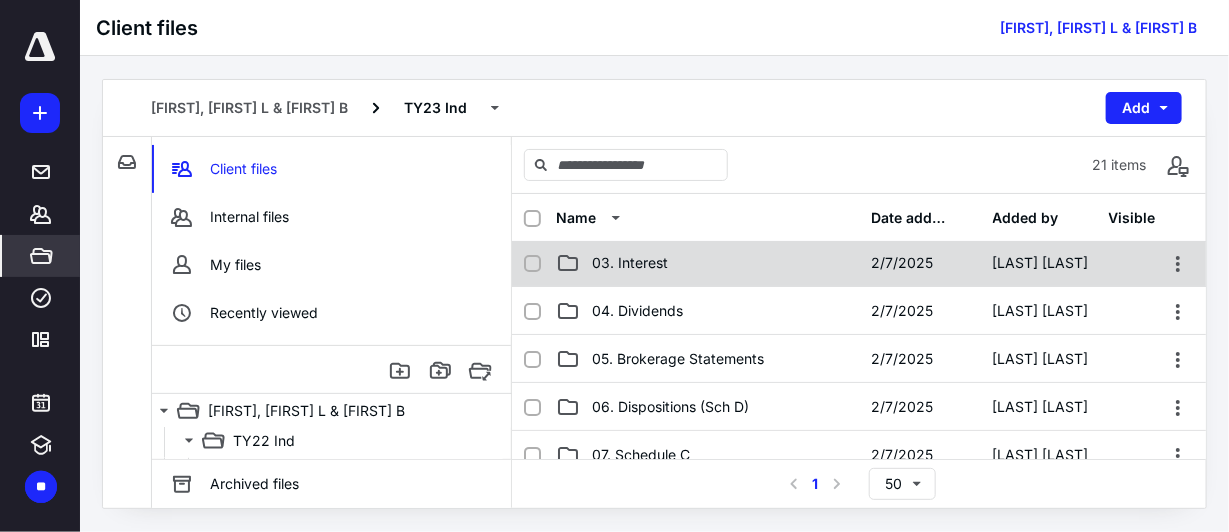 scroll, scrollTop: 200, scrollLeft: 0, axis: vertical 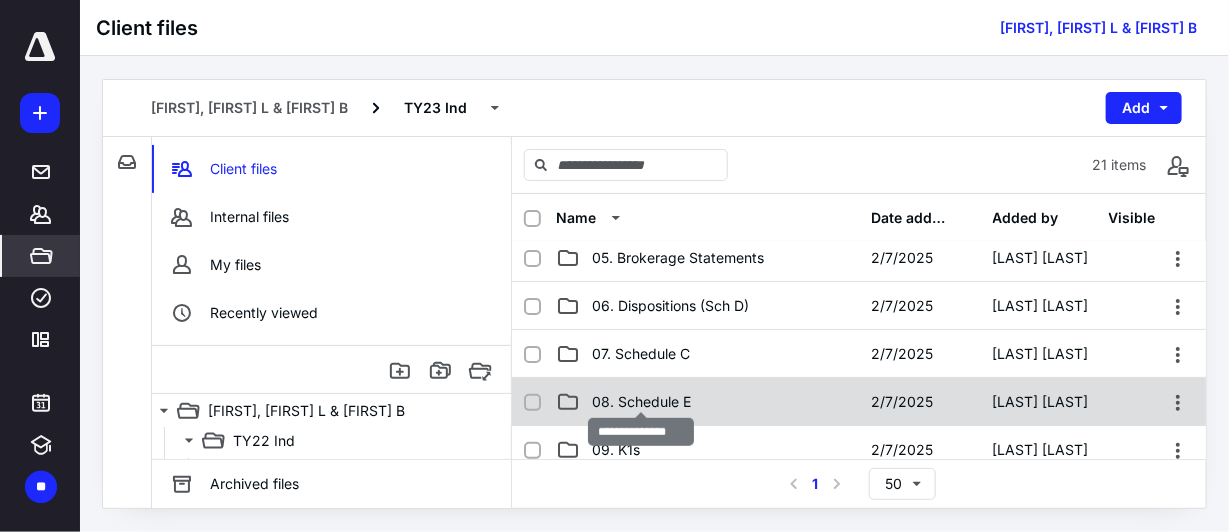 click on "08. Schedule E" at bounding box center (641, 402) 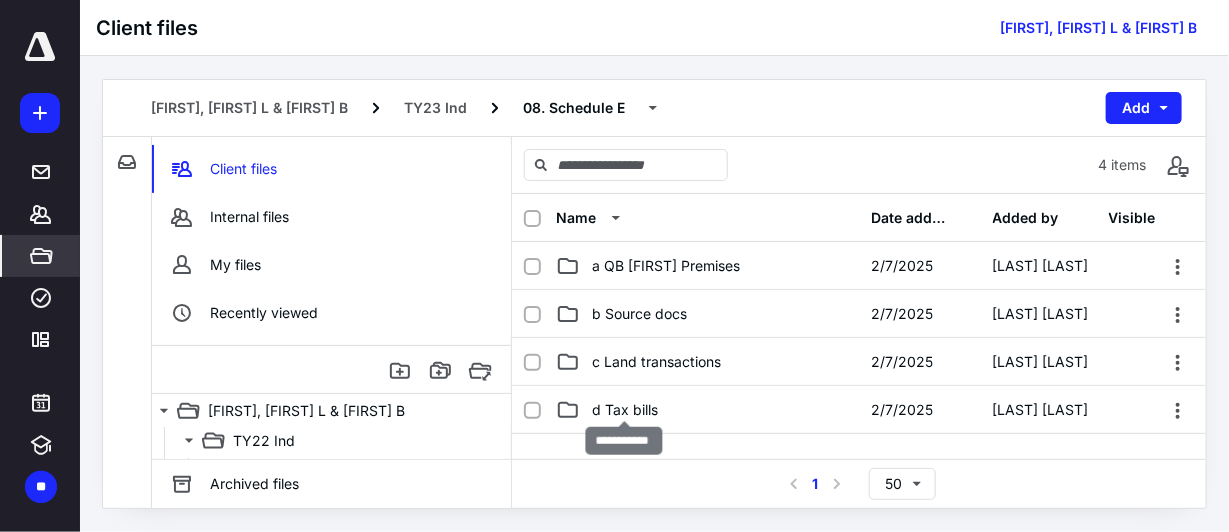 scroll, scrollTop: 0, scrollLeft: 0, axis: both 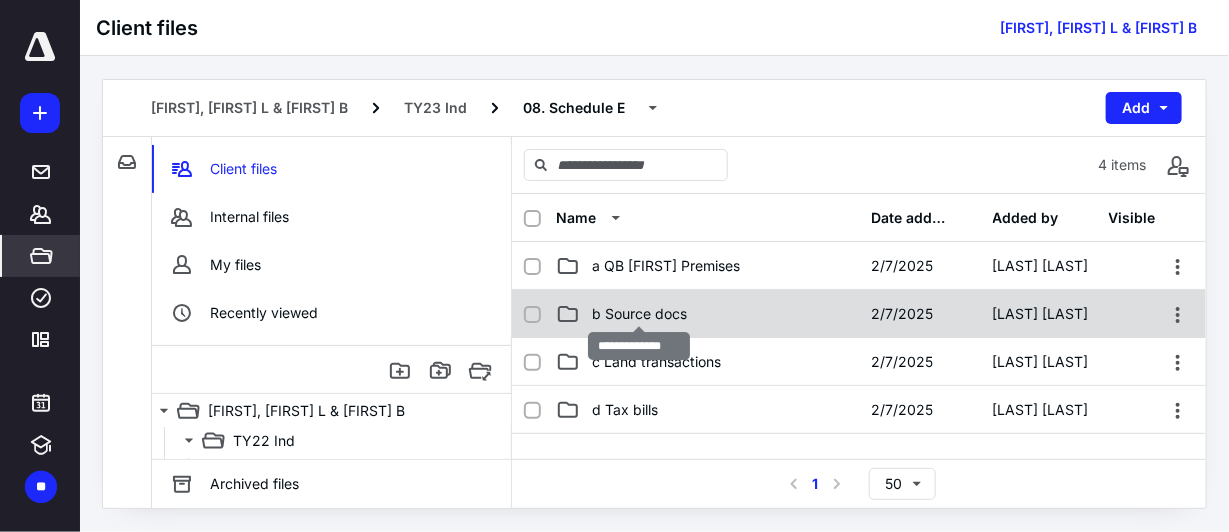 click on "b Source docs" at bounding box center [639, 314] 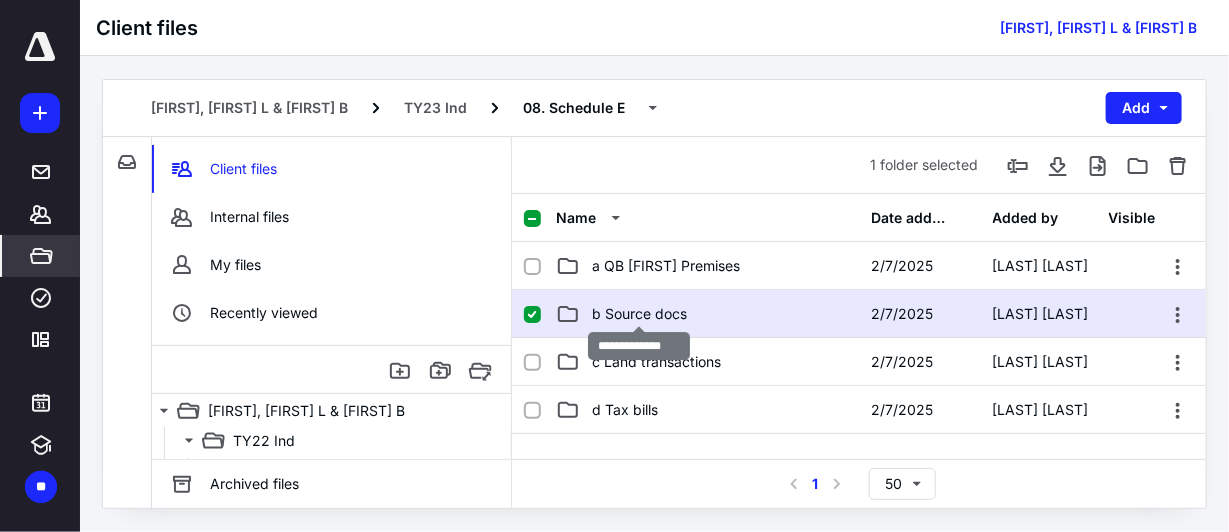 click on "b Source docs" at bounding box center [639, 314] 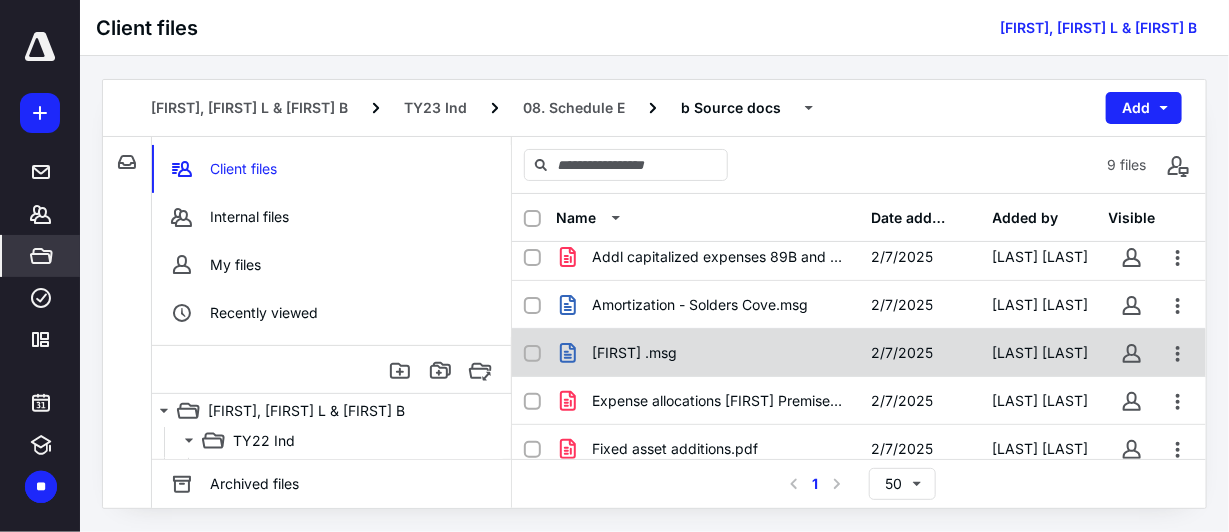 scroll, scrollTop: 0, scrollLeft: 0, axis: both 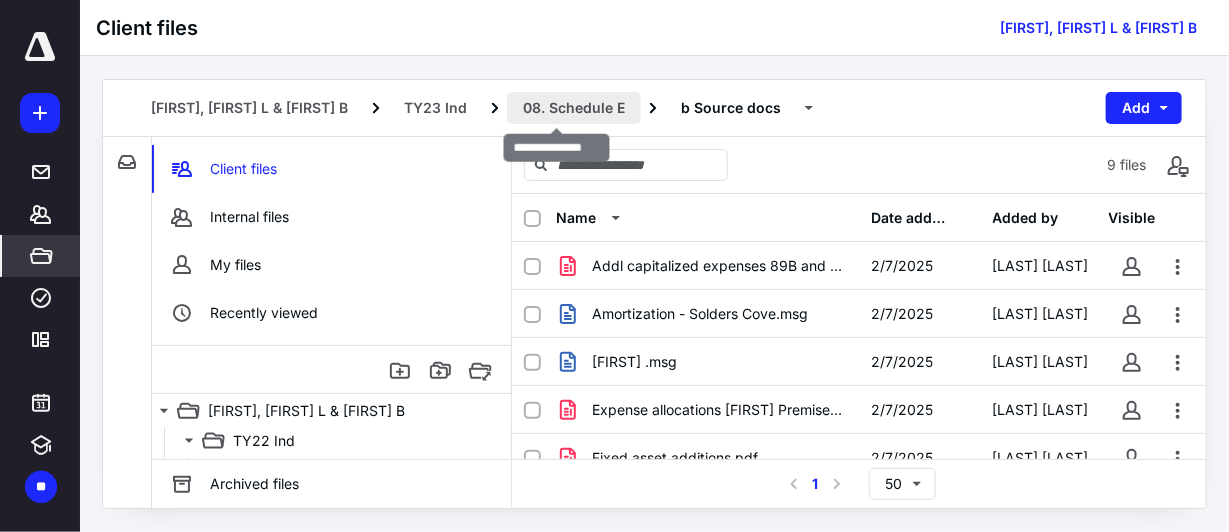 click on "08. Schedule E" at bounding box center (574, 108) 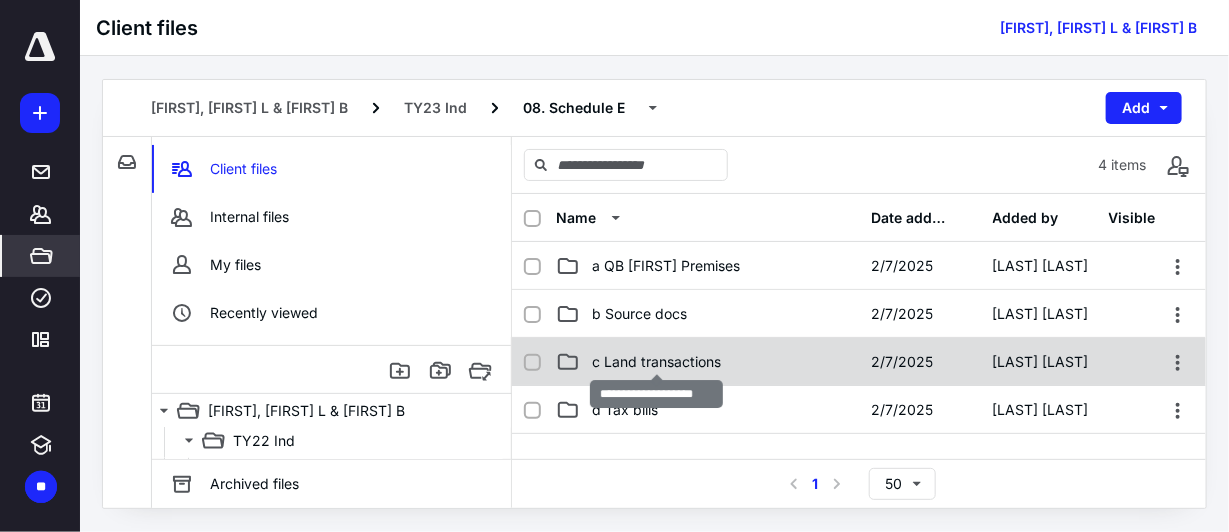click on "c Land transactions" at bounding box center [656, 362] 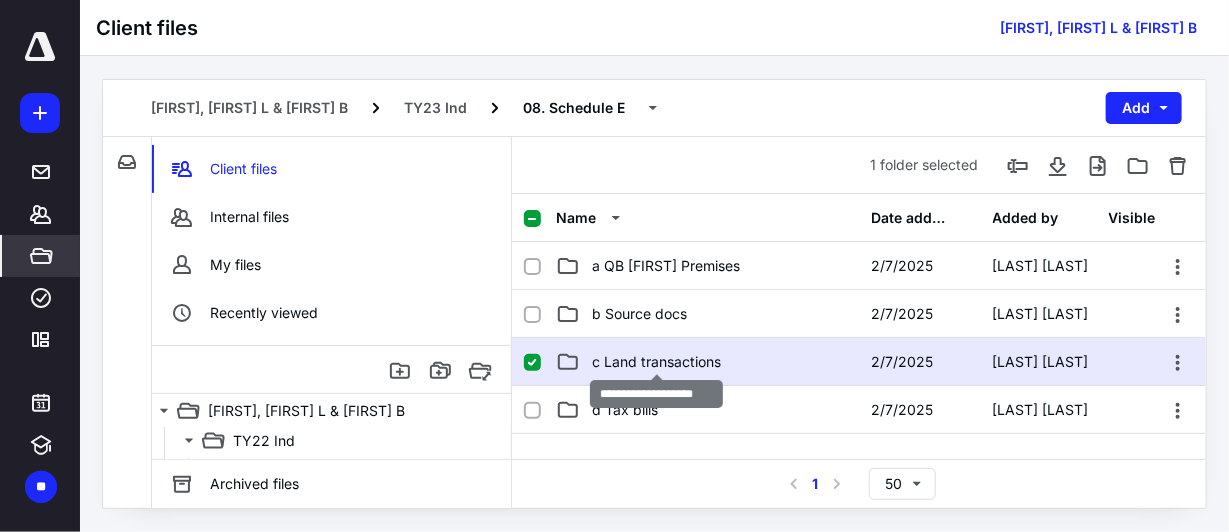 click on "c Land transactions" at bounding box center (656, 362) 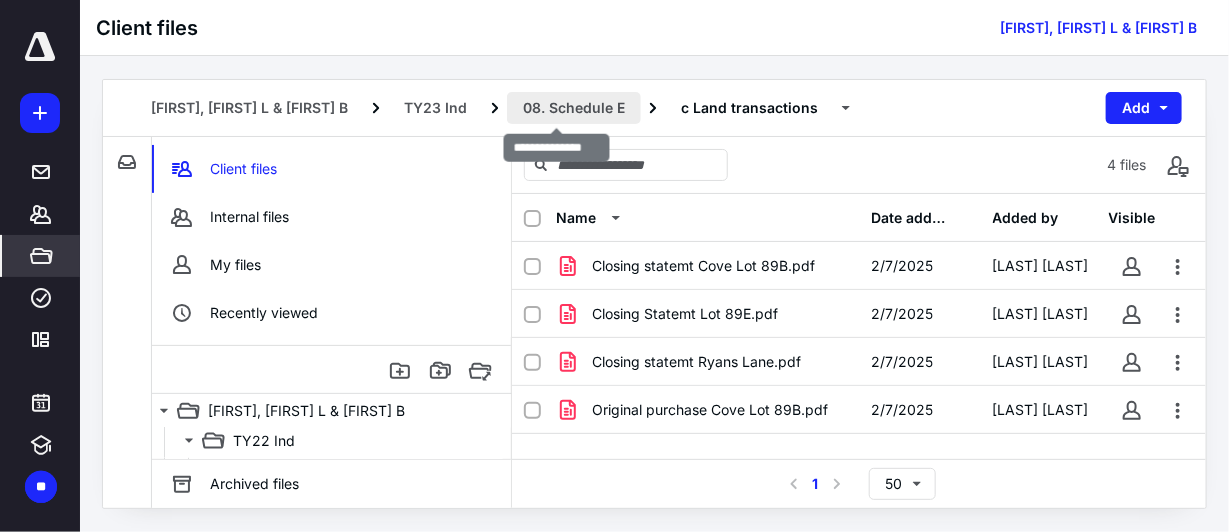click on "08. Schedule E" at bounding box center (574, 108) 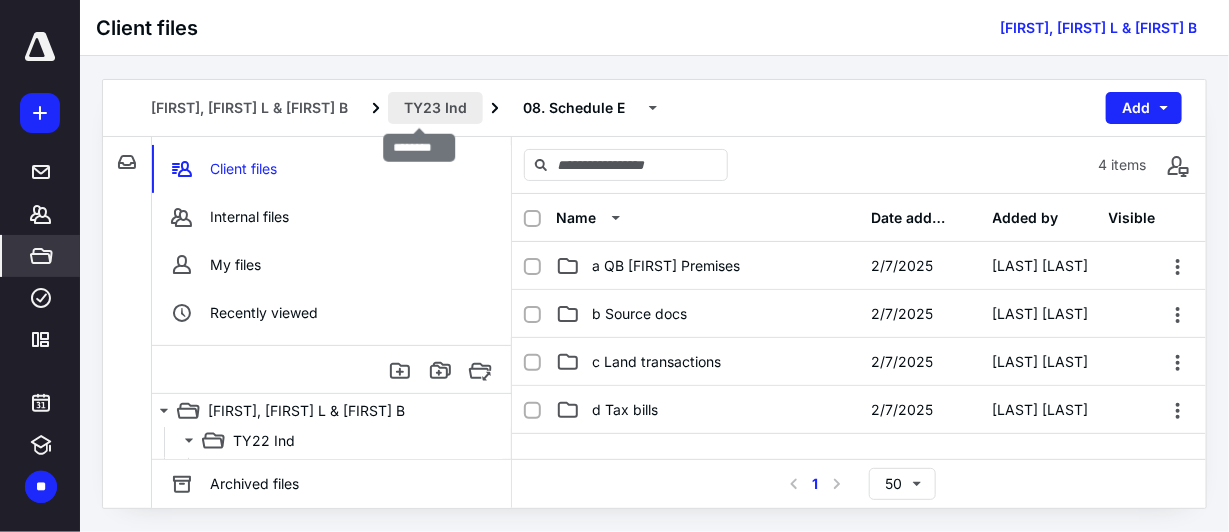 click on "TY23 Ind" at bounding box center [435, 108] 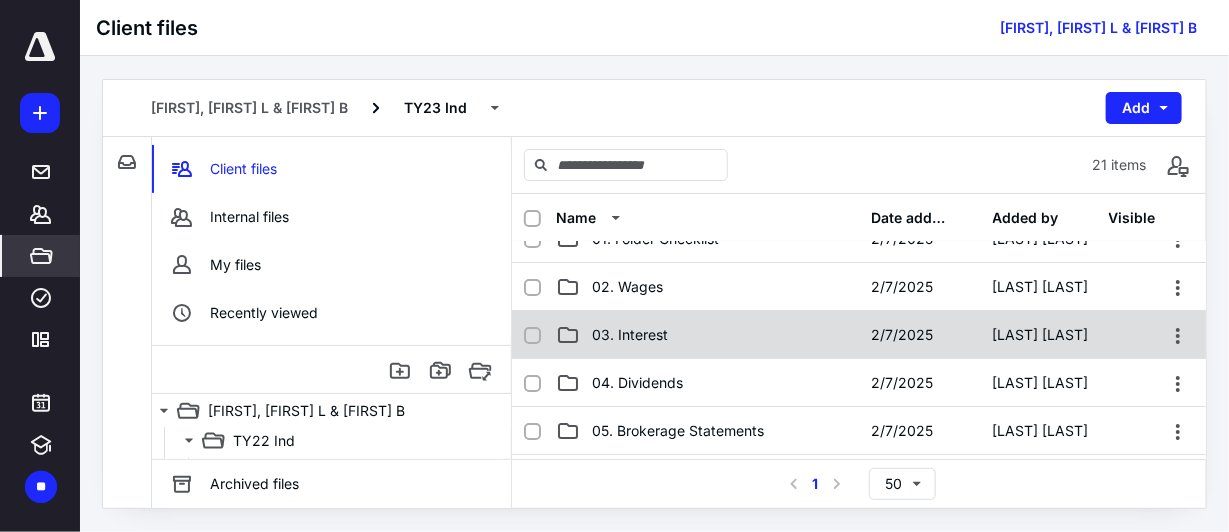 scroll, scrollTop: 99, scrollLeft: 0, axis: vertical 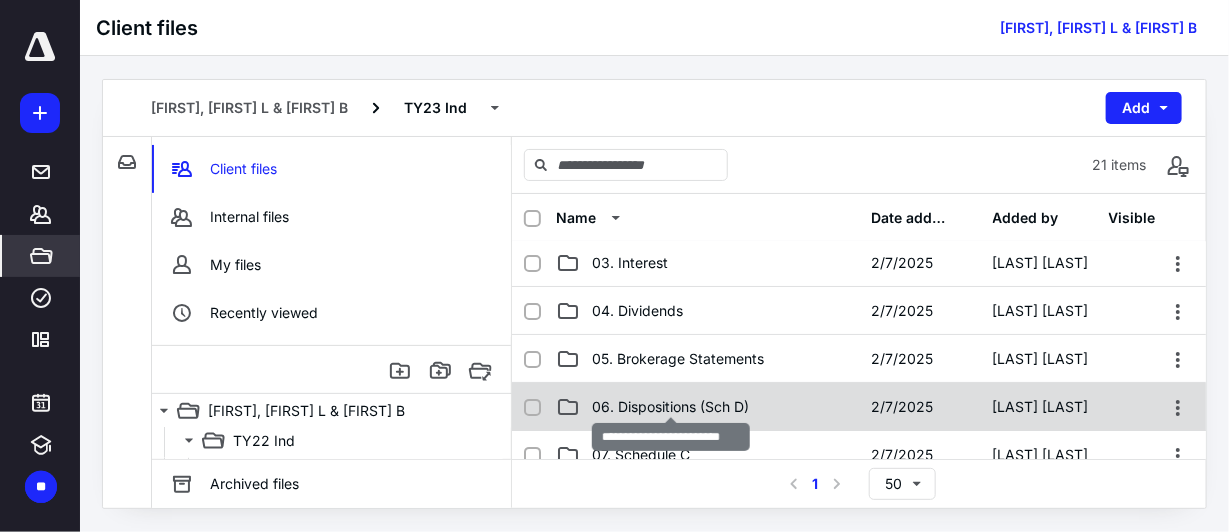 click on "06. Dispositions (Sch D)" at bounding box center (670, 407) 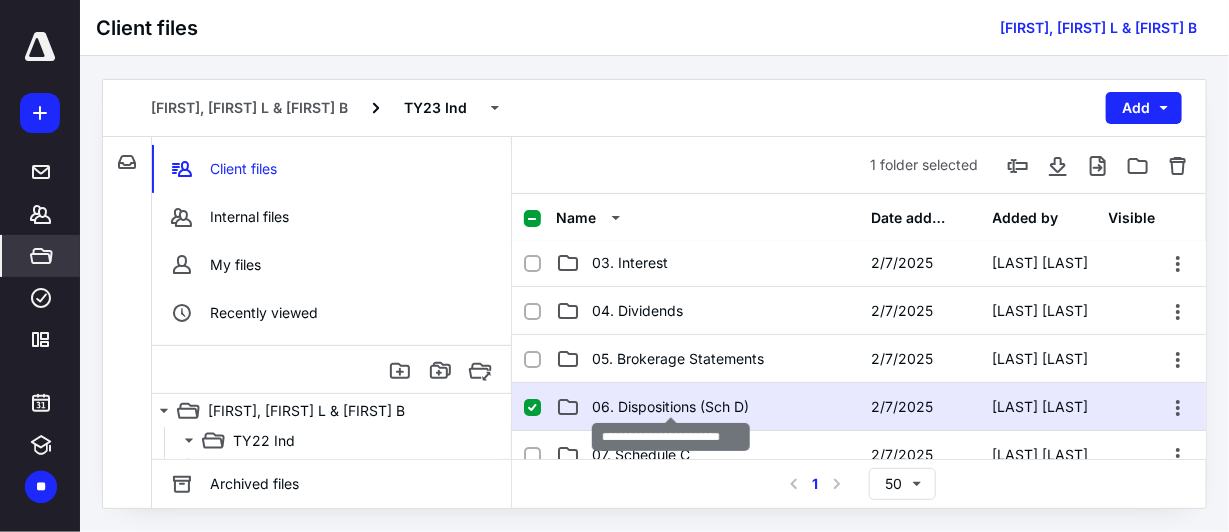 click on "06. Dispositions (Sch D)" at bounding box center (670, 407) 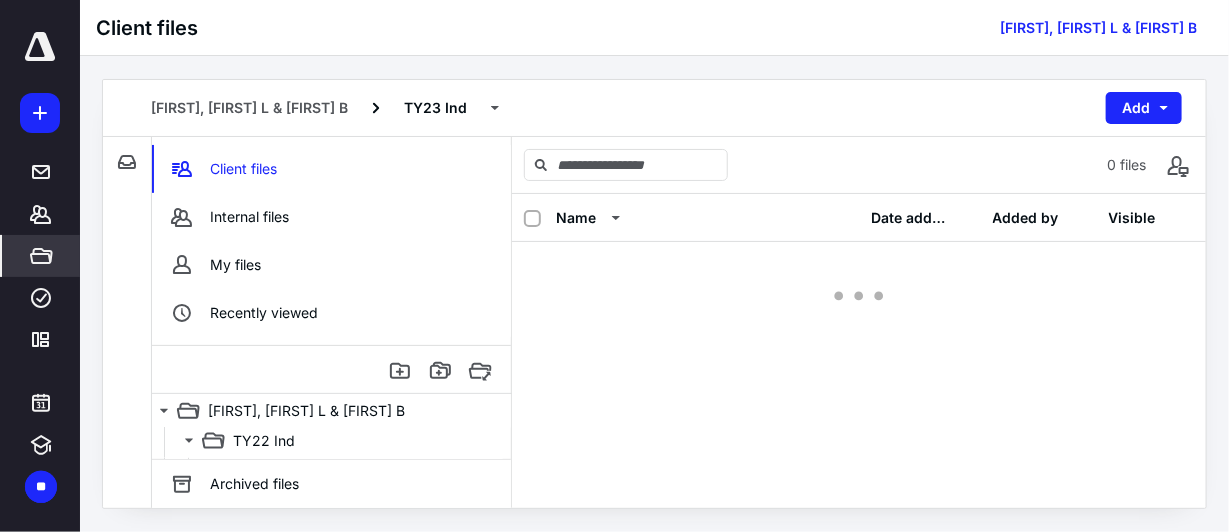 scroll, scrollTop: 0, scrollLeft: 0, axis: both 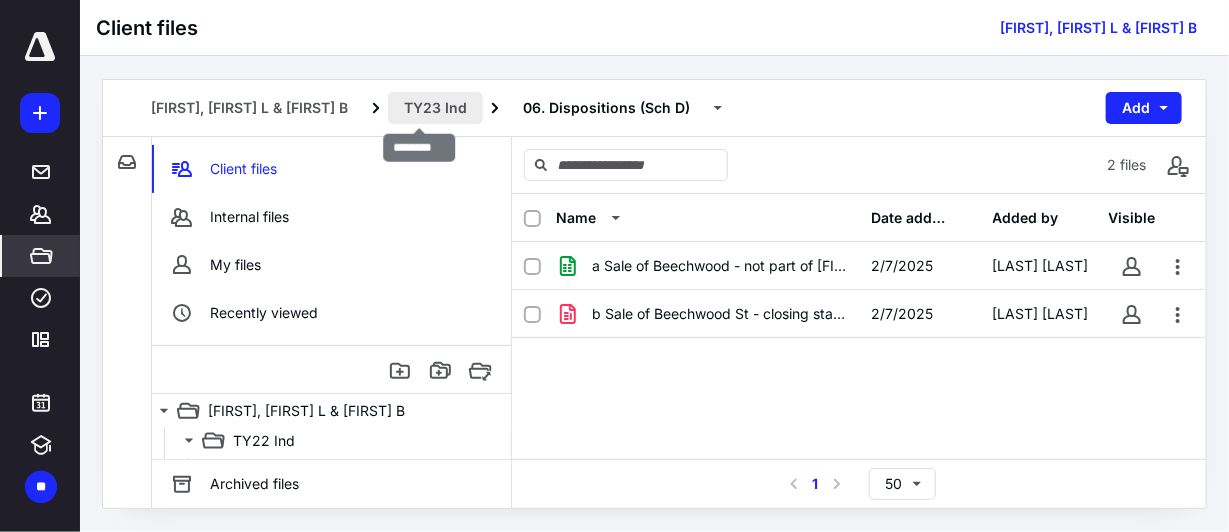 click on "TY23 Ind" at bounding box center [435, 108] 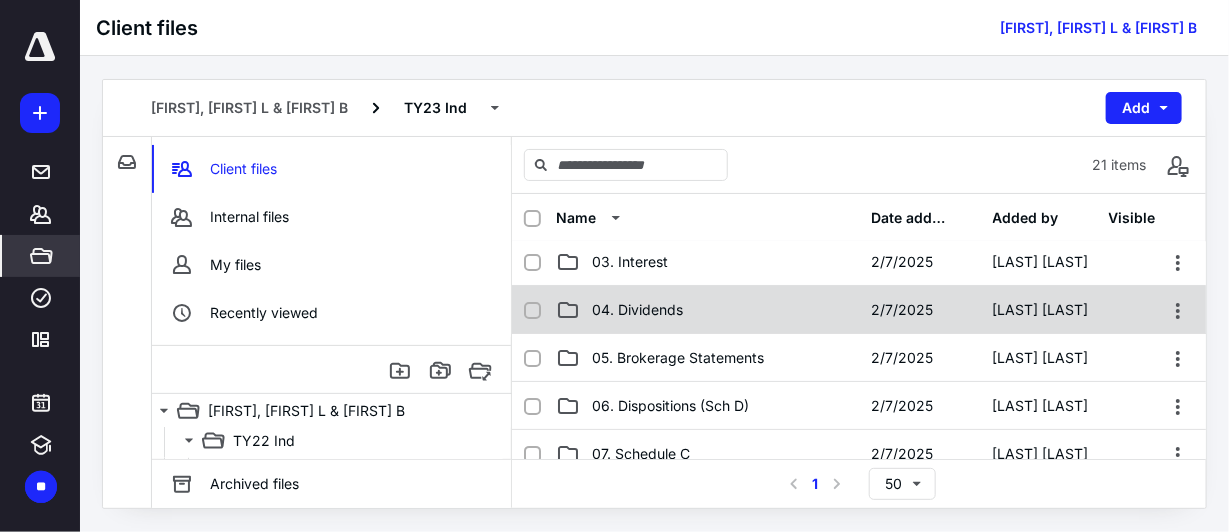 scroll, scrollTop: 200, scrollLeft: 0, axis: vertical 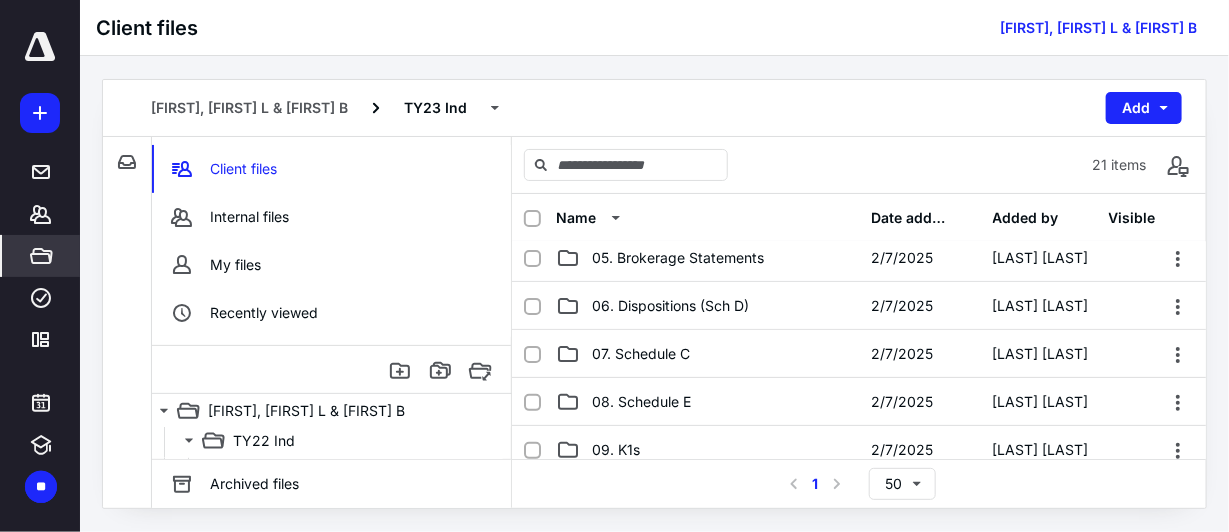 click on "08. Schedule E" at bounding box center [707, 402] 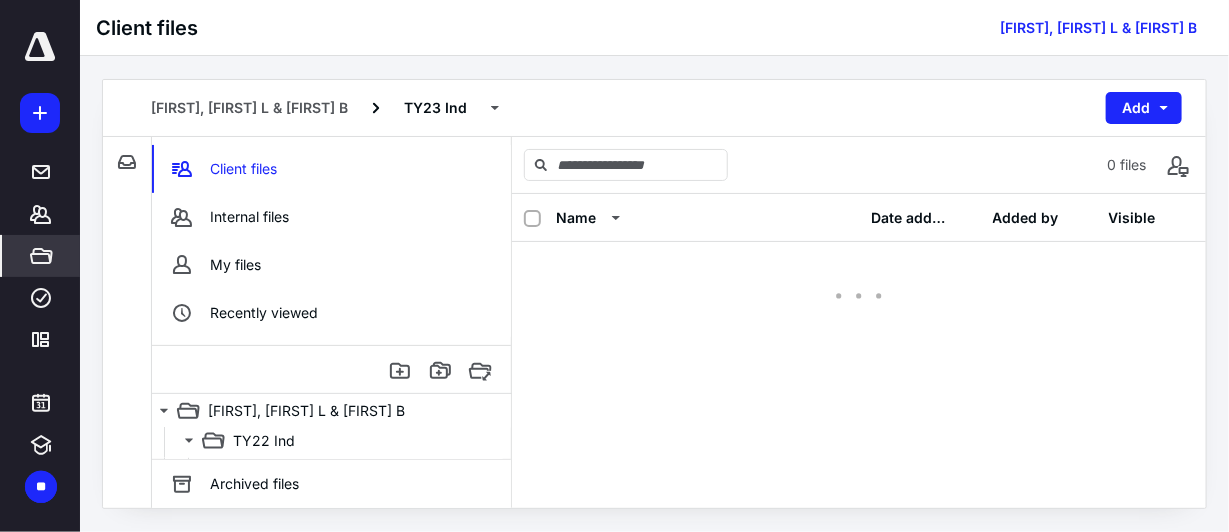 scroll, scrollTop: 0, scrollLeft: 0, axis: both 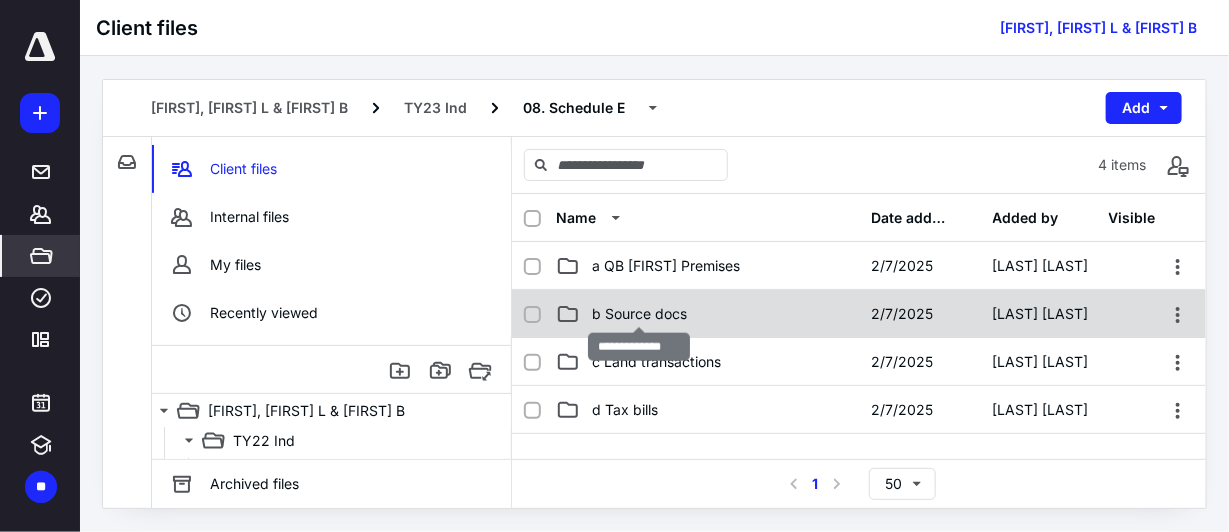 click on "b Source docs" at bounding box center (639, 314) 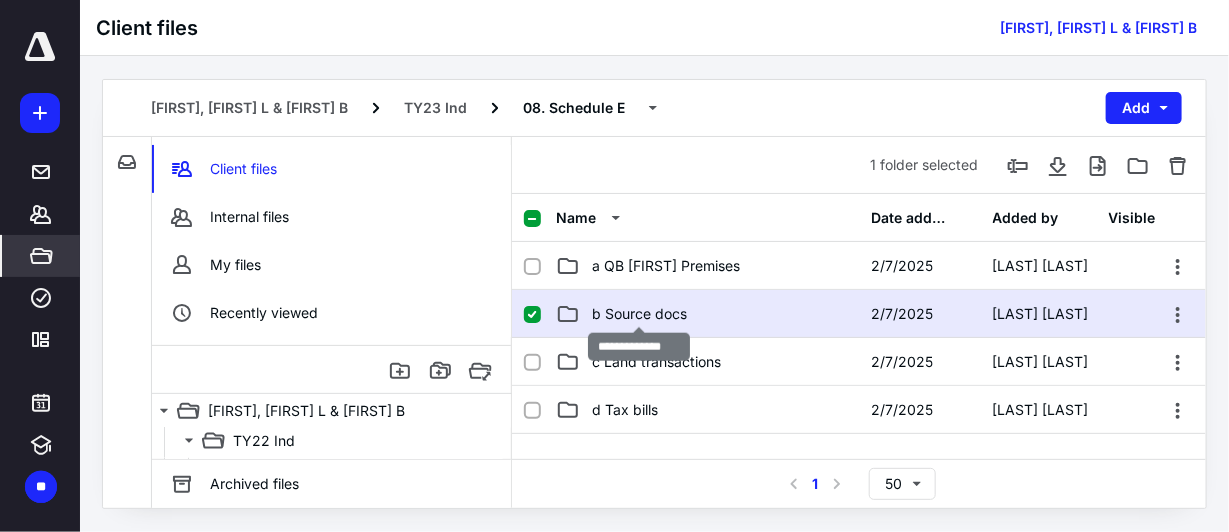 click on "b Source docs" at bounding box center (639, 314) 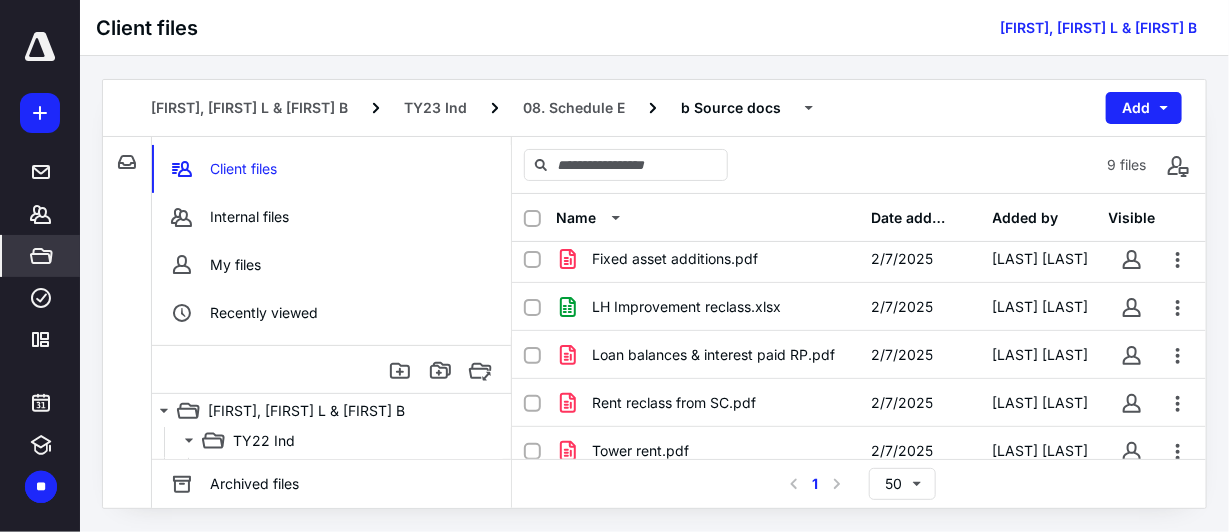 scroll, scrollTop: 209, scrollLeft: 0, axis: vertical 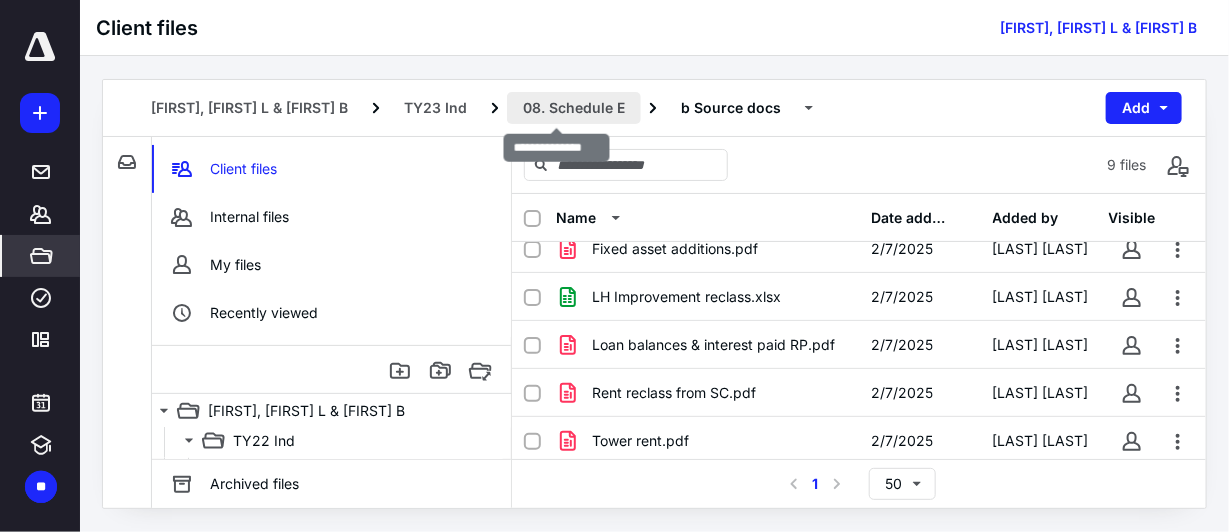 click on "08. Schedule E" at bounding box center (574, 108) 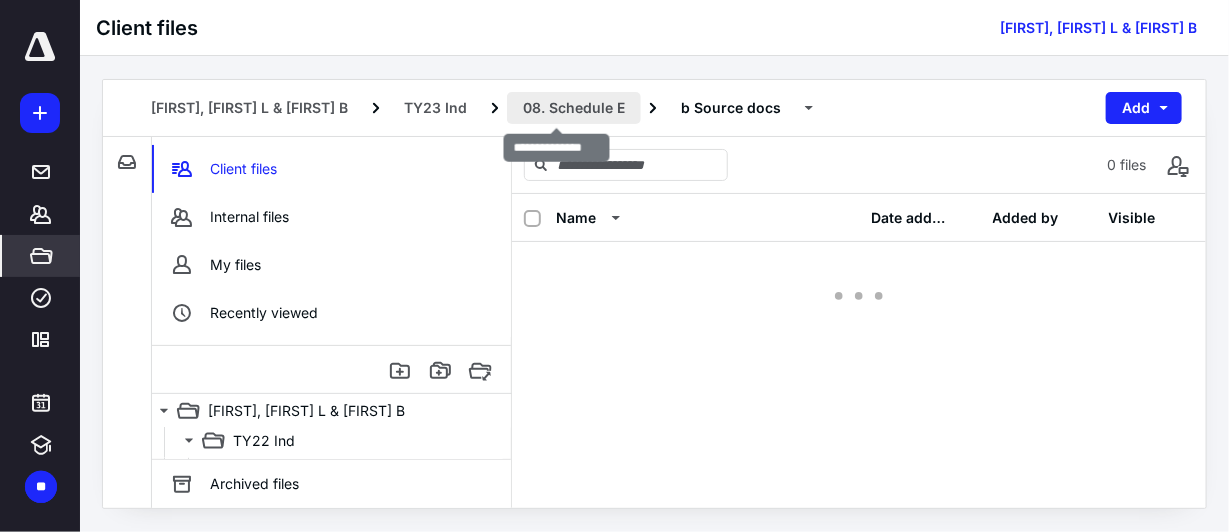 scroll, scrollTop: 0, scrollLeft: 0, axis: both 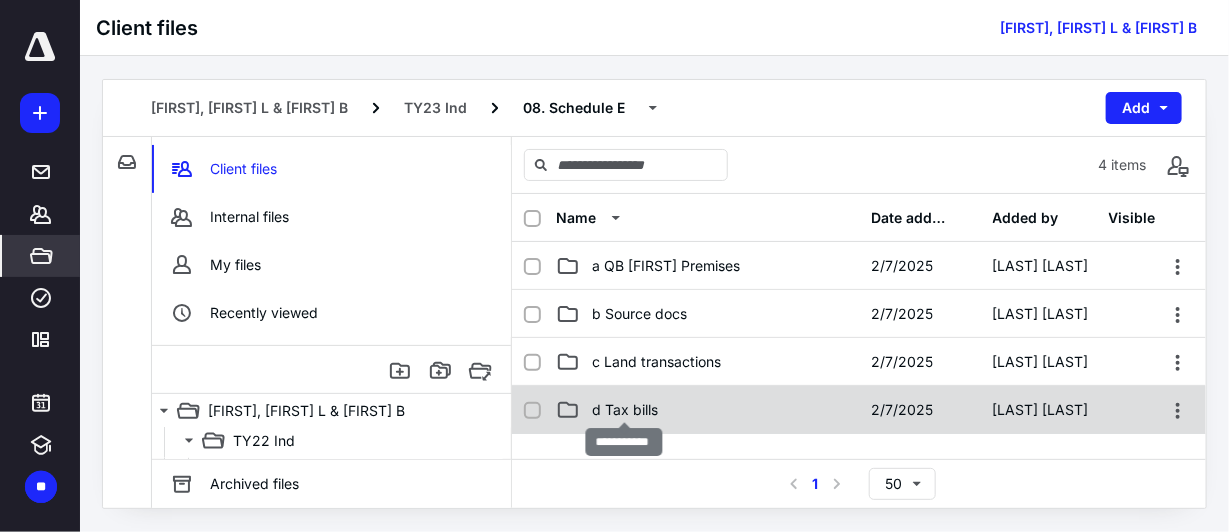 click on "d Tax bills" at bounding box center (625, 410) 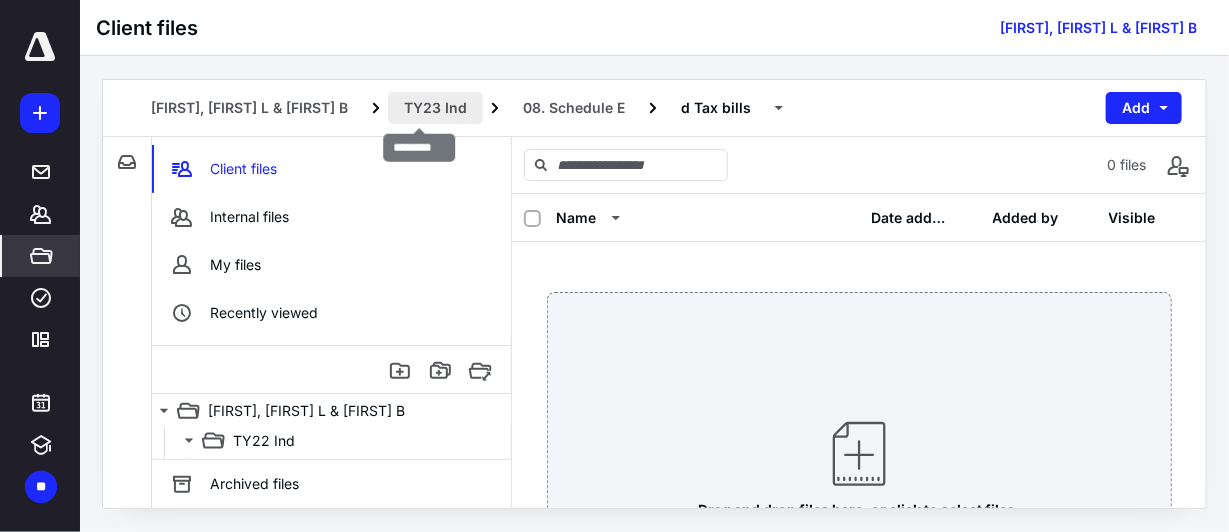click on "TY23 Ind" at bounding box center [435, 108] 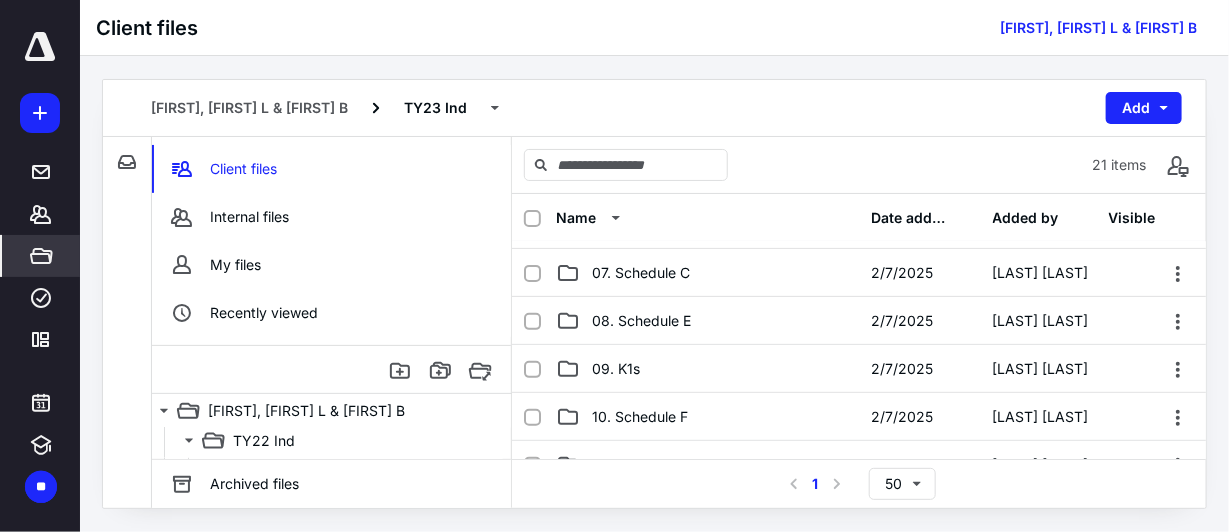 scroll, scrollTop: 400, scrollLeft: 0, axis: vertical 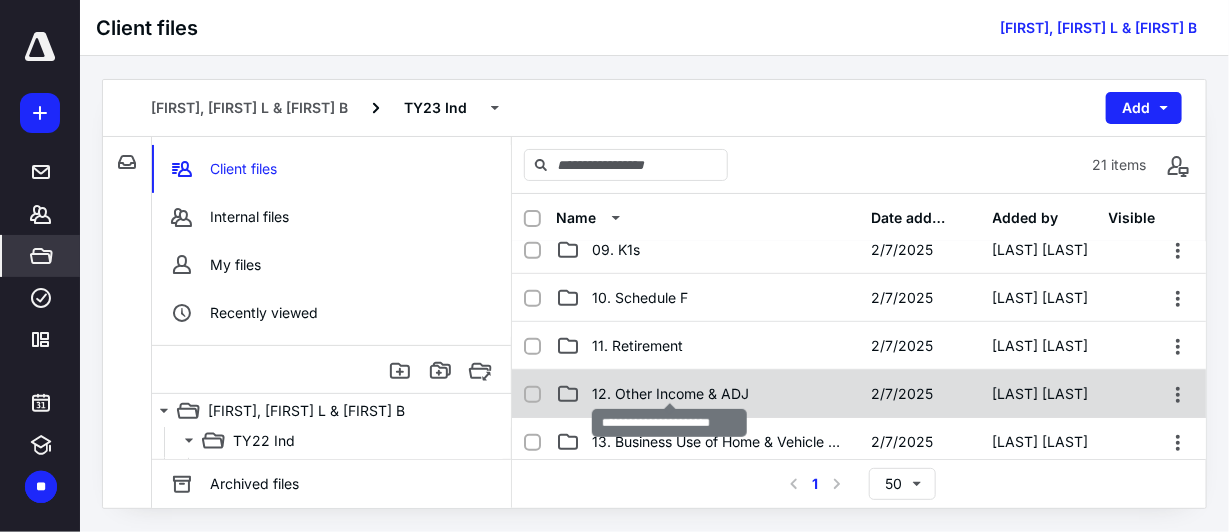 click on "12. Other Income & ADJ" at bounding box center [670, 394] 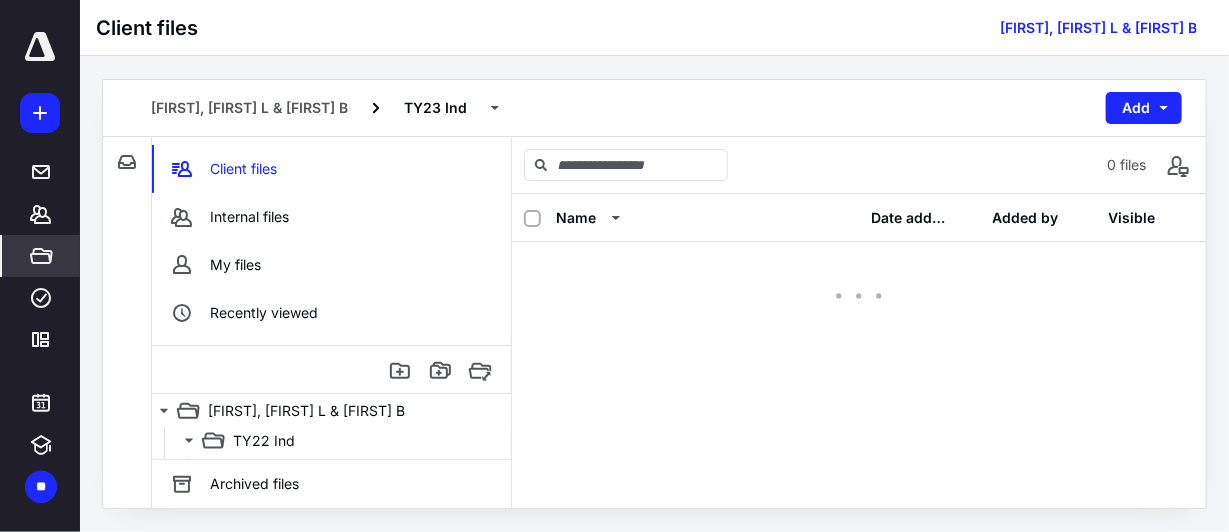 scroll, scrollTop: 0, scrollLeft: 0, axis: both 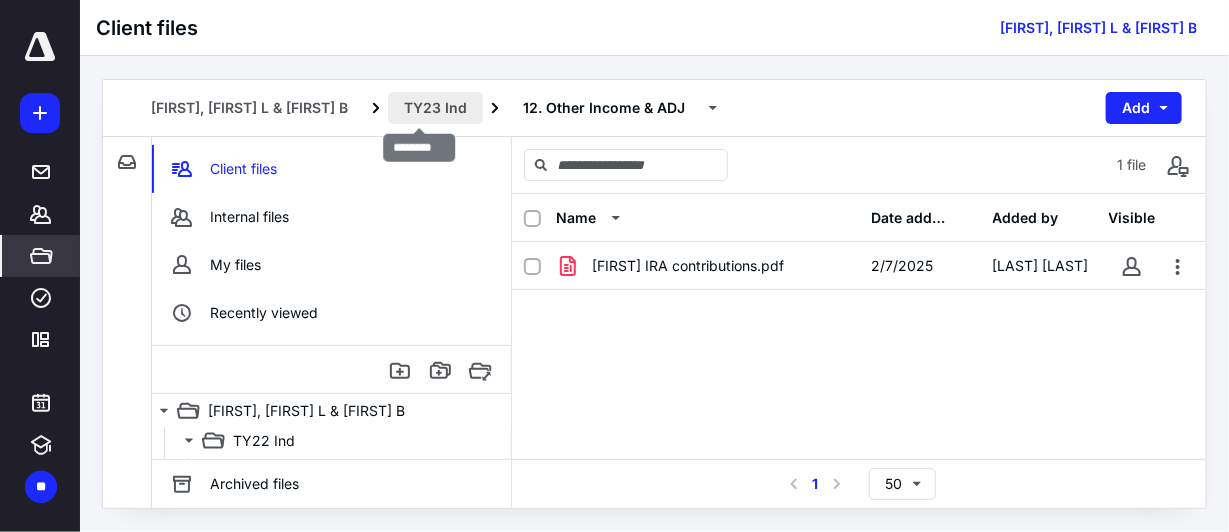 click on "TY23 Ind" at bounding box center [435, 108] 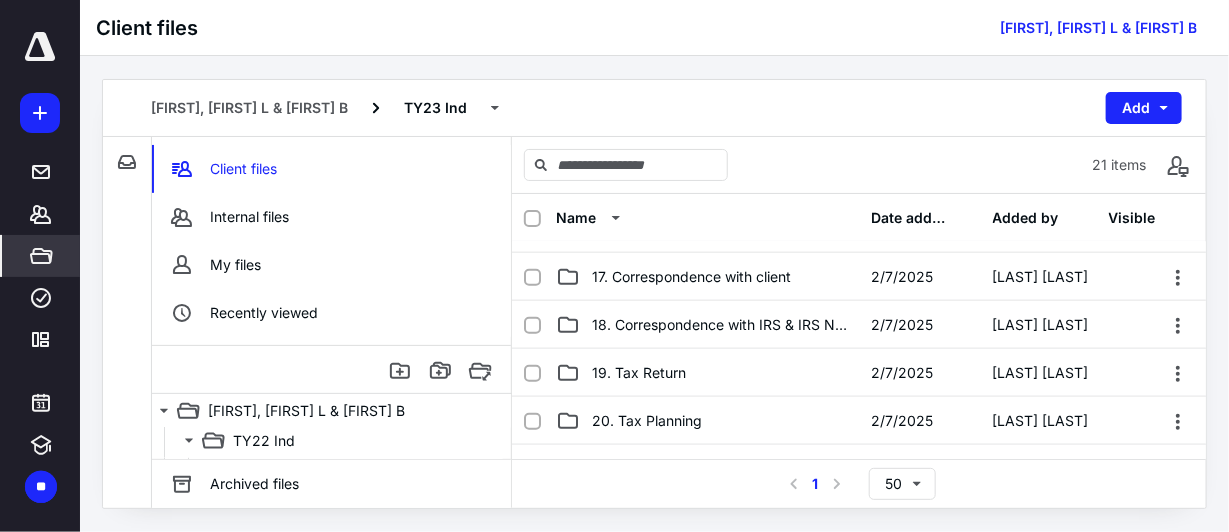 scroll, scrollTop: 800, scrollLeft: 0, axis: vertical 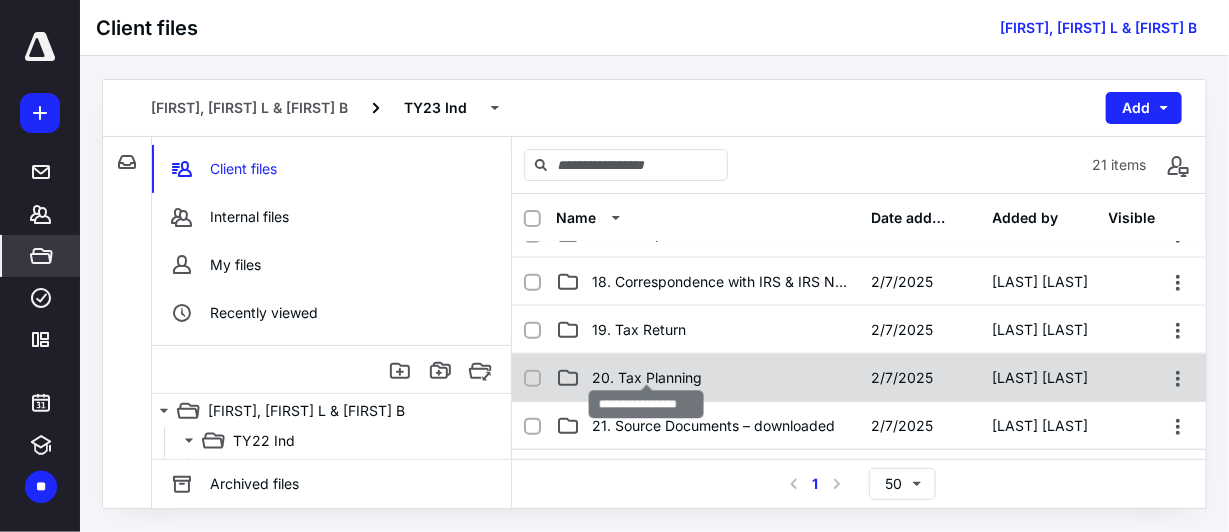 click on "20. Tax Planning" at bounding box center [647, 378] 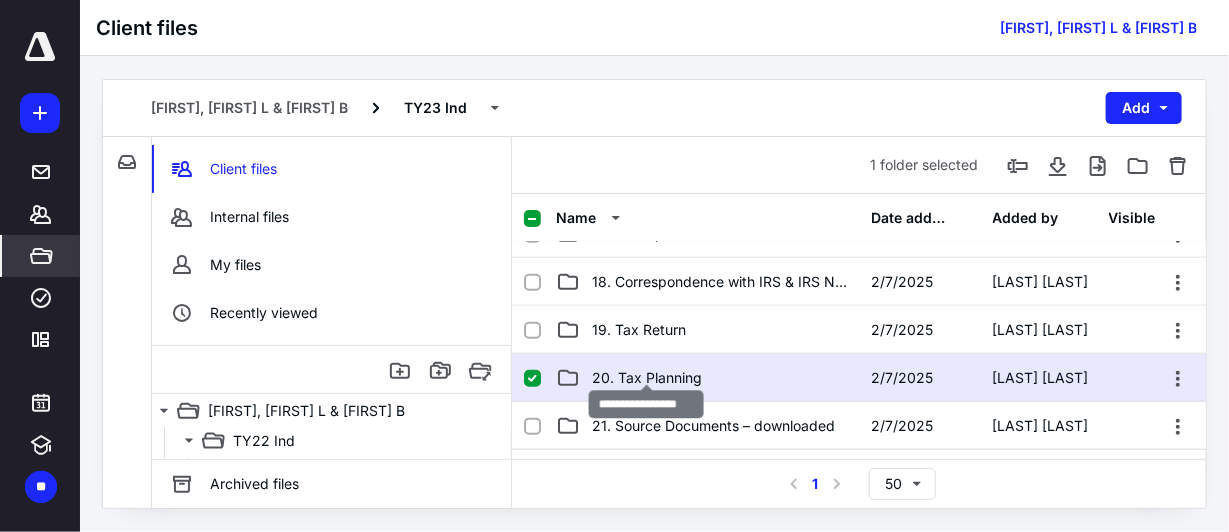 click on "20. Tax Planning" at bounding box center (647, 378) 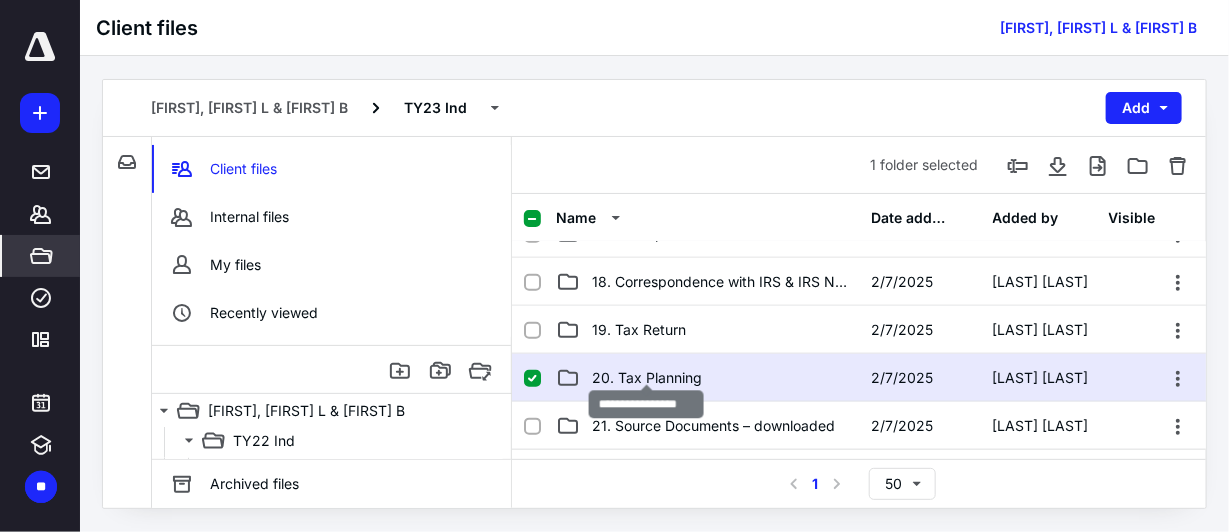 scroll, scrollTop: 0, scrollLeft: 0, axis: both 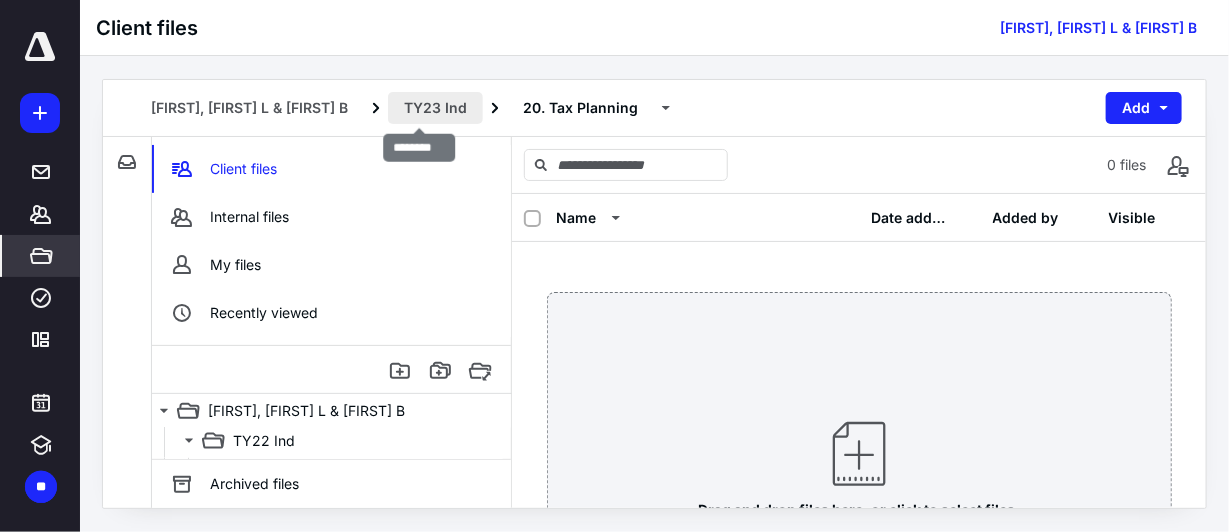 click on "TY23 Ind" at bounding box center [435, 108] 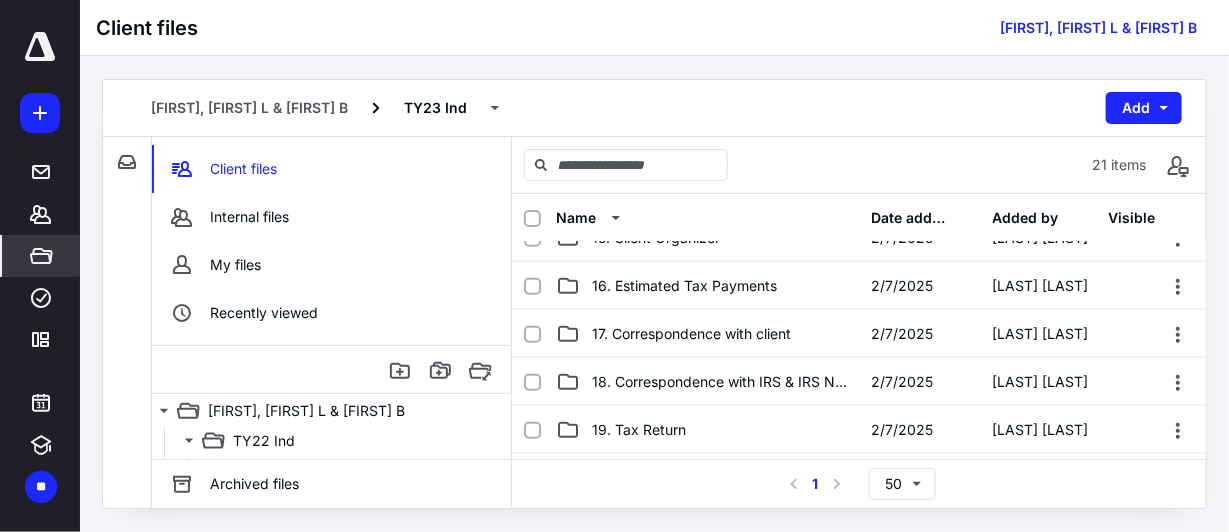 scroll, scrollTop: 800, scrollLeft: 0, axis: vertical 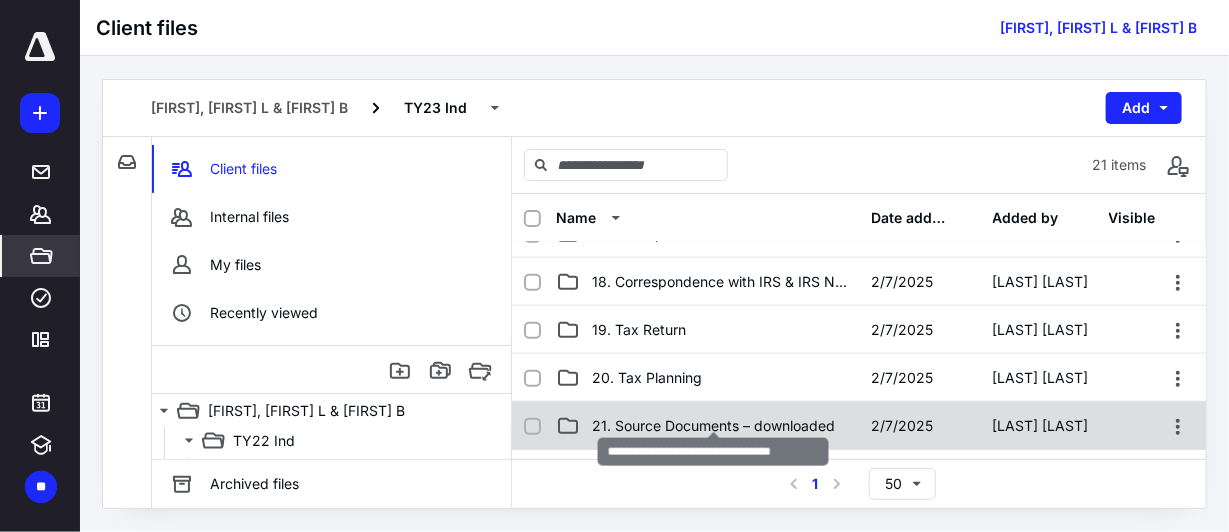 click on "21. Source Documents – downloaded" at bounding box center (713, 426) 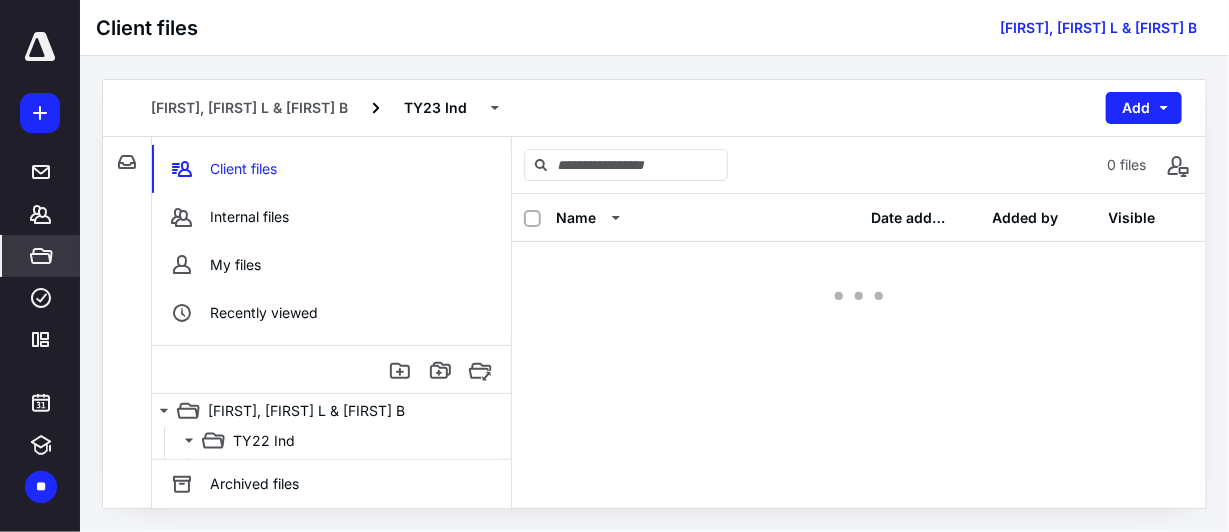 scroll, scrollTop: 0, scrollLeft: 0, axis: both 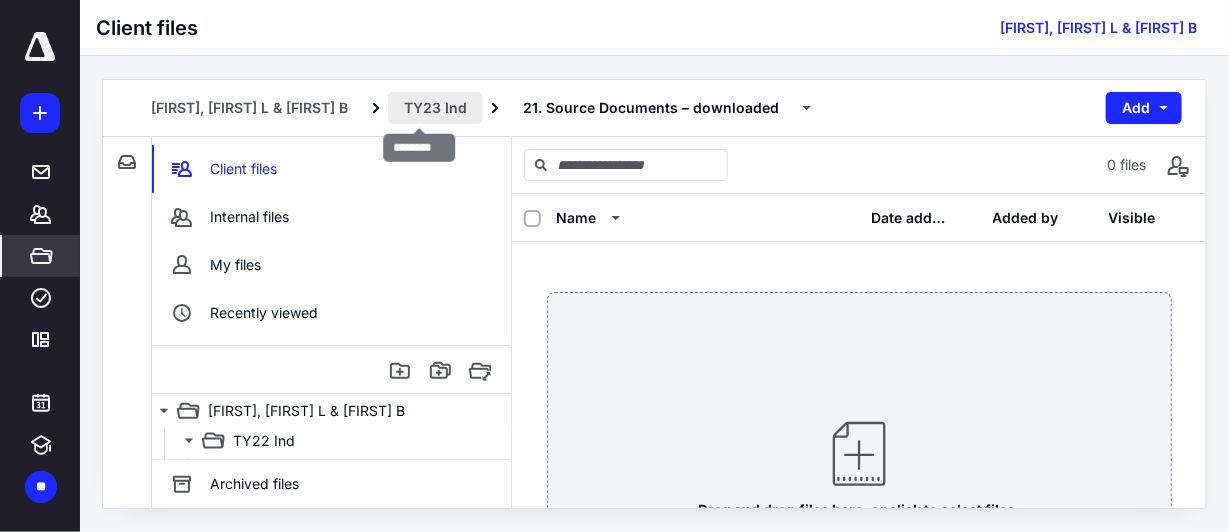 click on "TY23 Ind" at bounding box center [435, 108] 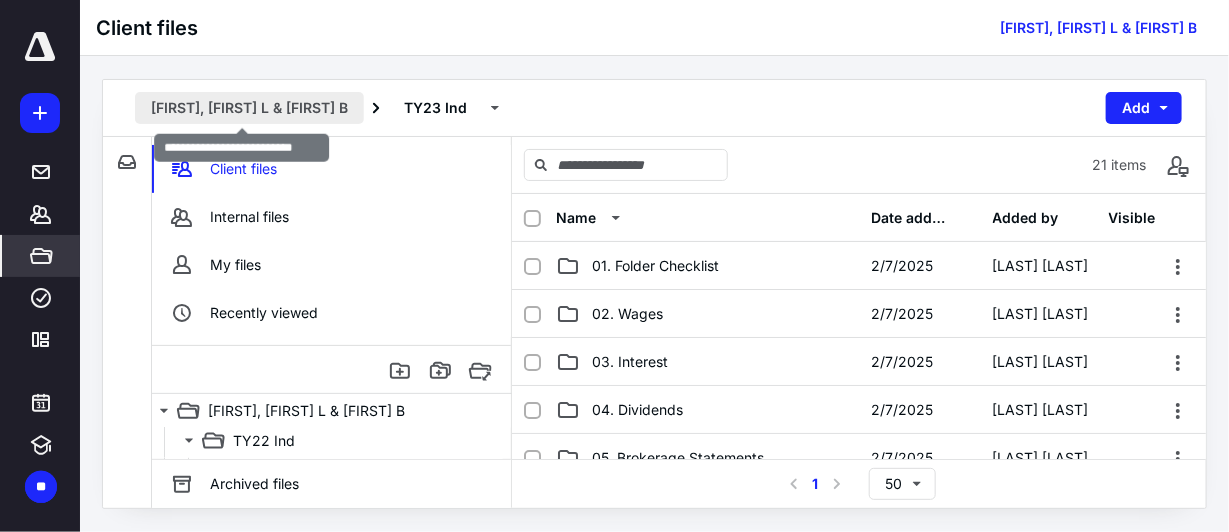 click on "[FIRST], [FIRST] L & [FIRST] B" at bounding box center (249, 108) 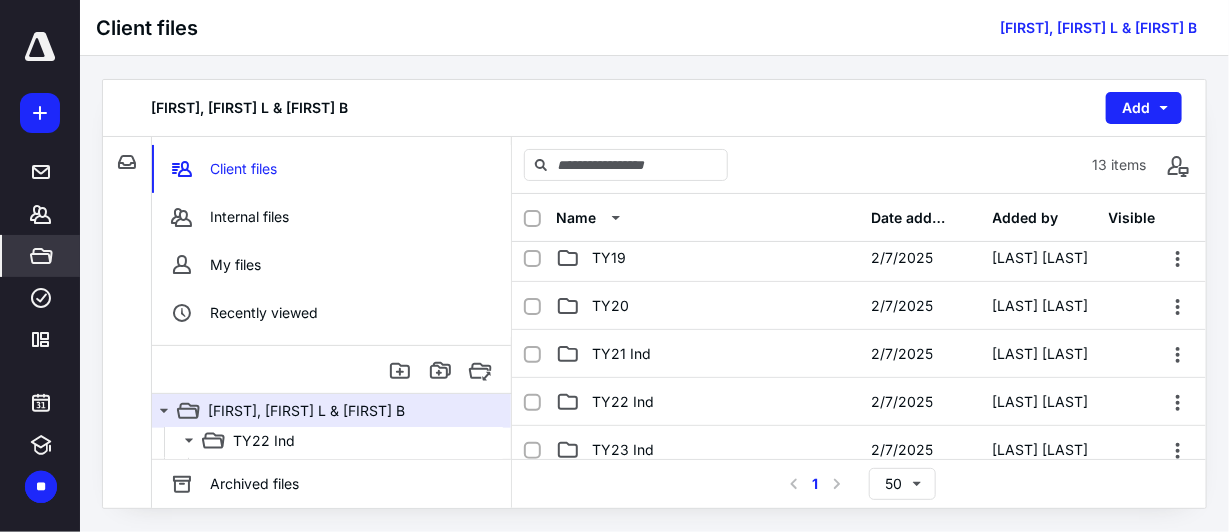 scroll, scrollTop: 300, scrollLeft: 0, axis: vertical 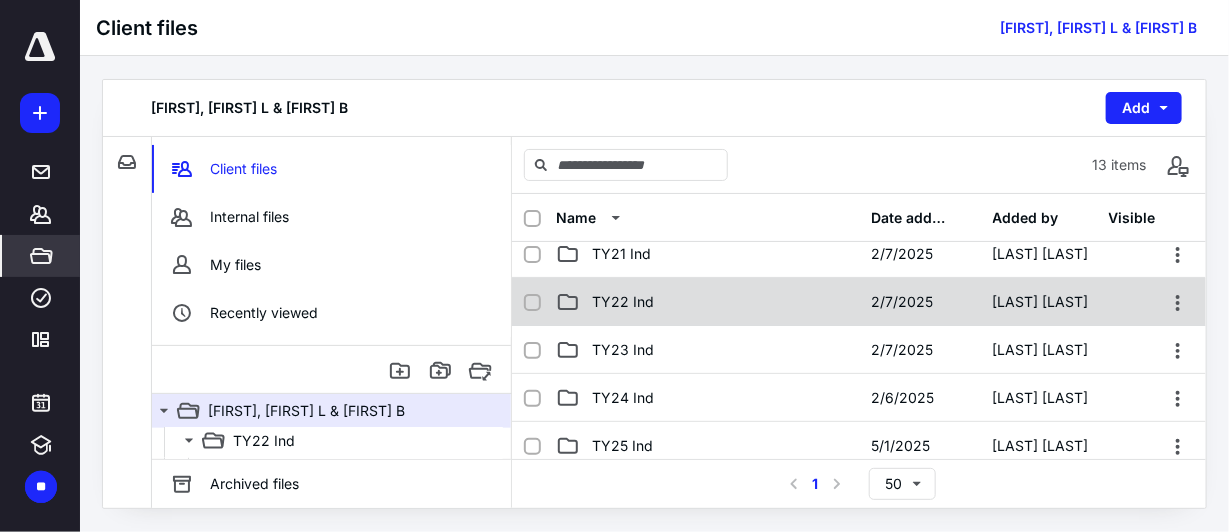 click on "TY22 Ind 2/7/2025 [FIRST] [LAST]" at bounding box center [859, 302] 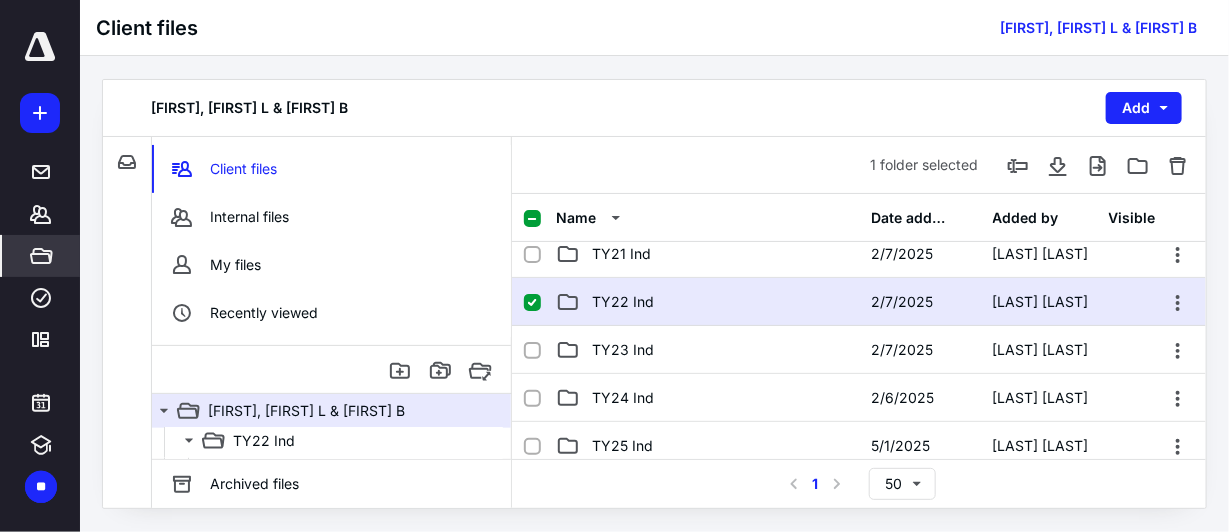 click on "TY22 Ind 2/7/2025 [FIRST] [LAST]" at bounding box center [859, 302] 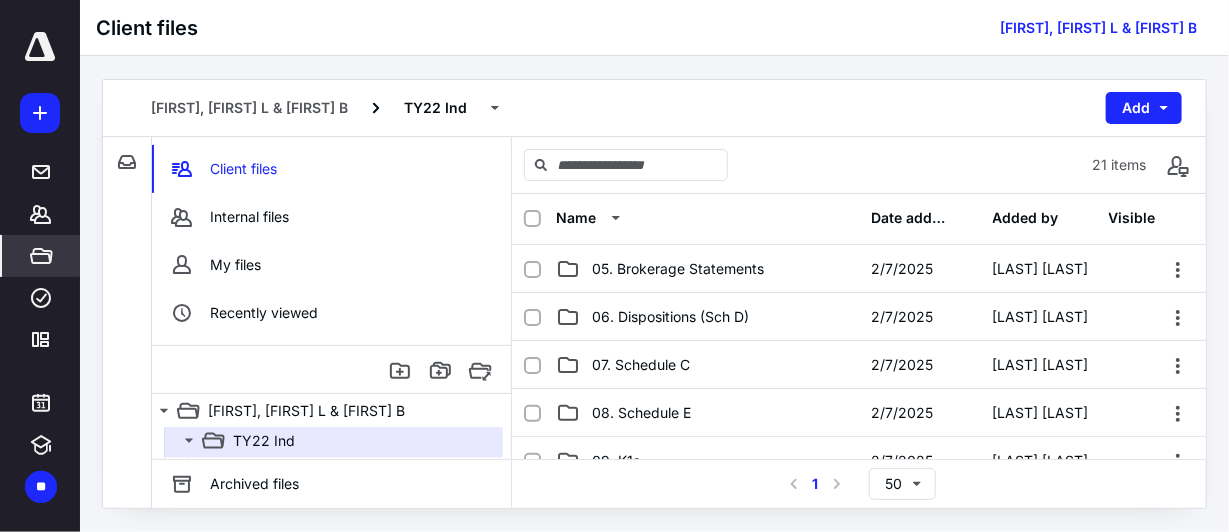 scroll, scrollTop: 199, scrollLeft: 0, axis: vertical 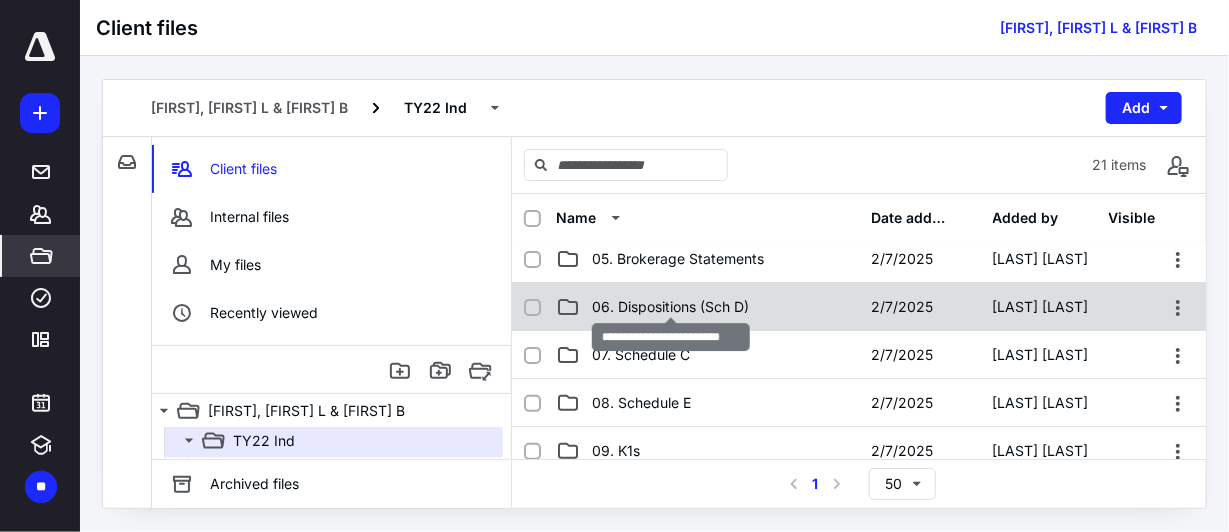 click on "06. Dispositions (Sch D)" at bounding box center (670, 307) 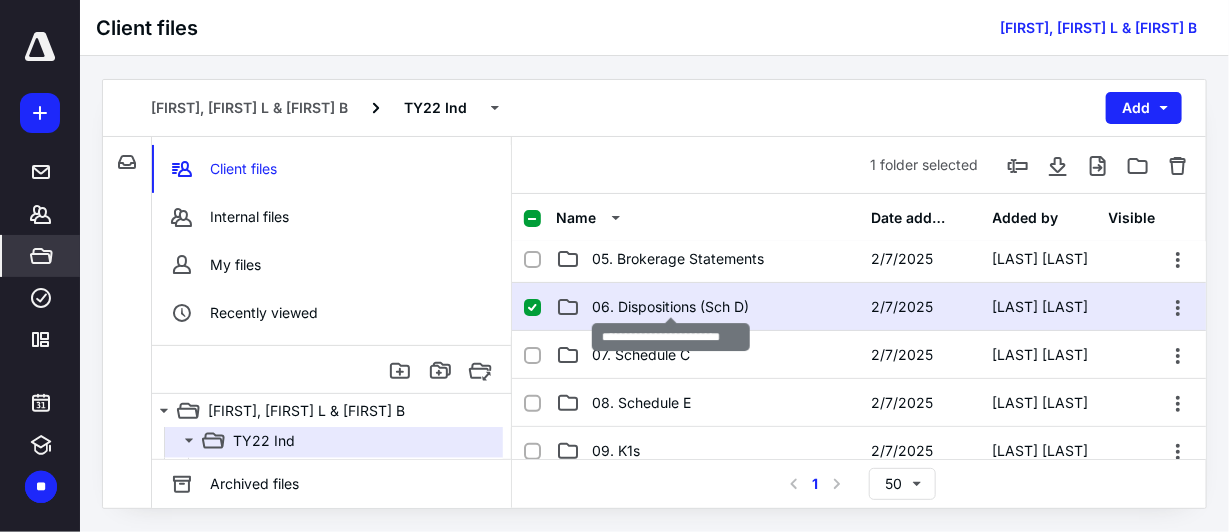 click on "06. Dispositions (Sch D)" at bounding box center (670, 307) 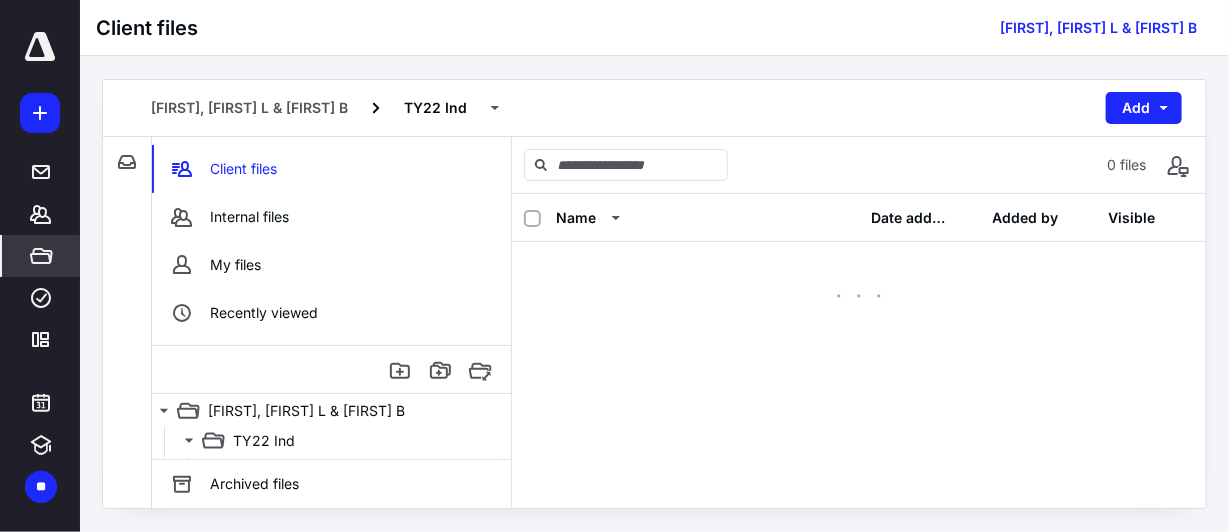 scroll, scrollTop: 0, scrollLeft: 0, axis: both 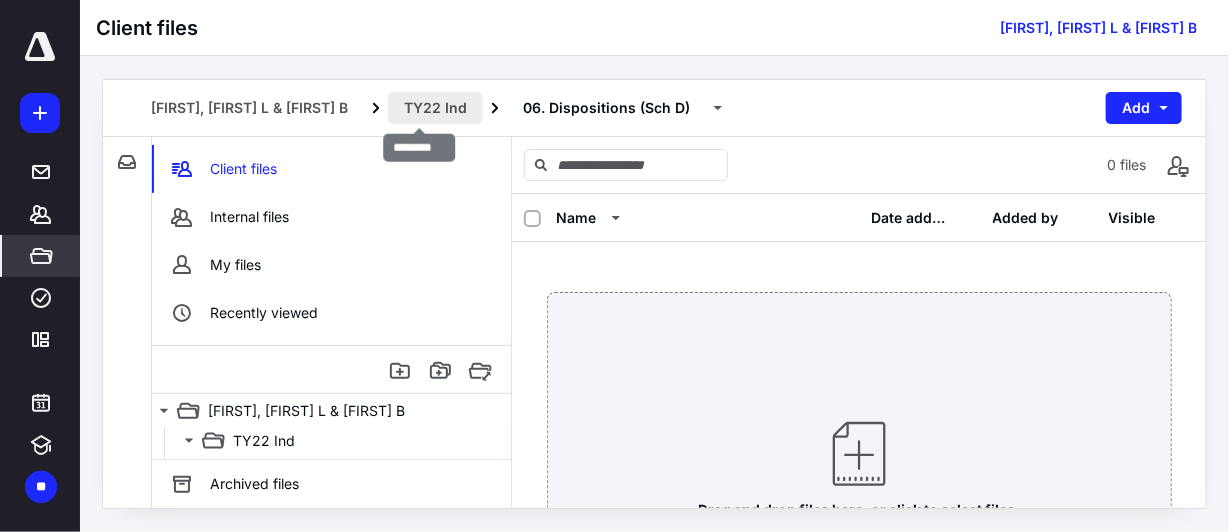 click on "TY22 Ind" at bounding box center [435, 108] 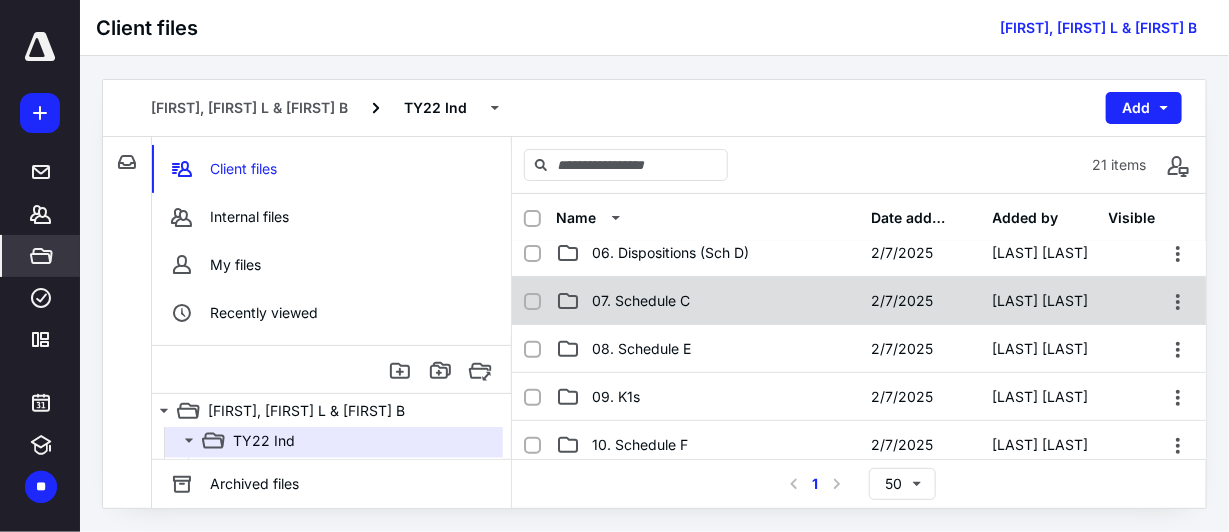 scroll, scrollTop: 300, scrollLeft: 0, axis: vertical 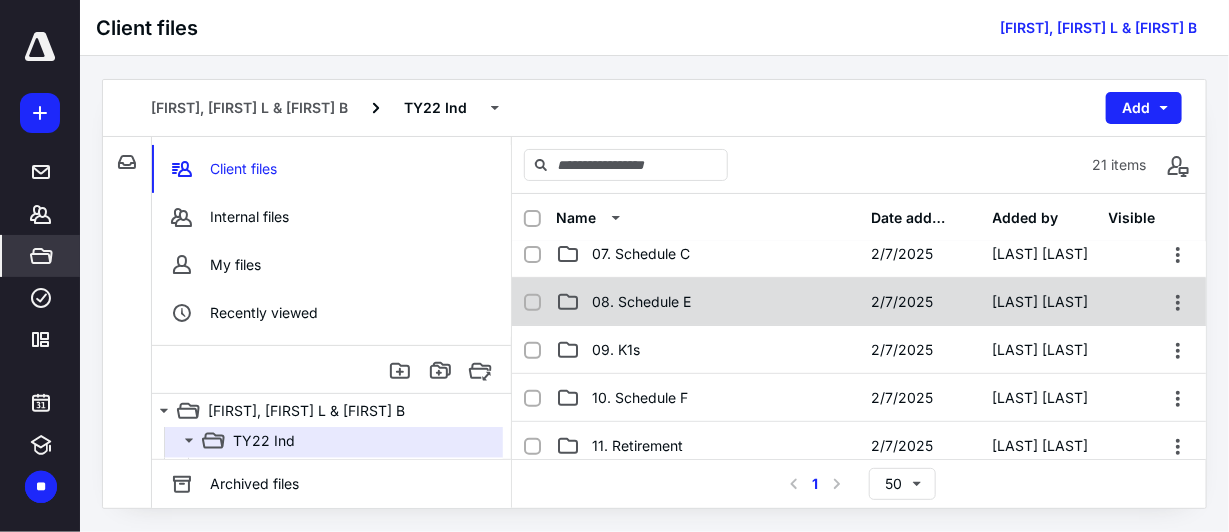 click on "08. Schedule E 2/7/2025 [FIRST] [LAST]" at bounding box center (859, 302) 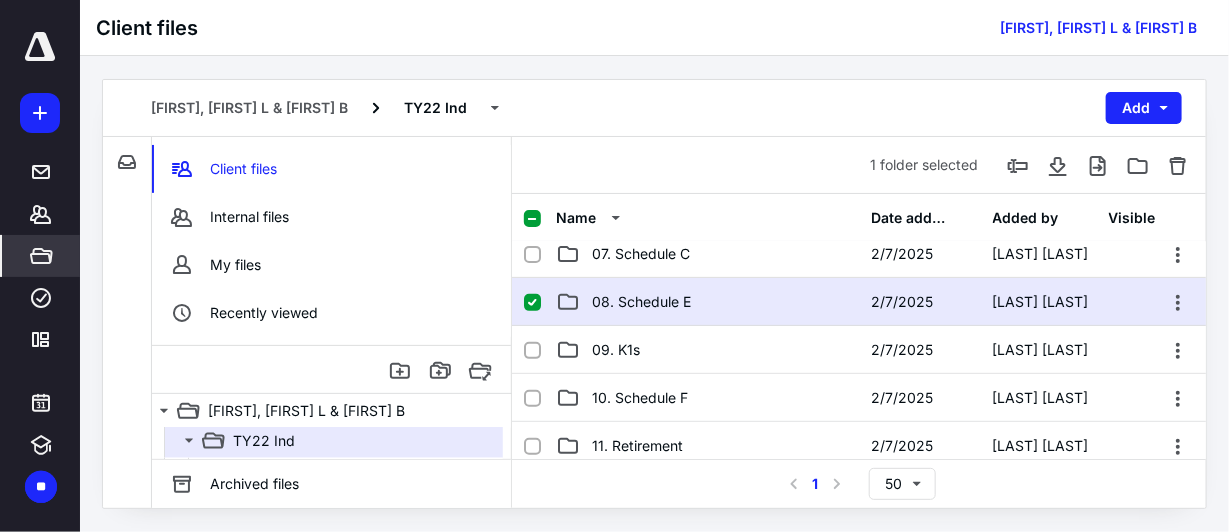 click on "08. Schedule E 2/7/2025 [FIRST] [LAST]" at bounding box center (859, 302) 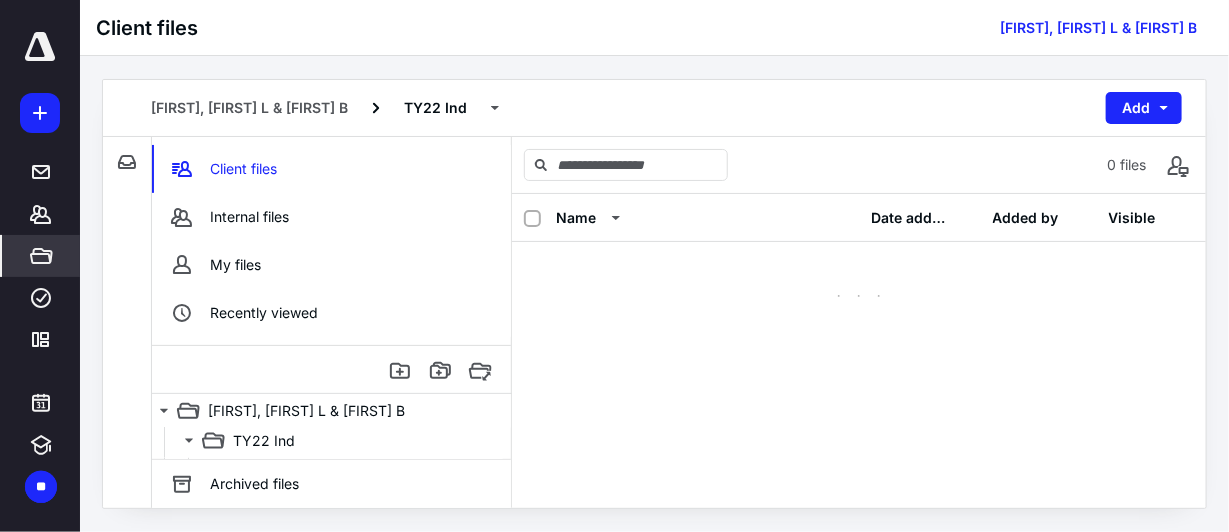 scroll, scrollTop: 0, scrollLeft: 0, axis: both 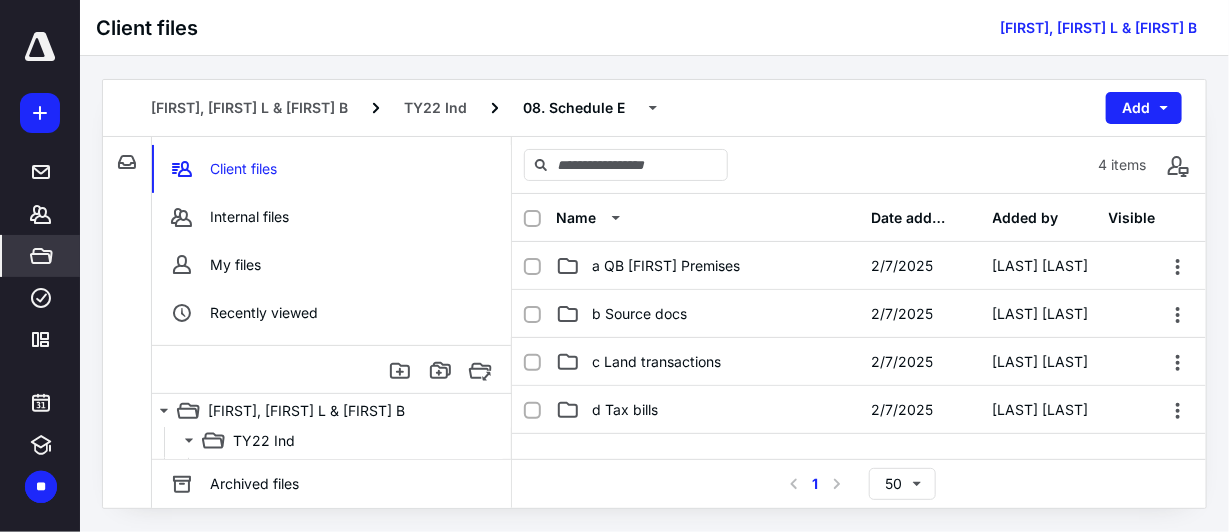 click on "b Source docs" at bounding box center (707, 314) 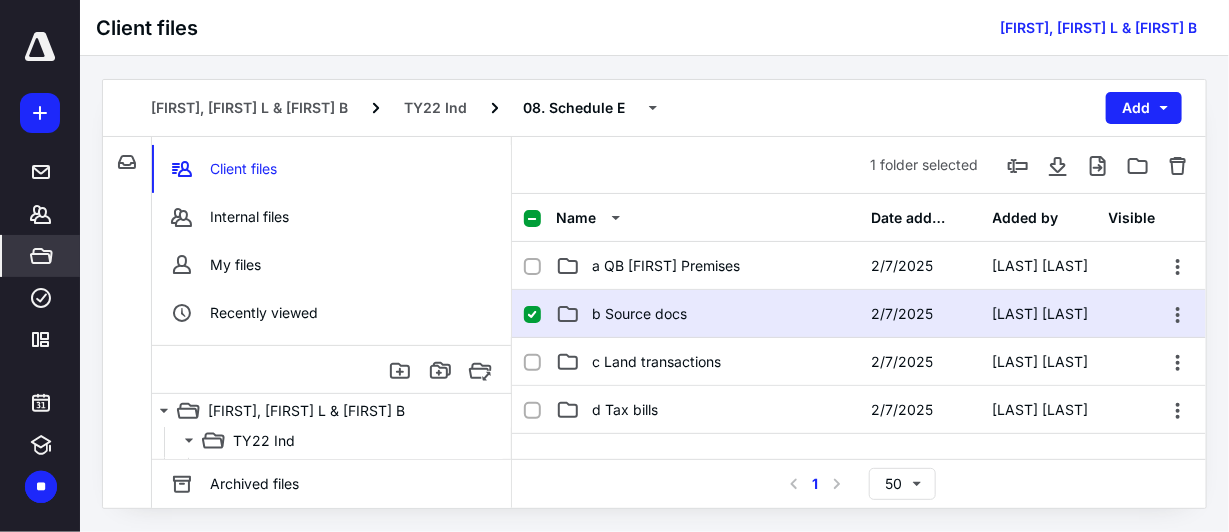 click on "b Source docs" at bounding box center (707, 314) 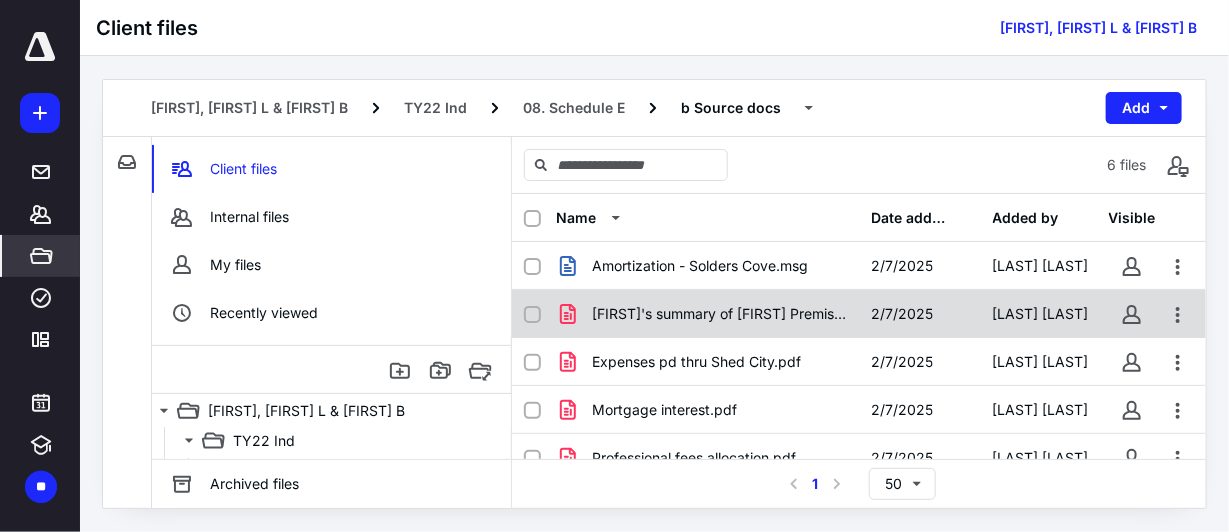 click on "[FIRST]'s summary of [FIRST] Premises activity.pdf" at bounding box center (707, 314) 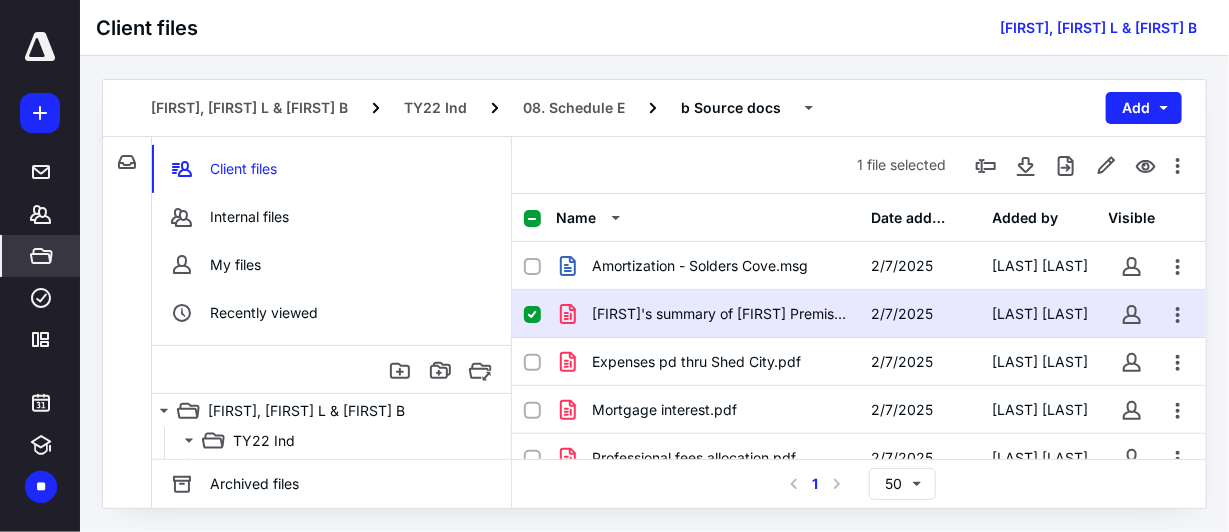 click on "[FIRST]'s summary of [FIRST] Premises activity.pdf" at bounding box center [707, 314] 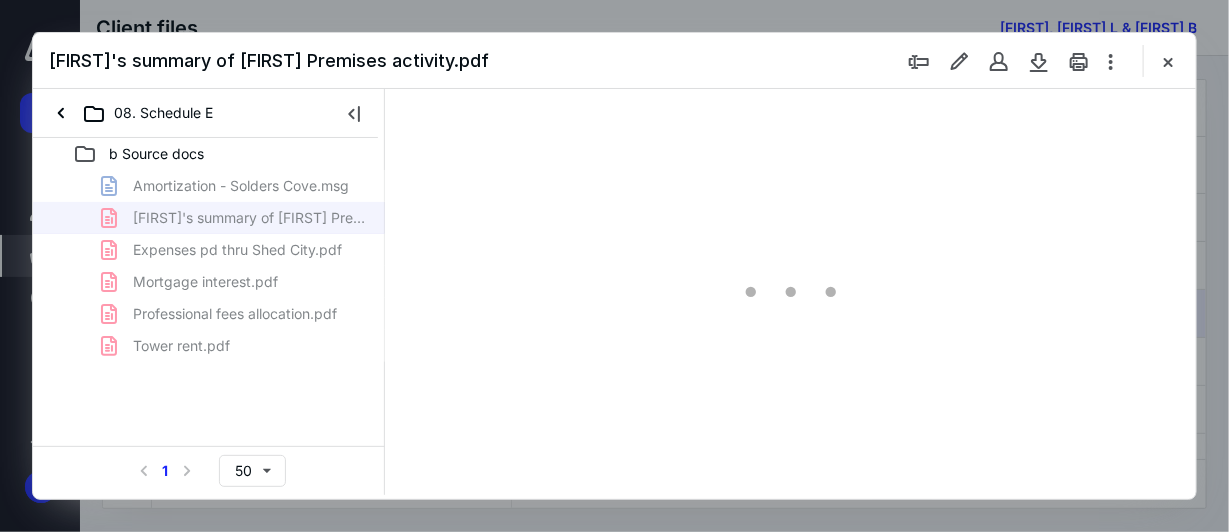 scroll, scrollTop: 0, scrollLeft: 0, axis: both 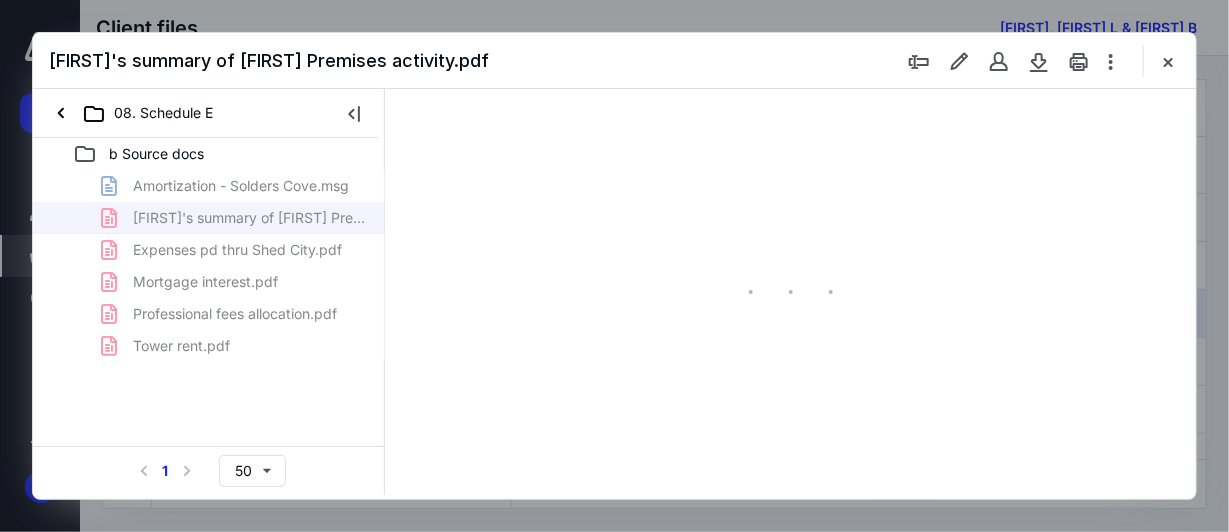 type on "38" 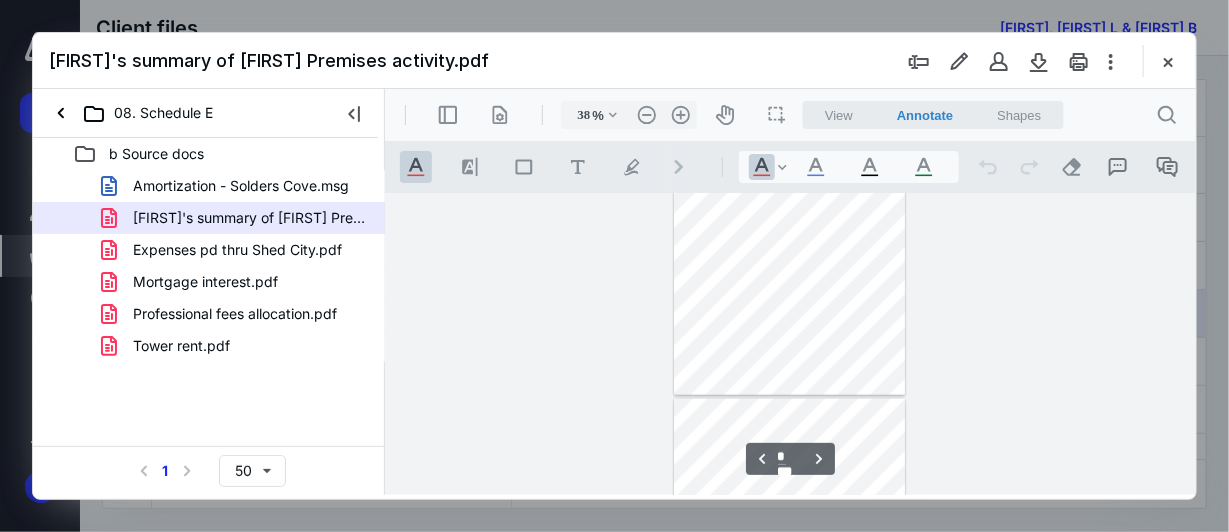 scroll, scrollTop: 706, scrollLeft: 0, axis: vertical 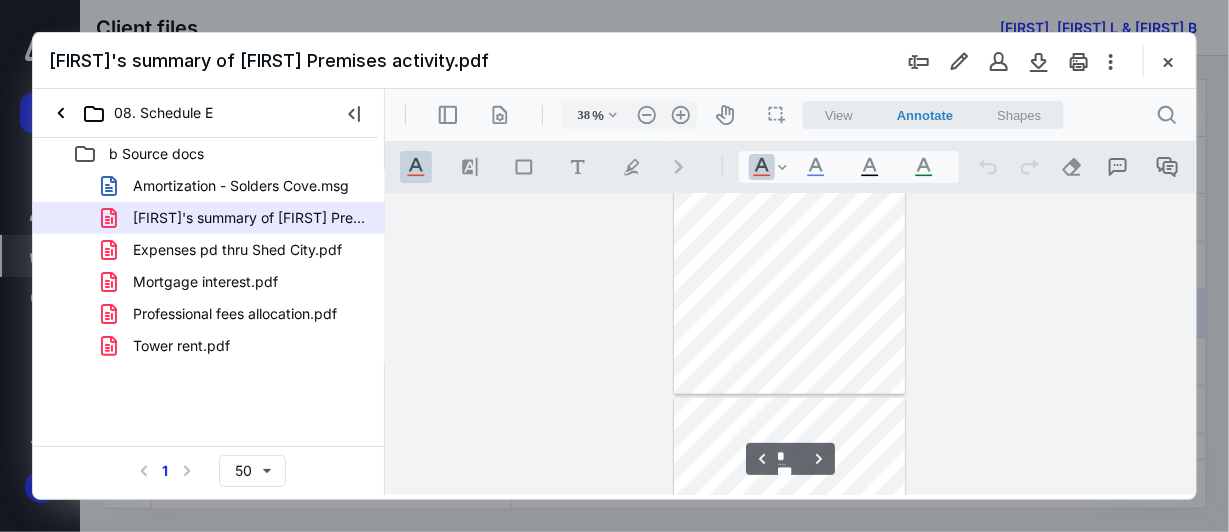 type on "*" 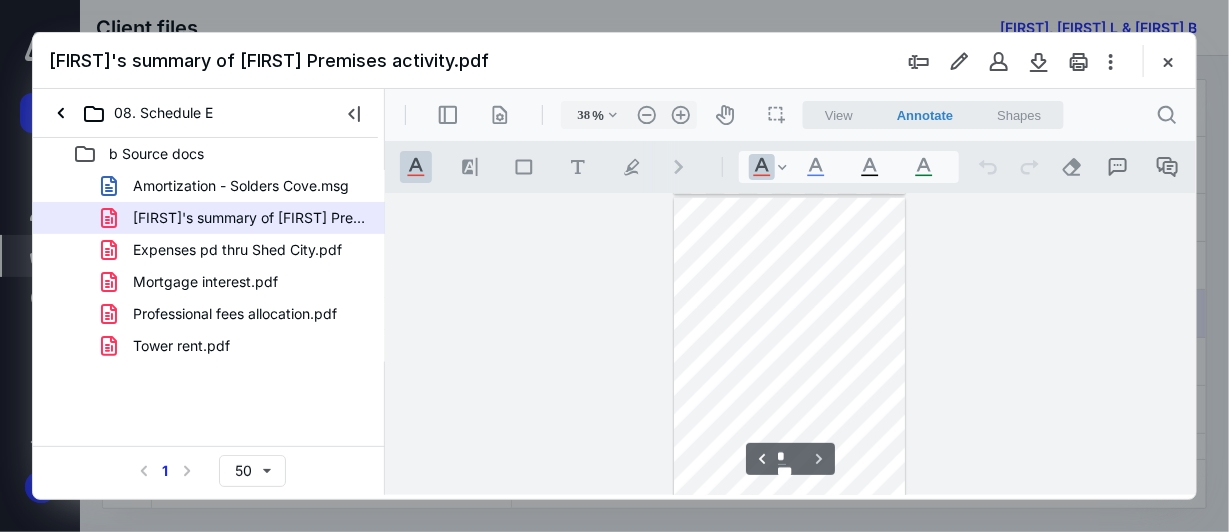 scroll, scrollTop: 908, scrollLeft: 0, axis: vertical 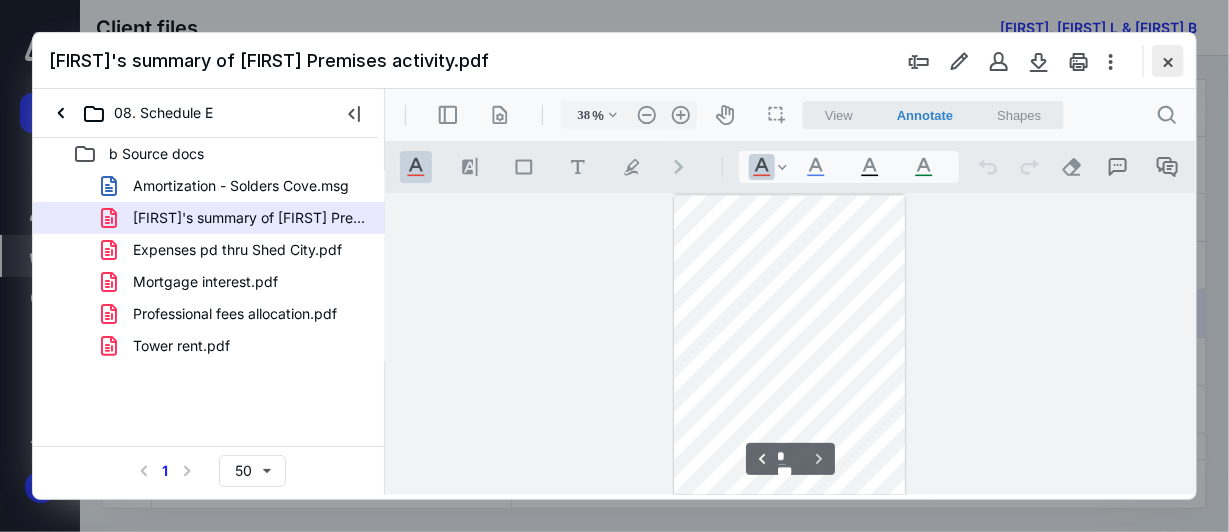 click at bounding box center (1168, 61) 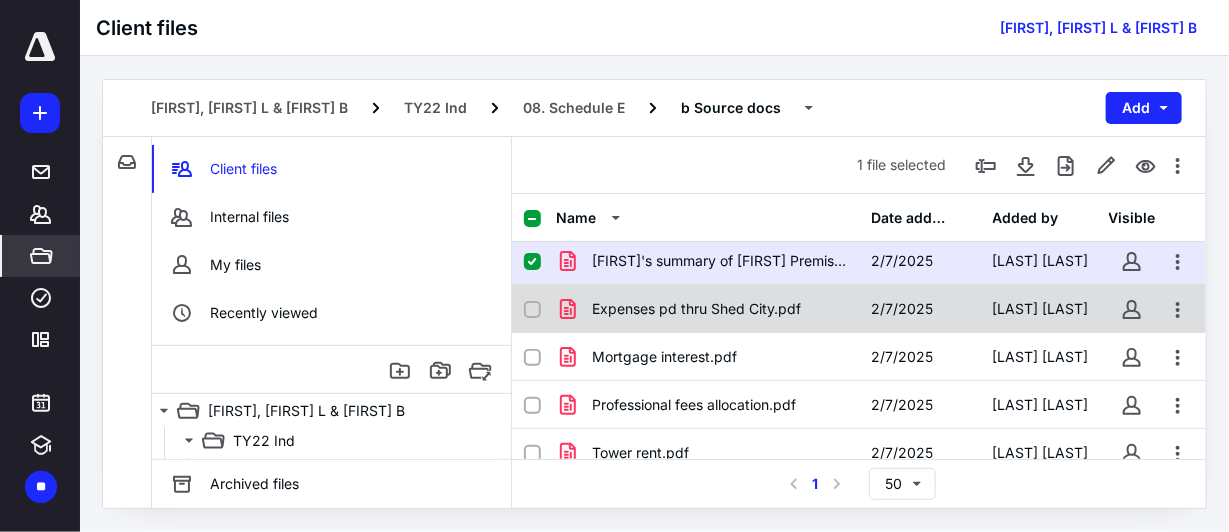 scroll, scrollTop: 80, scrollLeft: 0, axis: vertical 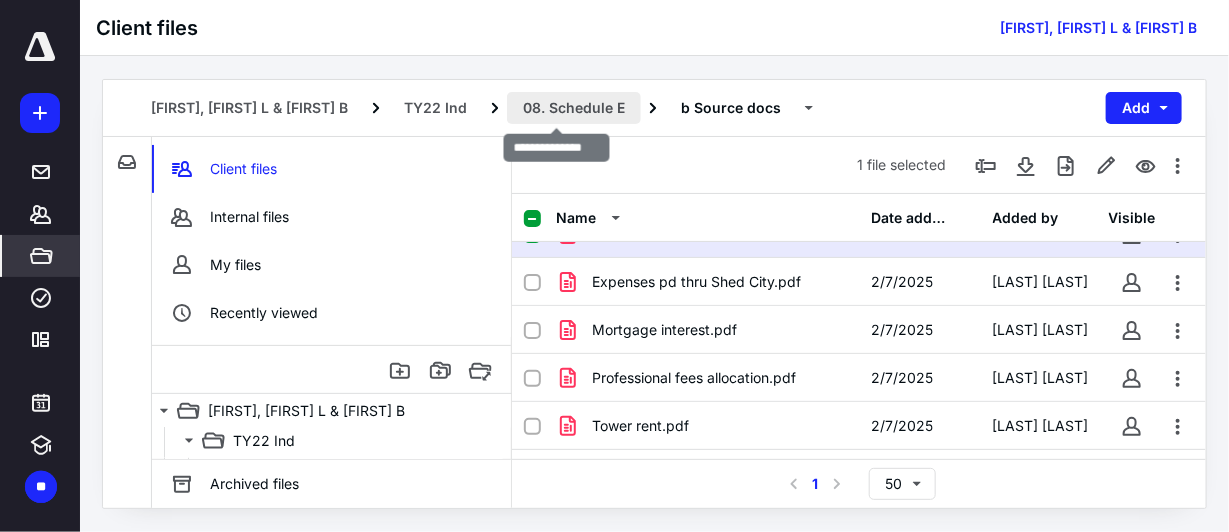 click on "08. Schedule E" at bounding box center (574, 108) 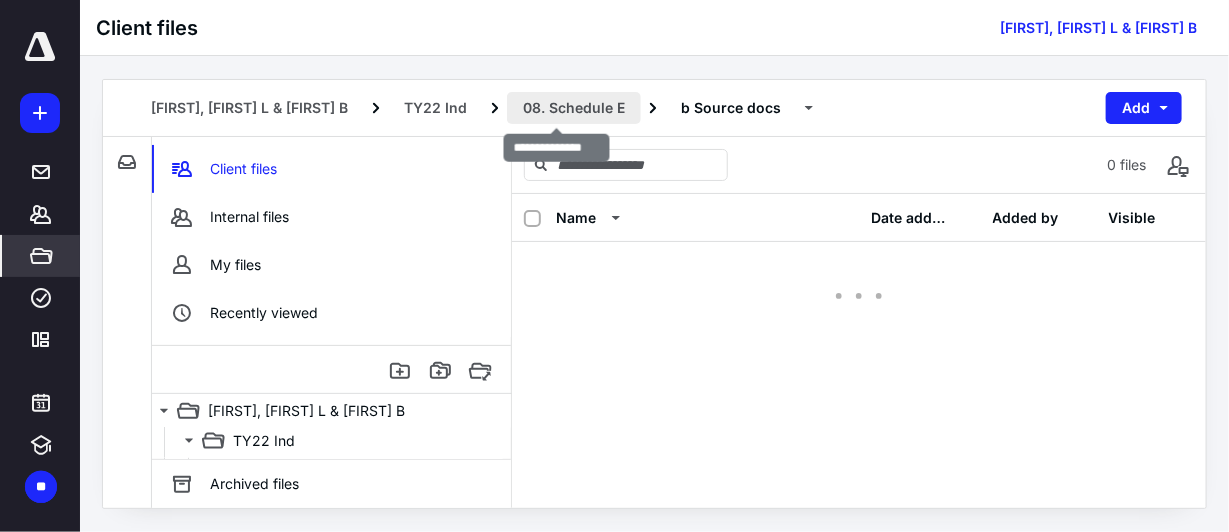 scroll, scrollTop: 0, scrollLeft: 0, axis: both 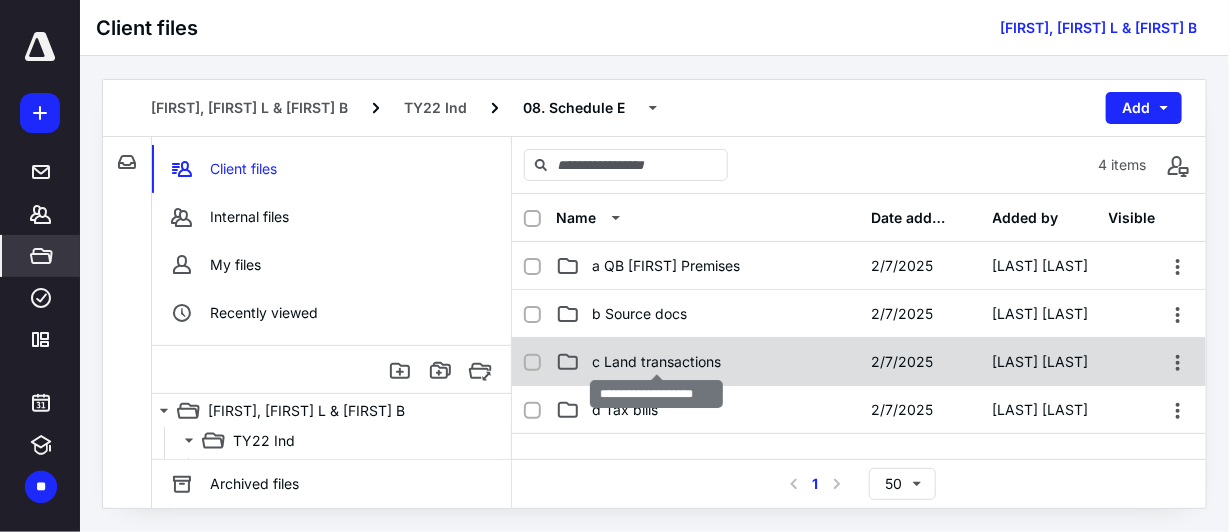 click on "c Land transactions" at bounding box center [656, 362] 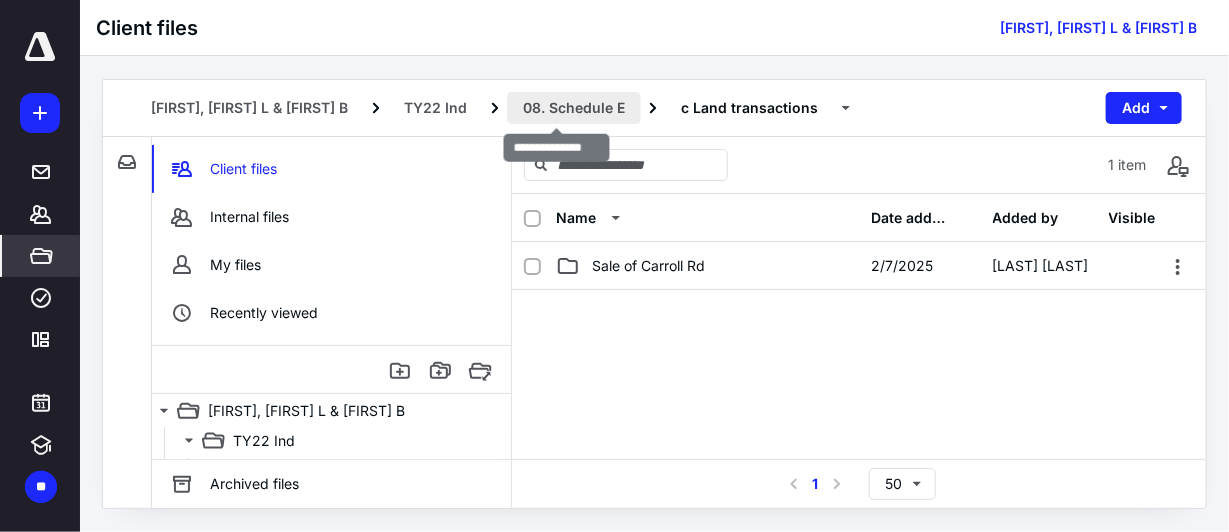 click on "08. Schedule E" at bounding box center (574, 108) 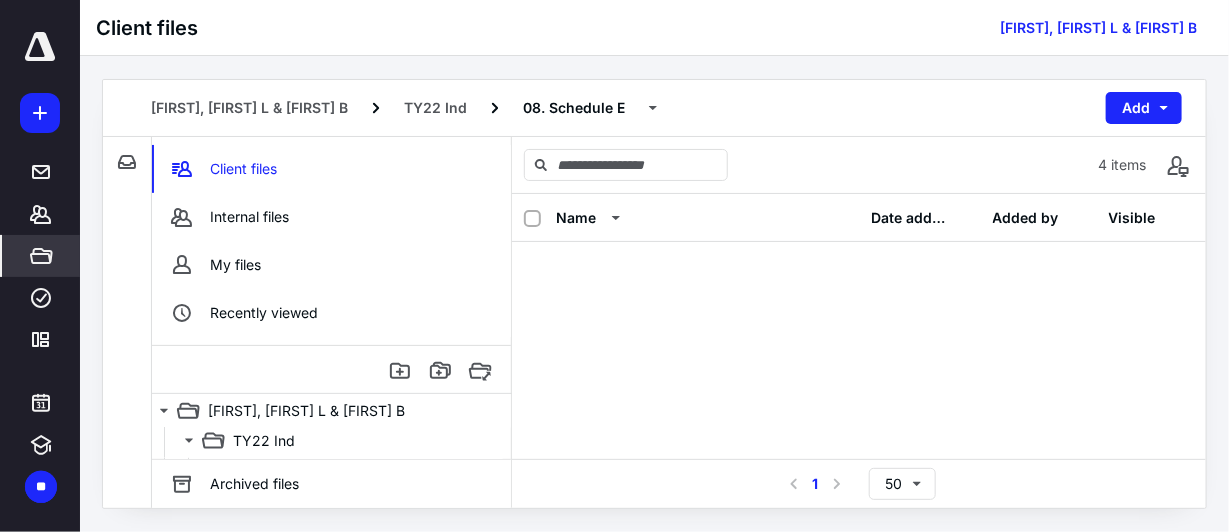 scroll, scrollTop: 99, scrollLeft: 0, axis: vertical 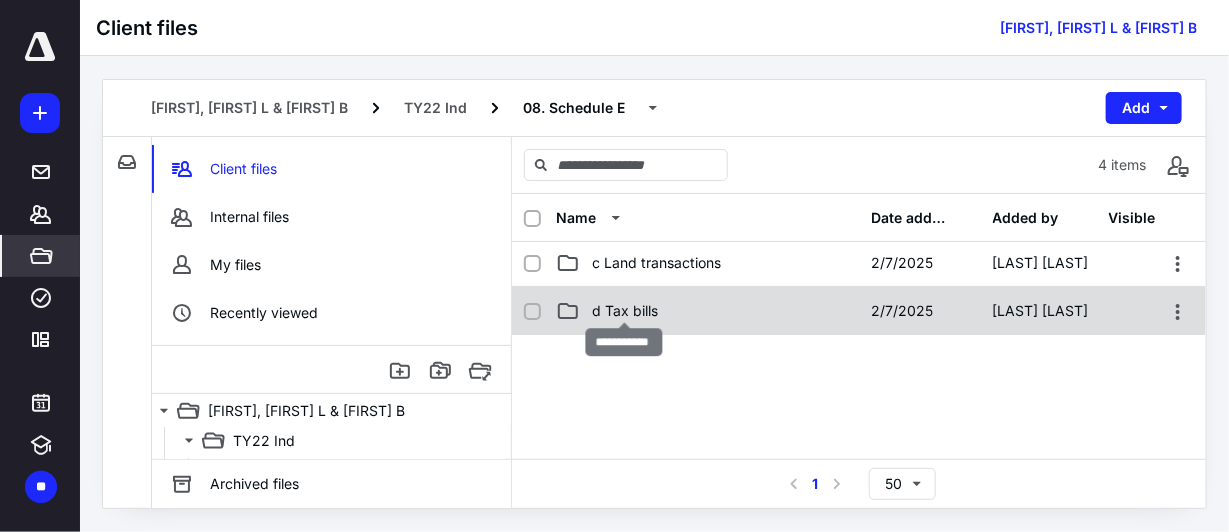 click on "d Tax bills" at bounding box center (625, 311) 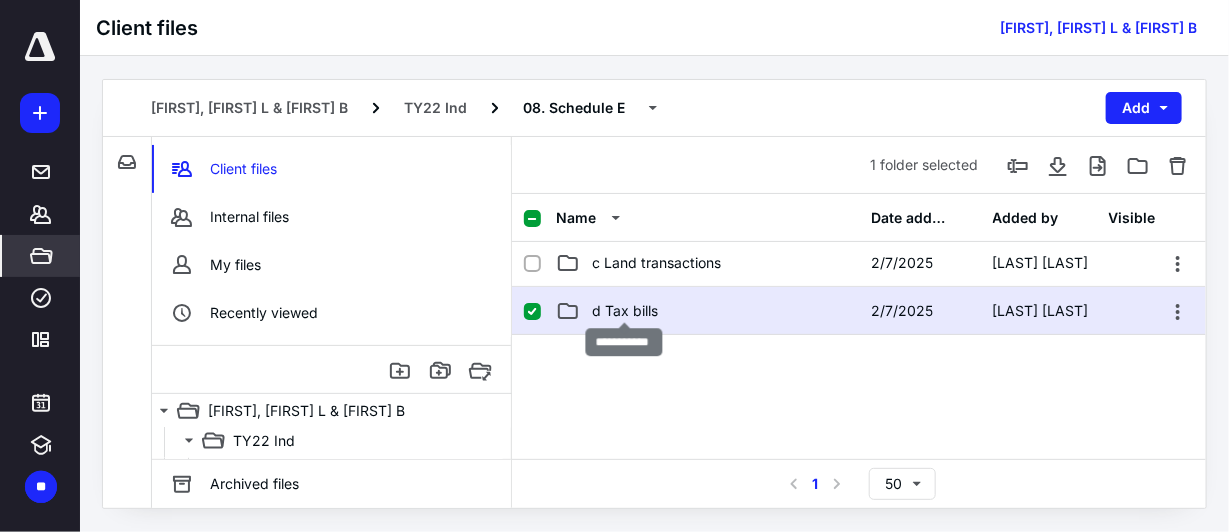 click on "d Tax bills" at bounding box center (625, 311) 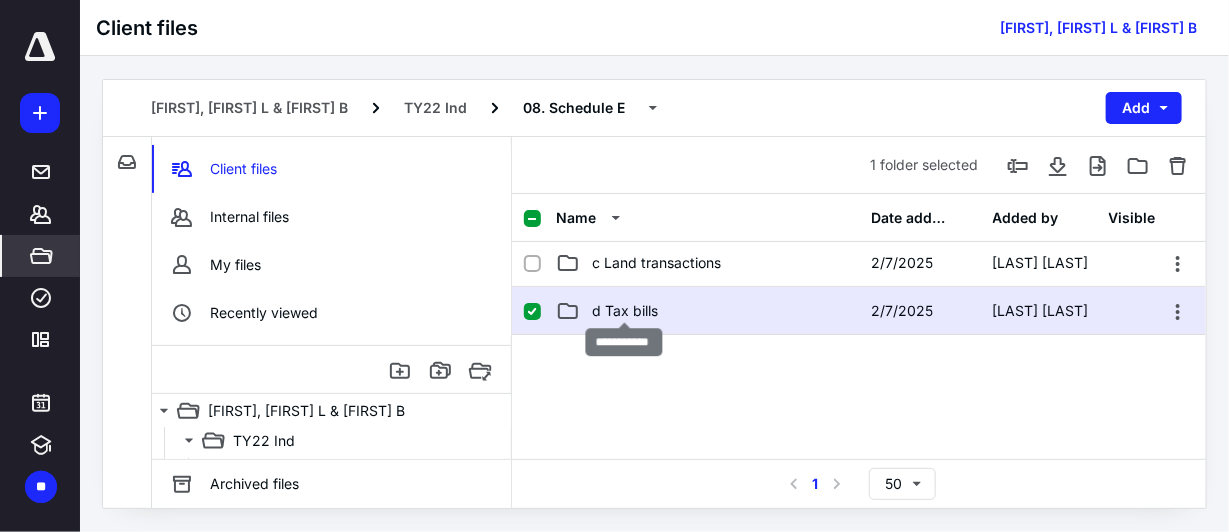 scroll, scrollTop: 0, scrollLeft: 0, axis: both 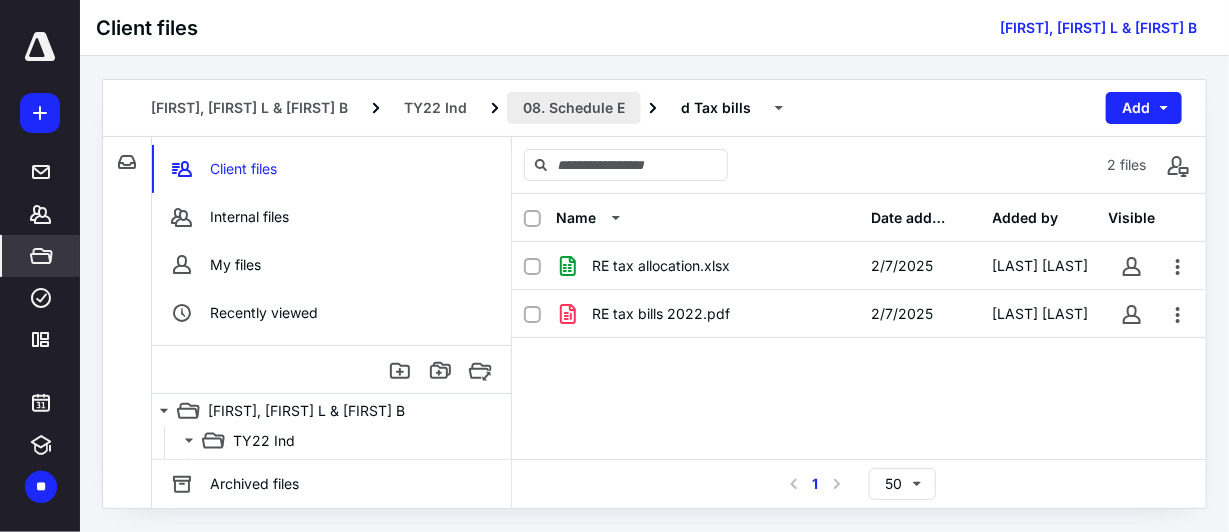 click on "08. Schedule E" at bounding box center (574, 108) 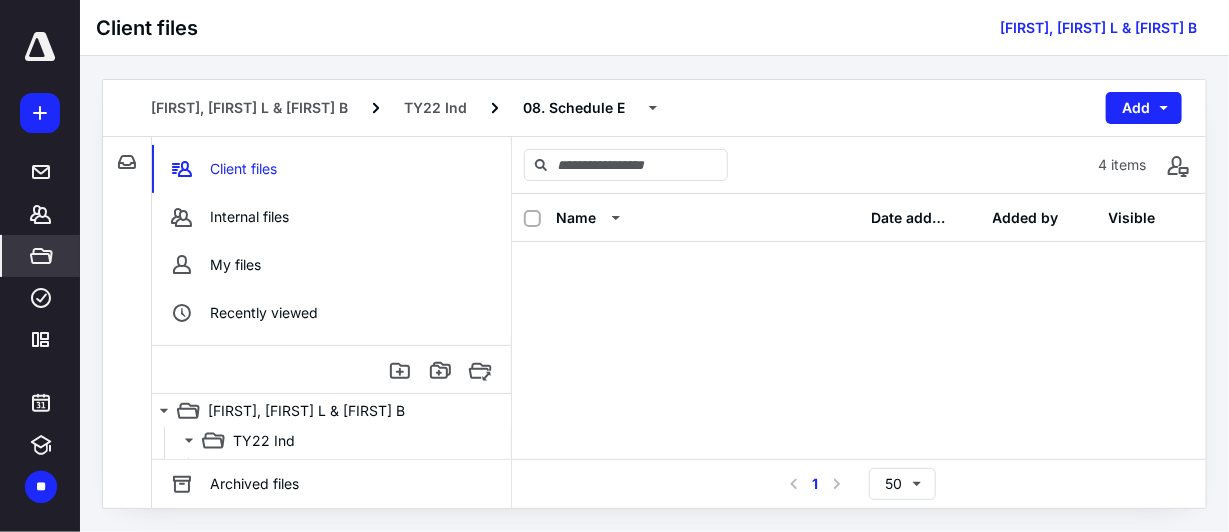 scroll, scrollTop: 200, scrollLeft: 0, axis: vertical 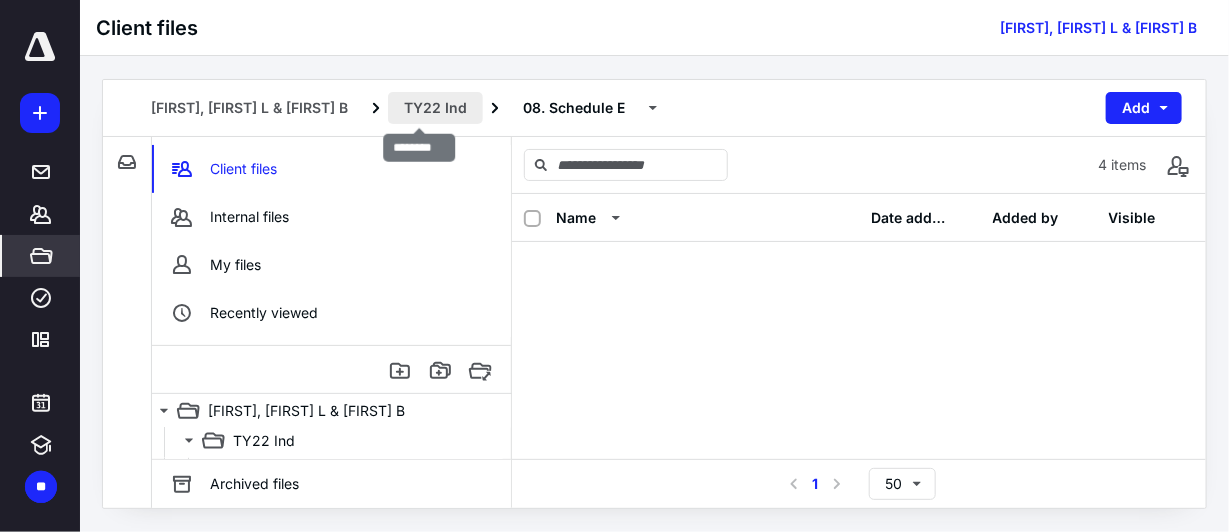 click on "TY22 Ind" at bounding box center (435, 108) 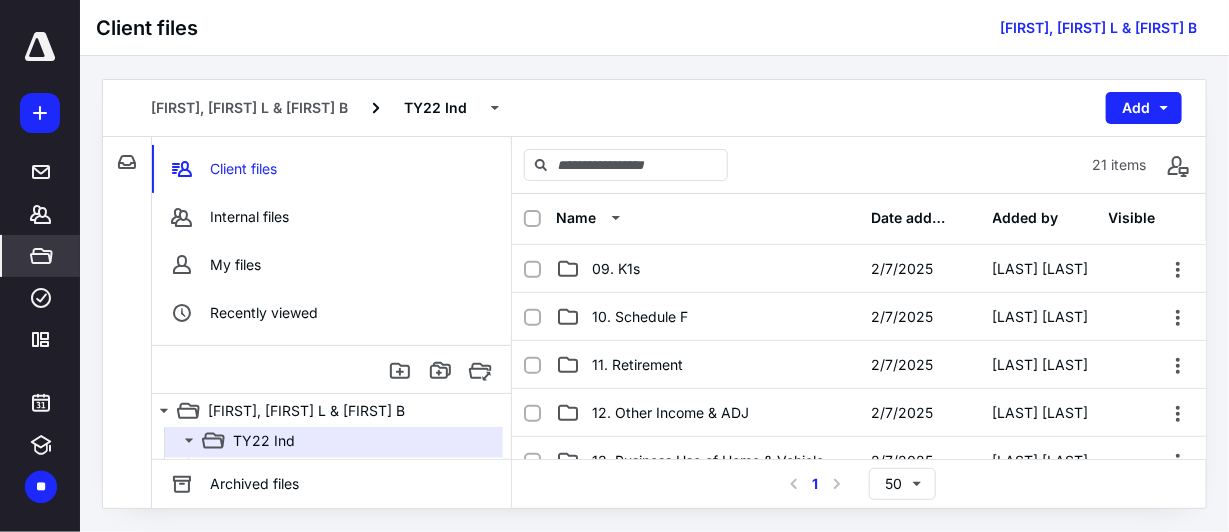 scroll, scrollTop: 400, scrollLeft: 0, axis: vertical 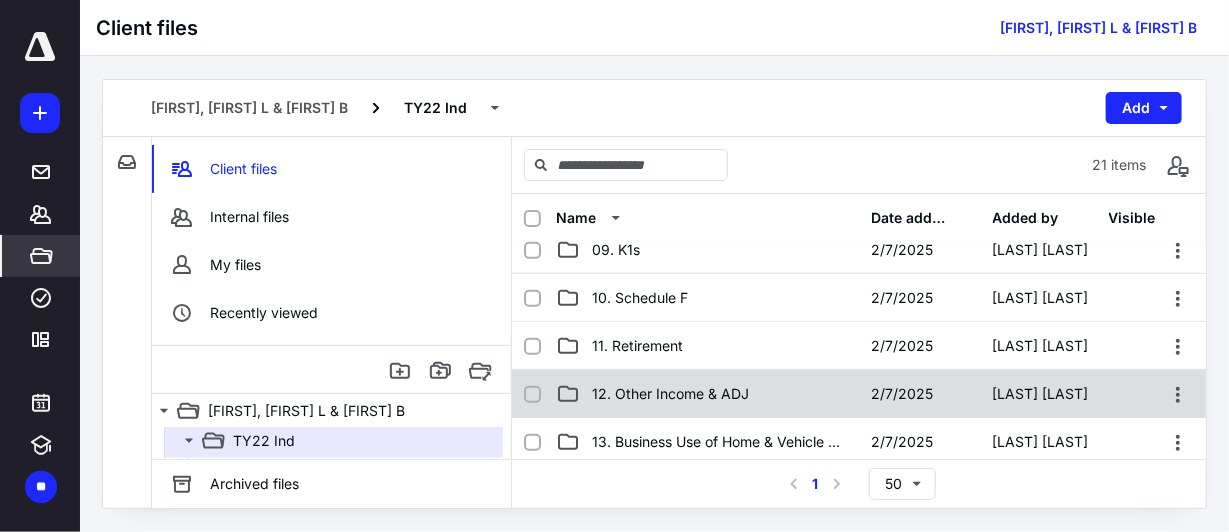 click on "12. Other Income & ADJ" at bounding box center (670, 394) 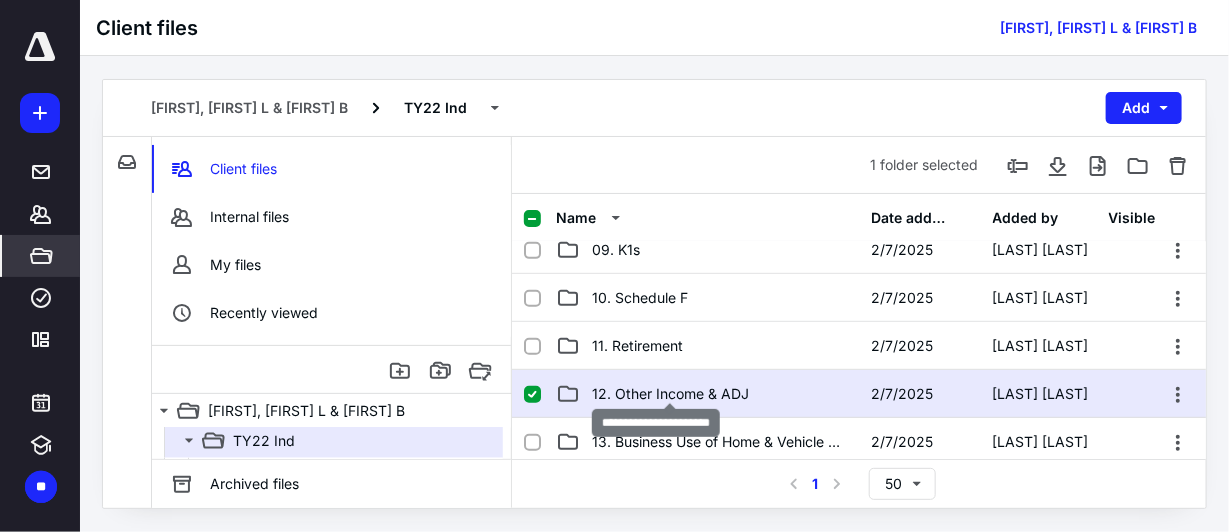 checkbox on "true" 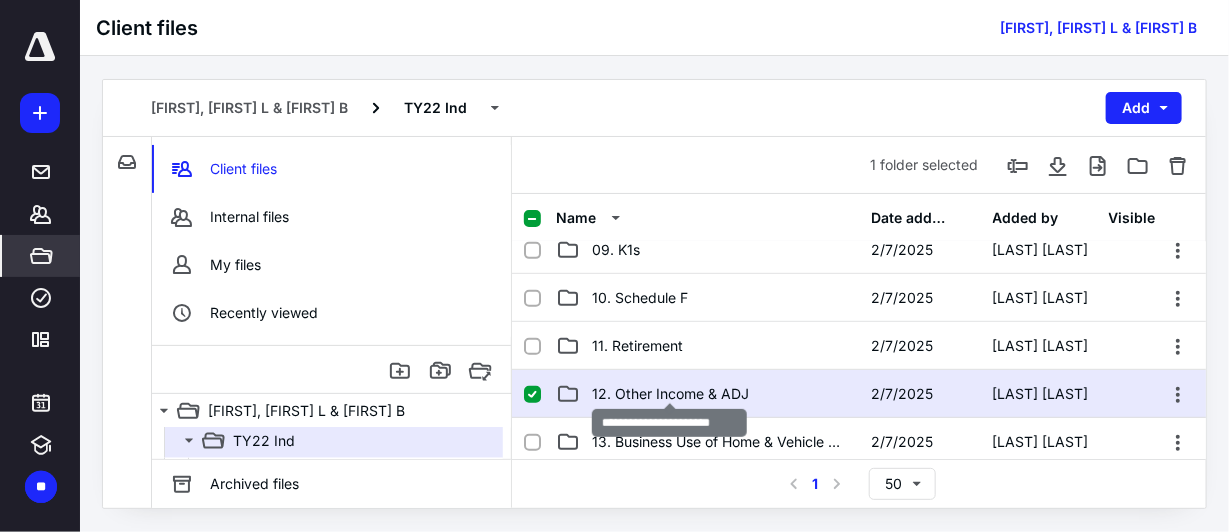 click on "12. Other Income & ADJ" at bounding box center (670, 394) 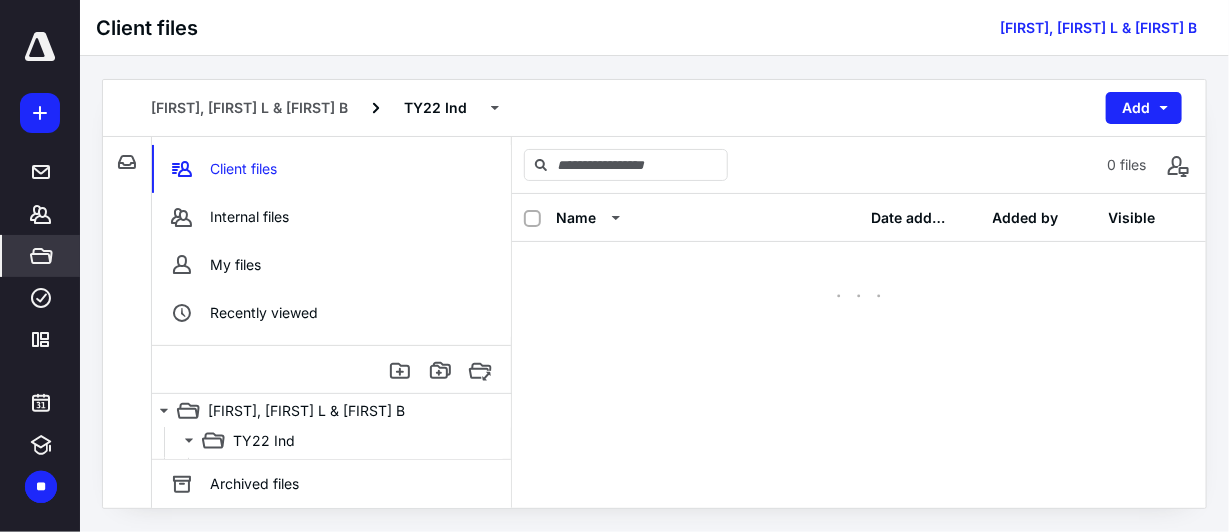 scroll, scrollTop: 0, scrollLeft: 0, axis: both 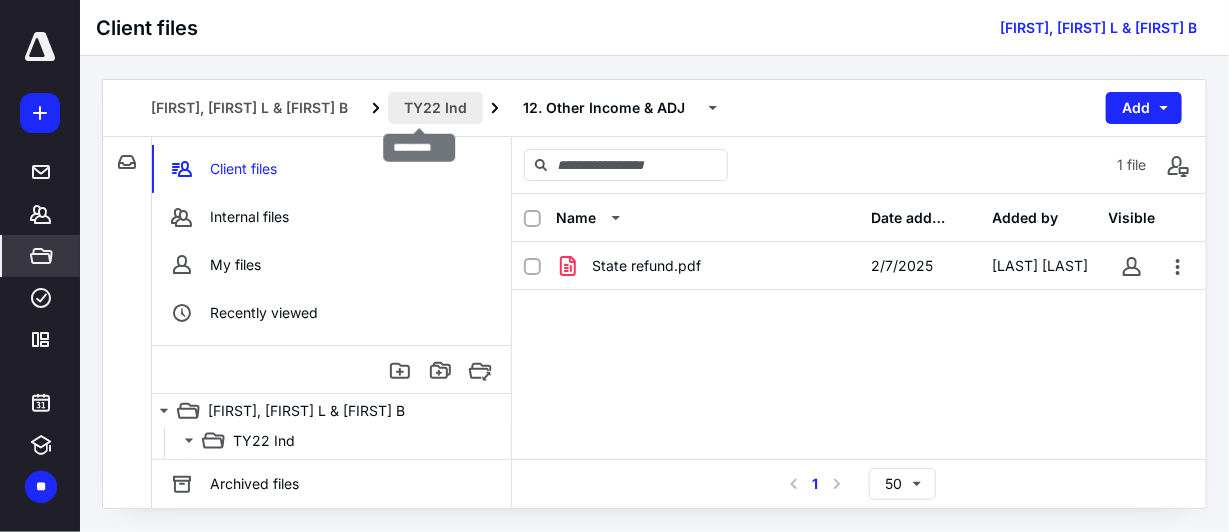 click on "TY22 Ind" at bounding box center [435, 108] 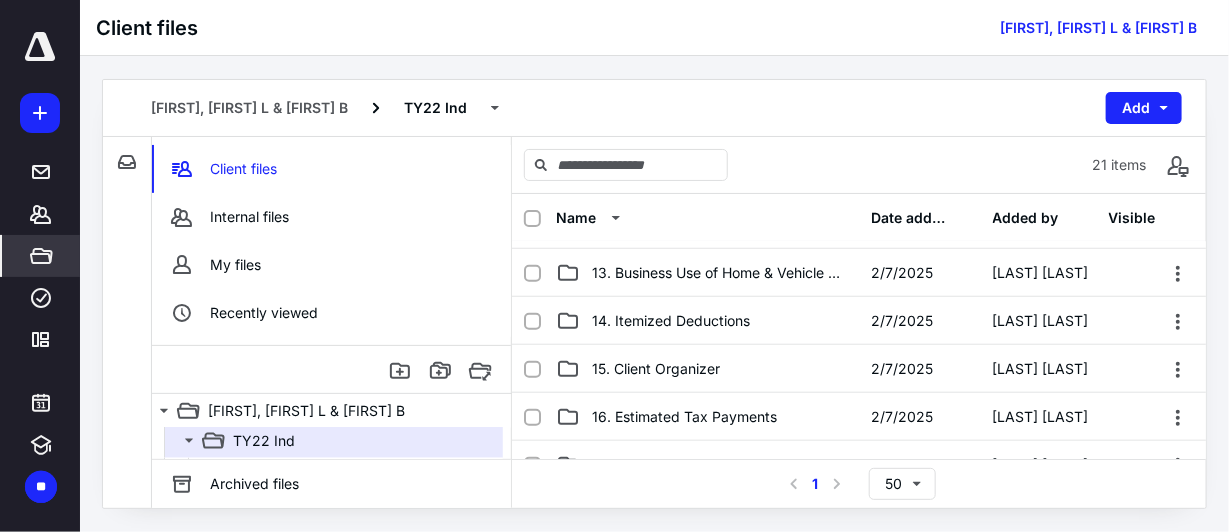 scroll, scrollTop: 599, scrollLeft: 0, axis: vertical 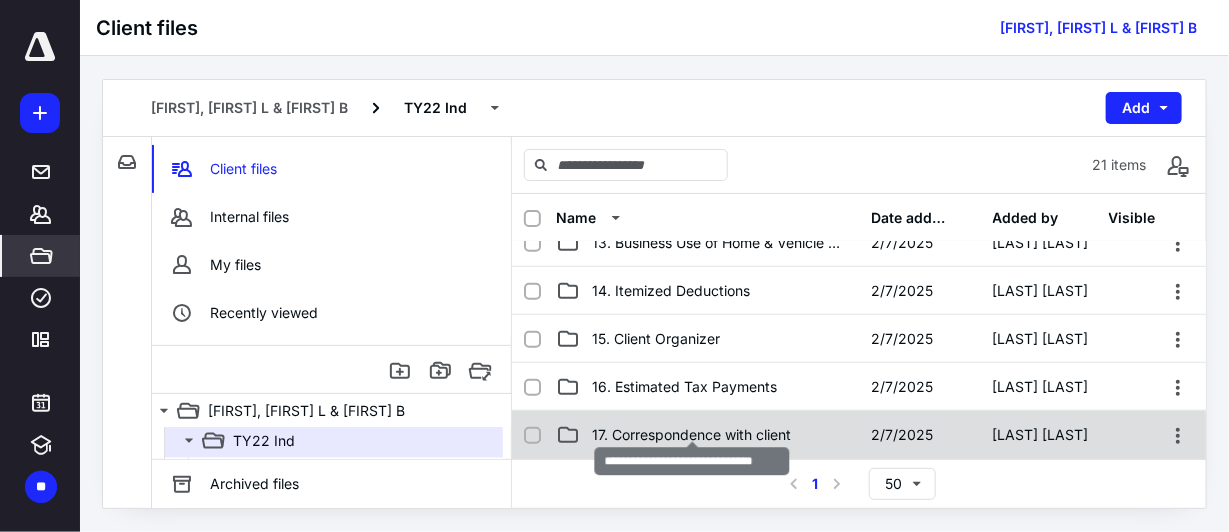 click on "17. Correspondence with client" at bounding box center (691, 435) 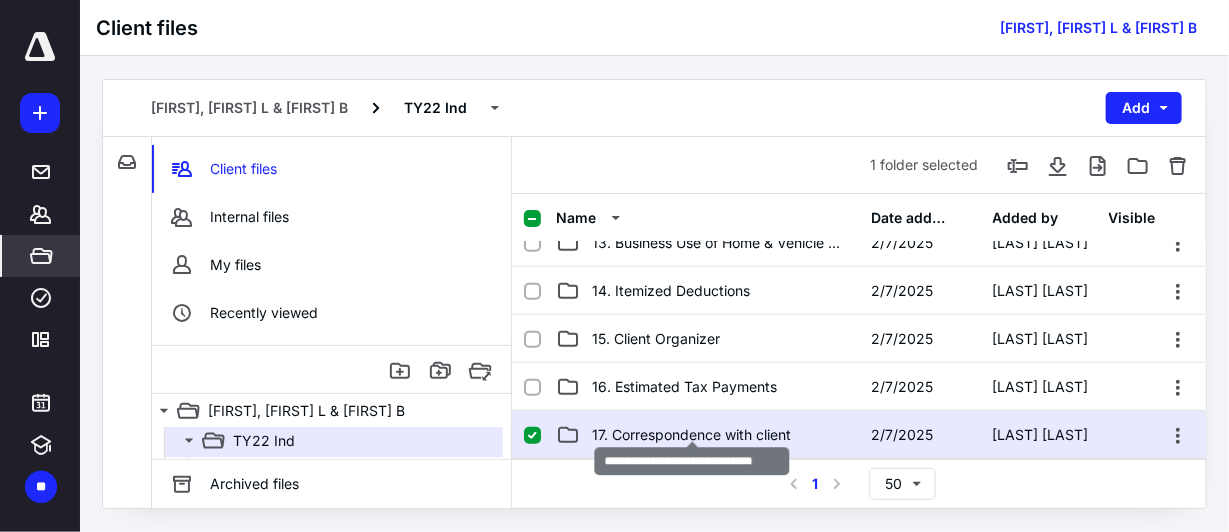 click on "17. Correspondence with client" at bounding box center (691, 435) 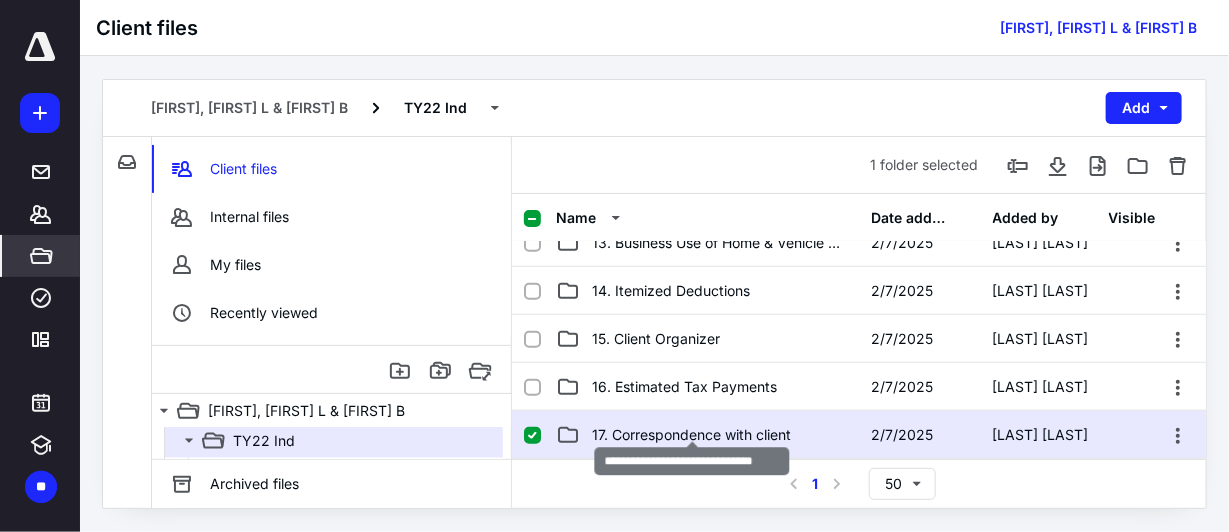 scroll, scrollTop: 0, scrollLeft: 0, axis: both 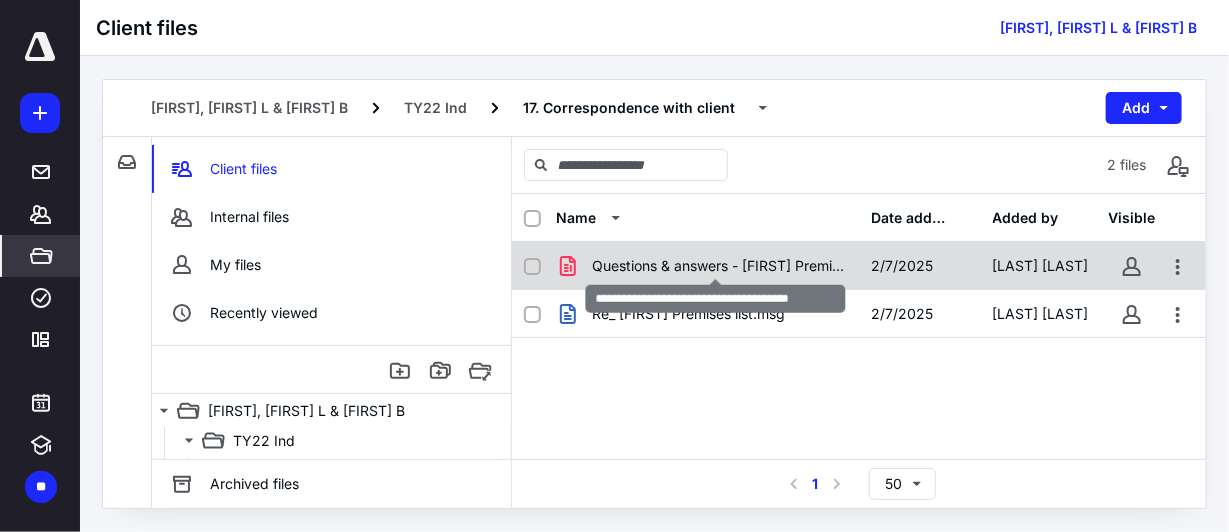 click on "Questions & answers - [FIRST] Premises.pdf" at bounding box center (719, 266) 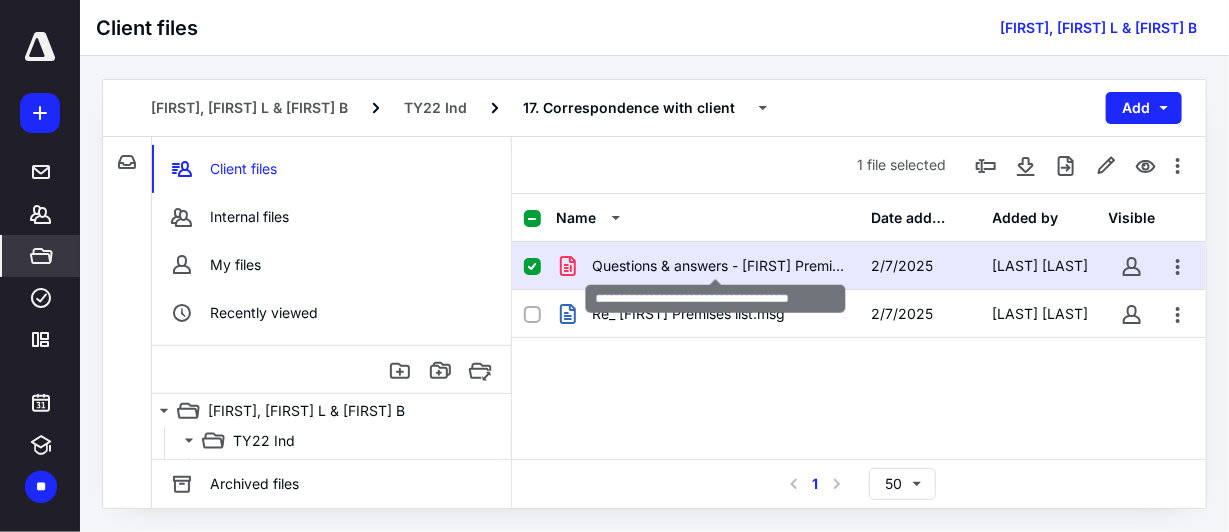 click on "Questions & answers - [FIRST] Premises.pdf" at bounding box center (719, 266) 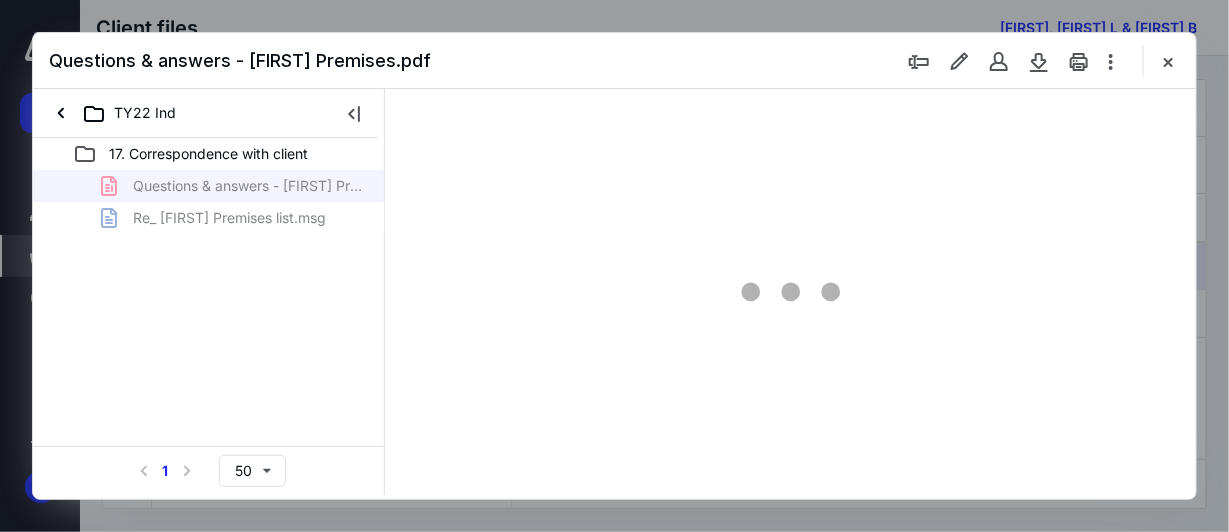 scroll, scrollTop: 0, scrollLeft: 0, axis: both 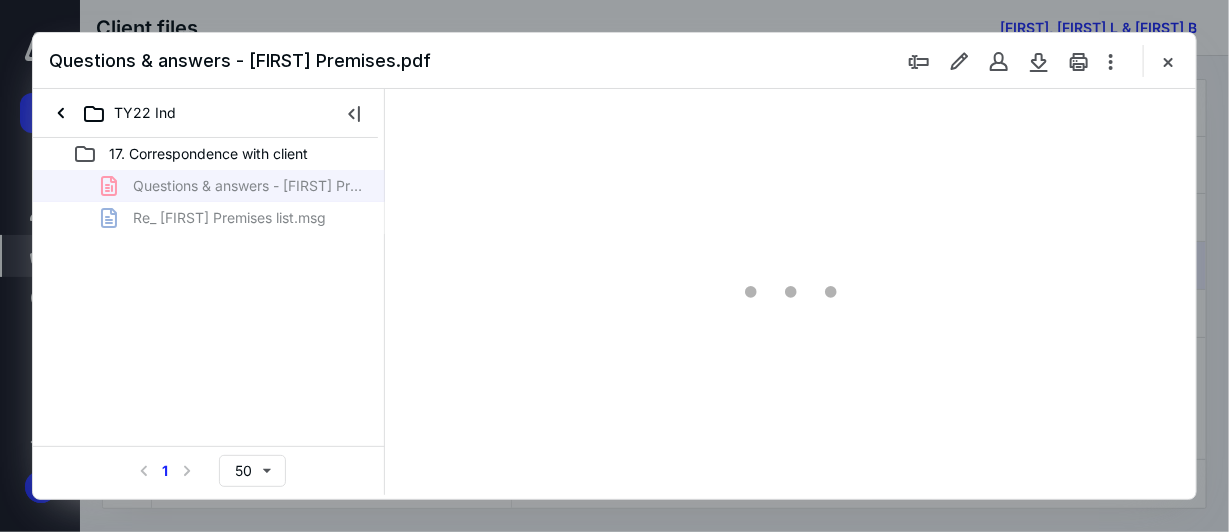 type on "38" 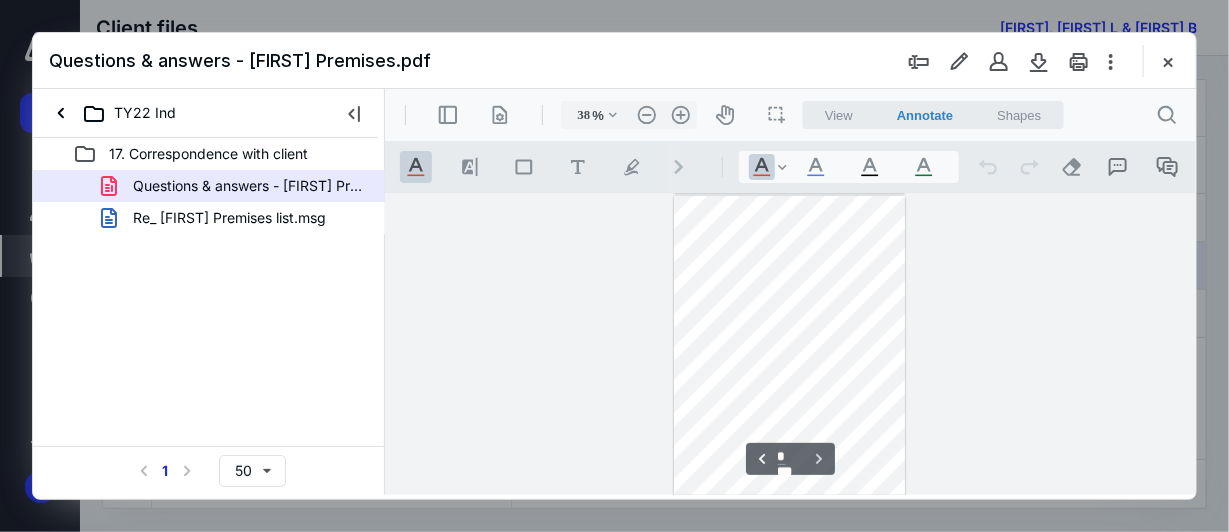 scroll, scrollTop: 103, scrollLeft: 0, axis: vertical 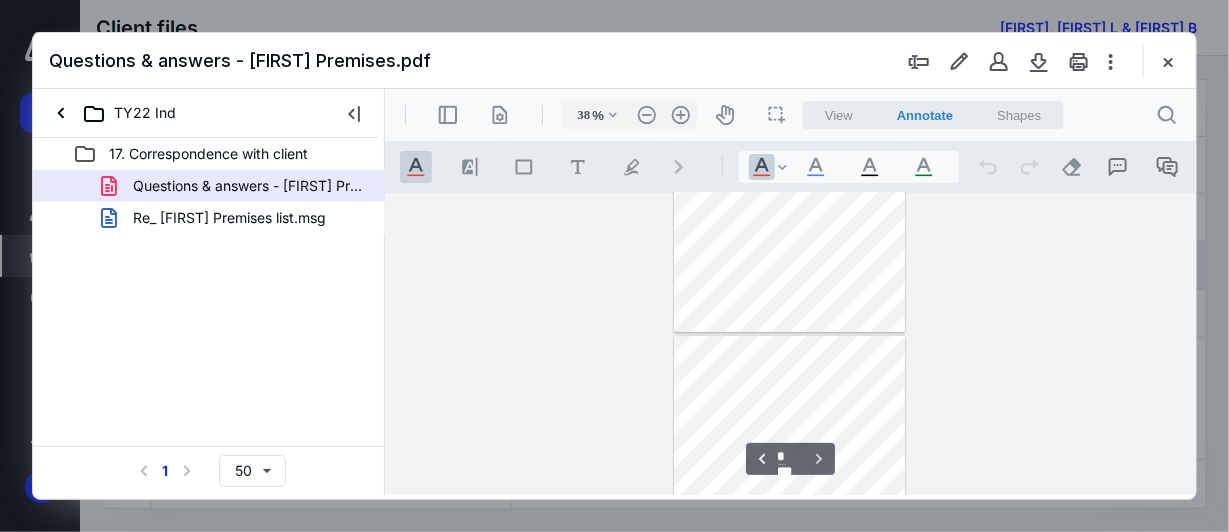 type on "*" 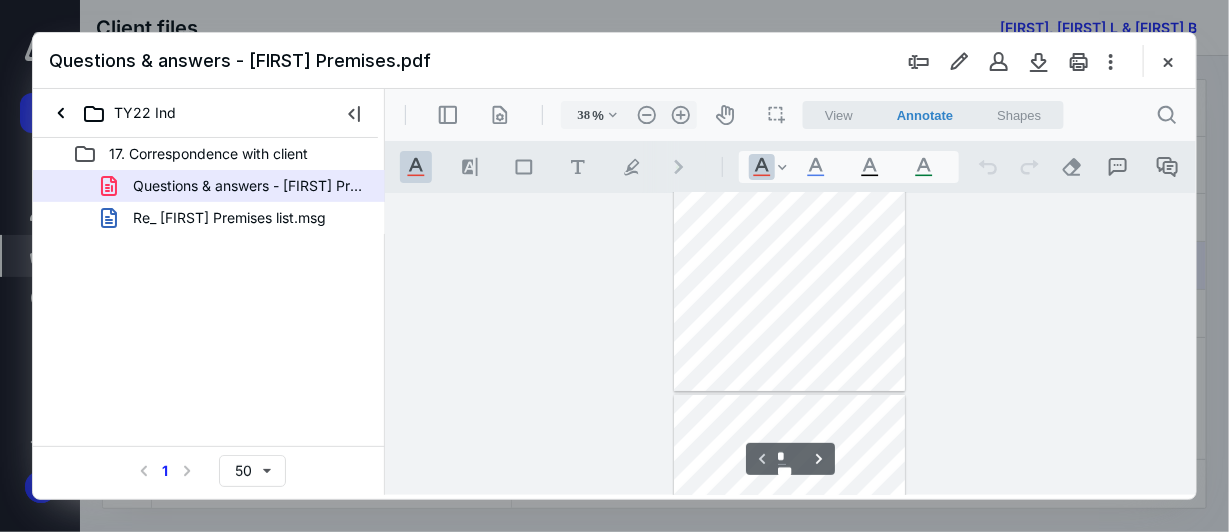 scroll, scrollTop: 0, scrollLeft: 0, axis: both 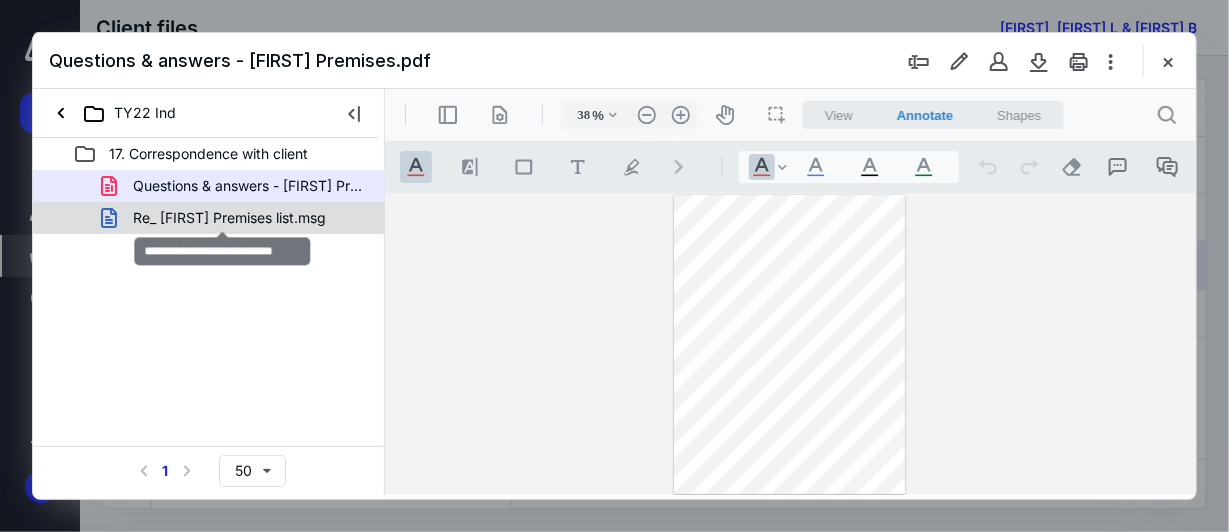 click on "Re_ [FIRST] Premises list.msg" at bounding box center [229, 218] 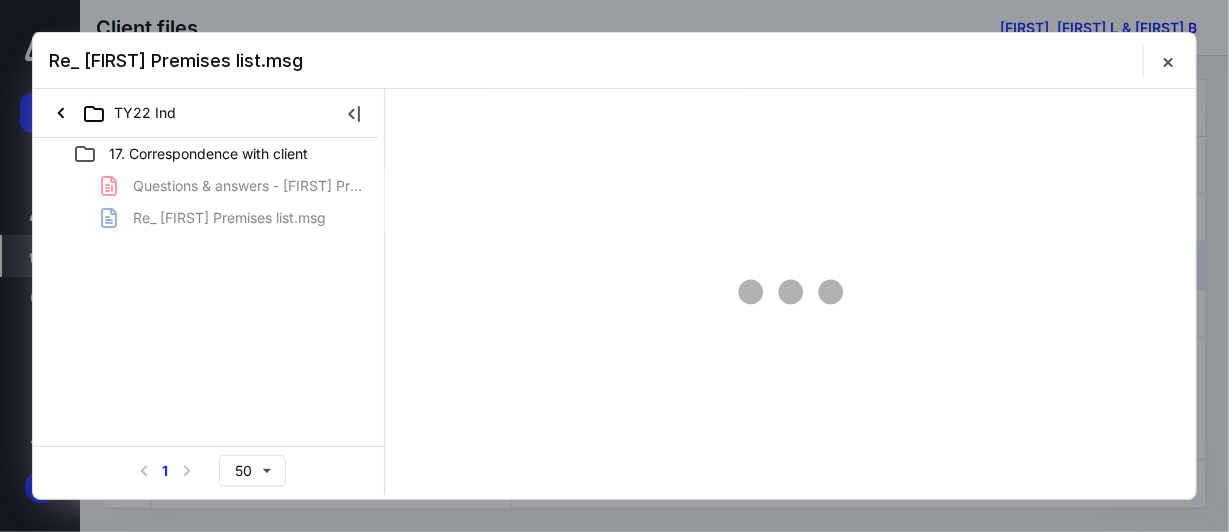 click on "Questions & answers - [FIRST] Premises.pdf Re_ [FIRST] Premises list.msg" at bounding box center [209, 202] 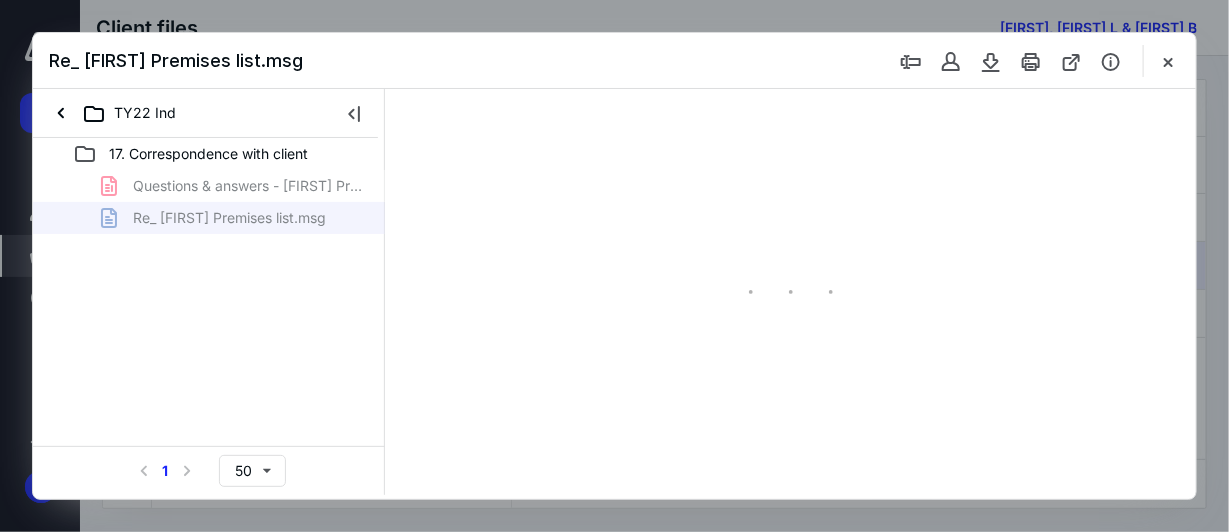 type on "38" 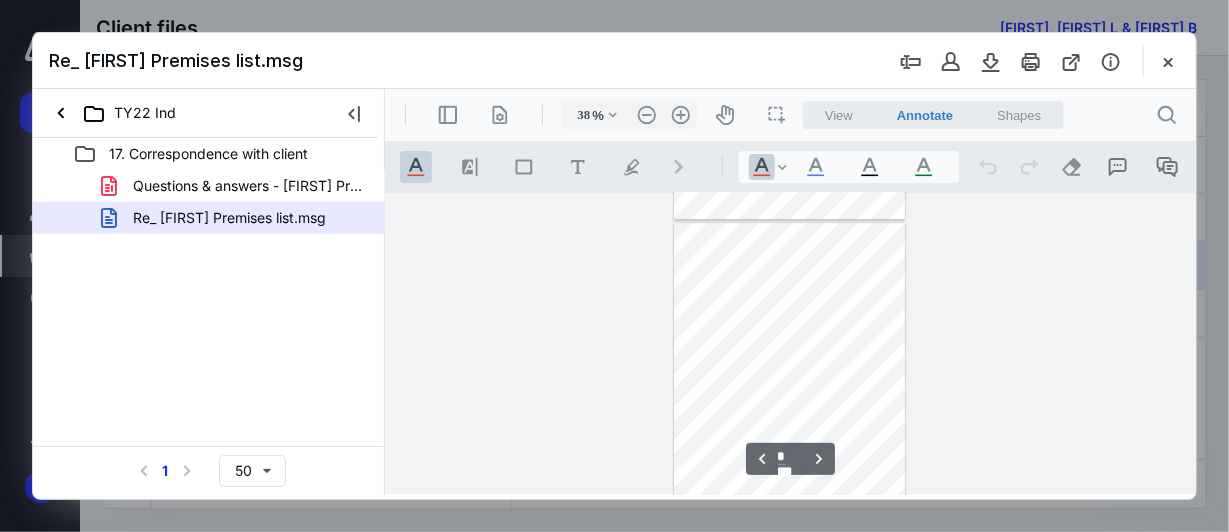 scroll, scrollTop: 2106, scrollLeft: 0, axis: vertical 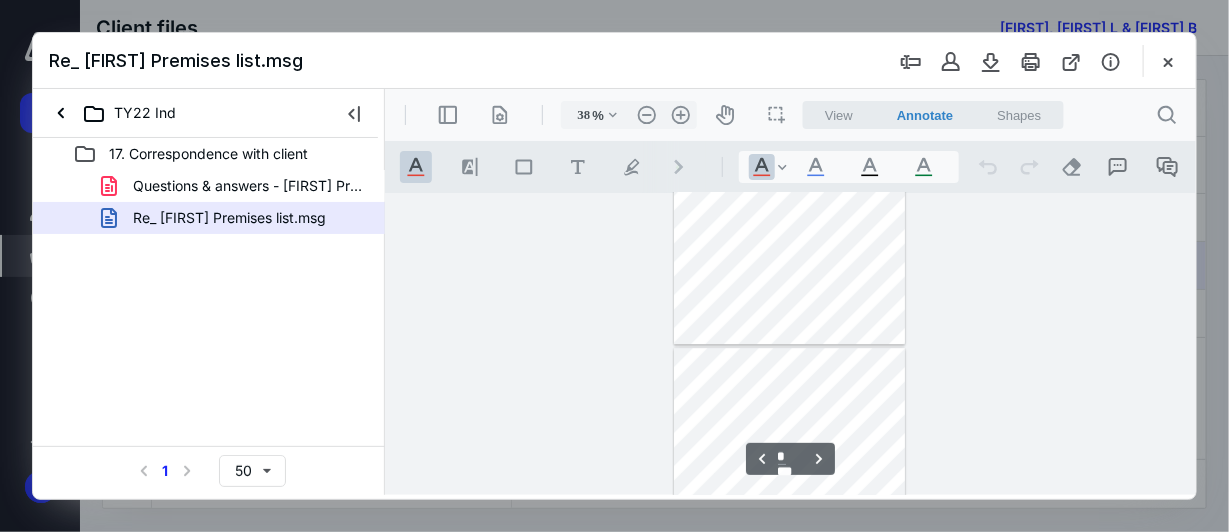 type on "*" 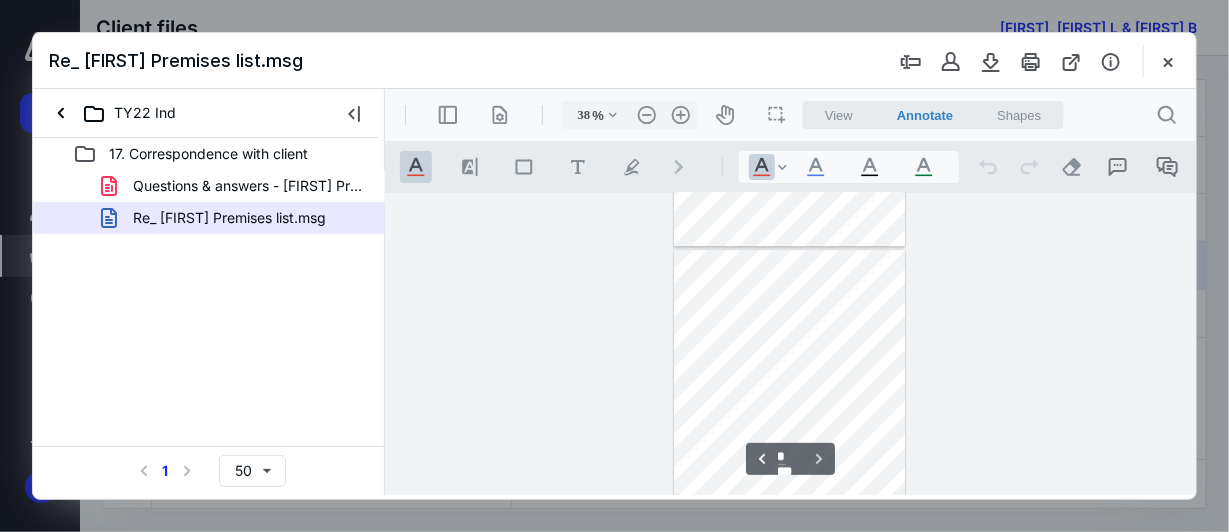 scroll, scrollTop: 2423, scrollLeft: 0, axis: vertical 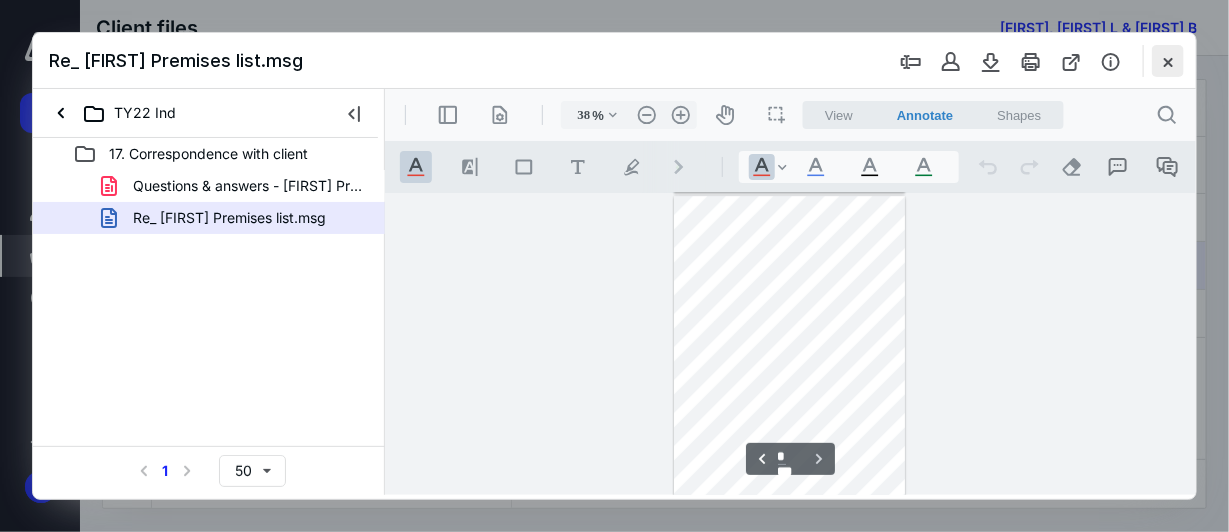 click at bounding box center [1168, 61] 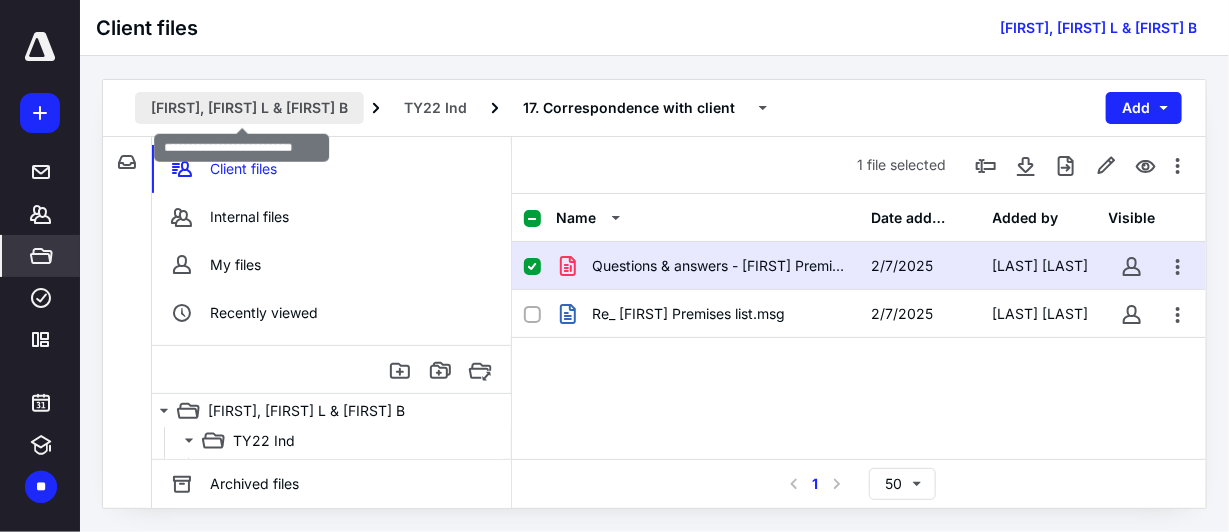 click on "[FIRST], [FIRST] L & [FIRST] B" at bounding box center (249, 108) 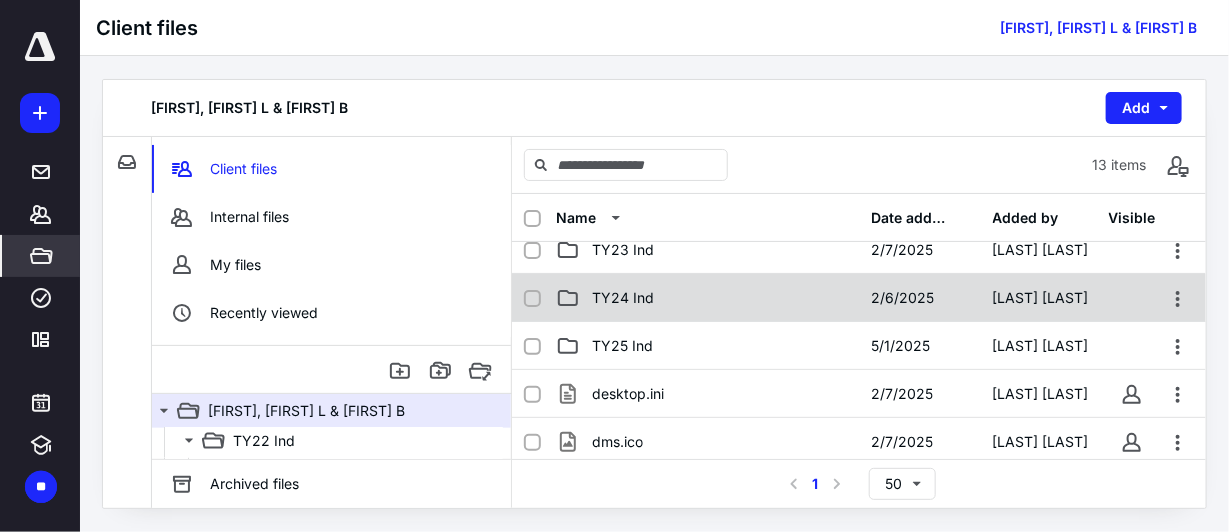 scroll, scrollTop: 300, scrollLeft: 0, axis: vertical 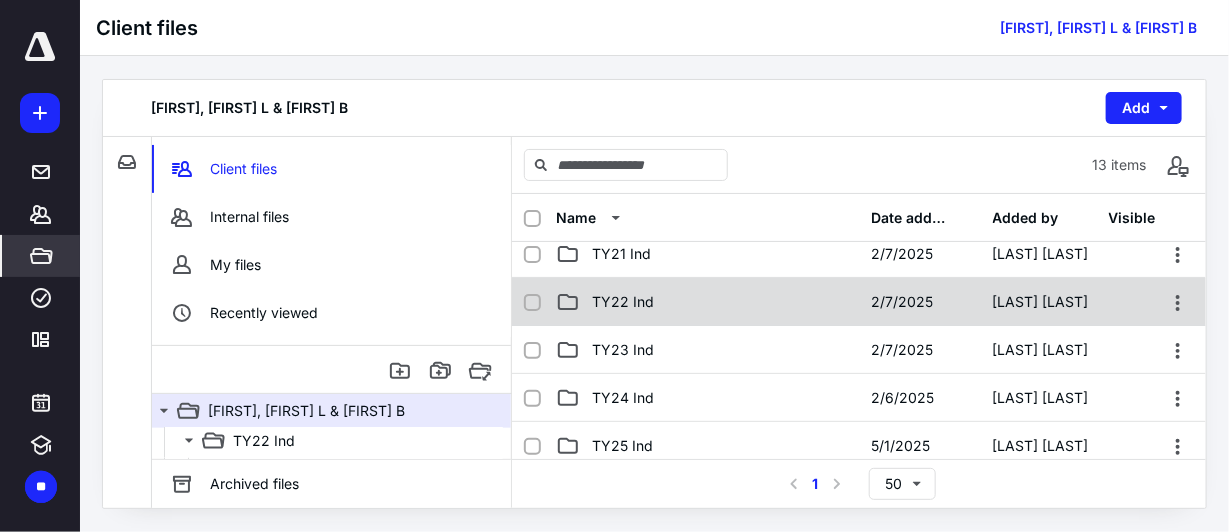 click on "TY22 Ind" at bounding box center [707, 302] 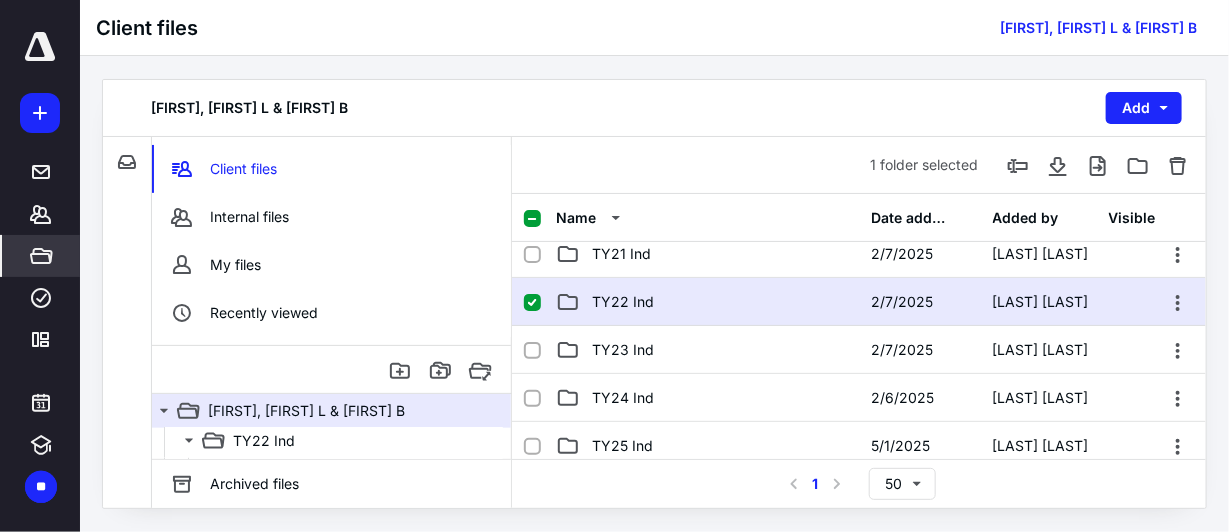 click on "TY22 Ind" at bounding box center [707, 302] 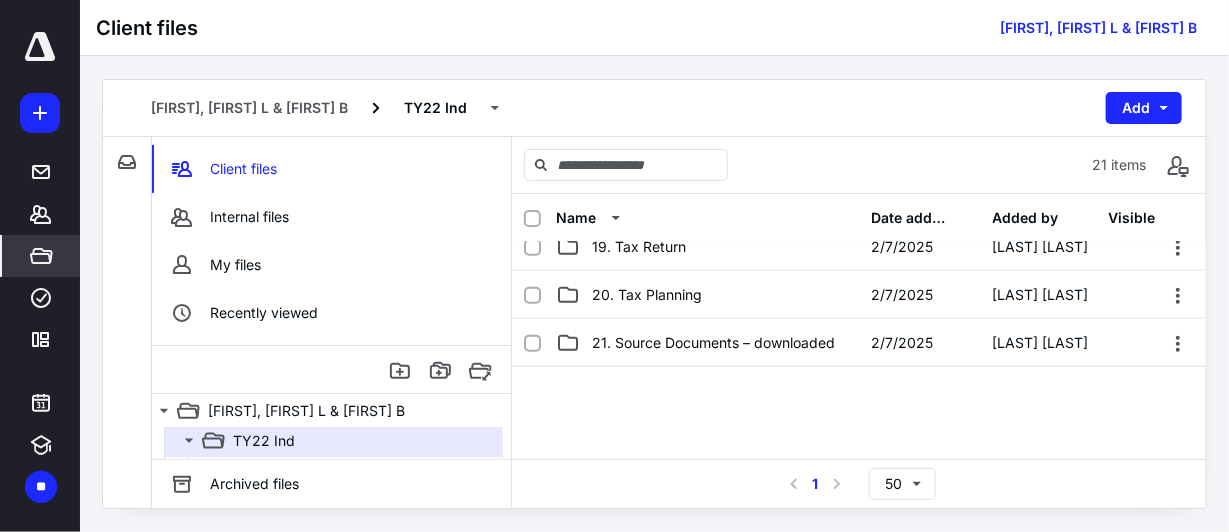 scroll, scrollTop: 899, scrollLeft: 0, axis: vertical 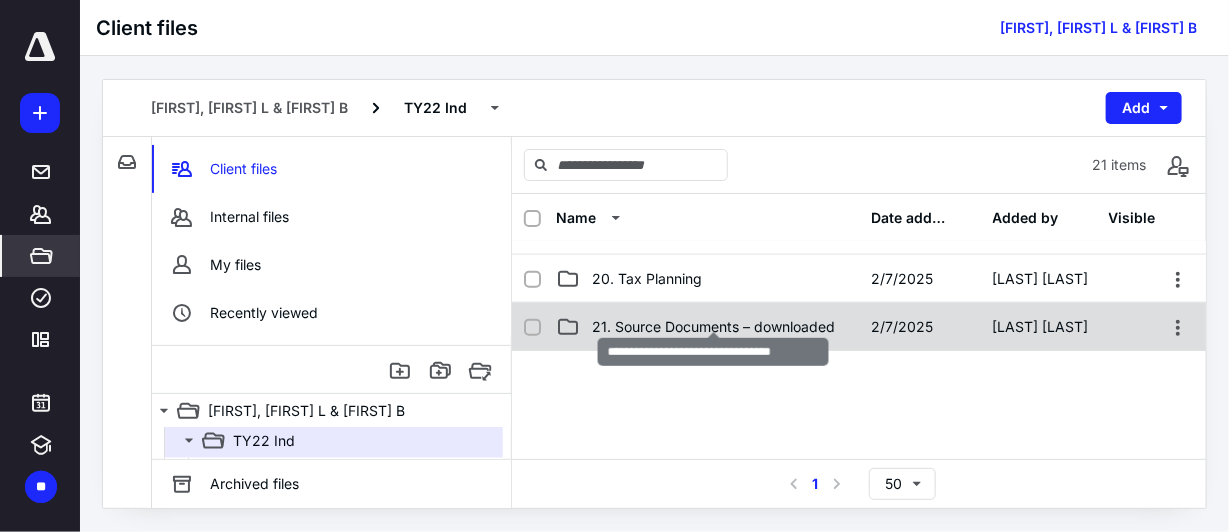 click on "21. Source Documents – downloaded" at bounding box center (713, 327) 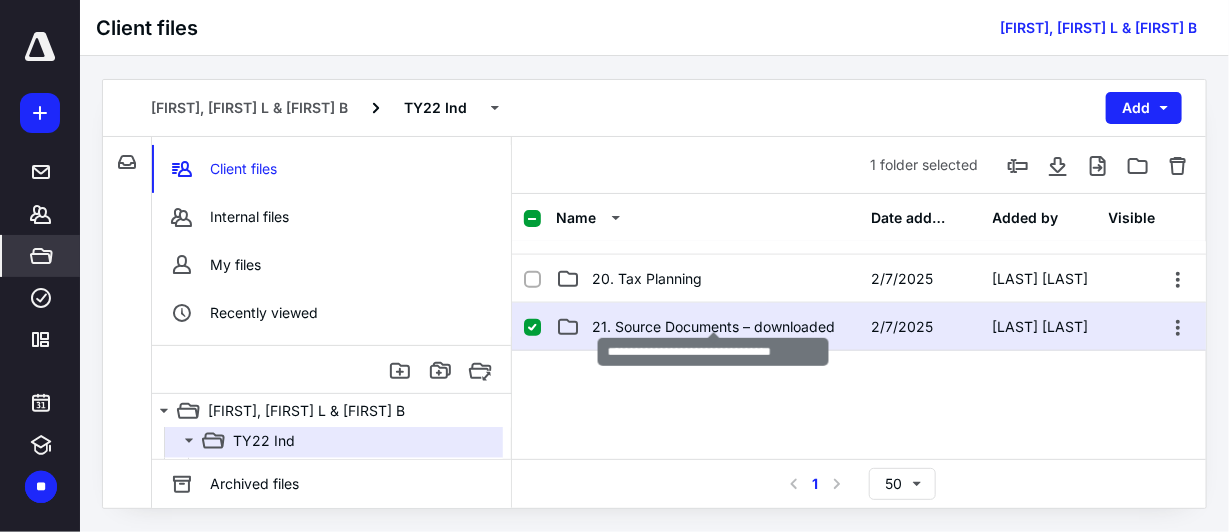 click on "21. Source Documents – downloaded" at bounding box center [713, 327] 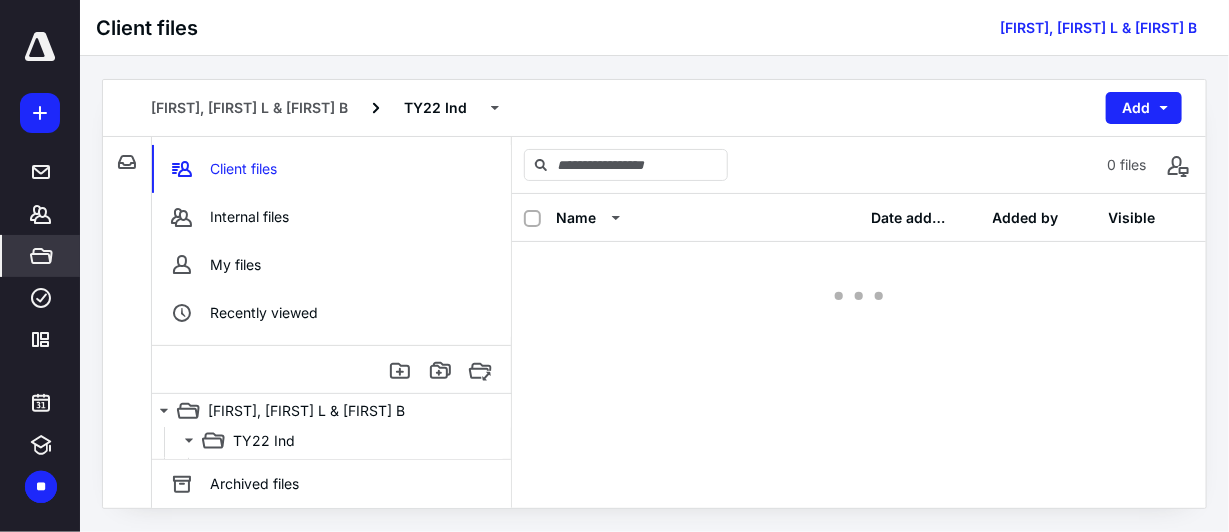 scroll, scrollTop: 0, scrollLeft: 0, axis: both 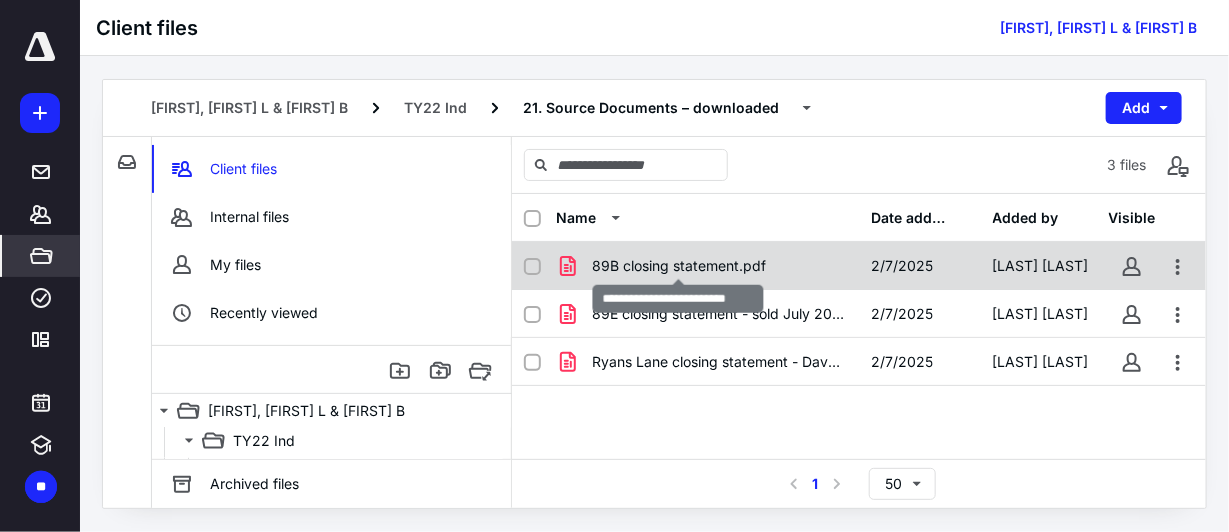 click on "89B closing statement.pdf" at bounding box center [679, 266] 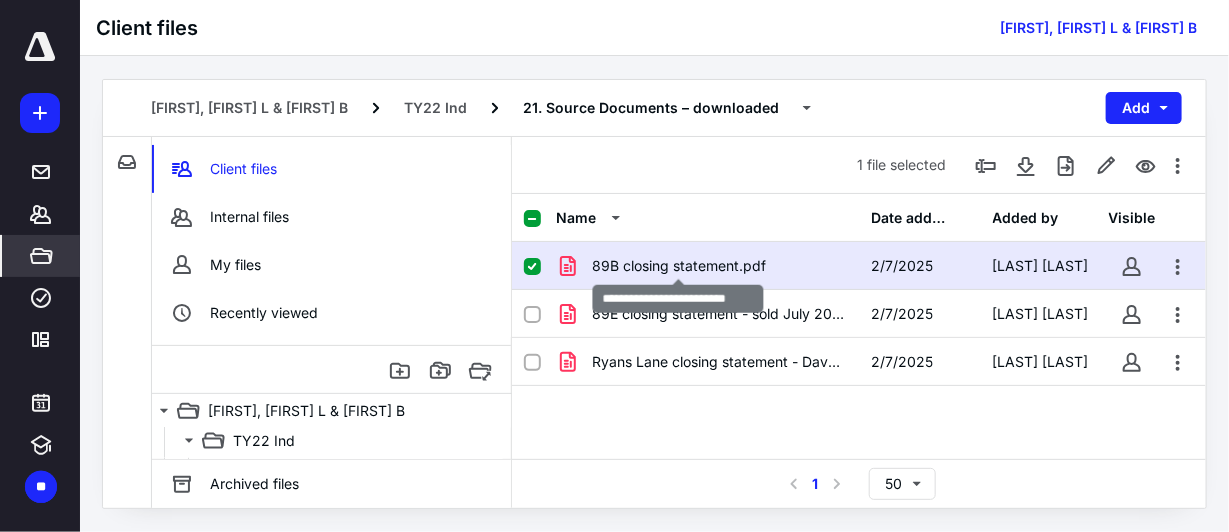 click on "89B closing statement.pdf" at bounding box center (679, 266) 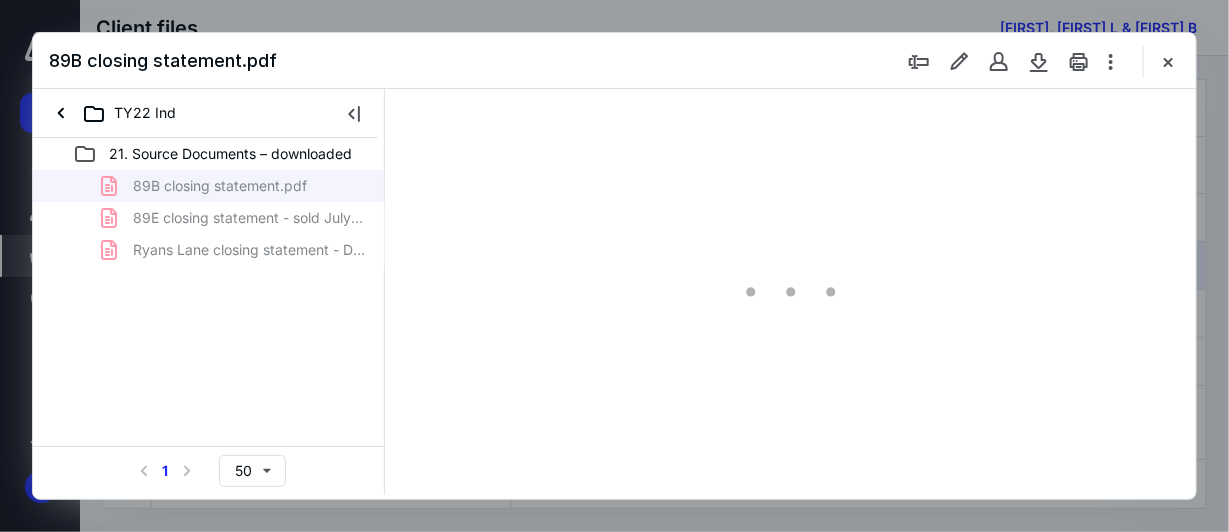 scroll, scrollTop: 0, scrollLeft: 0, axis: both 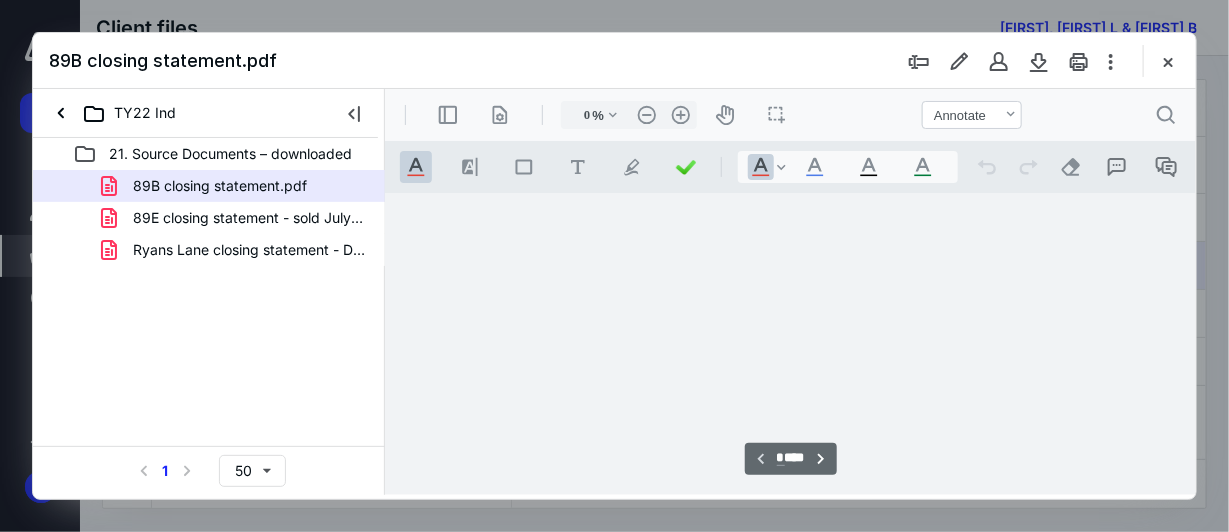 type on "38" 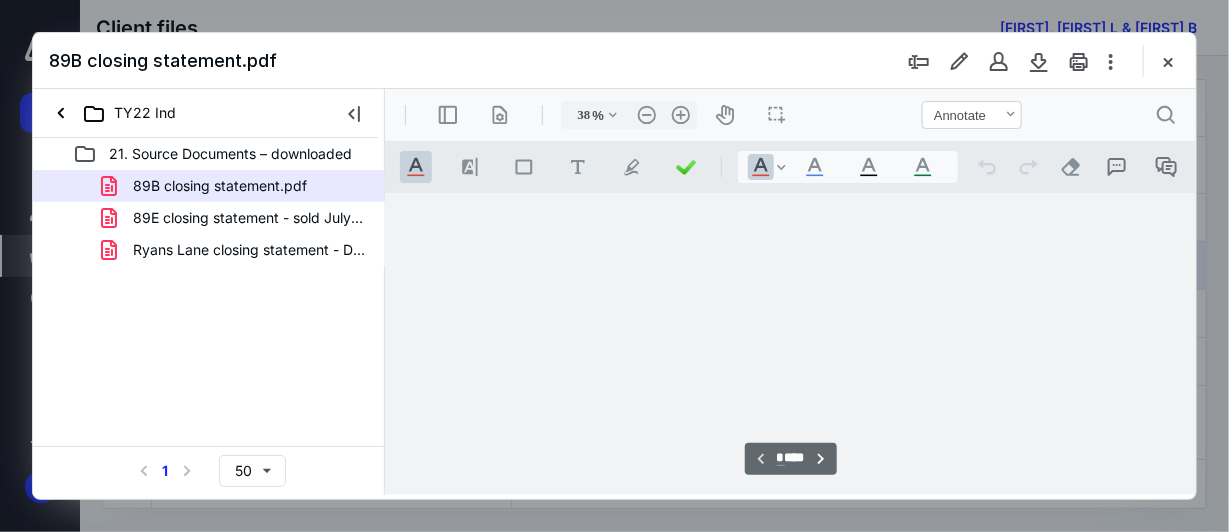 scroll, scrollTop: 106, scrollLeft: 0, axis: vertical 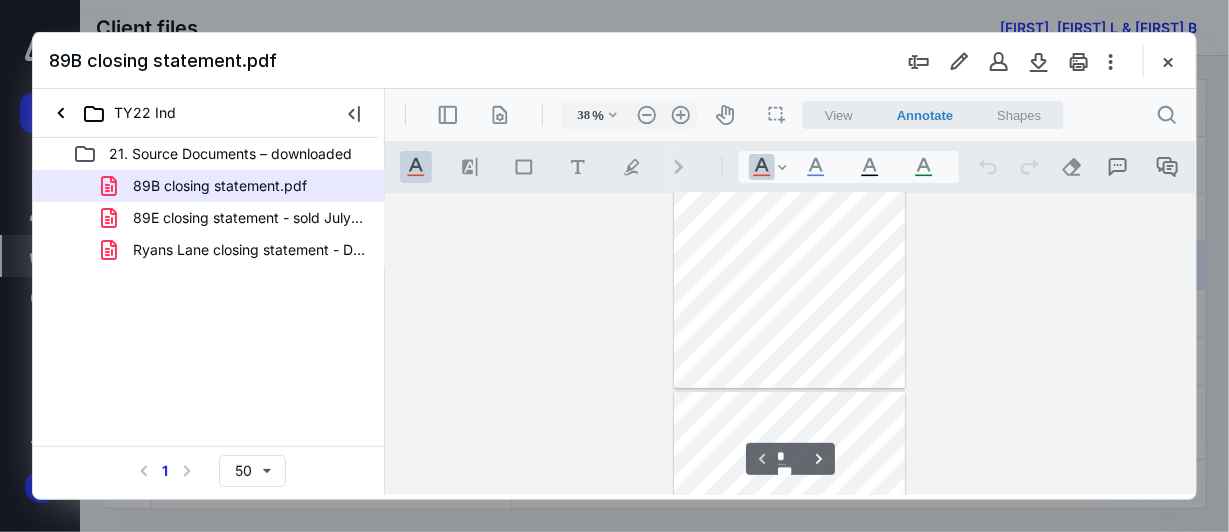 type on "*" 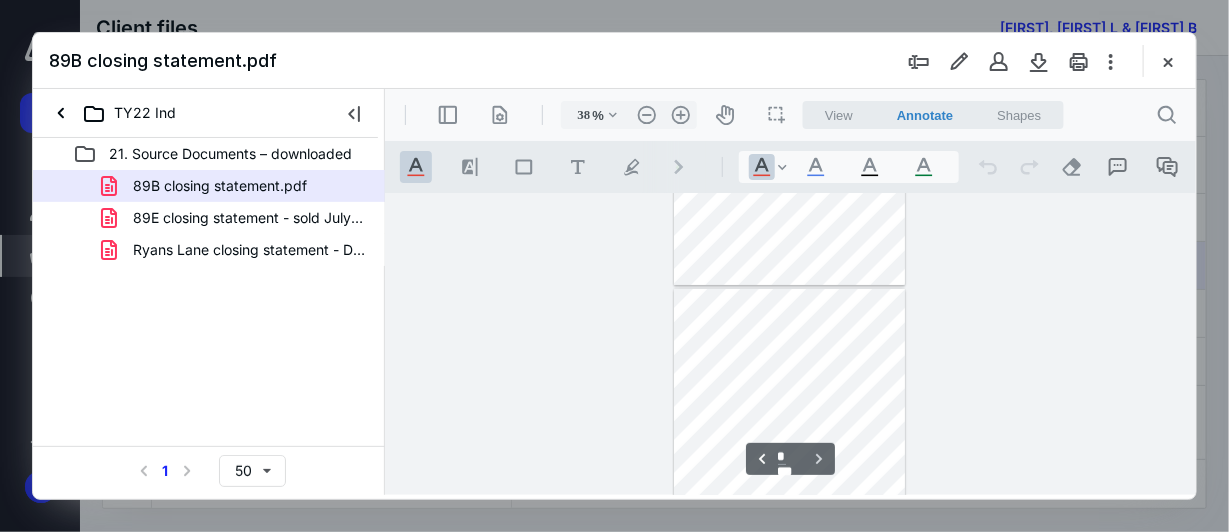 scroll, scrollTop: 302, scrollLeft: 0, axis: vertical 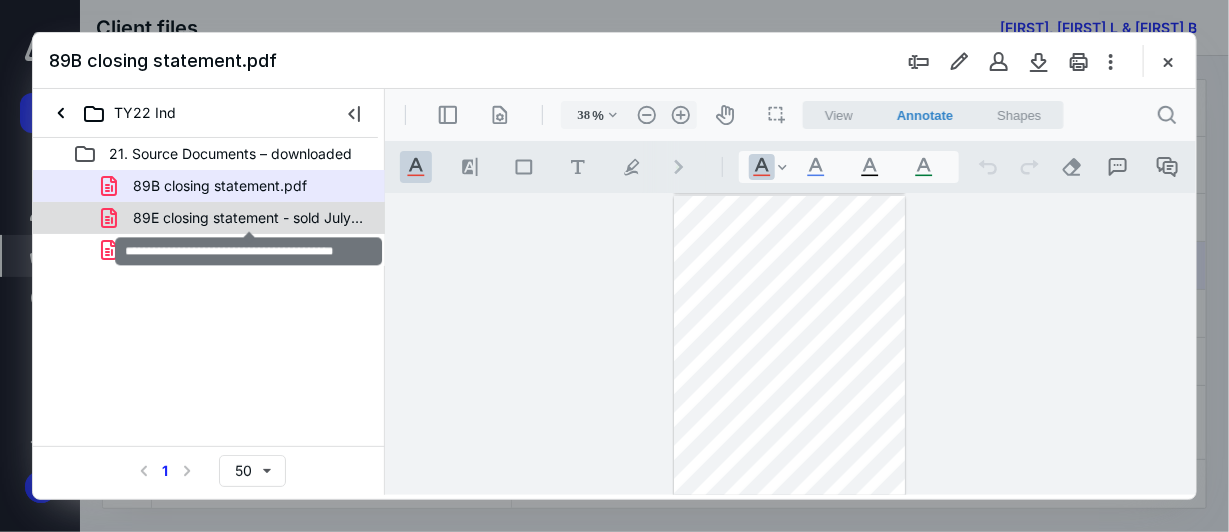 click on "89E closing statement - sold July 2023.pdf" at bounding box center [249, 218] 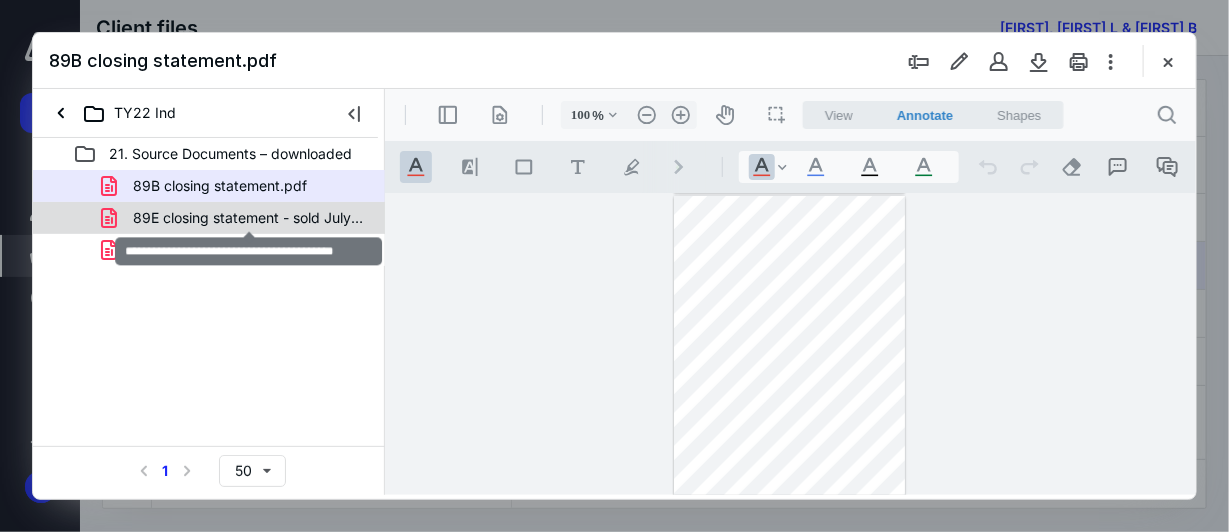 click on "89B closing statement.pdf 89E closing statement - sold July 2023.pdf Ryans Lane closing statement - Davara Patak.pdf" at bounding box center (209, 218) 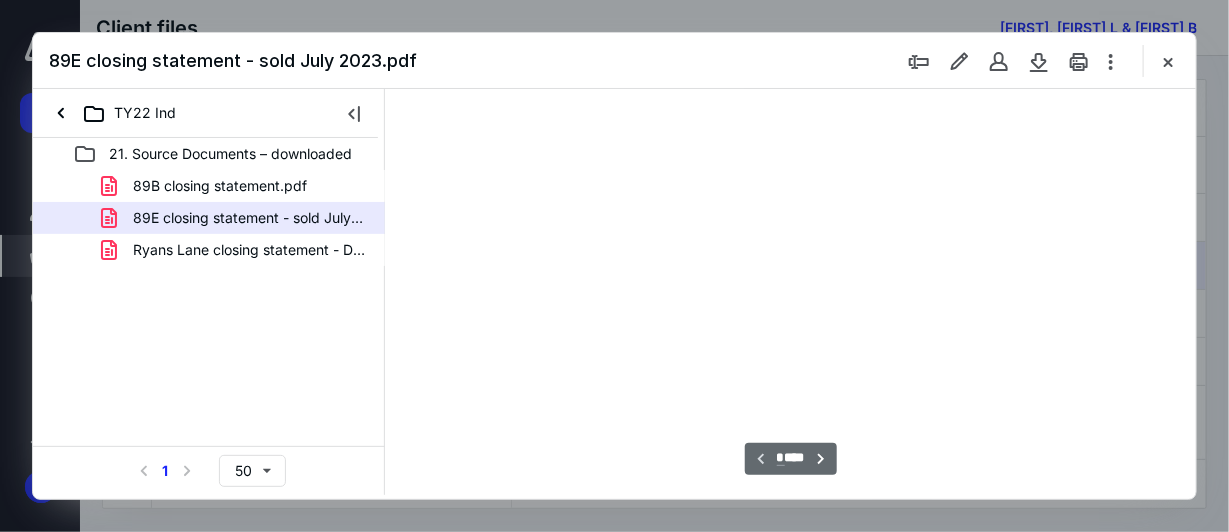 type on "38" 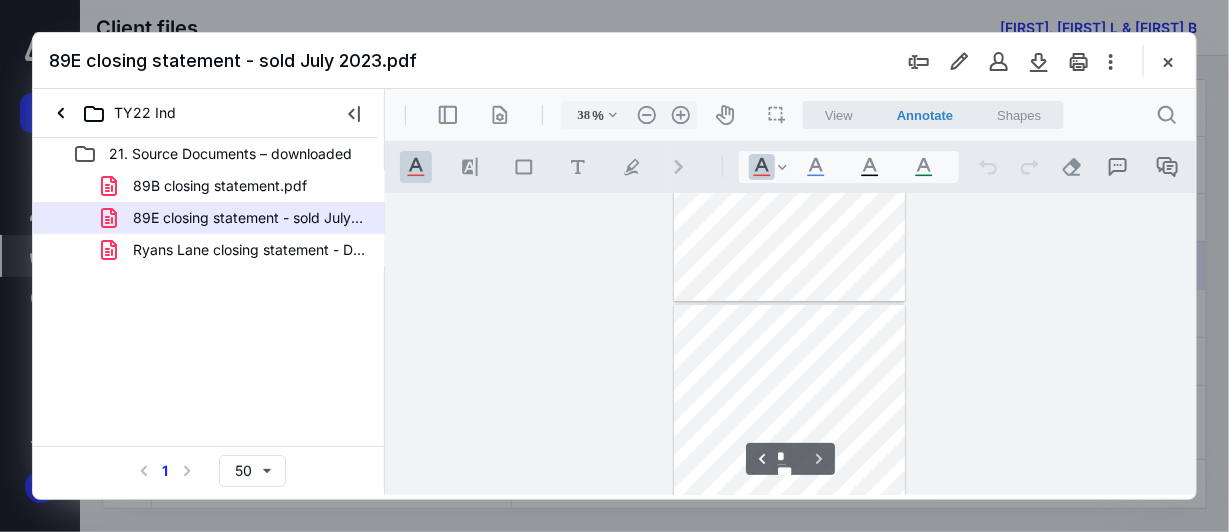 scroll, scrollTop: 302, scrollLeft: 0, axis: vertical 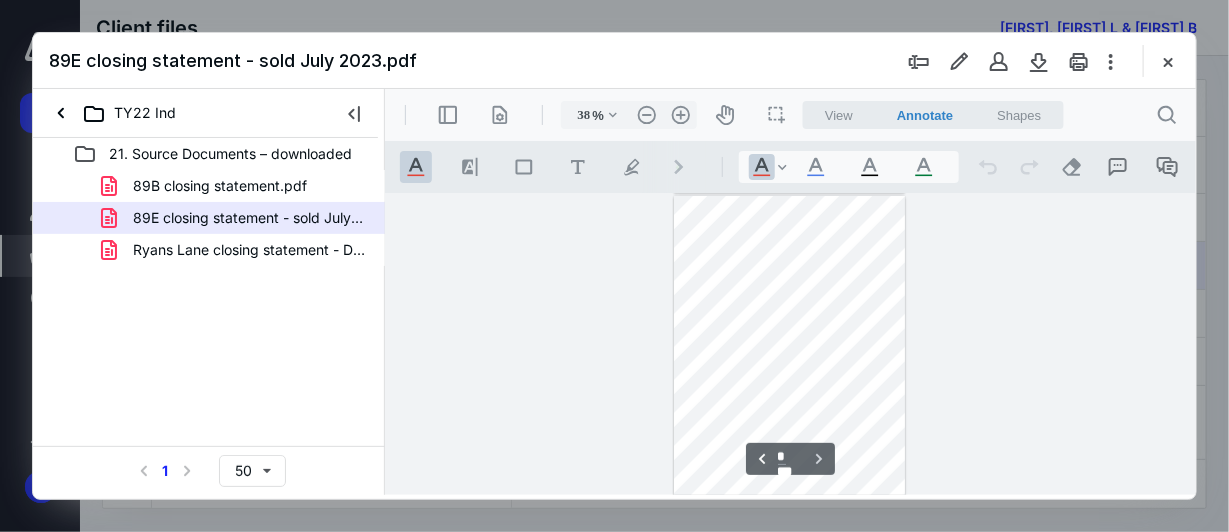 type on "*" 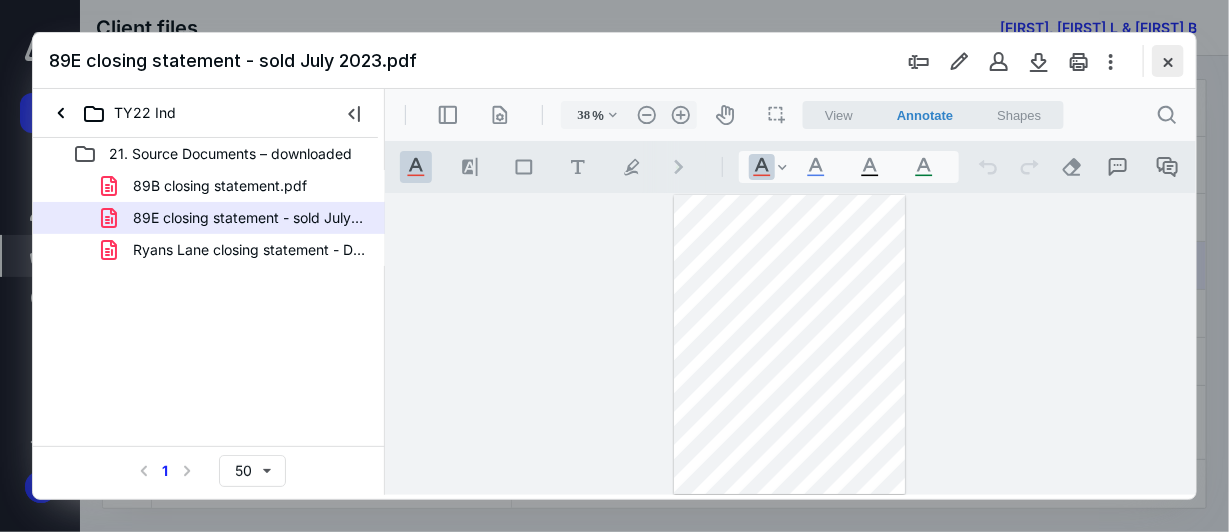 click at bounding box center (1168, 61) 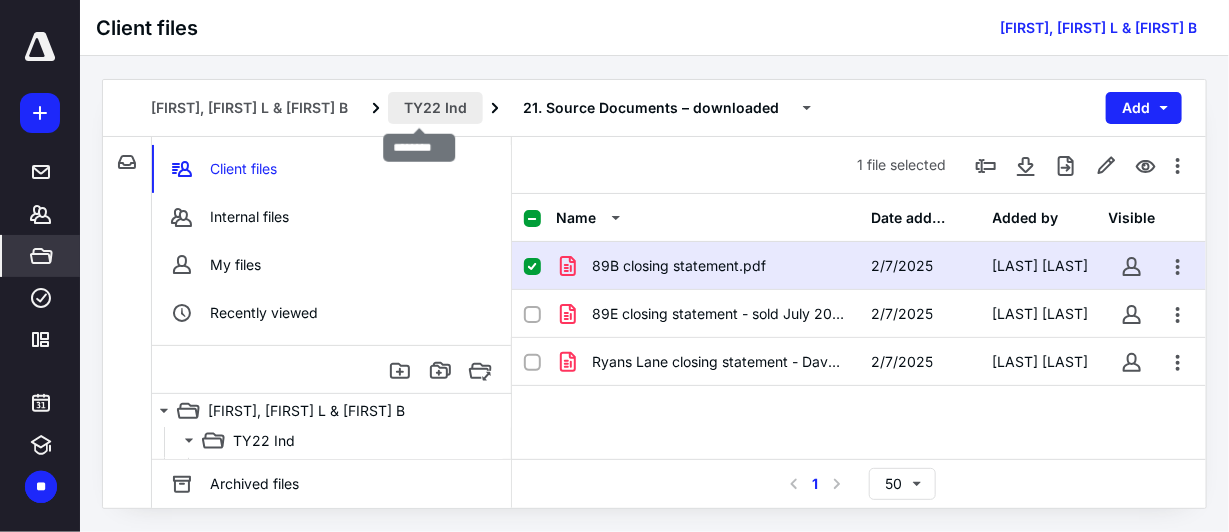 click on "TY22 Ind" at bounding box center (435, 108) 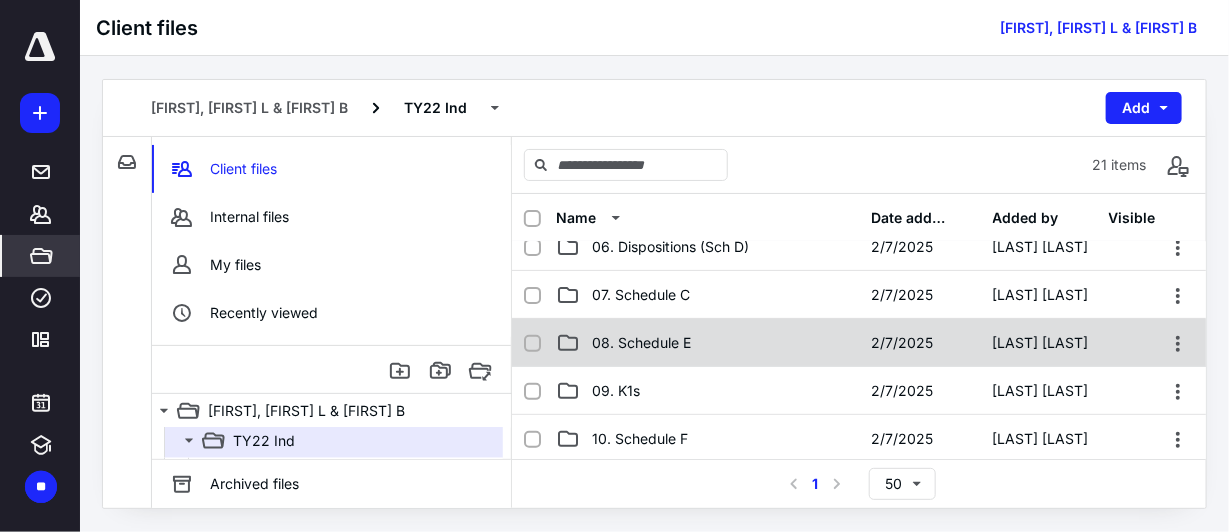 scroll, scrollTop: 300, scrollLeft: 0, axis: vertical 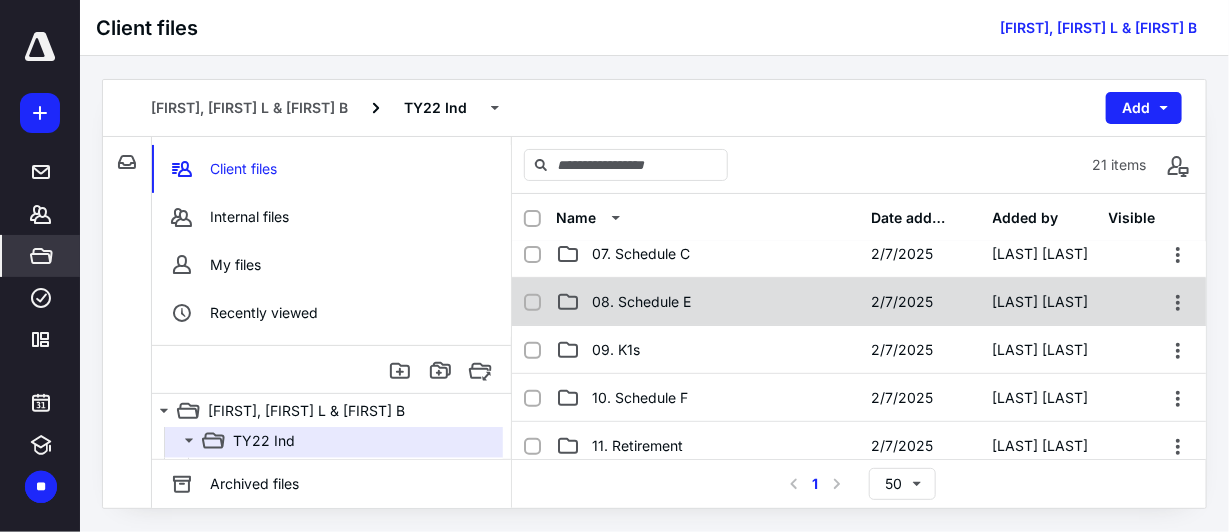 click on "08. Schedule E" at bounding box center [707, 302] 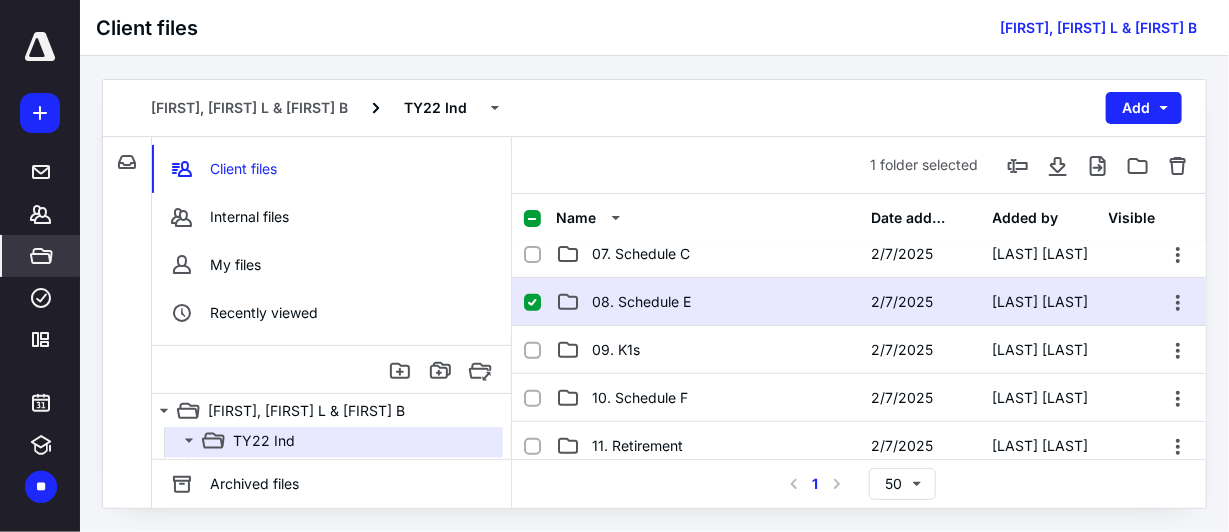 click on "08. Schedule E" at bounding box center [707, 302] 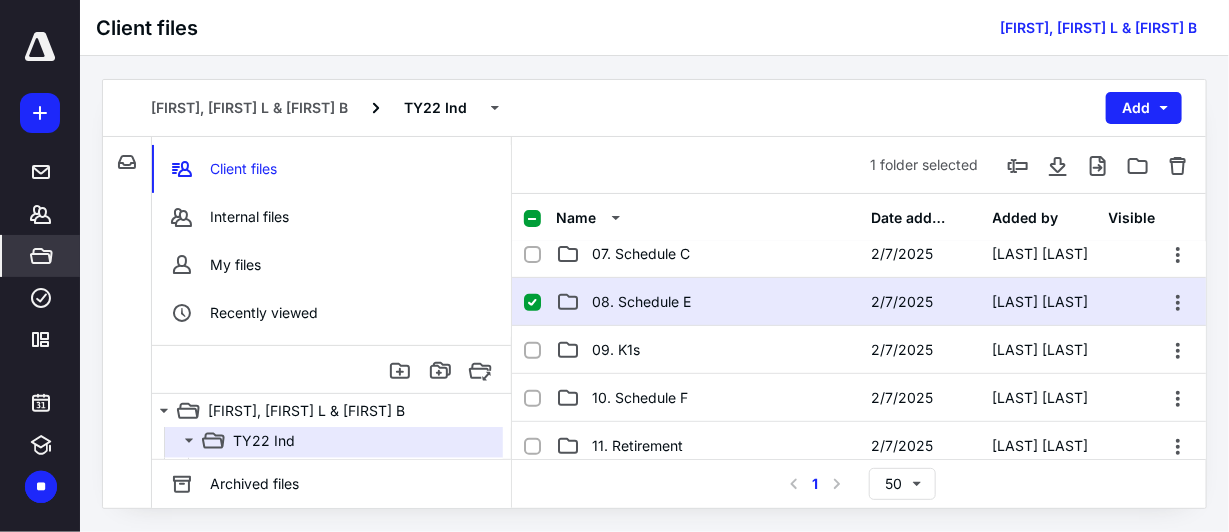 scroll, scrollTop: 0, scrollLeft: 0, axis: both 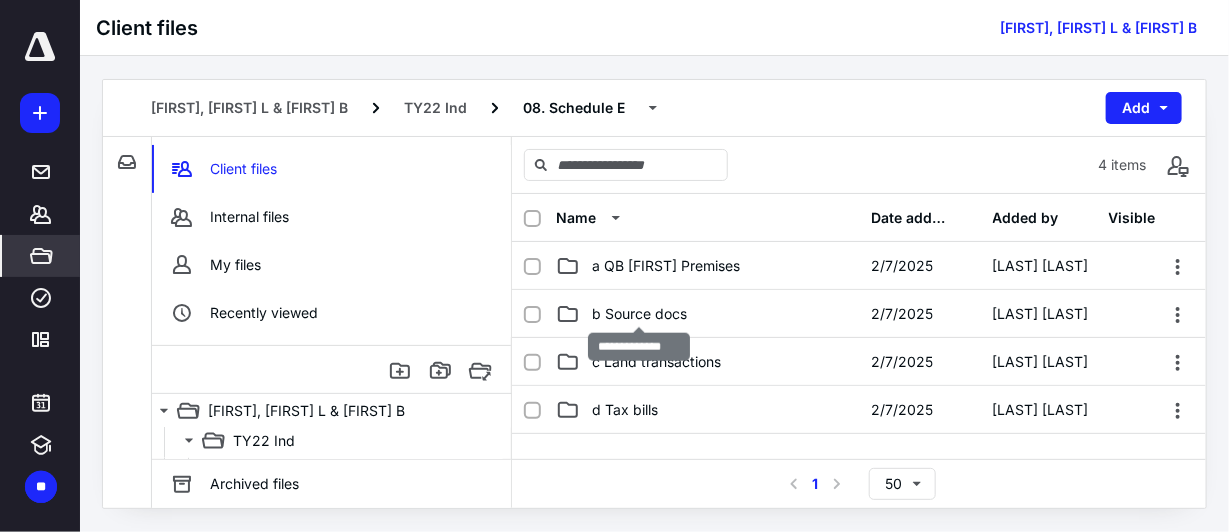 click on "b Source docs" at bounding box center [639, 314] 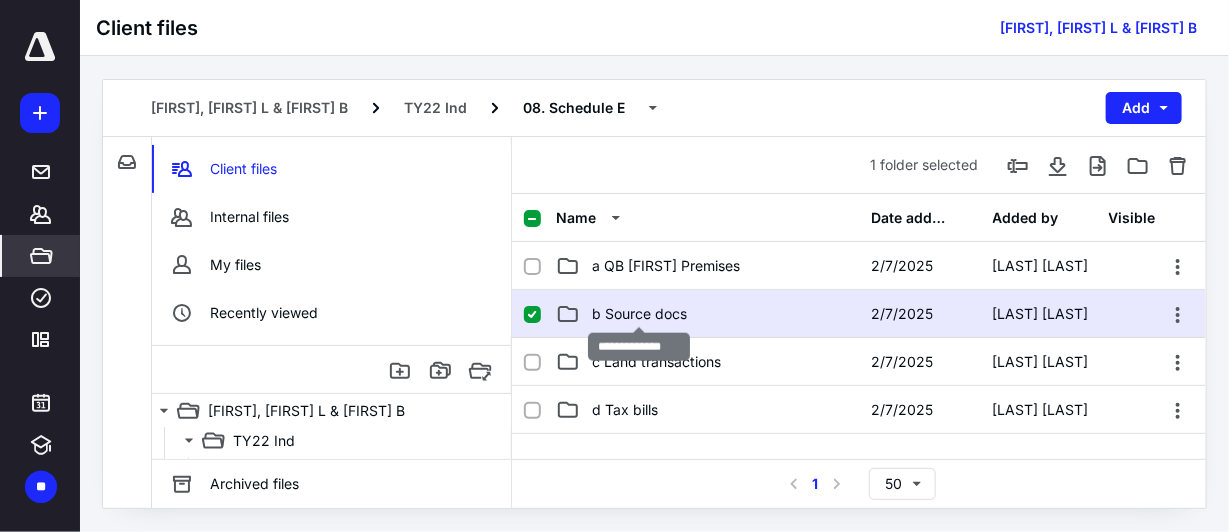 click on "b Source docs" at bounding box center [639, 314] 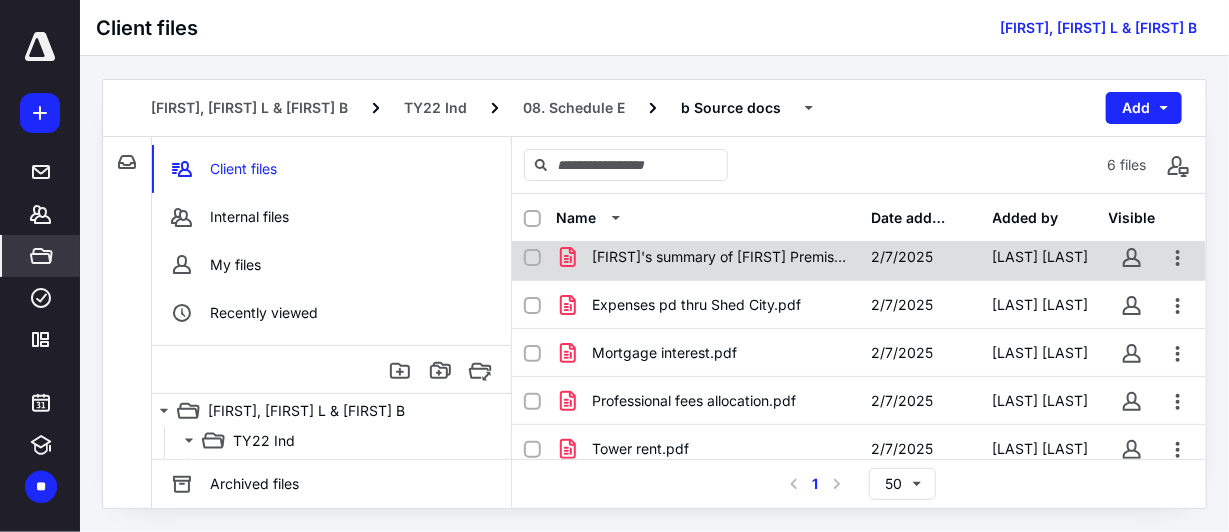 scroll, scrollTop: 80, scrollLeft: 0, axis: vertical 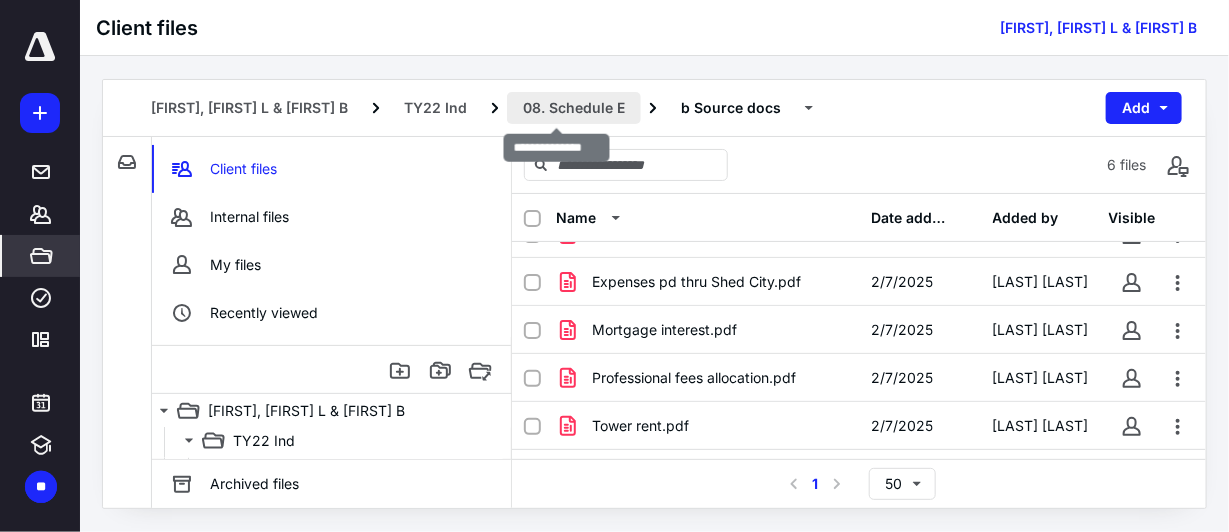 click on "08. Schedule E" at bounding box center [574, 108] 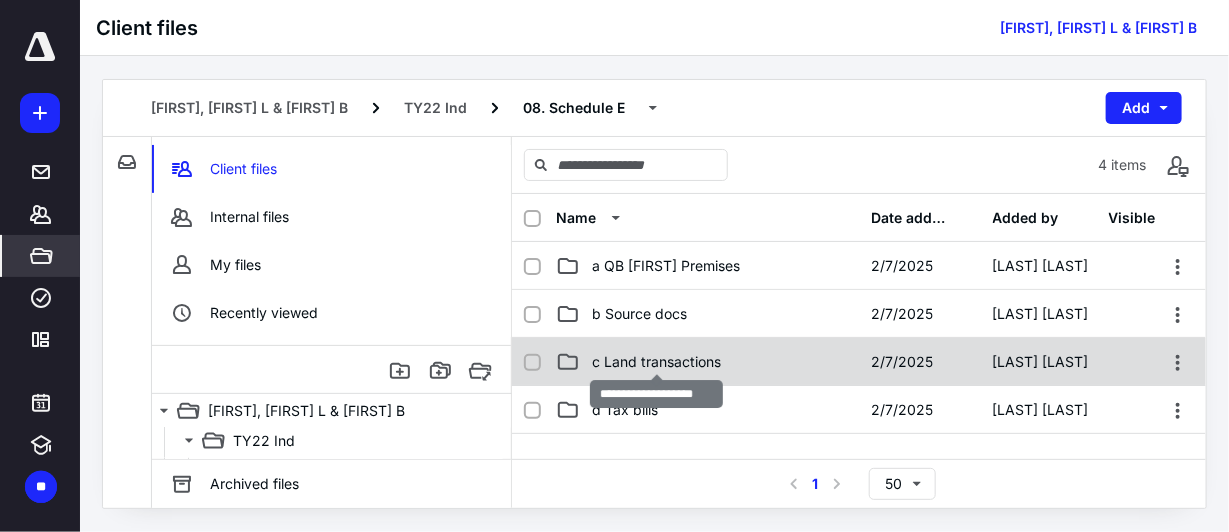 click on "c Land transactions" at bounding box center [656, 362] 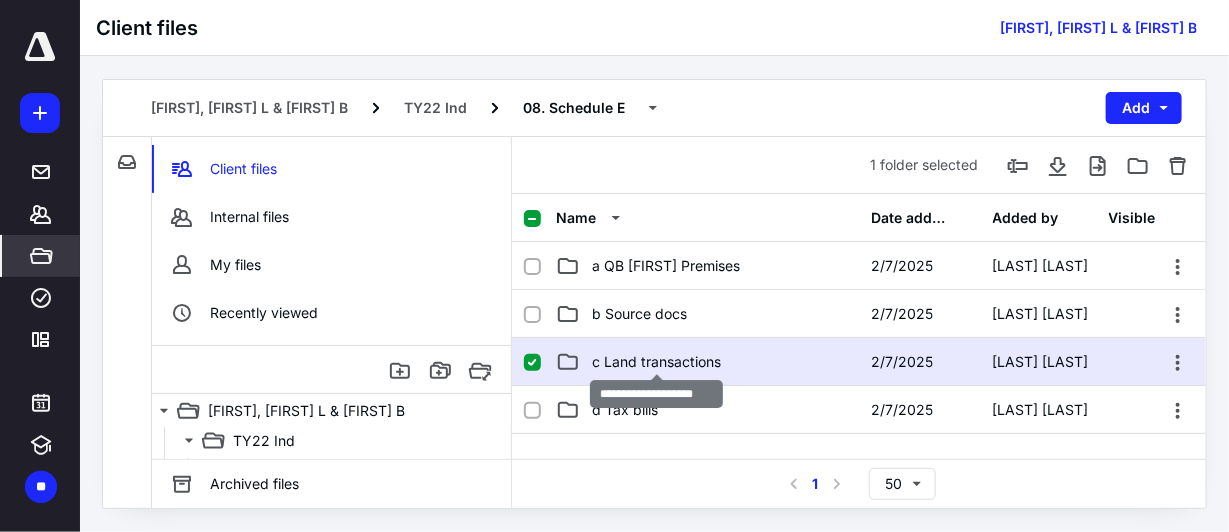 click on "c Land transactions" at bounding box center (656, 362) 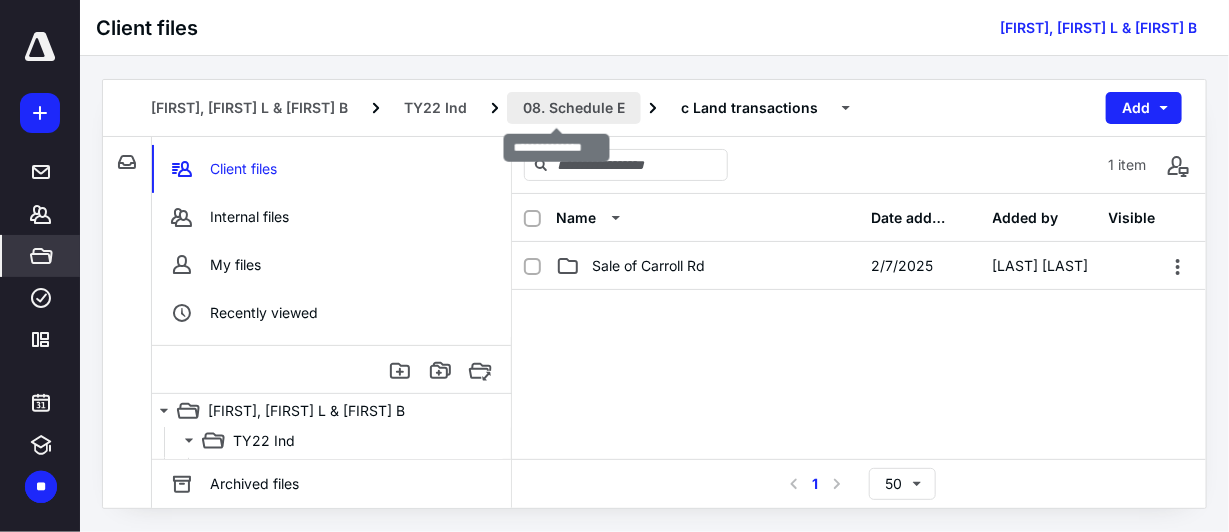 click on "08. Schedule E" at bounding box center (574, 108) 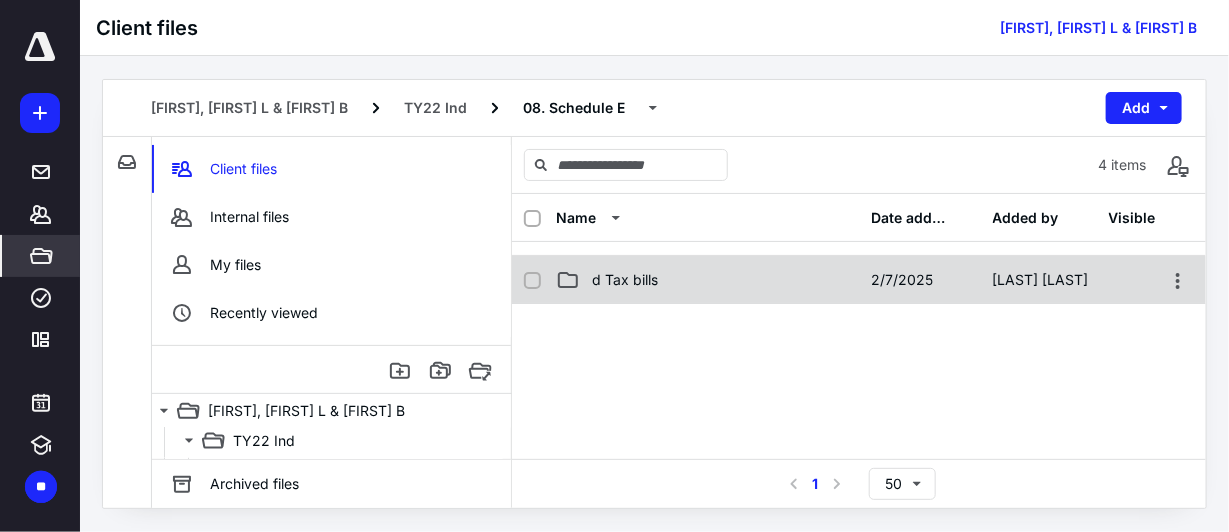 scroll, scrollTop: 99, scrollLeft: 0, axis: vertical 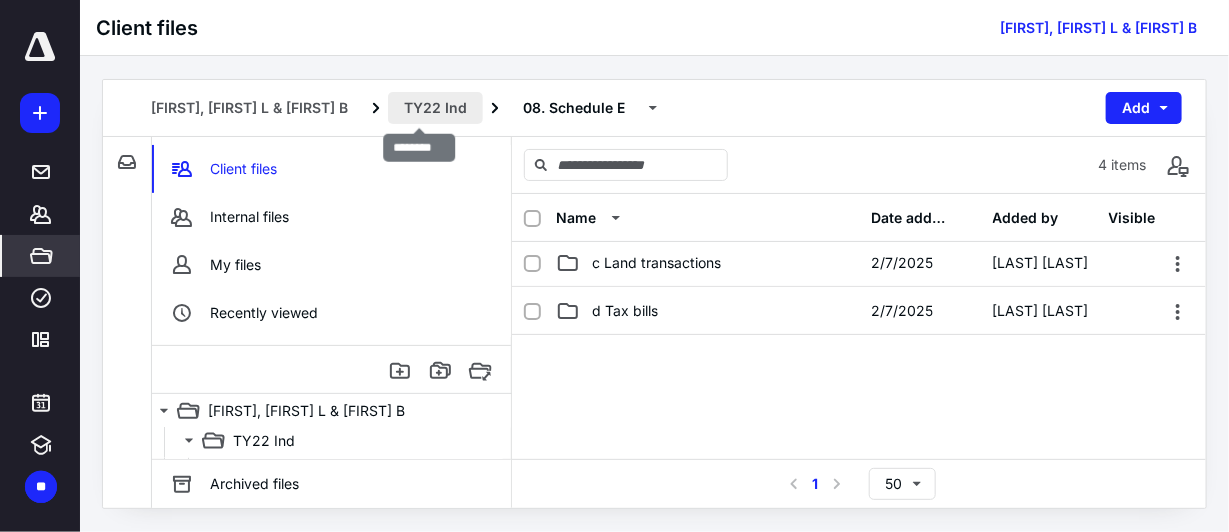 click on "TY22 Ind" at bounding box center (435, 108) 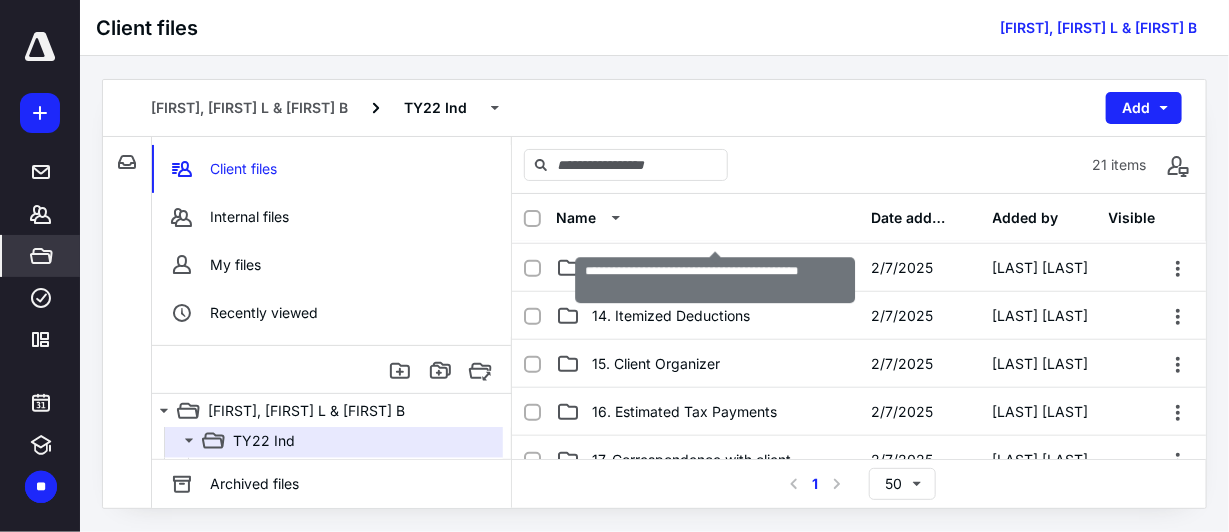scroll, scrollTop: 600, scrollLeft: 0, axis: vertical 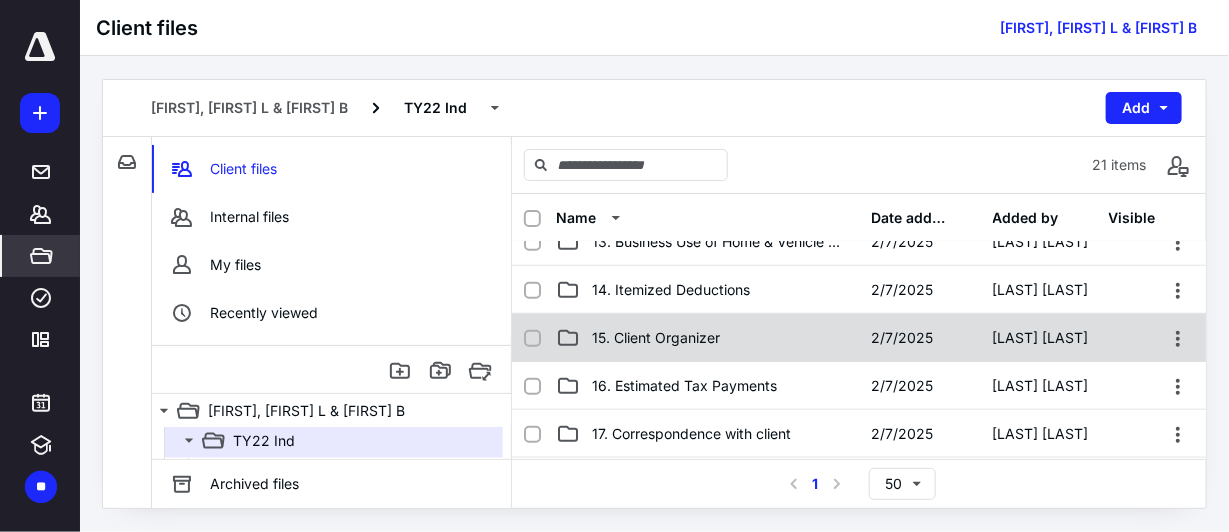 click on "15. Client Organizer" at bounding box center (707, 338) 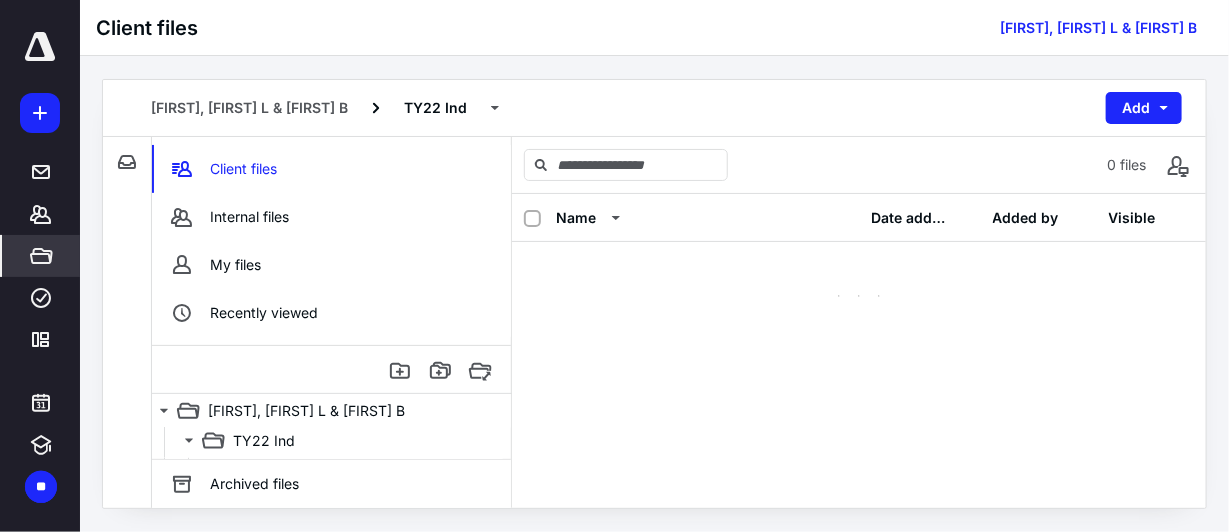 scroll, scrollTop: 0, scrollLeft: 0, axis: both 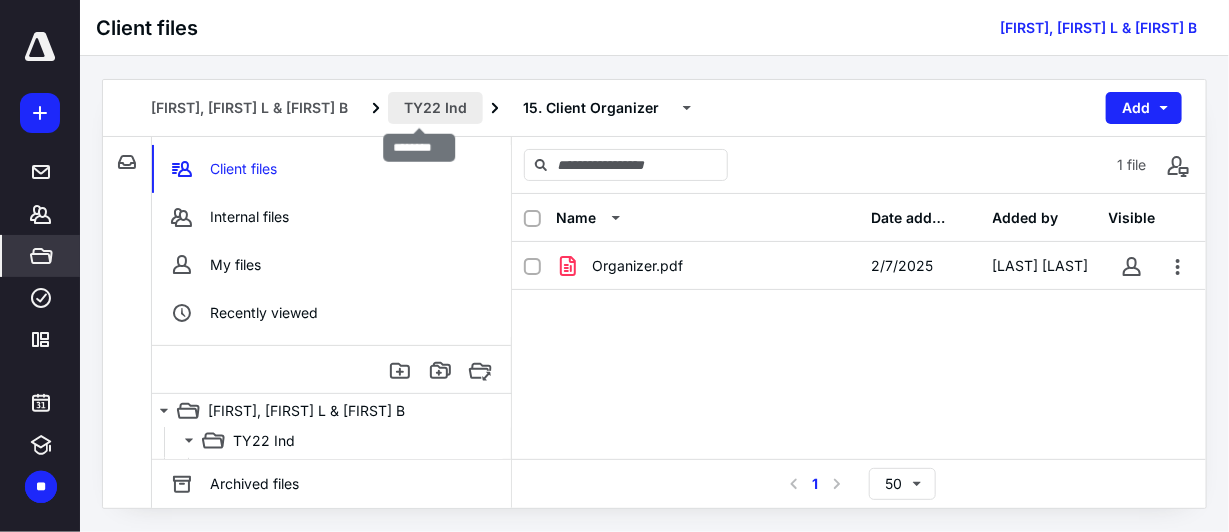 click on "TY22 Ind" at bounding box center [435, 108] 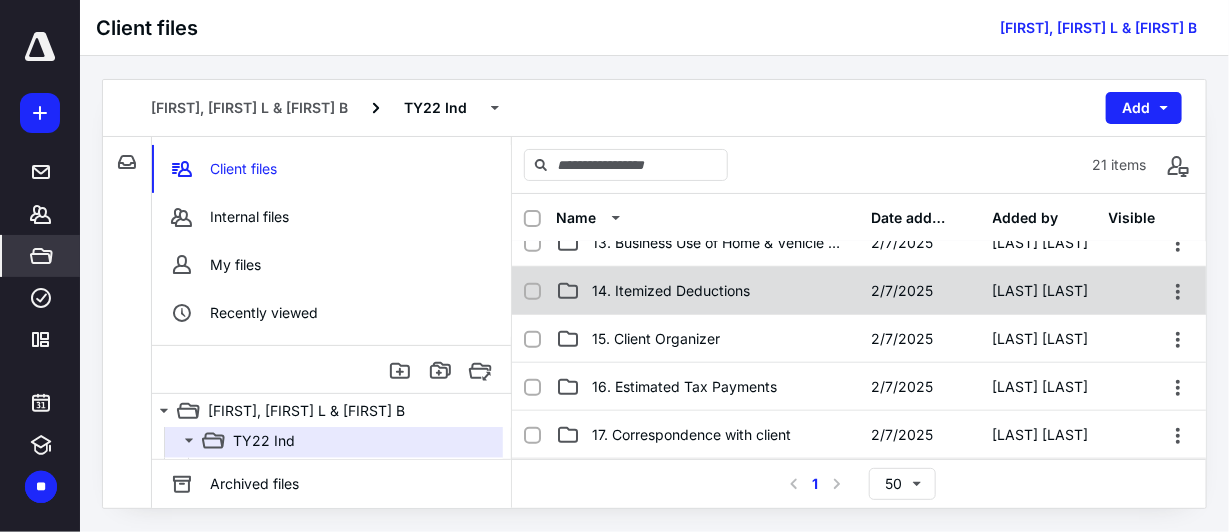 scroll, scrollTop: 700, scrollLeft: 0, axis: vertical 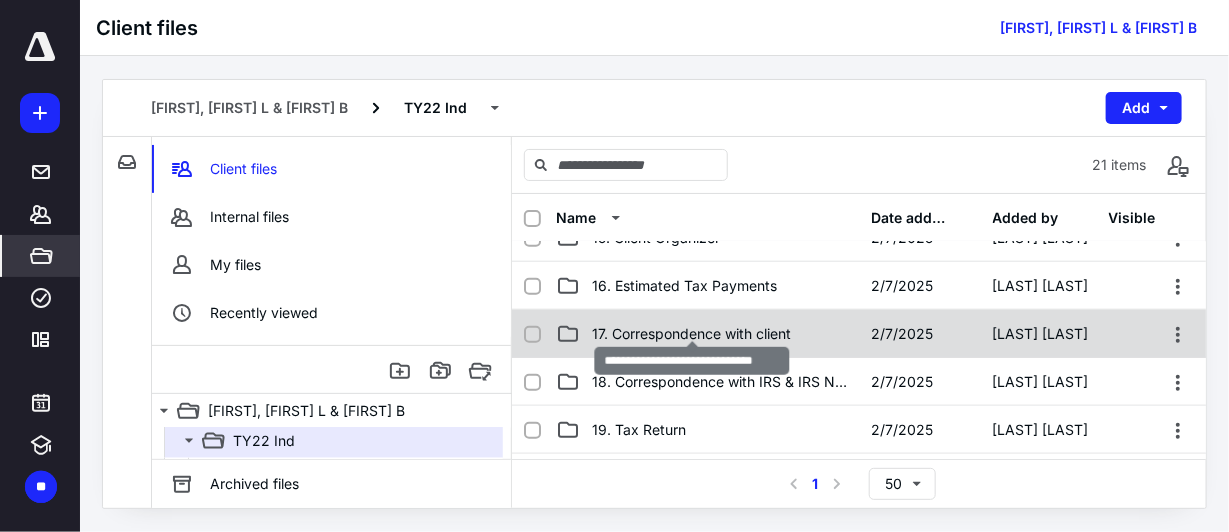 click on "17. Correspondence with client" at bounding box center [691, 334] 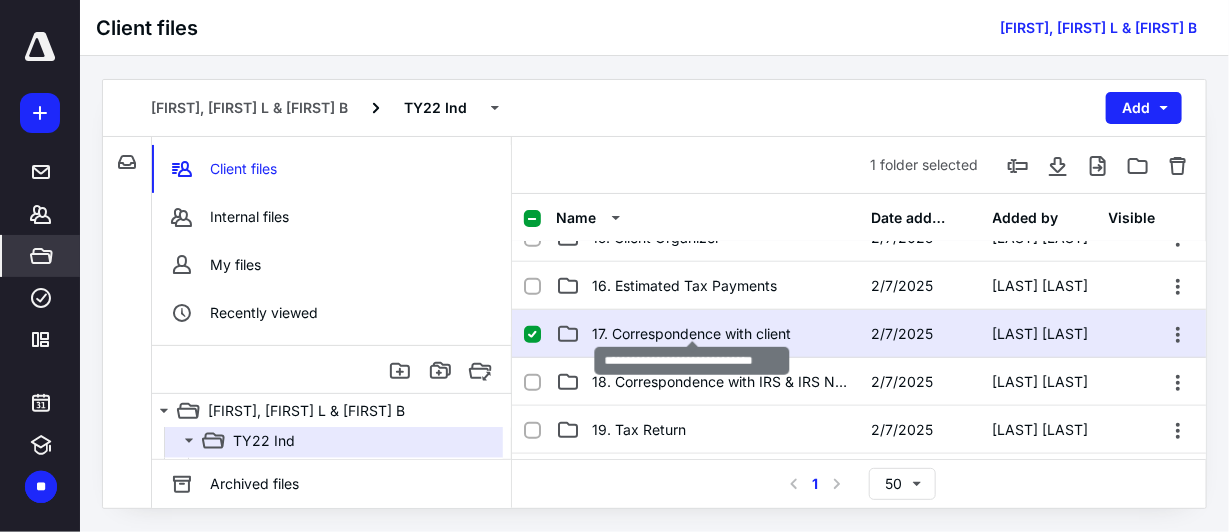 click on "17. Correspondence with client" at bounding box center (691, 334) 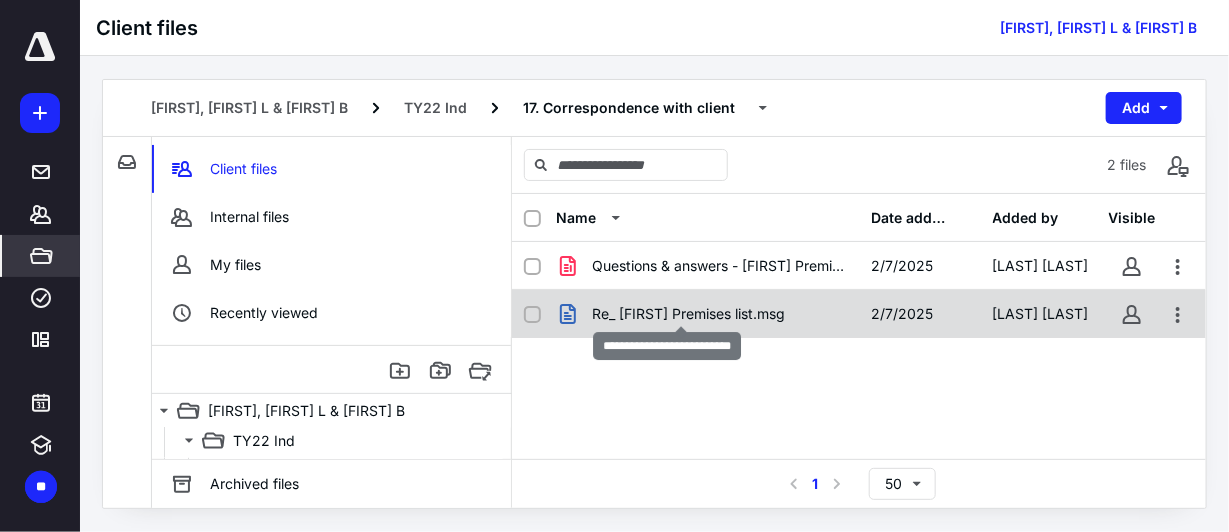 scroll, scrollTop: 0, scrollLeft: 0, axis: both 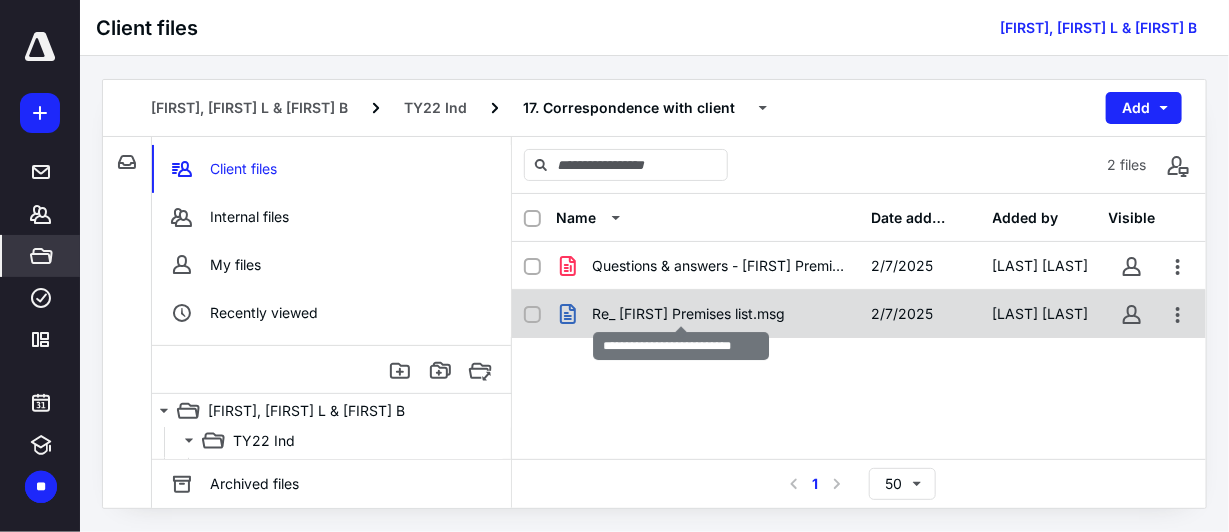 click on "Re_ [FIRST] Premises list.msg" at bounding box center [688, 314] 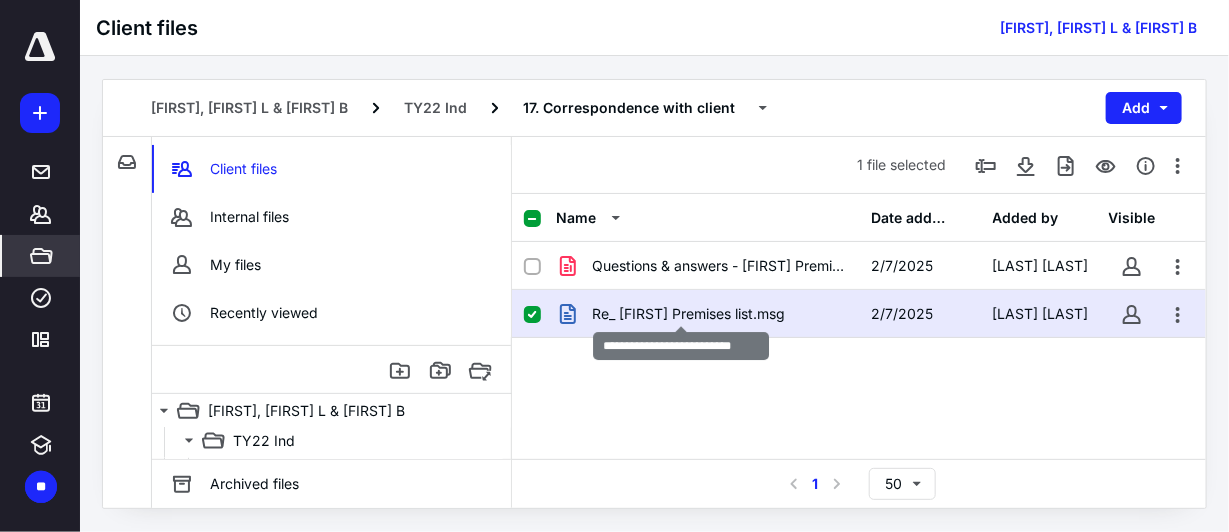 click on "Re_ [FIRST] Premises list.msg" at bounding box center [688, 314] 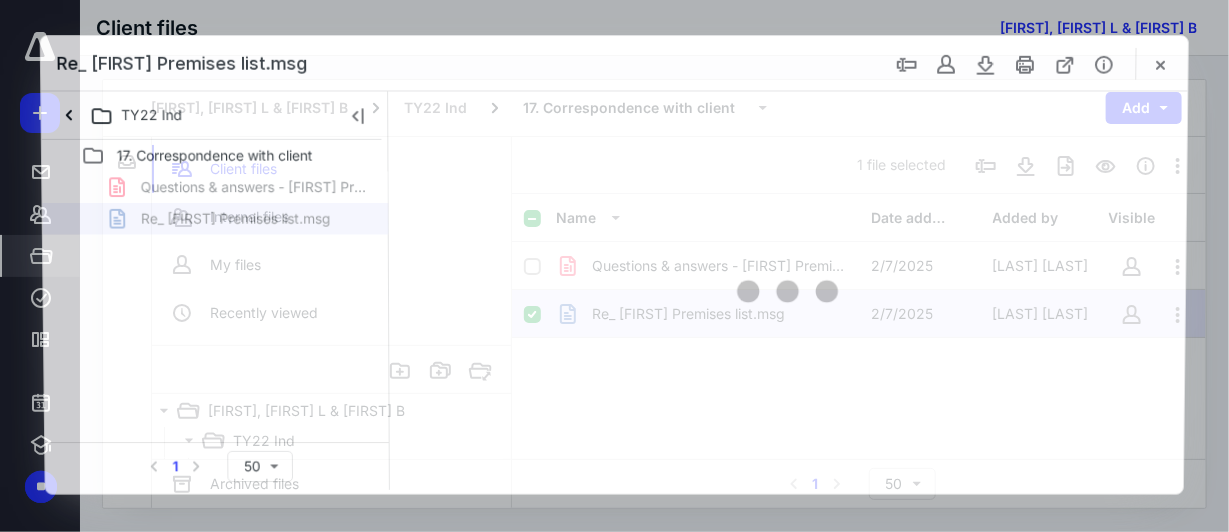 scroll, scrollTop: 0, scrollLeft: 0, axis: both 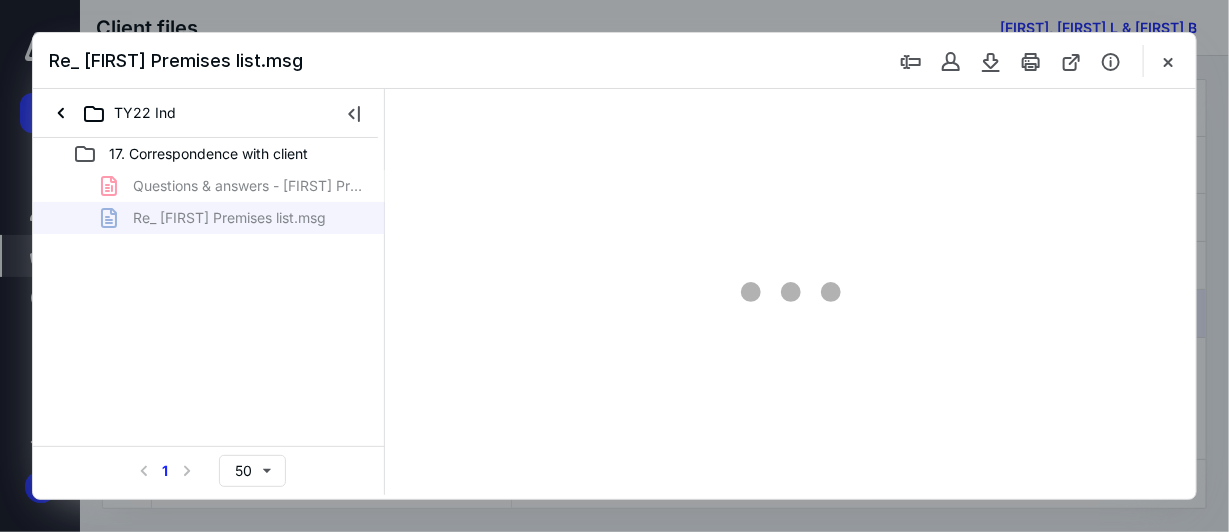type on "38" 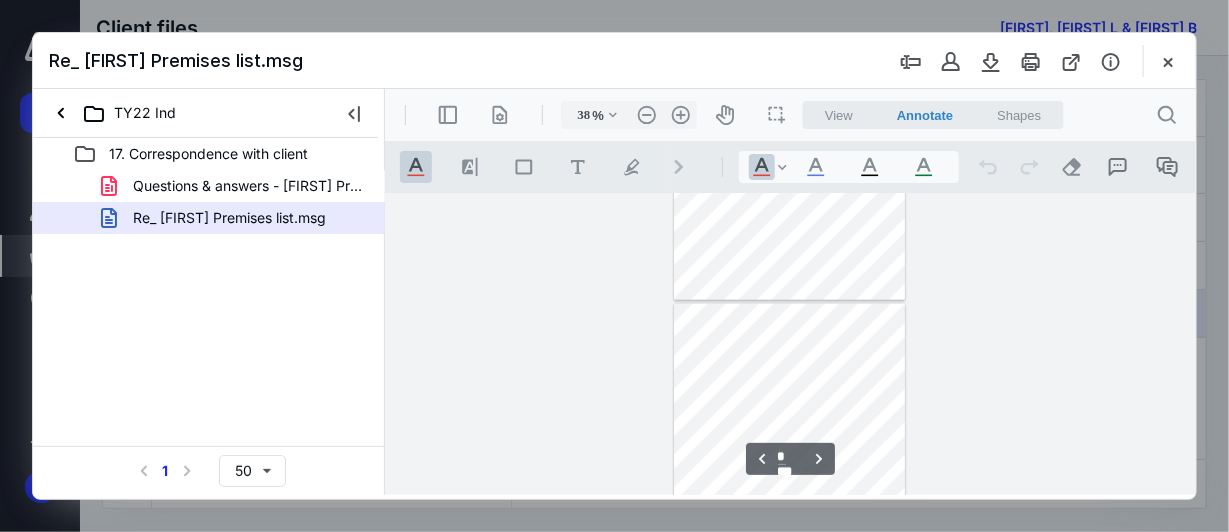 scroll, scrollTop: 1000, scrollLeft: 0, axis: vertical 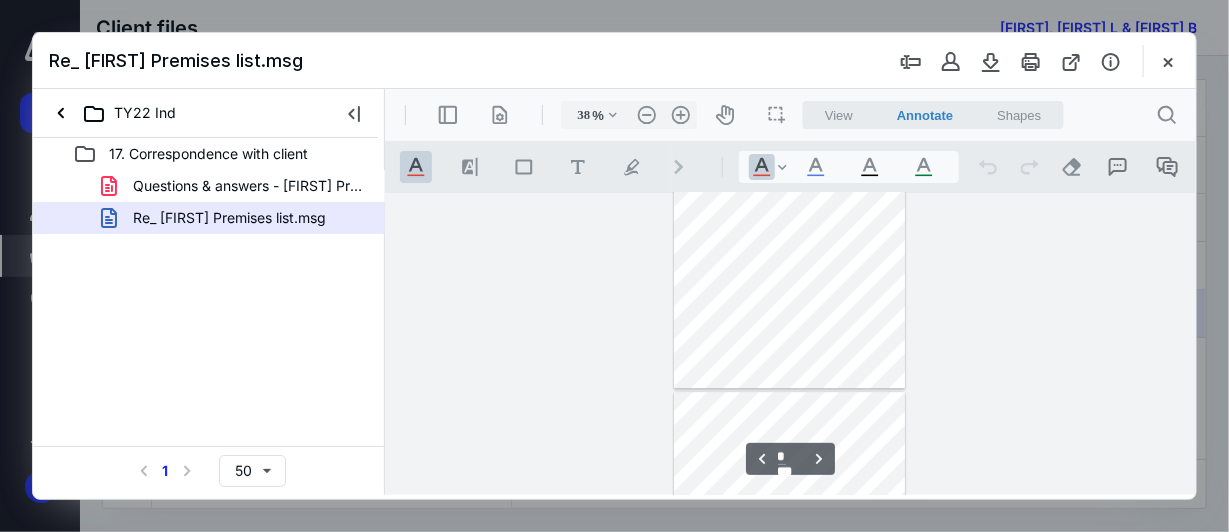 type on "*" 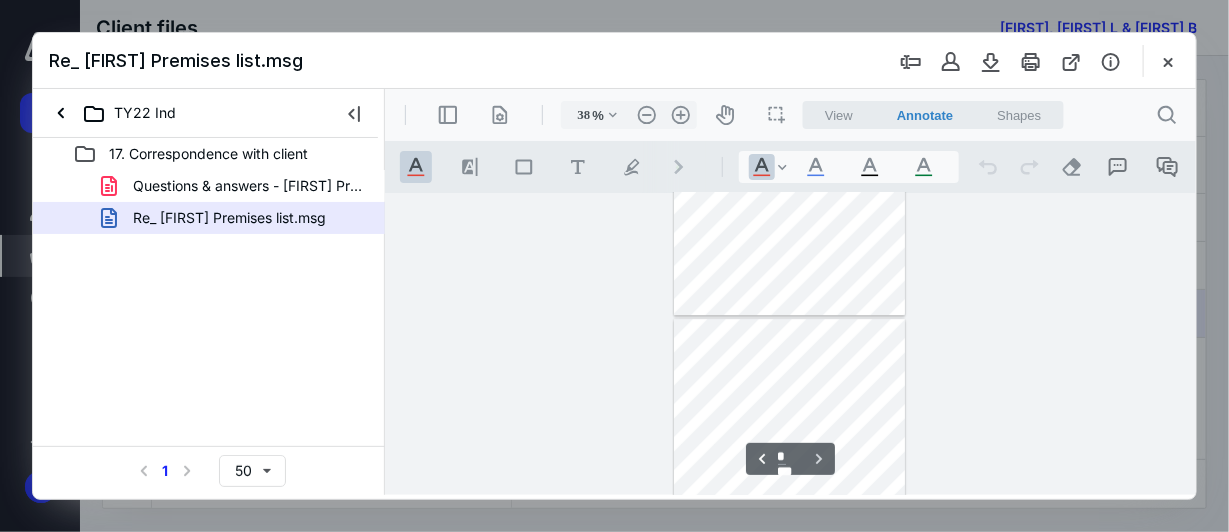 scroll, scrollTop: 2423, scrollLeft: 0, axis: vertical 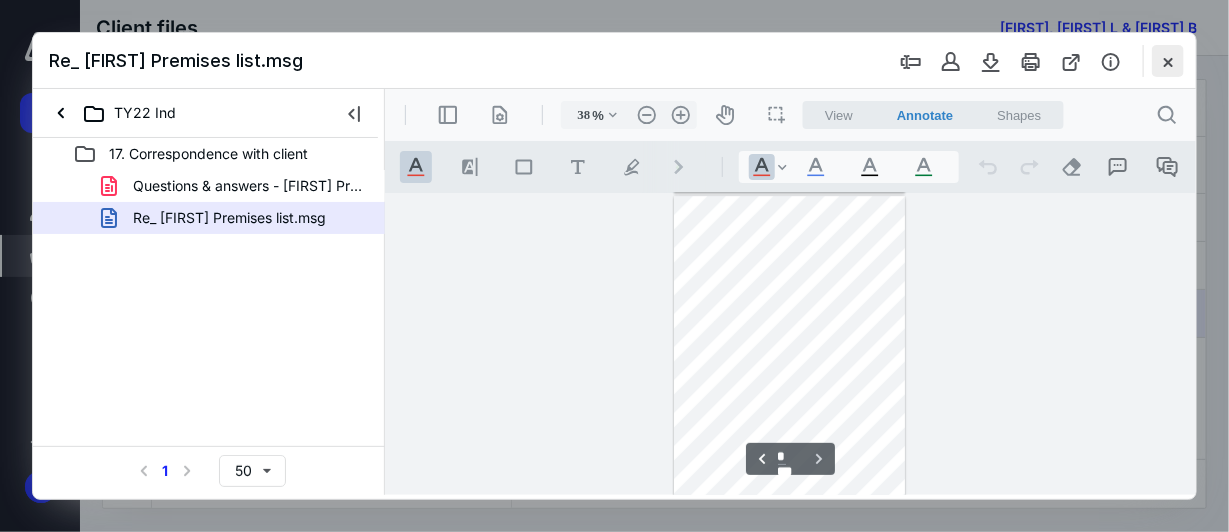 click at bounding box center (1168, 61) 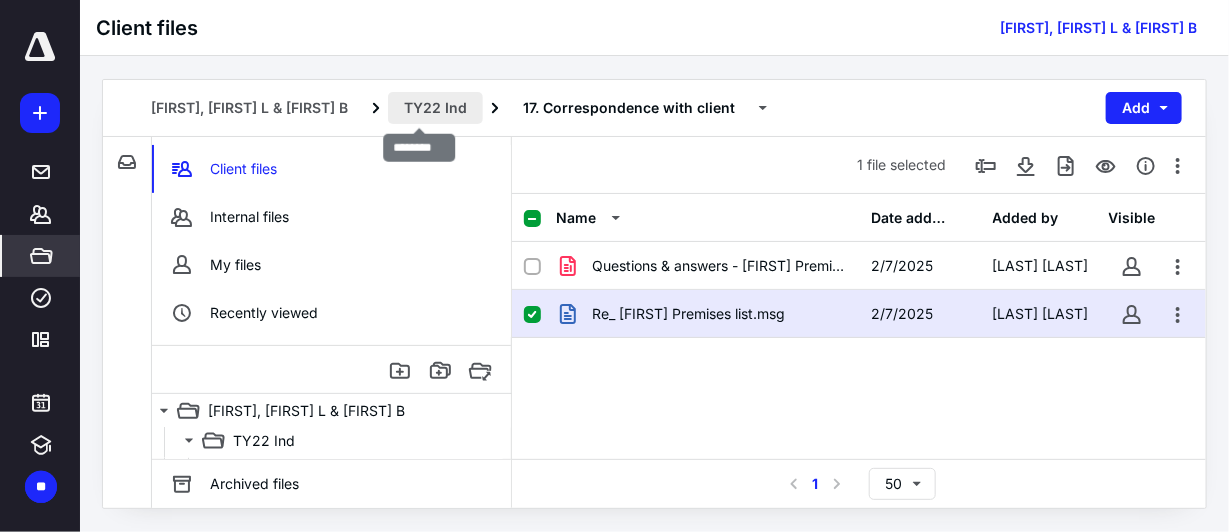 click on "TY22 Ind" at bounding box center [435, 108] 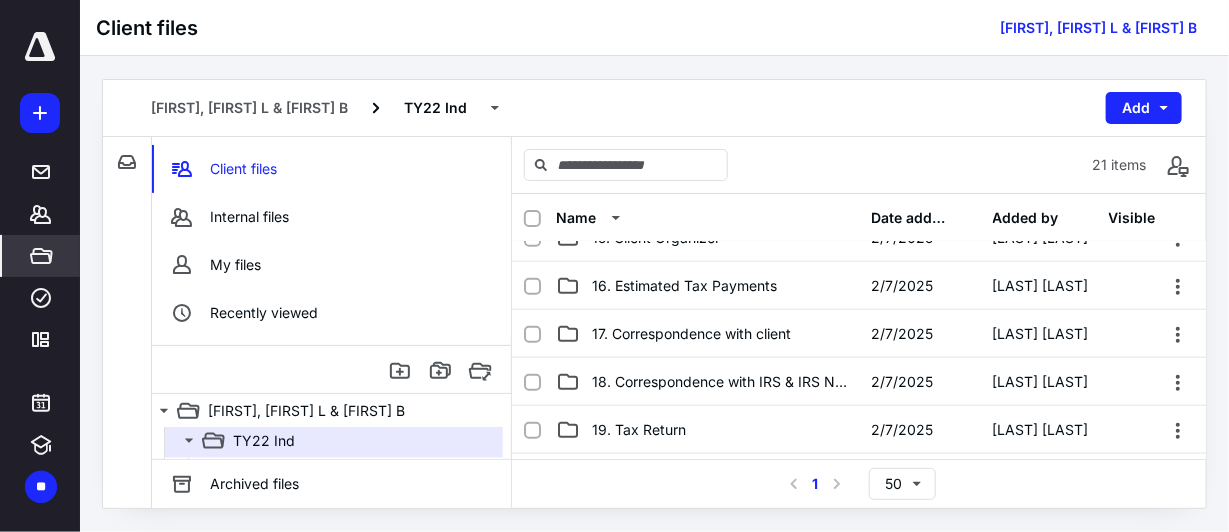scroll, scrollTop: 800, scrollLeft: 0, axis: vertical 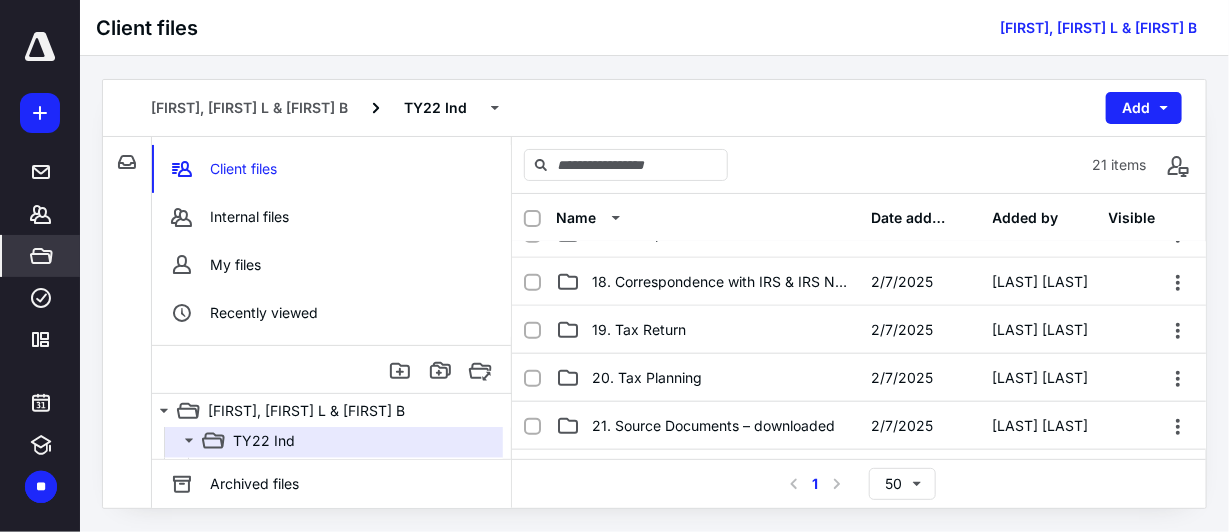 click on "20. Tax Planning" at bounding box center [707, 378] 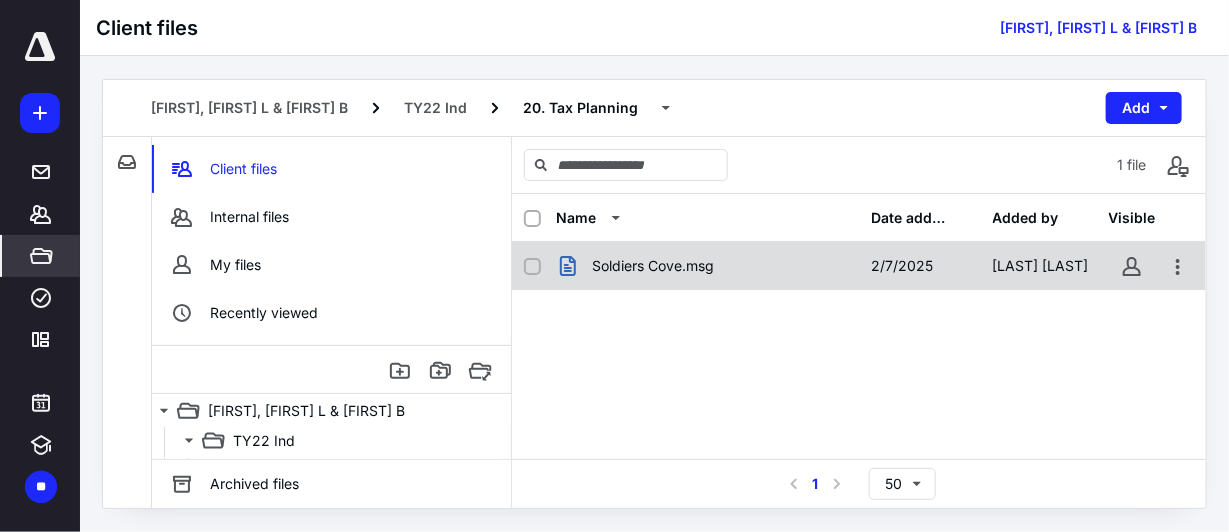 scroll, scrollTop: 0, scrollLeft: 0, axis: both 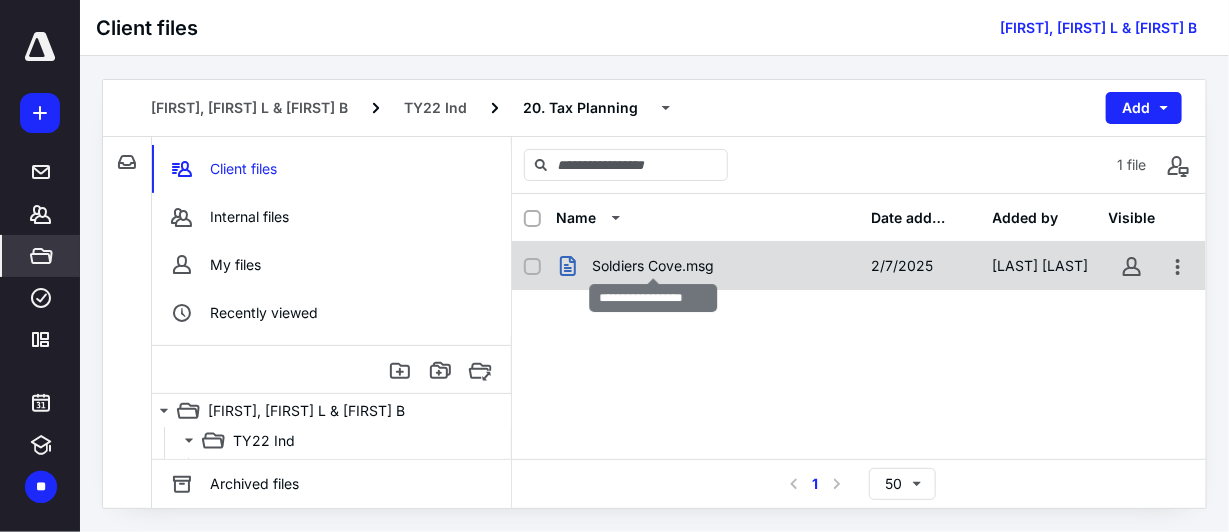 click on "Soldiers Cove.msg" at bounding box center (653, 266) 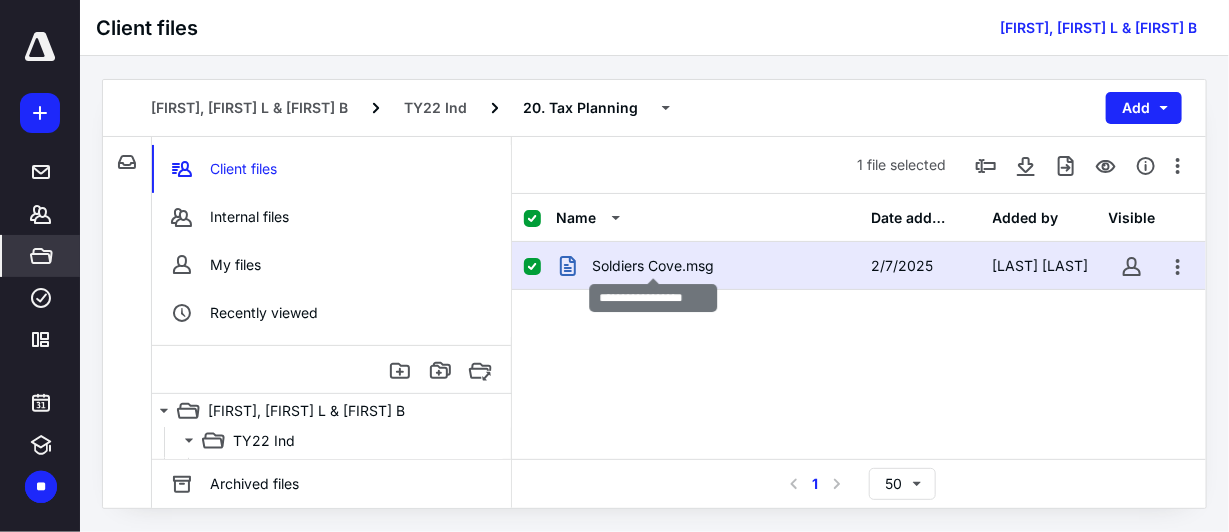 click on "Soldiers Cove.msg" at bounding box center (653, 266) 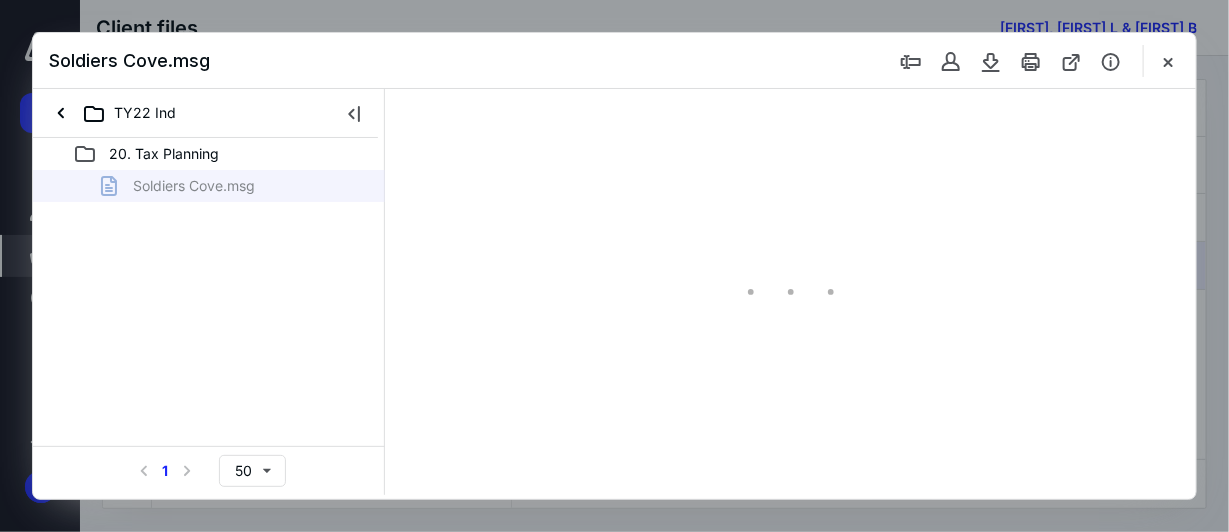 scroll, scrollTop: 0, scrollLeft: 0, axis: both 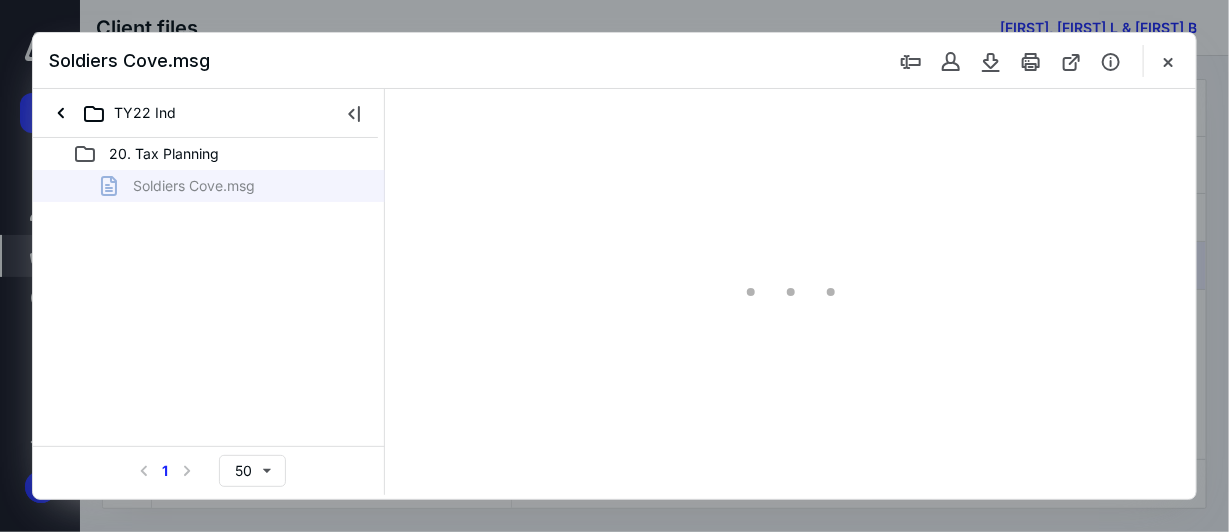 type on "38" 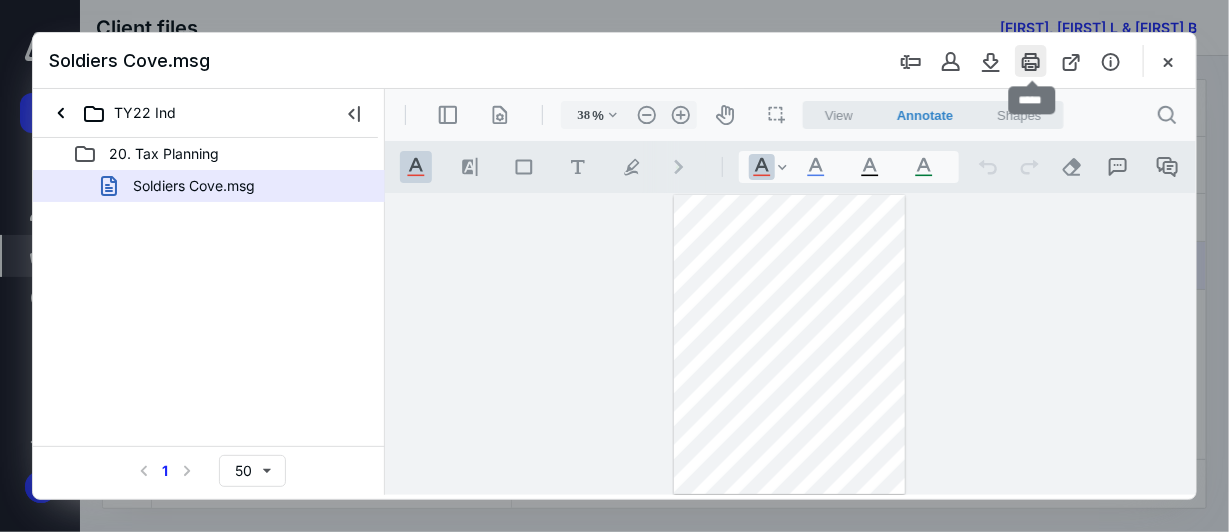 click at bounding box center (1031, 61) 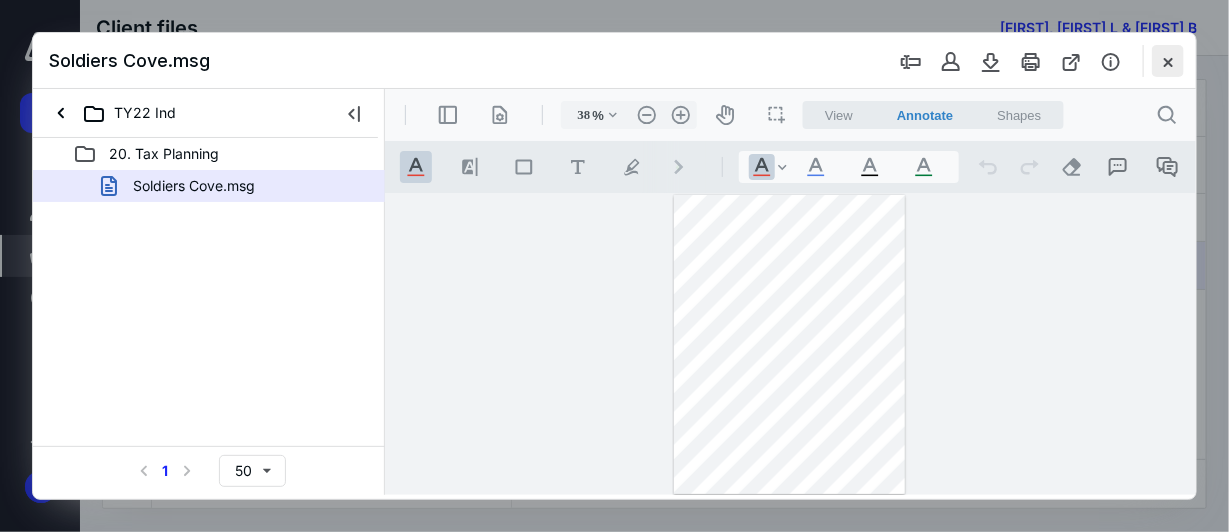 click at bounding box center (1168, 61) 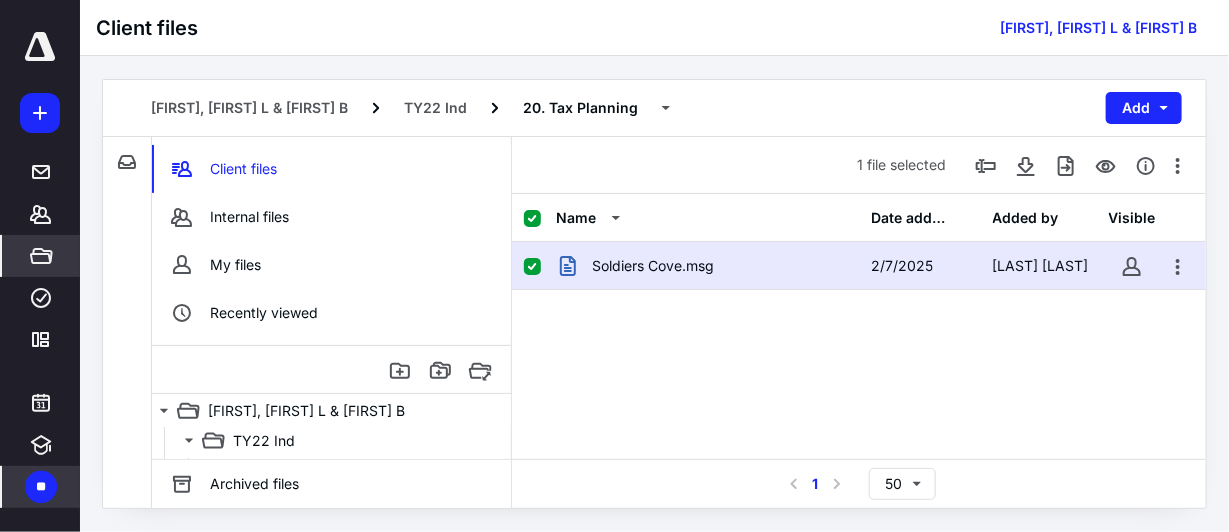 click on "**" at bounding box center (41, 487) 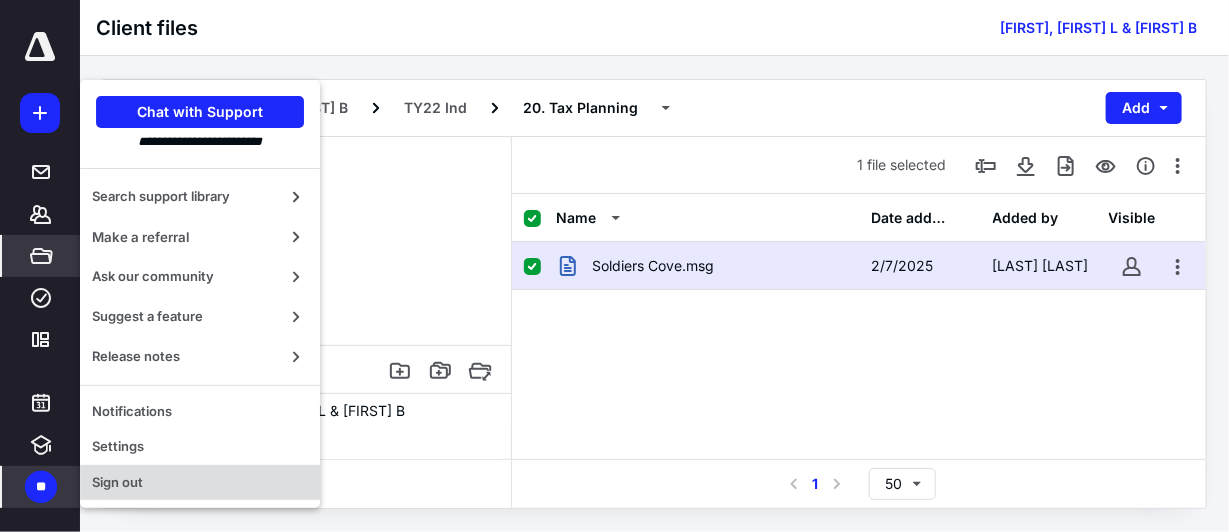 click on "Sign out" at bounding box center (200, 483) 